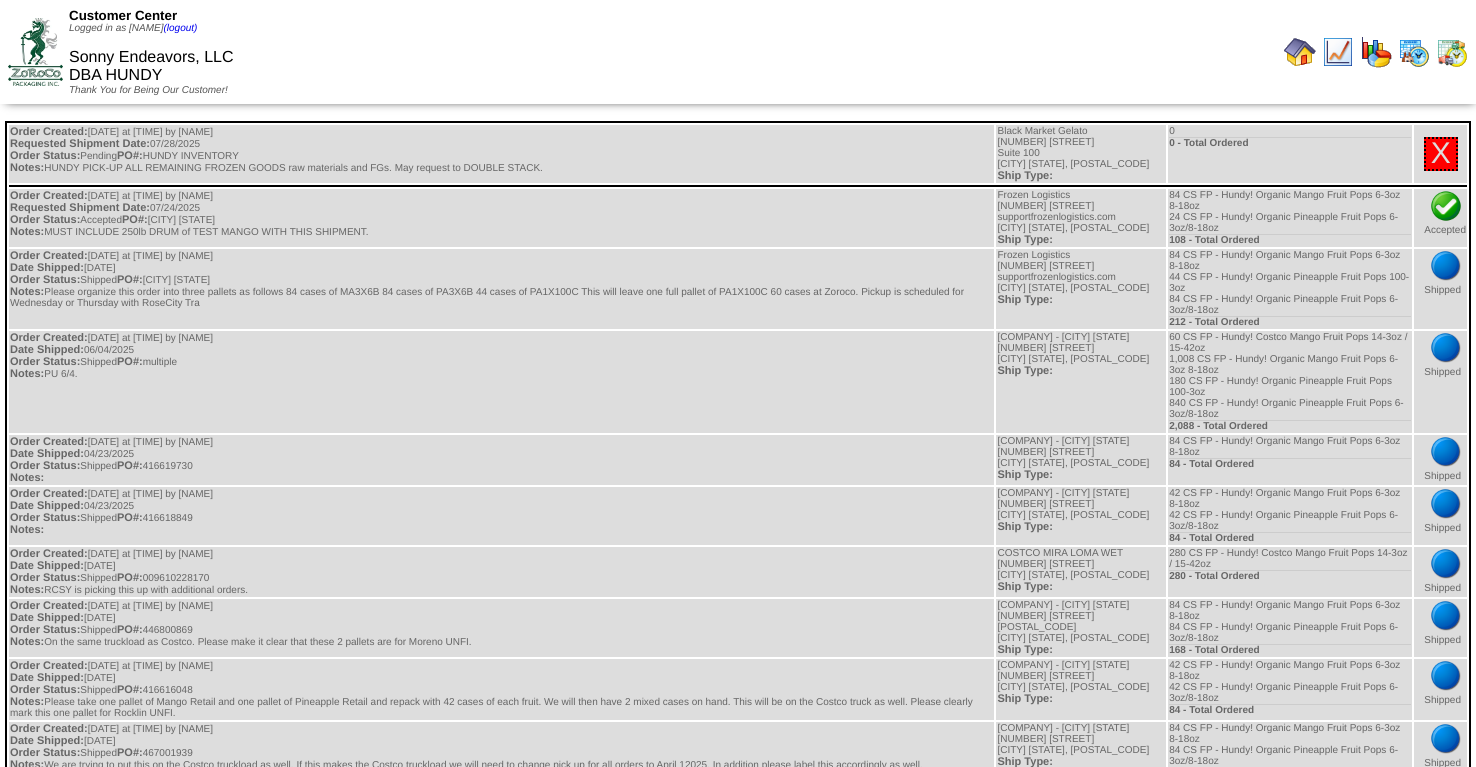 scroll, scrollTop: 0, scrollLeft: 0, axis: both 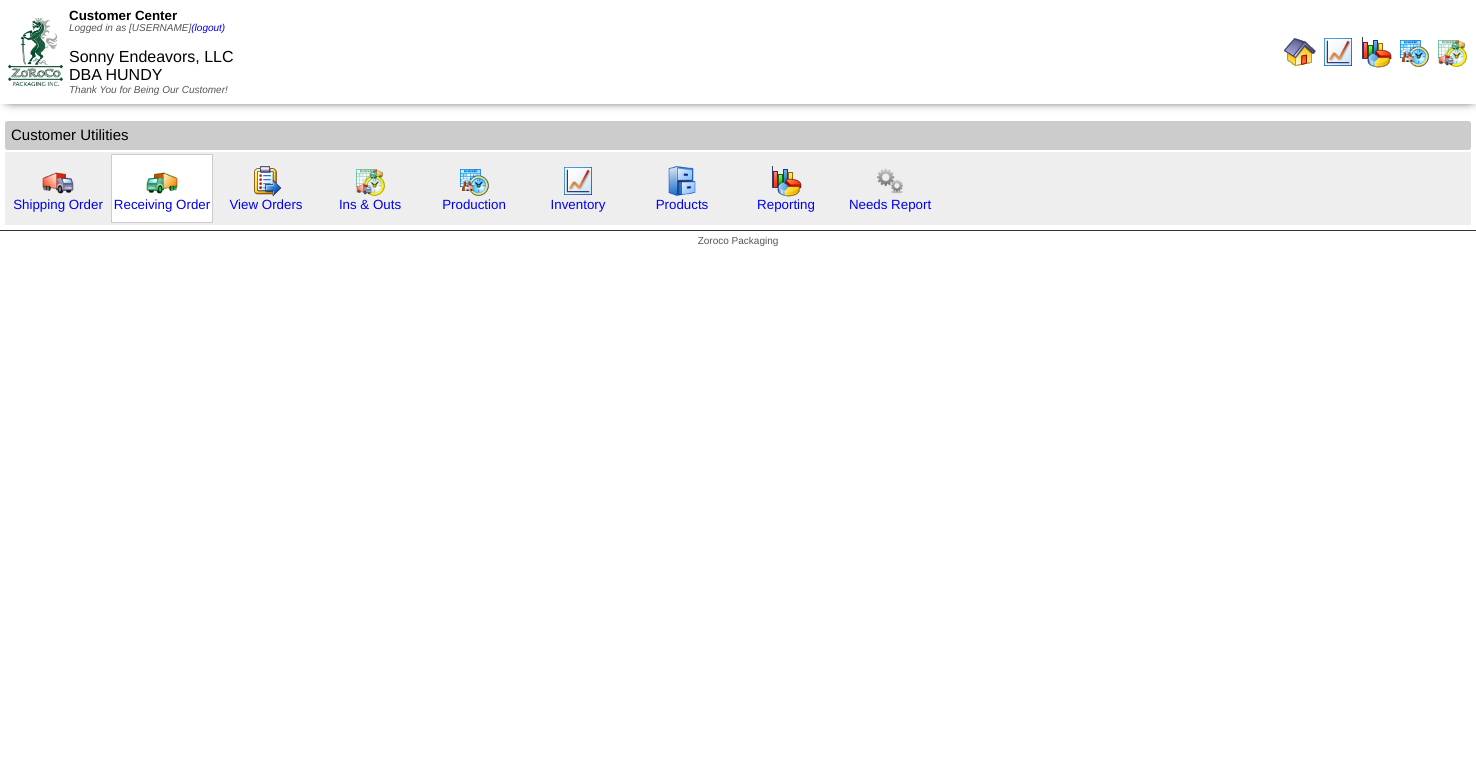 click at bounding box center [162, 181] 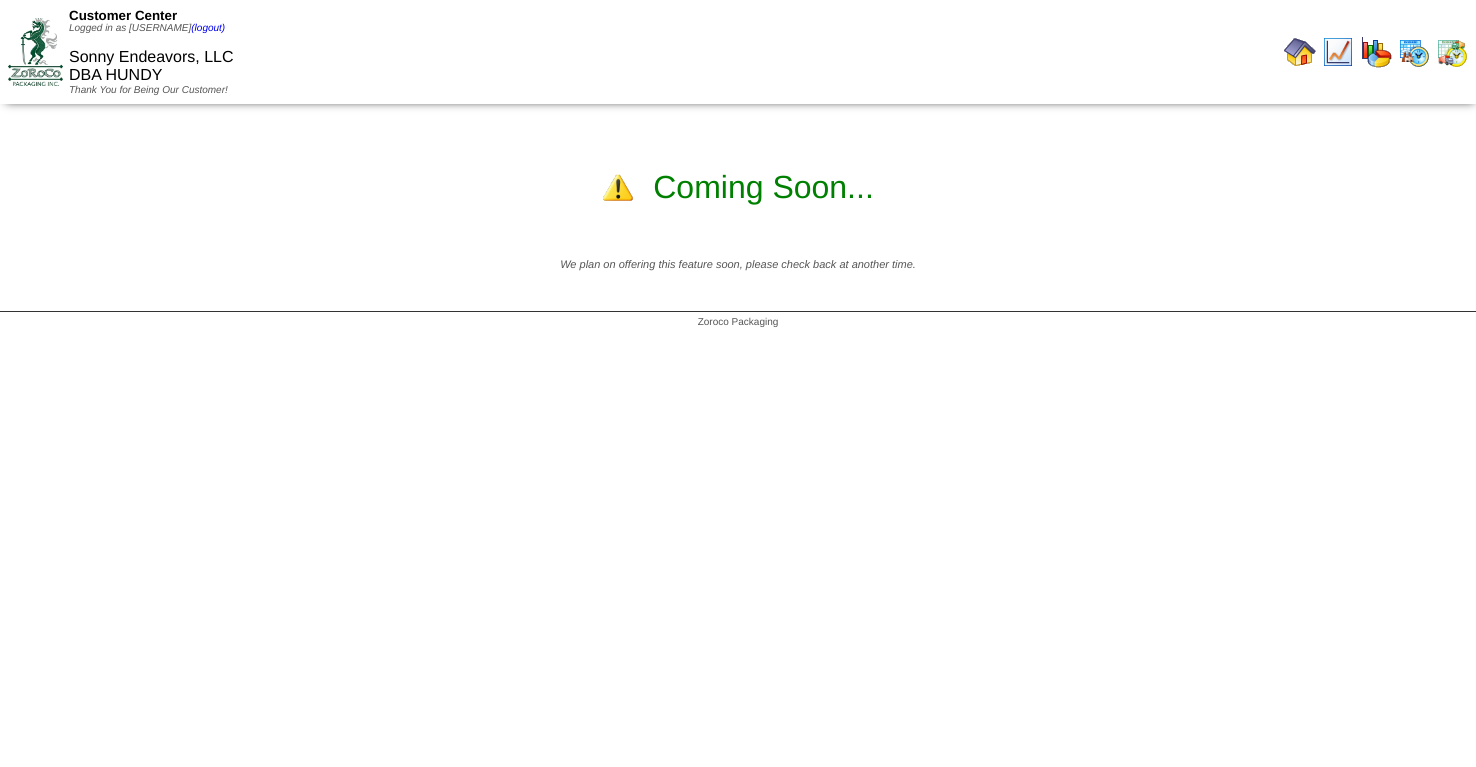 scroll, scrollTop: 0, scrollLeft: 0, axis: both 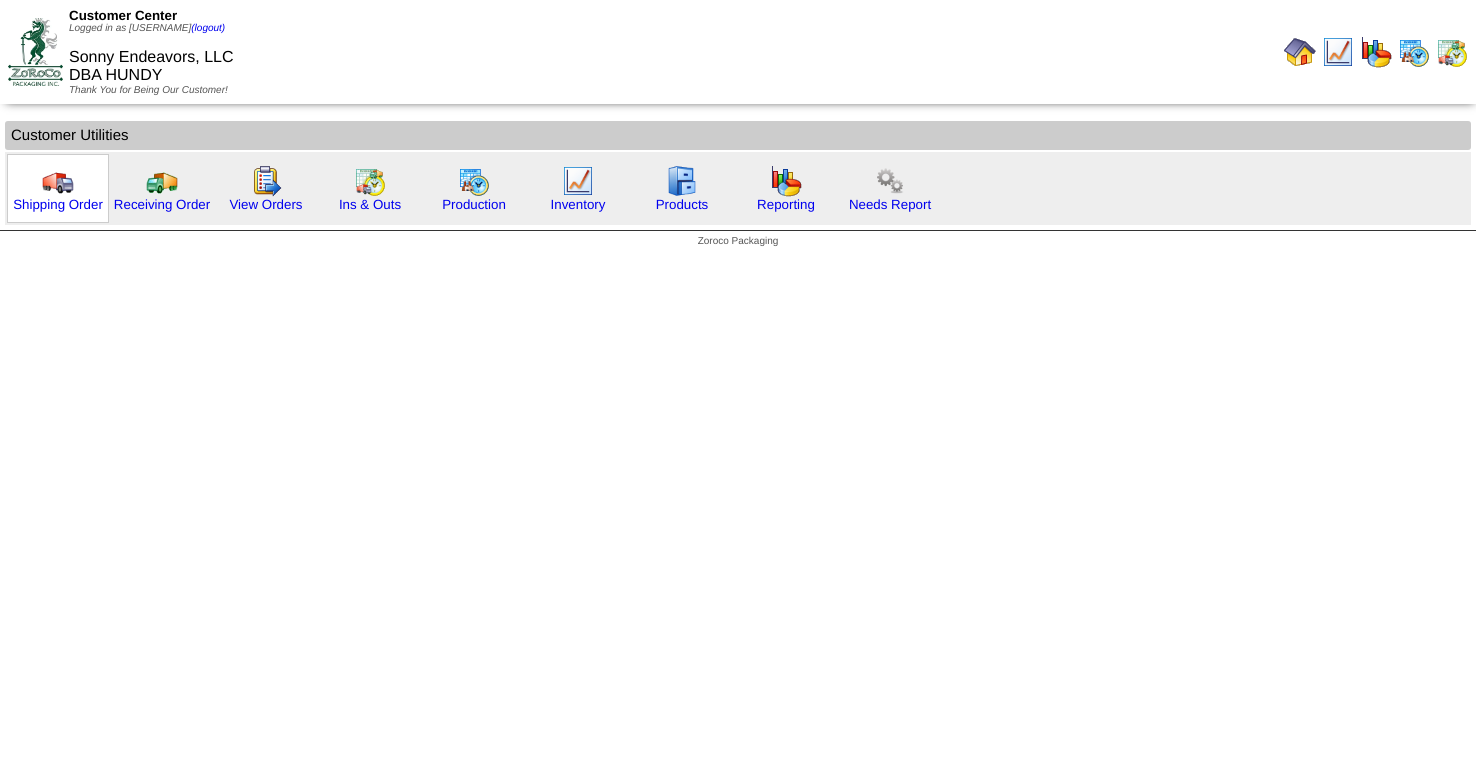 click at bounding box center [58, 181] 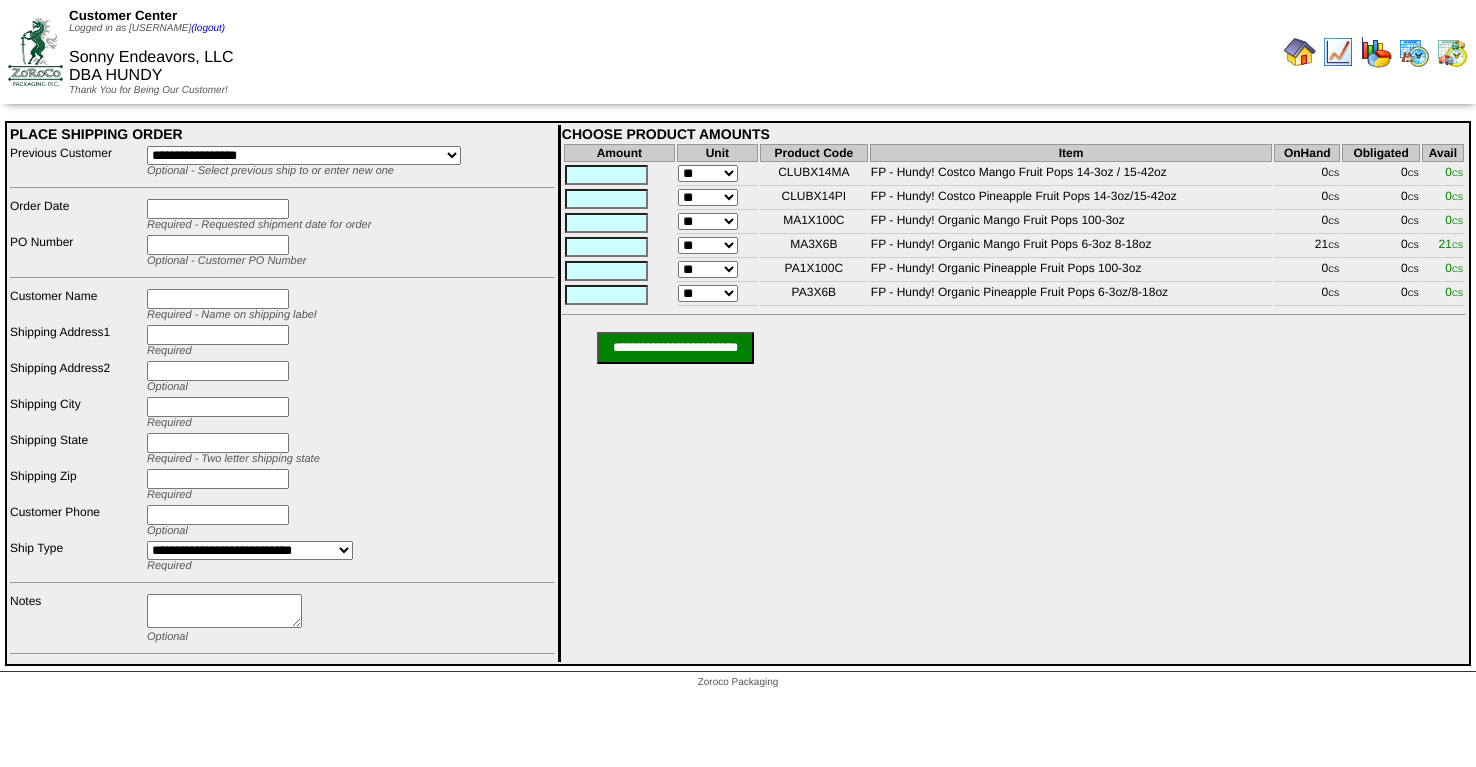 scroll, scrollTop: 0, scrollLeft: 0, axis: both 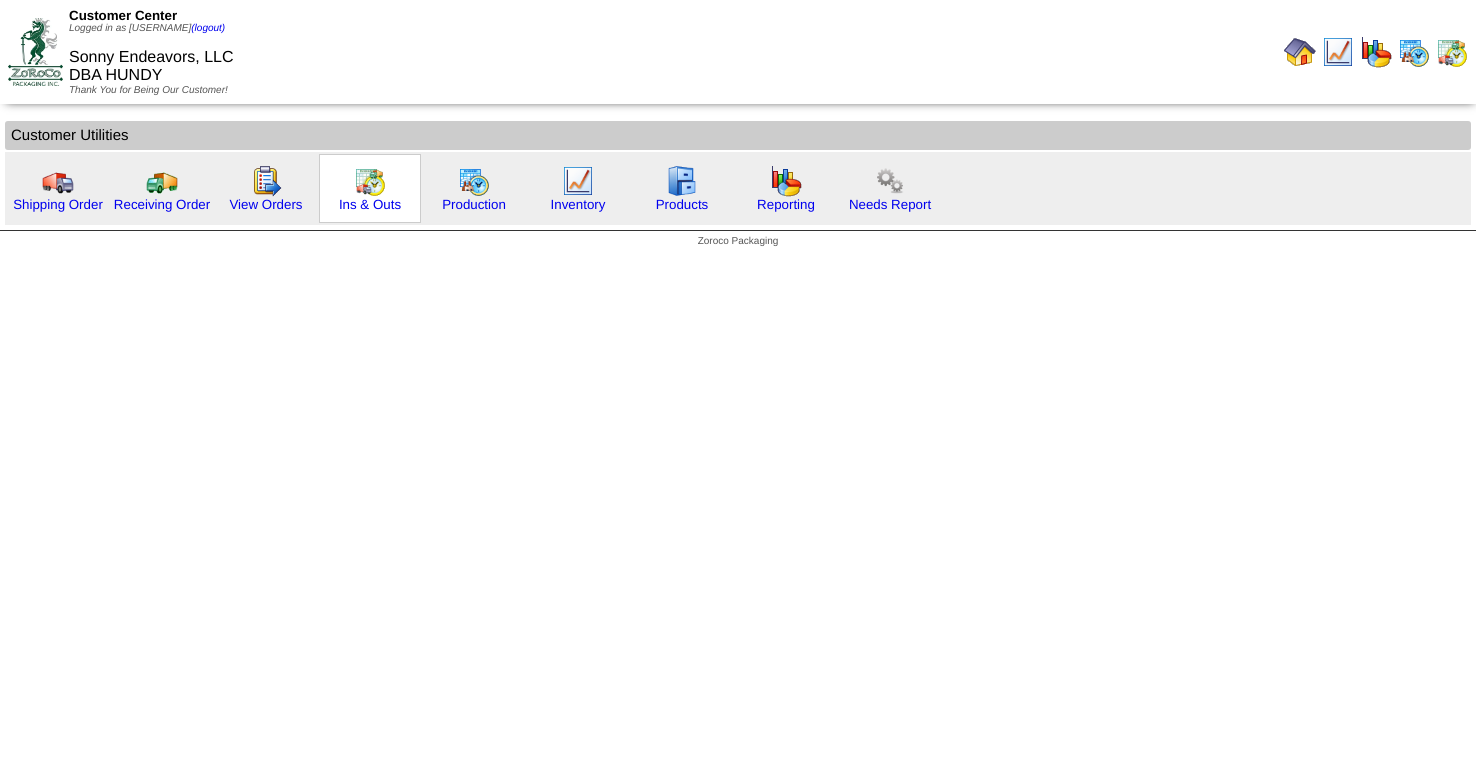 click at bounding box center [370, 181] 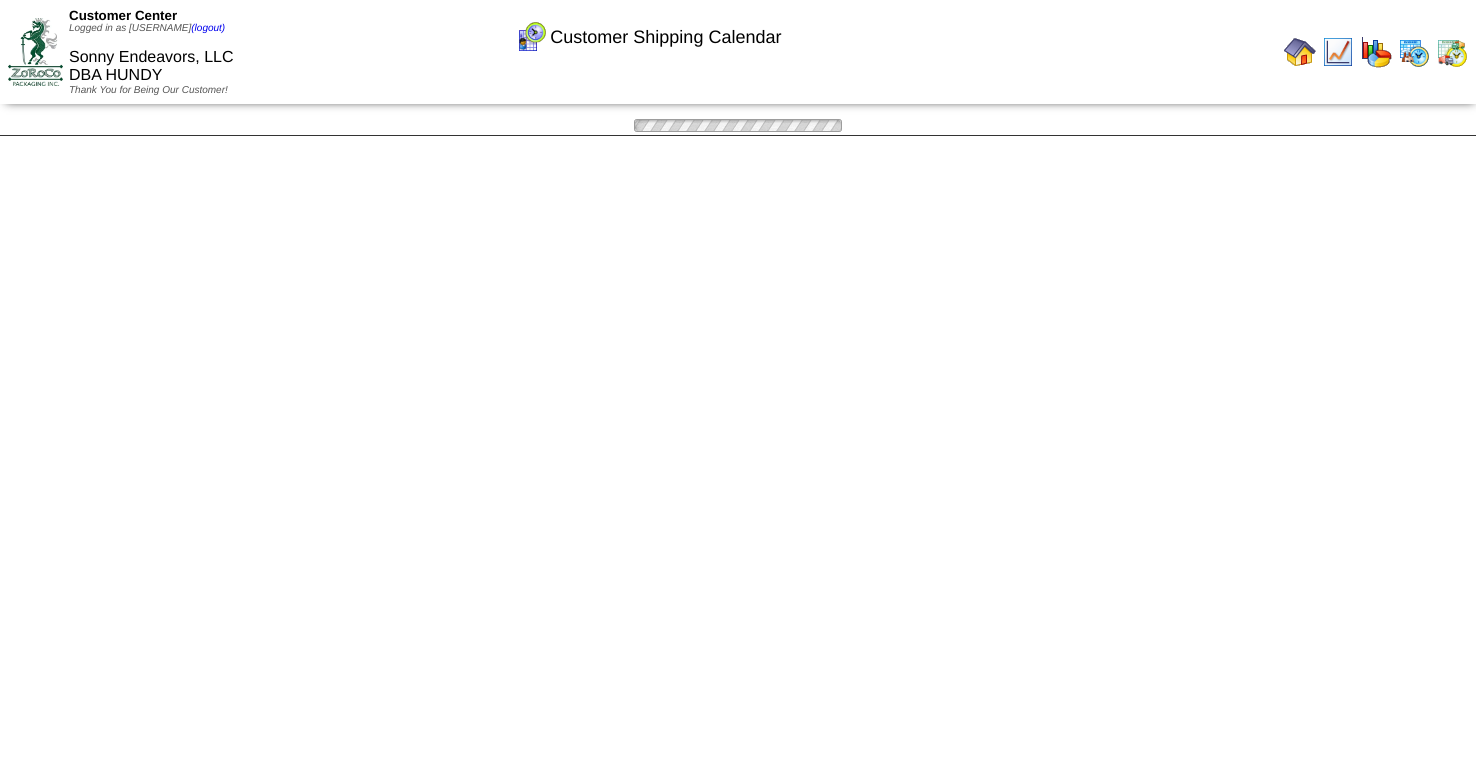 scroll, scrollTop: 0, scrollLeft: 0, axis: both 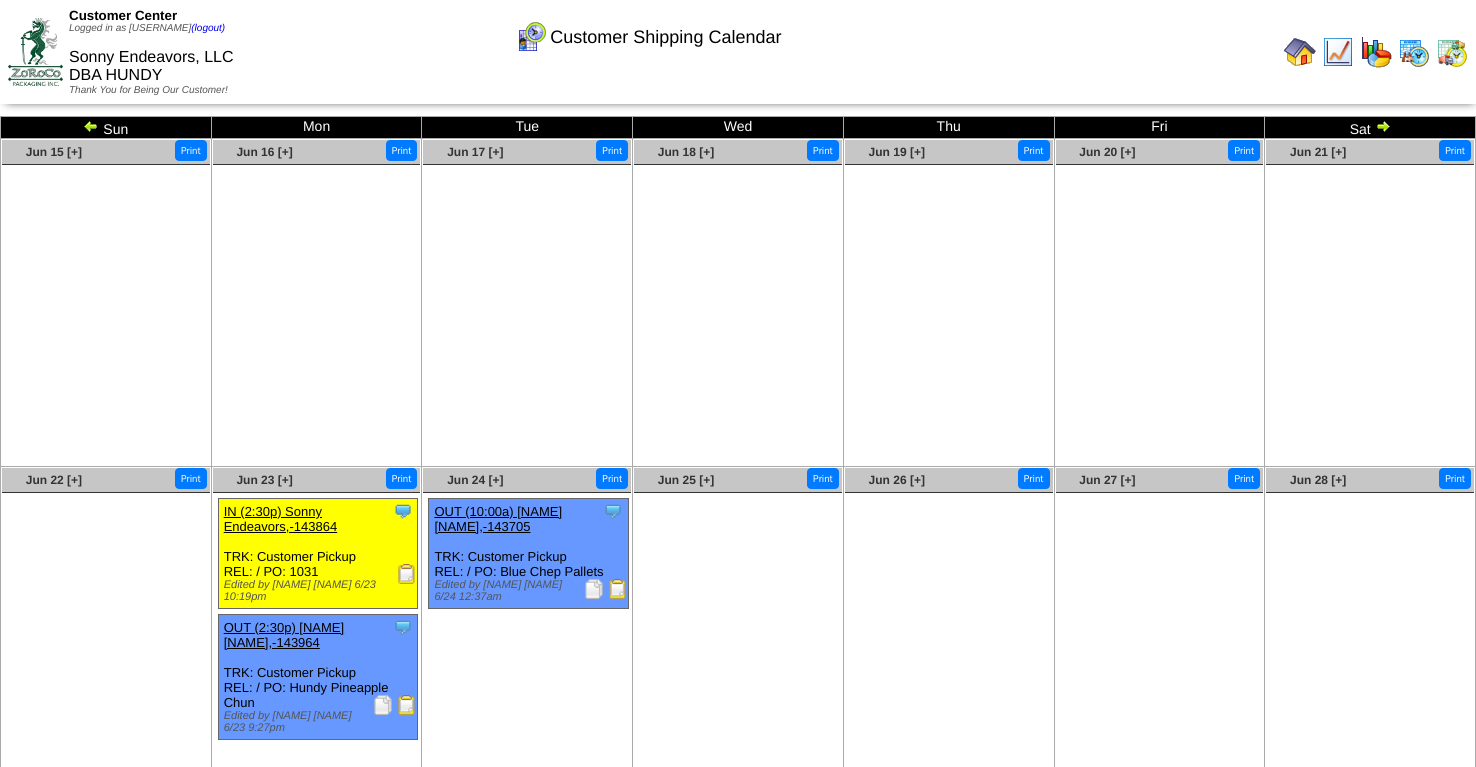 click at bounding box center [91, 126] 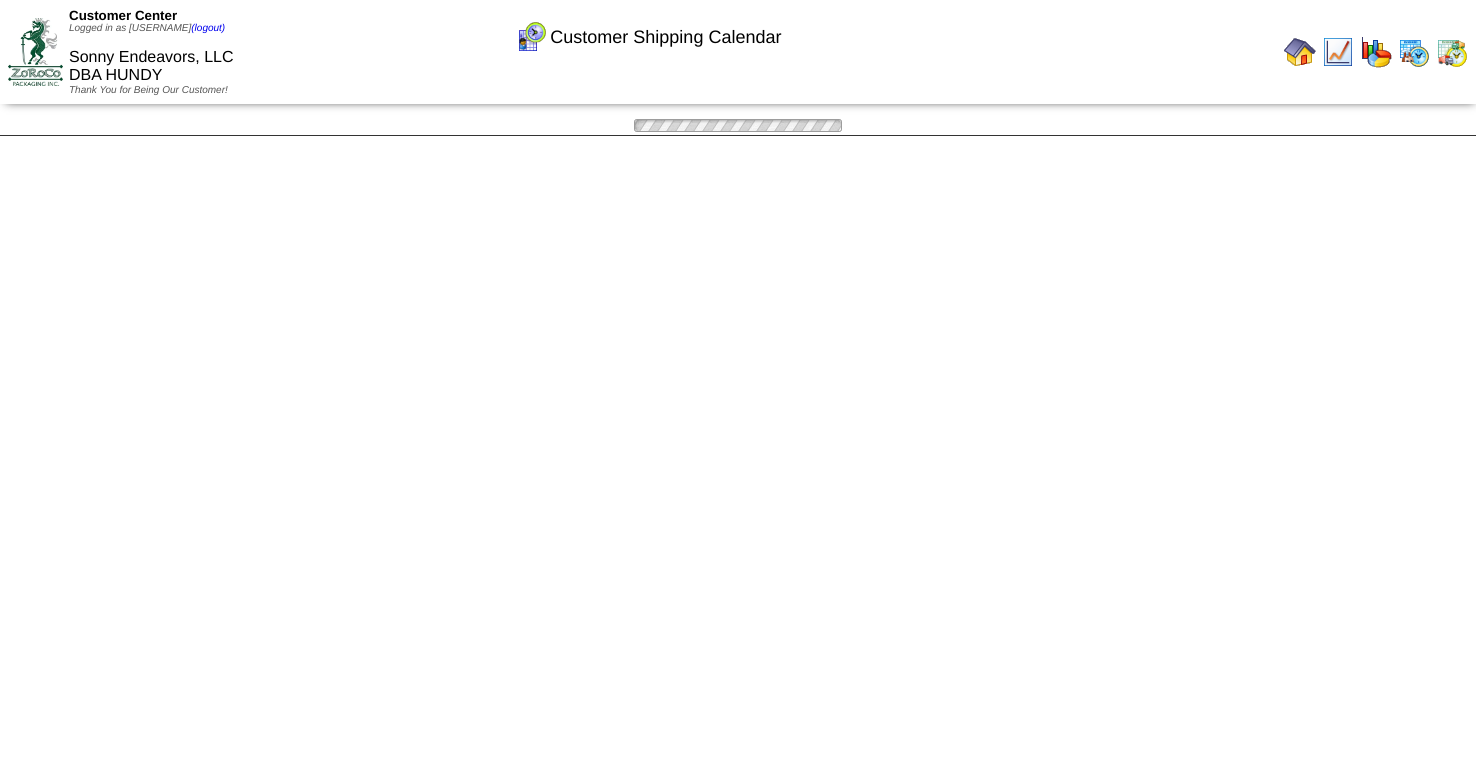 scroll, scrollTop: 0, scrollLeft: 0, axis: both 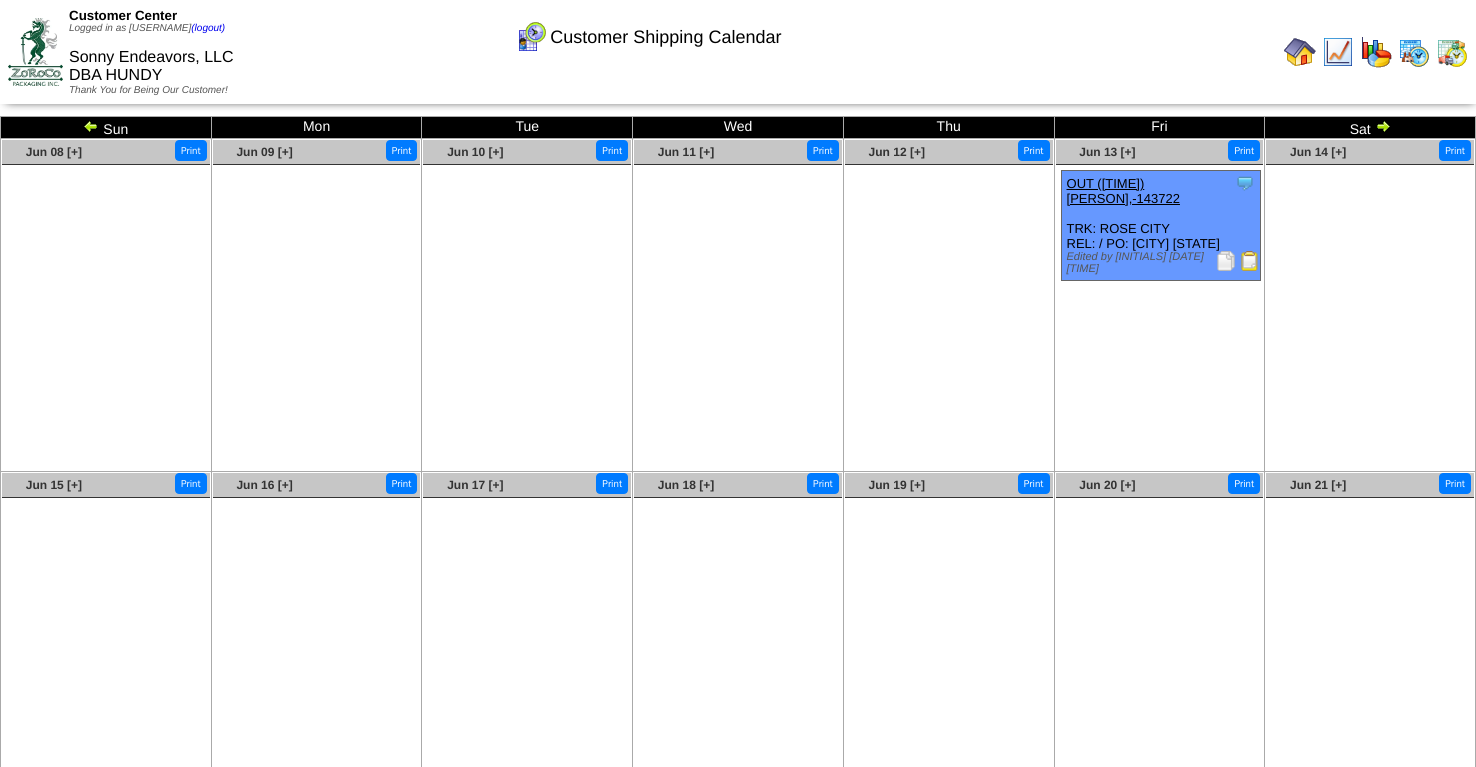 click at bounding box center [91, 126] 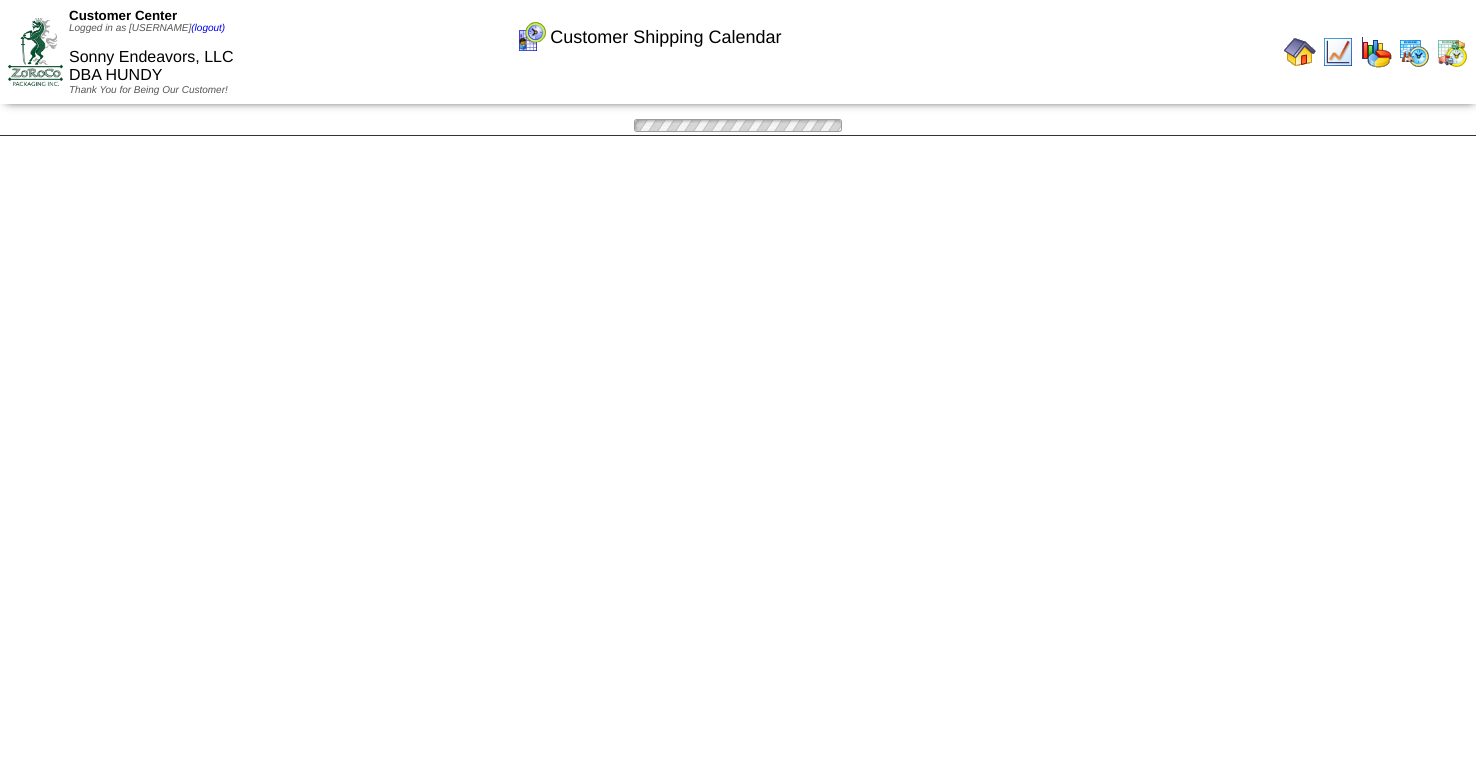 scroll, scrollTop: 0, scrollLeft: 0, axis: both 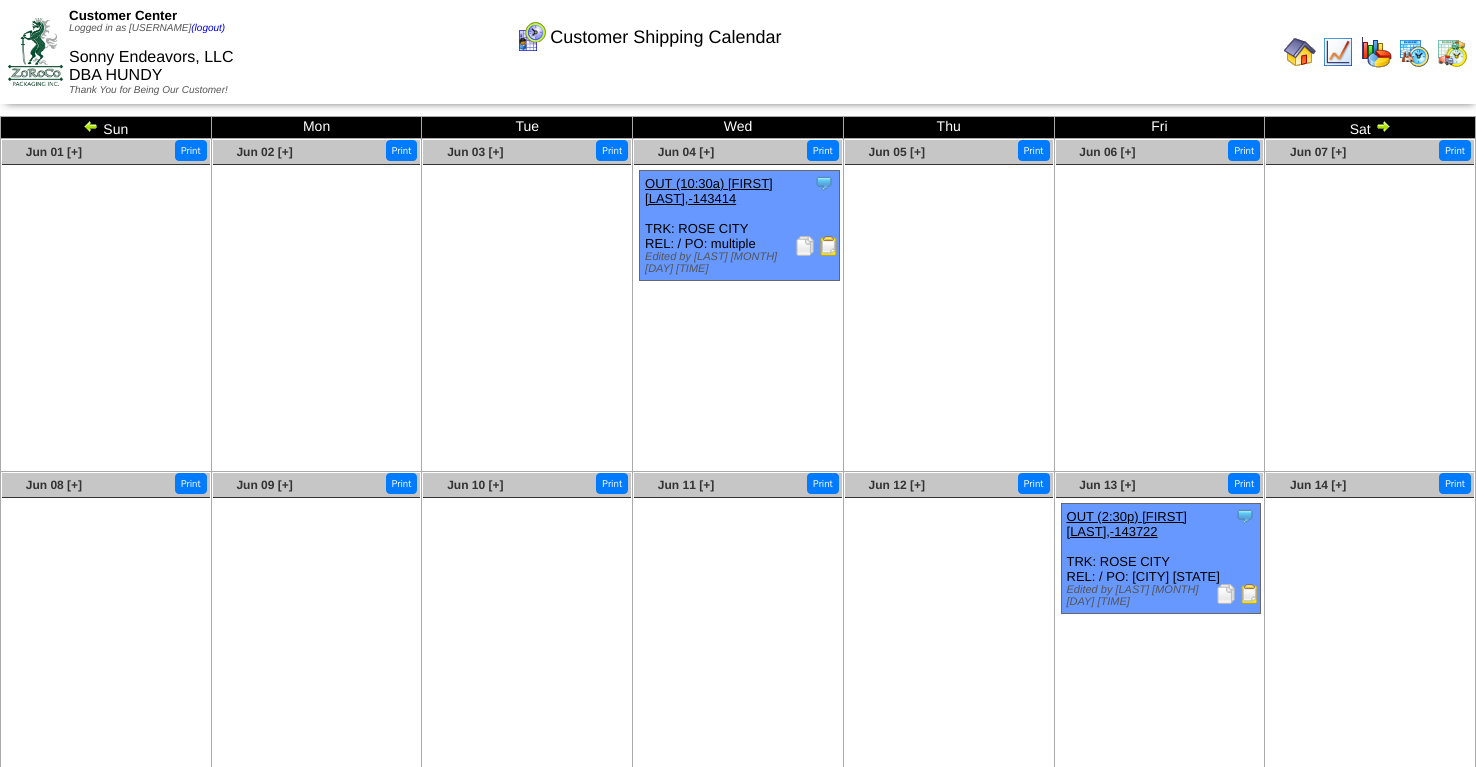 drag, startPoint x: 0, startPoint y: 0, endPoint x: 92, endPoint y: 122, distance: 152.80052 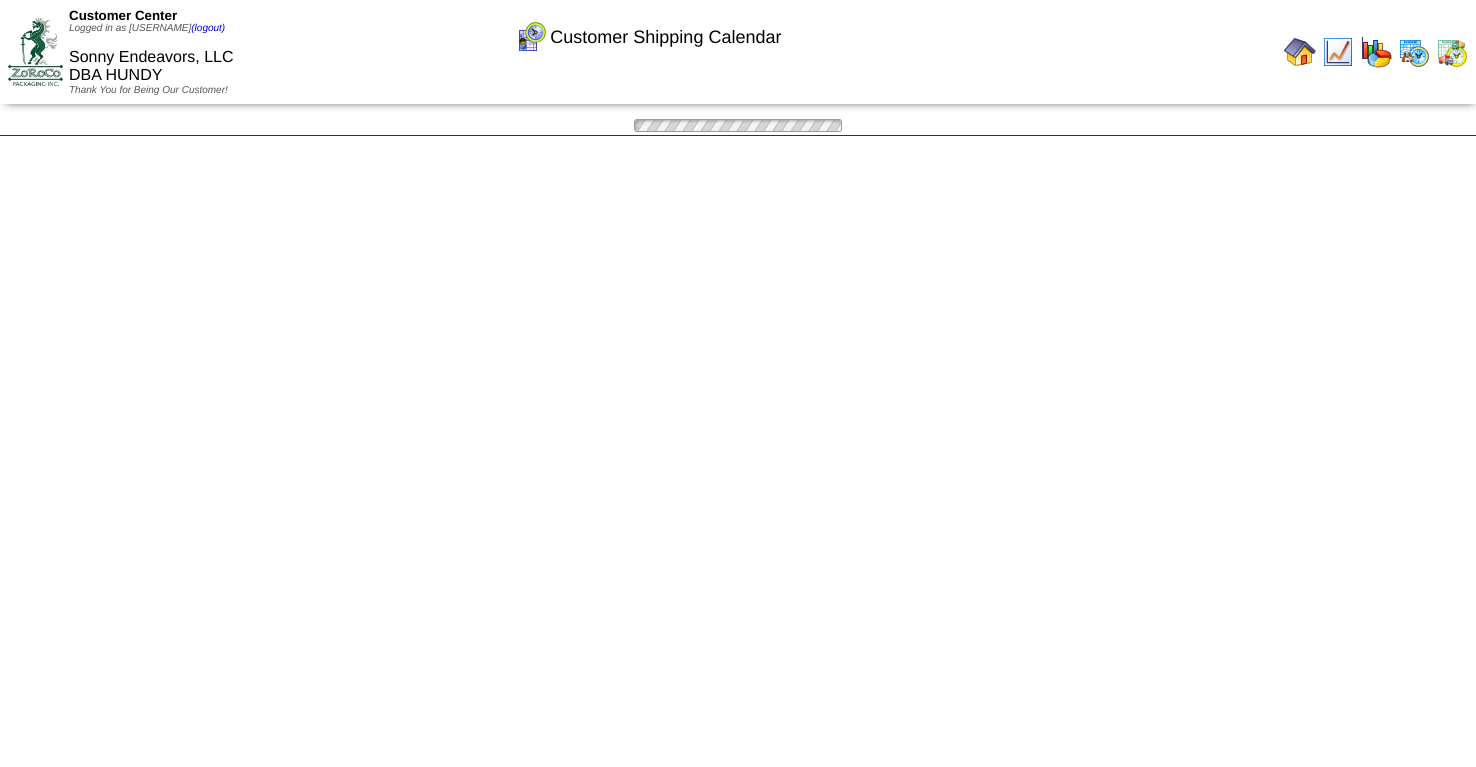scroll, scrollTop: 0, scrollLeft: 0, axis: both 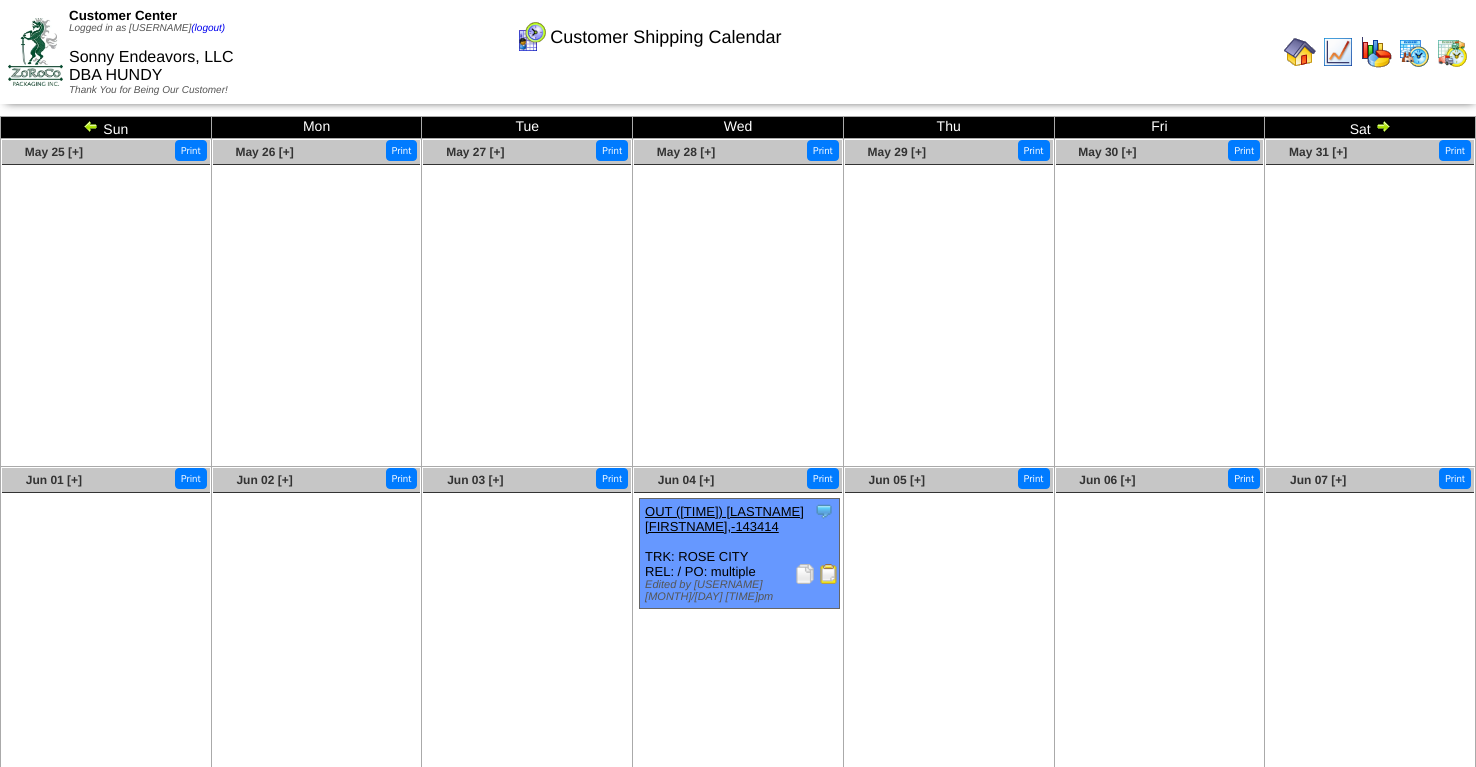 click at bounding box center (91, 126) 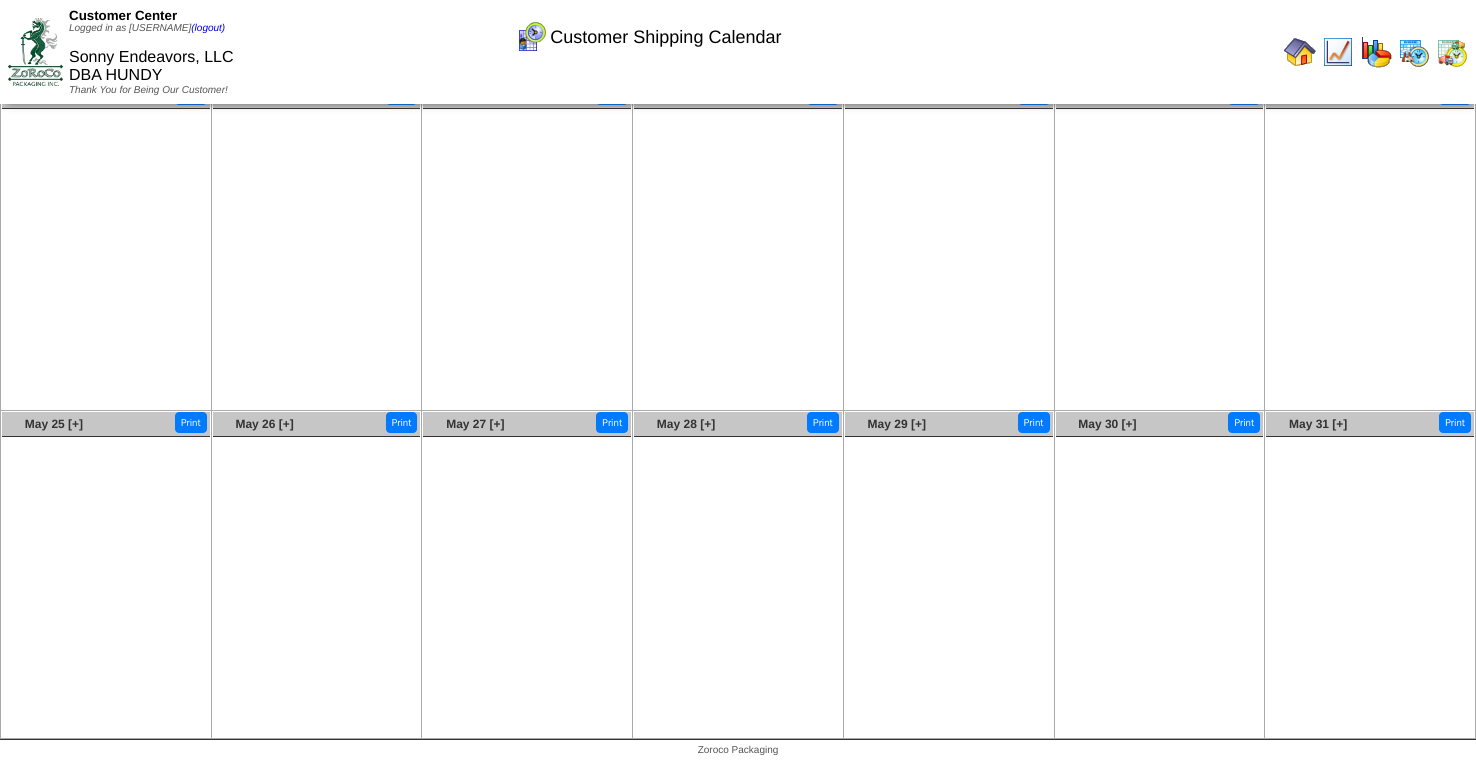 scroll, scrollTop: 0, scrollLeft: 0, axis: both 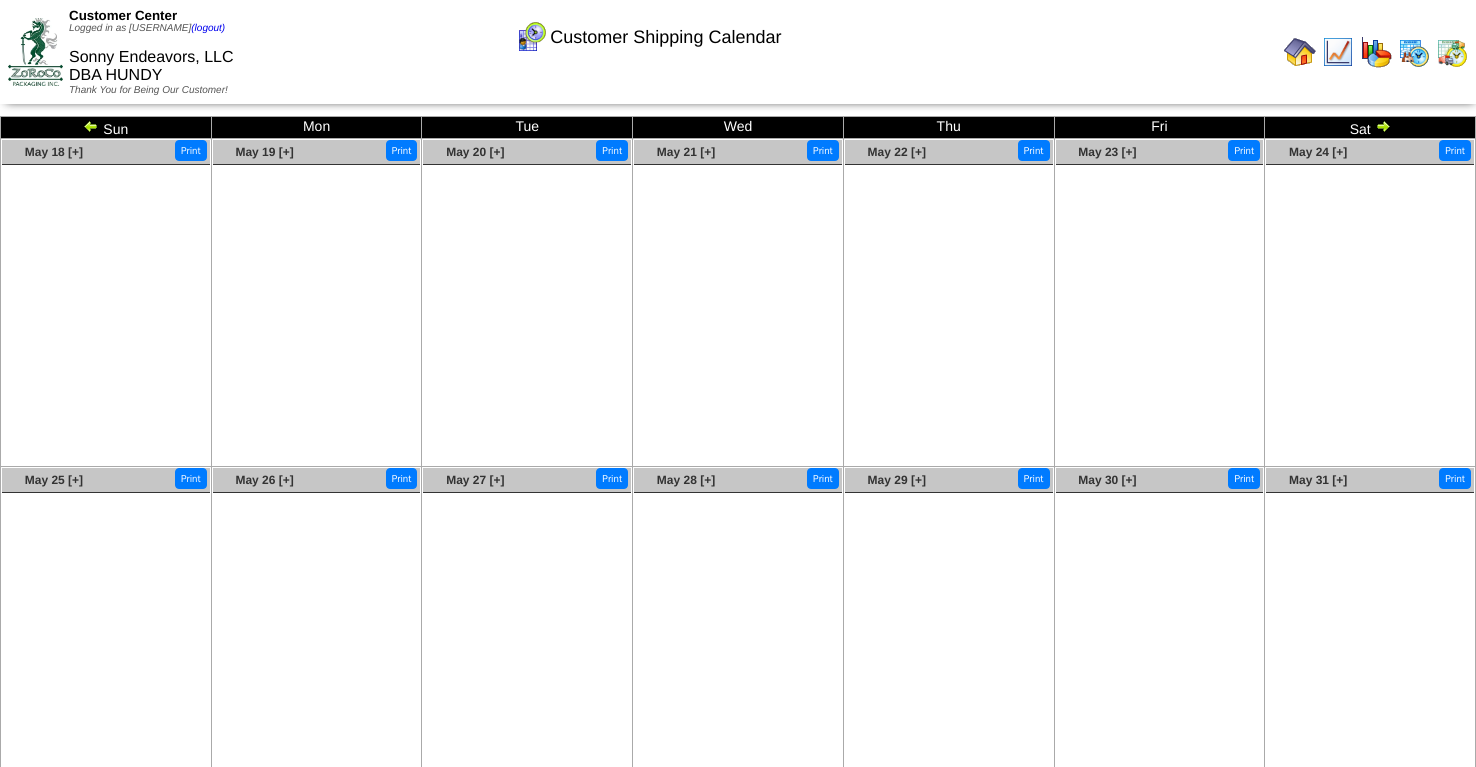 click on "Customer Center
Logged in as Tputland                                                                             (logout)
Sonny Endeavors, LLC DBA HUNDY
Thank You for Being Our Customer!" at bounding box center (738, 56) 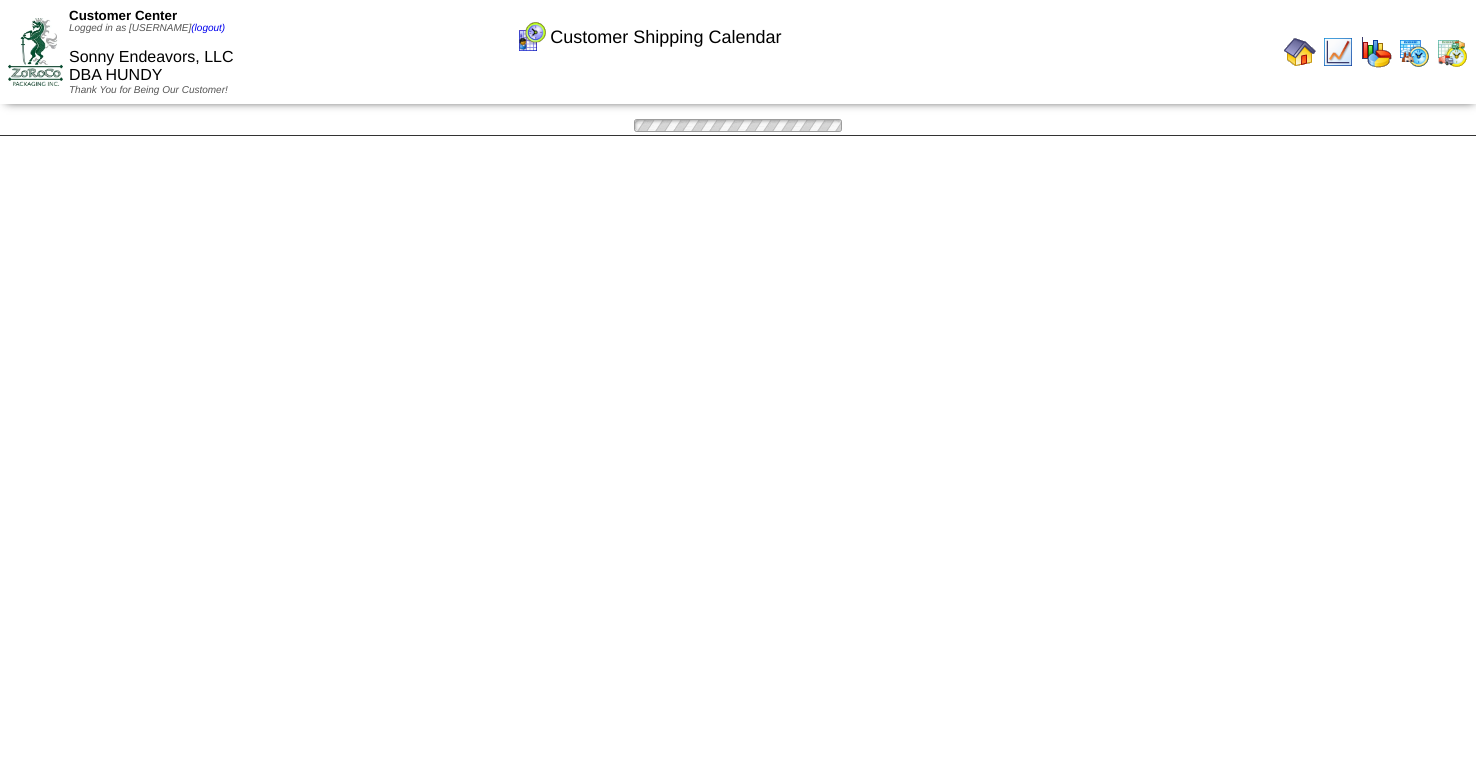 scroll, scrollTop: 0, scrollLeft: 0, axis: both 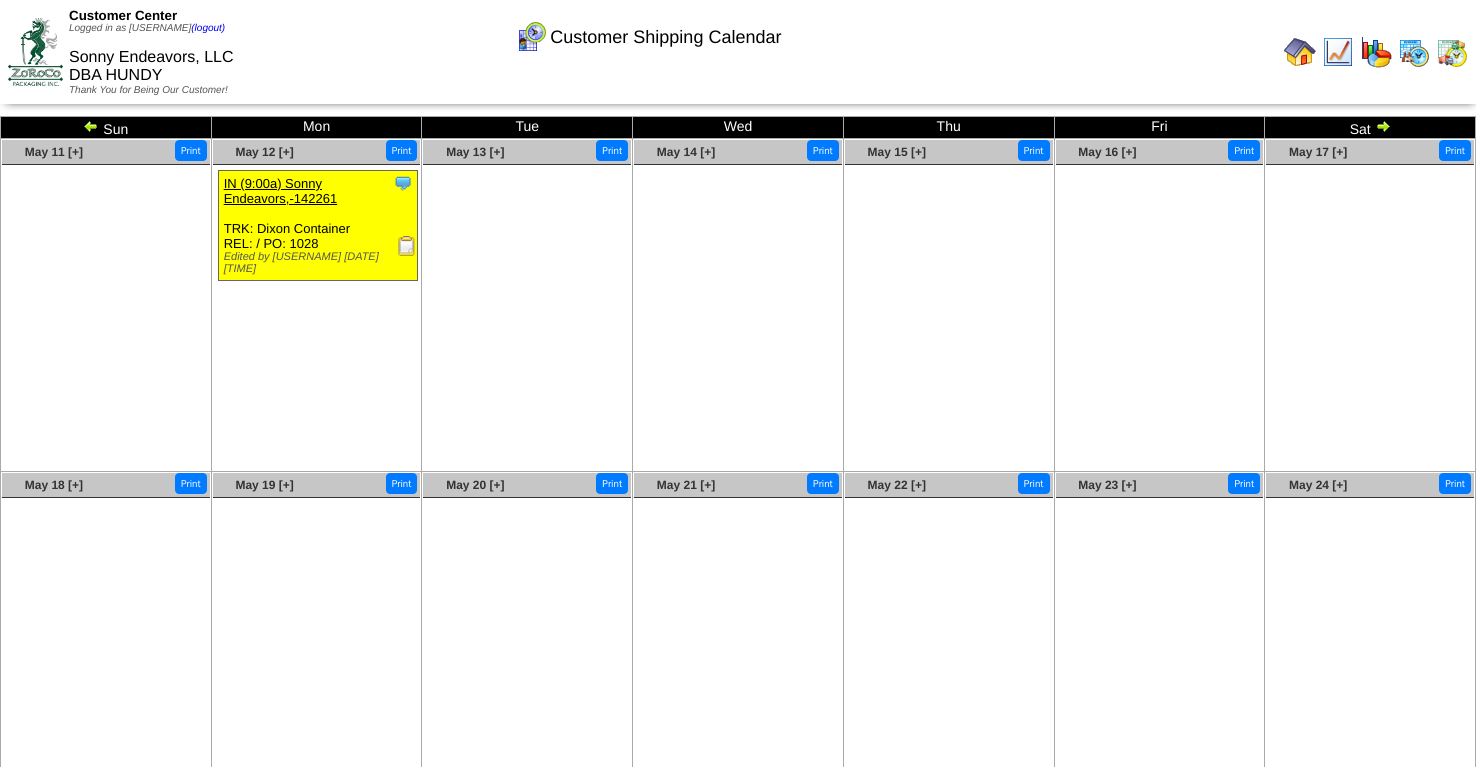 click on "IN
(9:00a)
Sonny Endeavors,-142261" at bounding box center [280, 191] 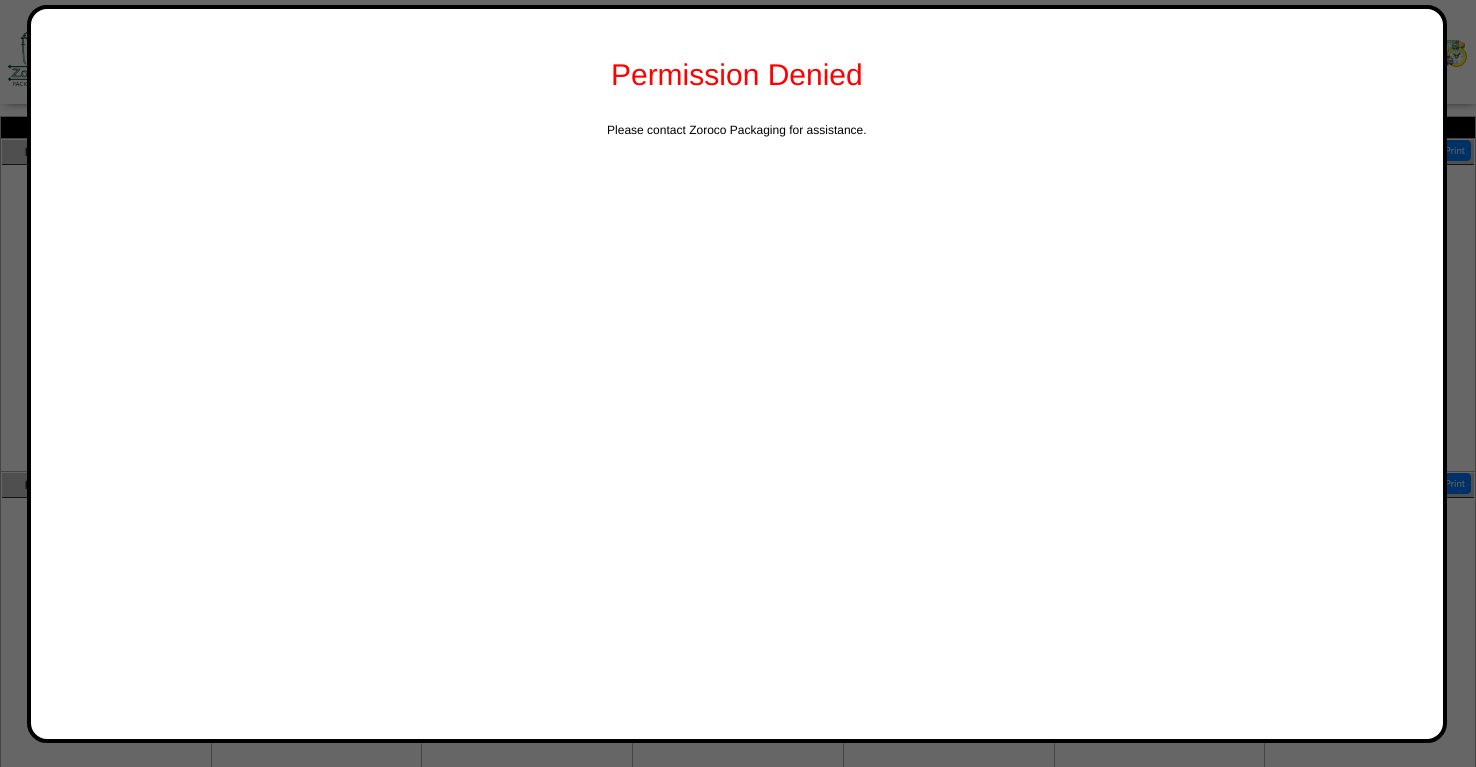 click at bounding box center (738, 415) 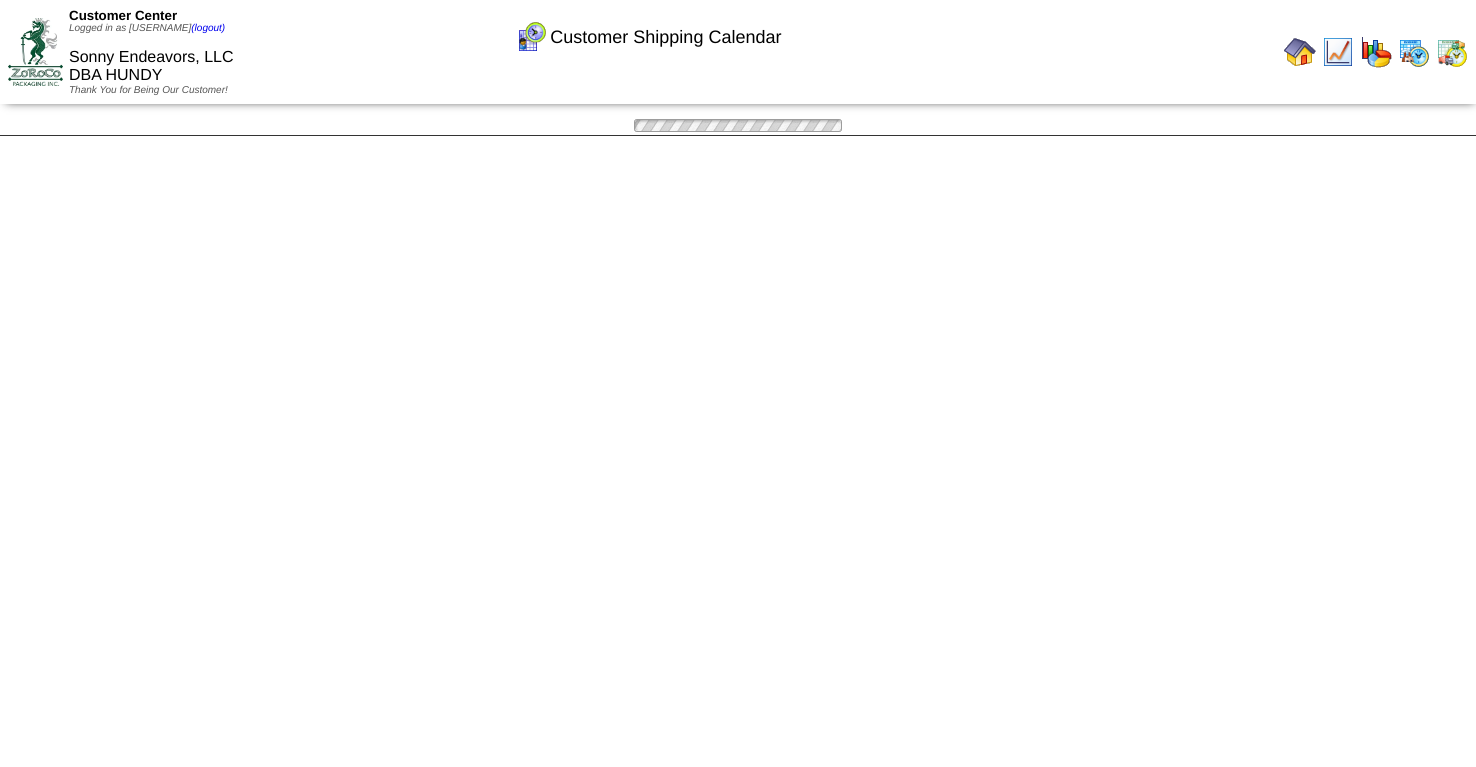 scroll, scrollTop: 0, scrollLeft: 0, axis: both 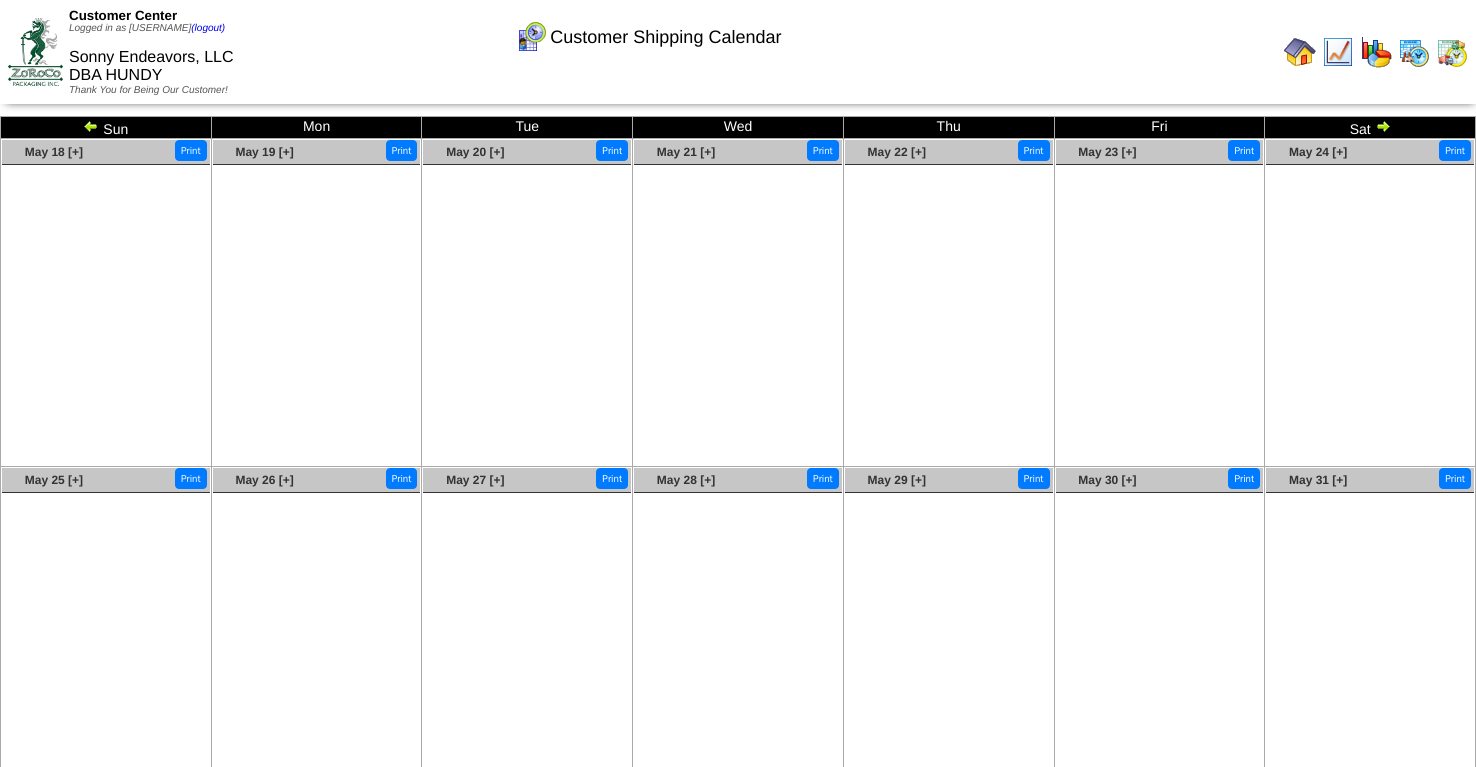 click at bounding box center (91, 126) 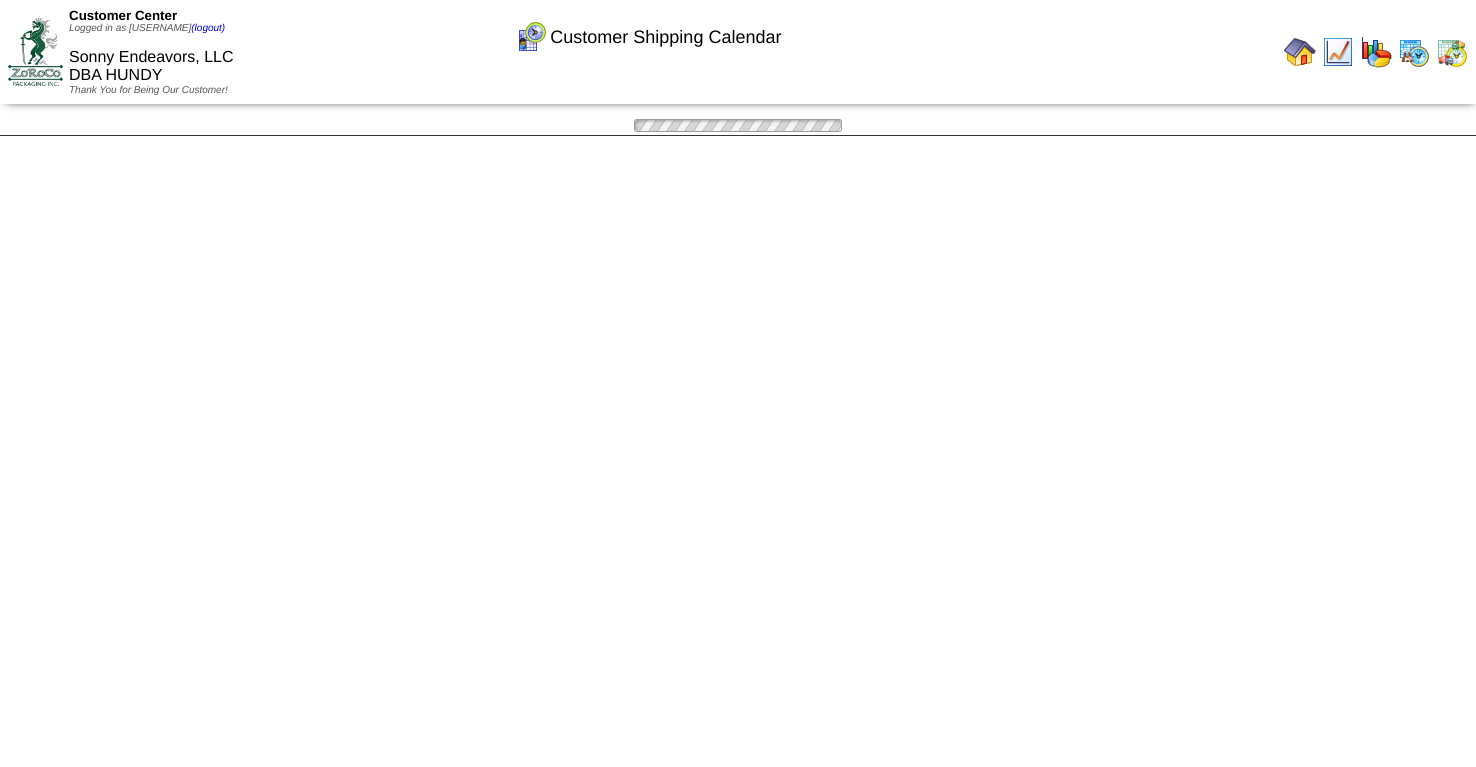 scroll, scrollTop: 0, scrollLeft: 0, axis: both 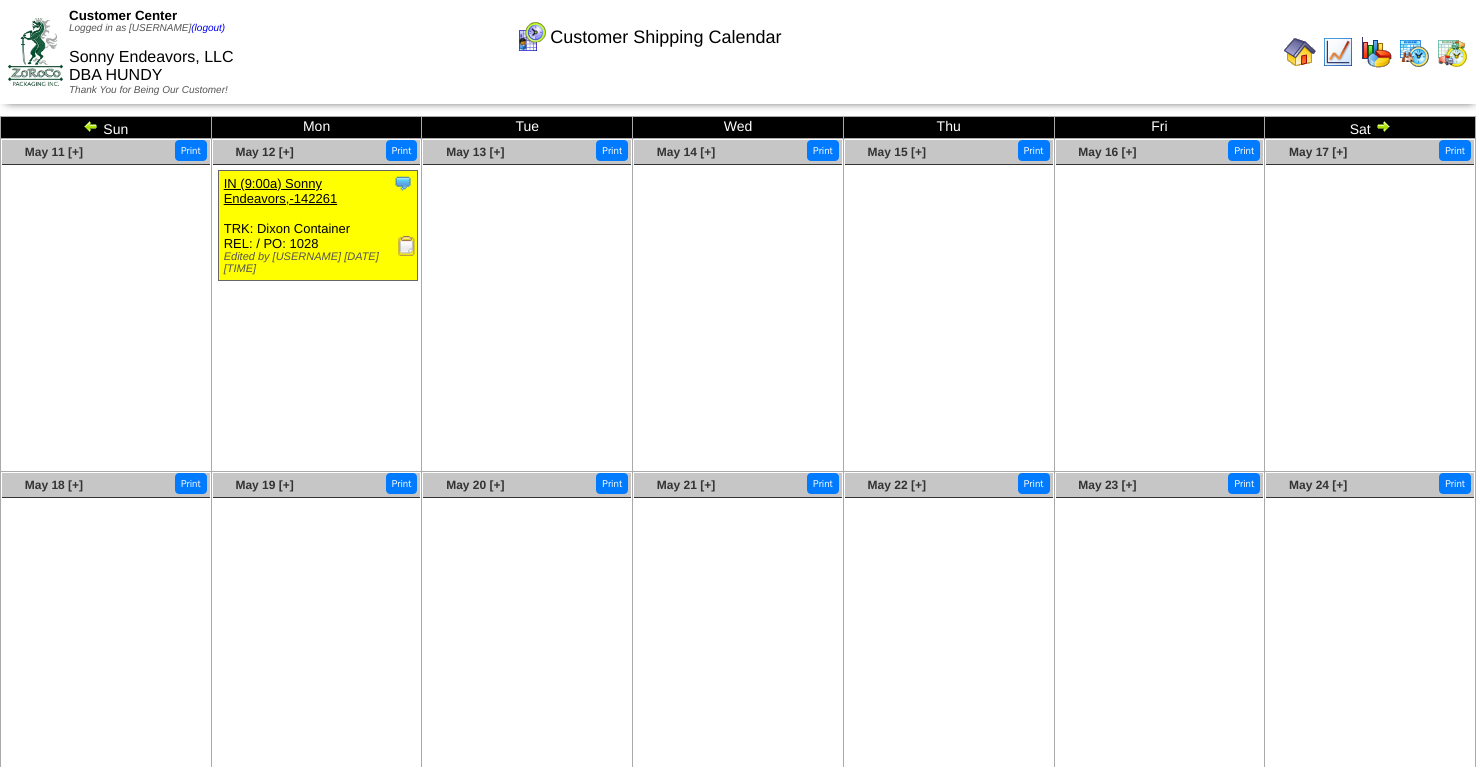 click at bounding box center (407, 246) 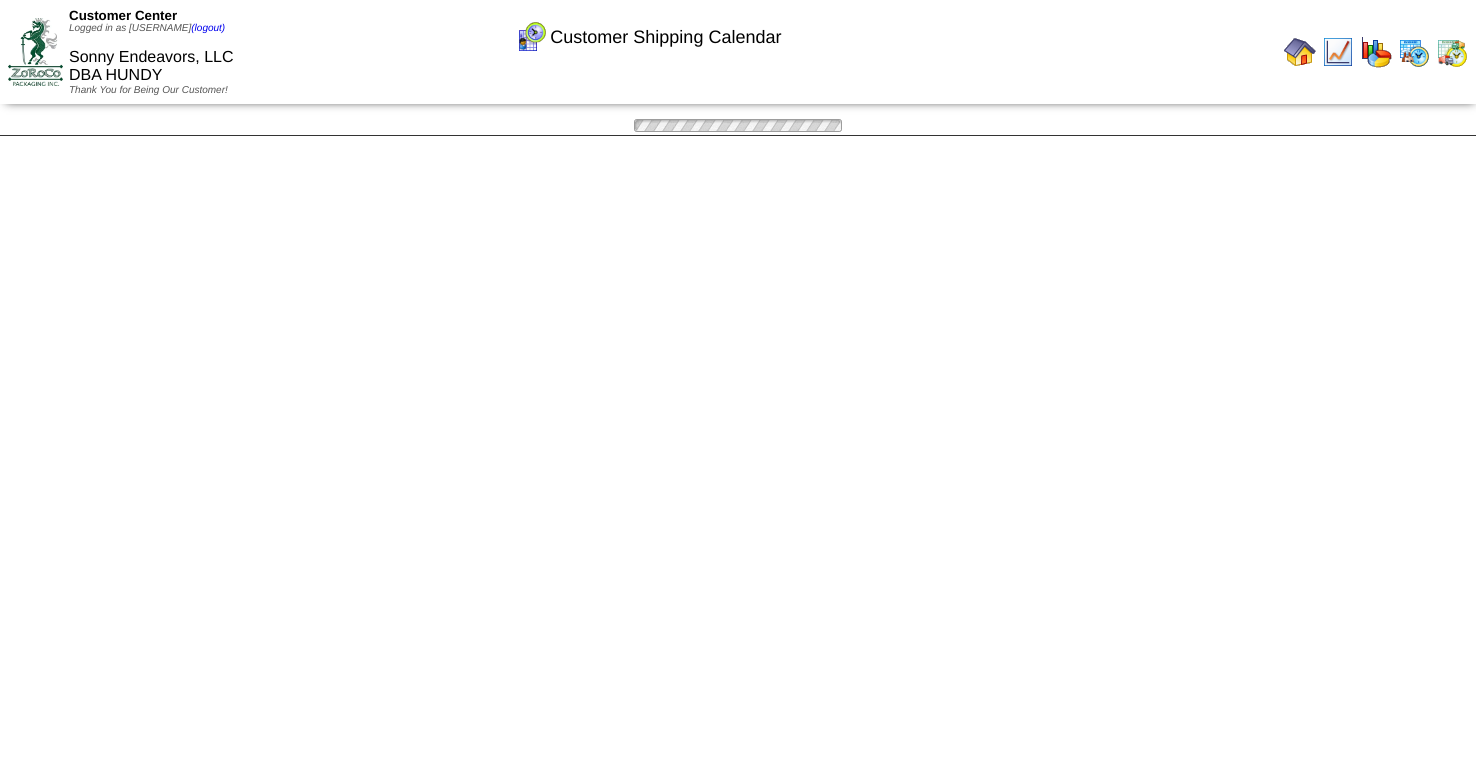 scroll, scrollTop: 0, scrollLeft: 0, axis: both 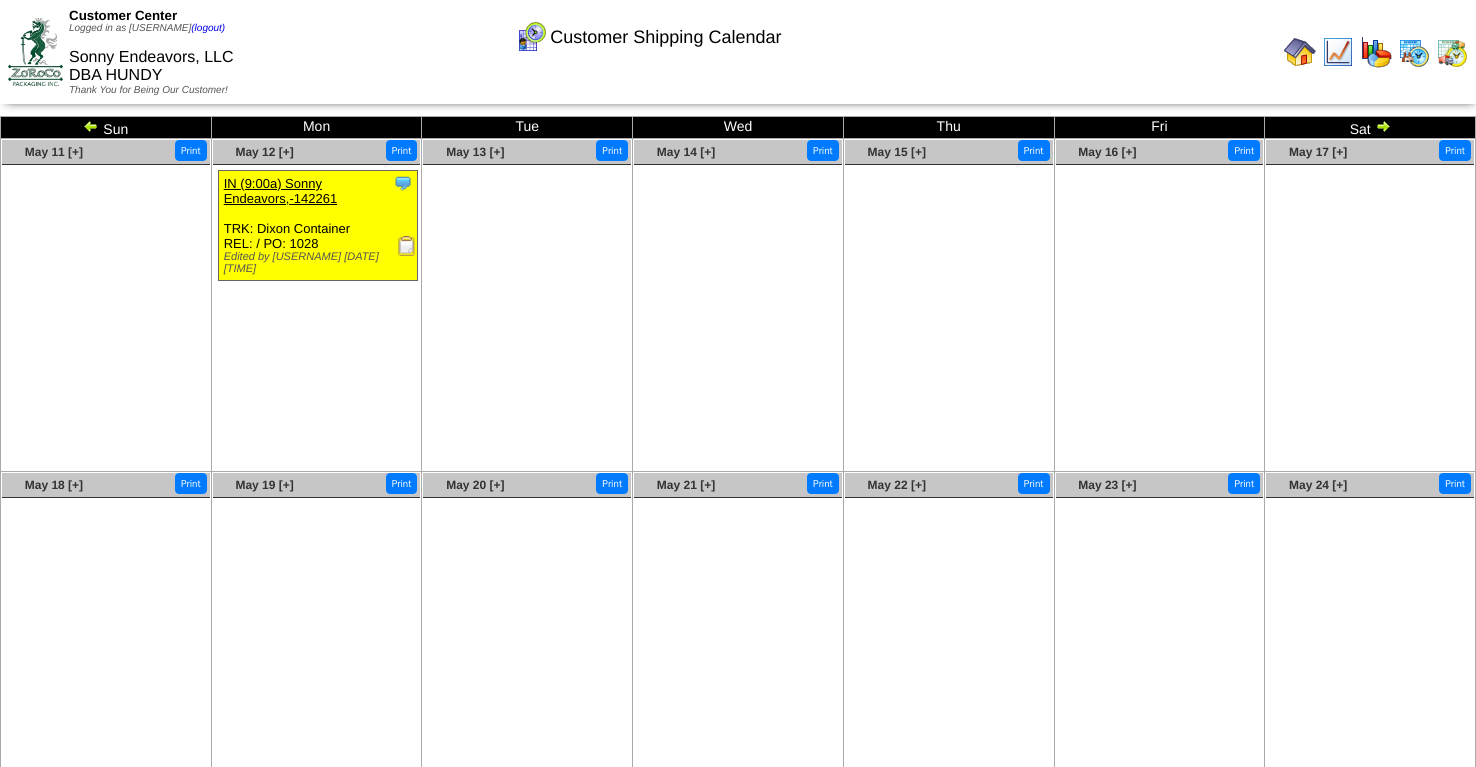 click at bounding box center [91, 126] 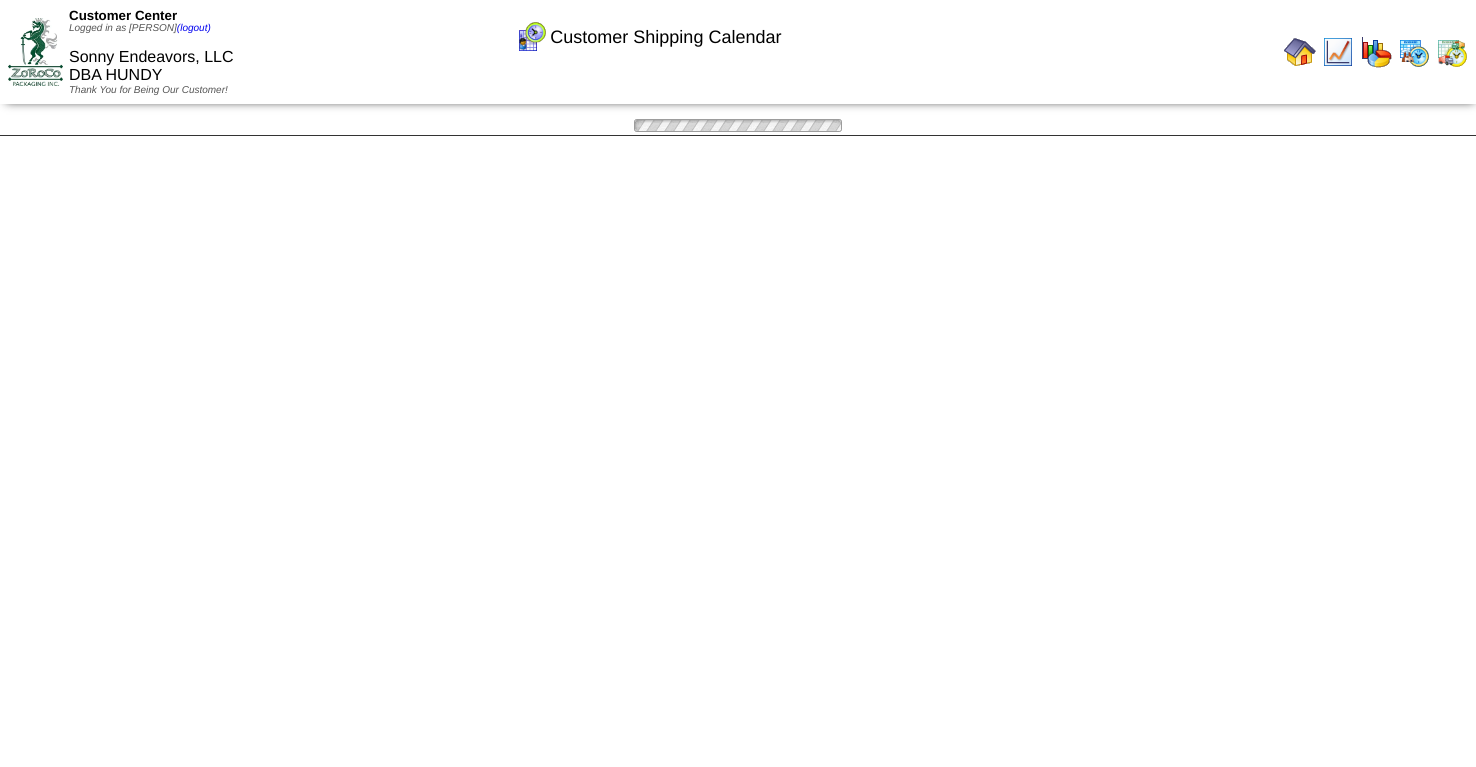 scroll, scrollTop: 0, scrollLeft: 0, axis: both 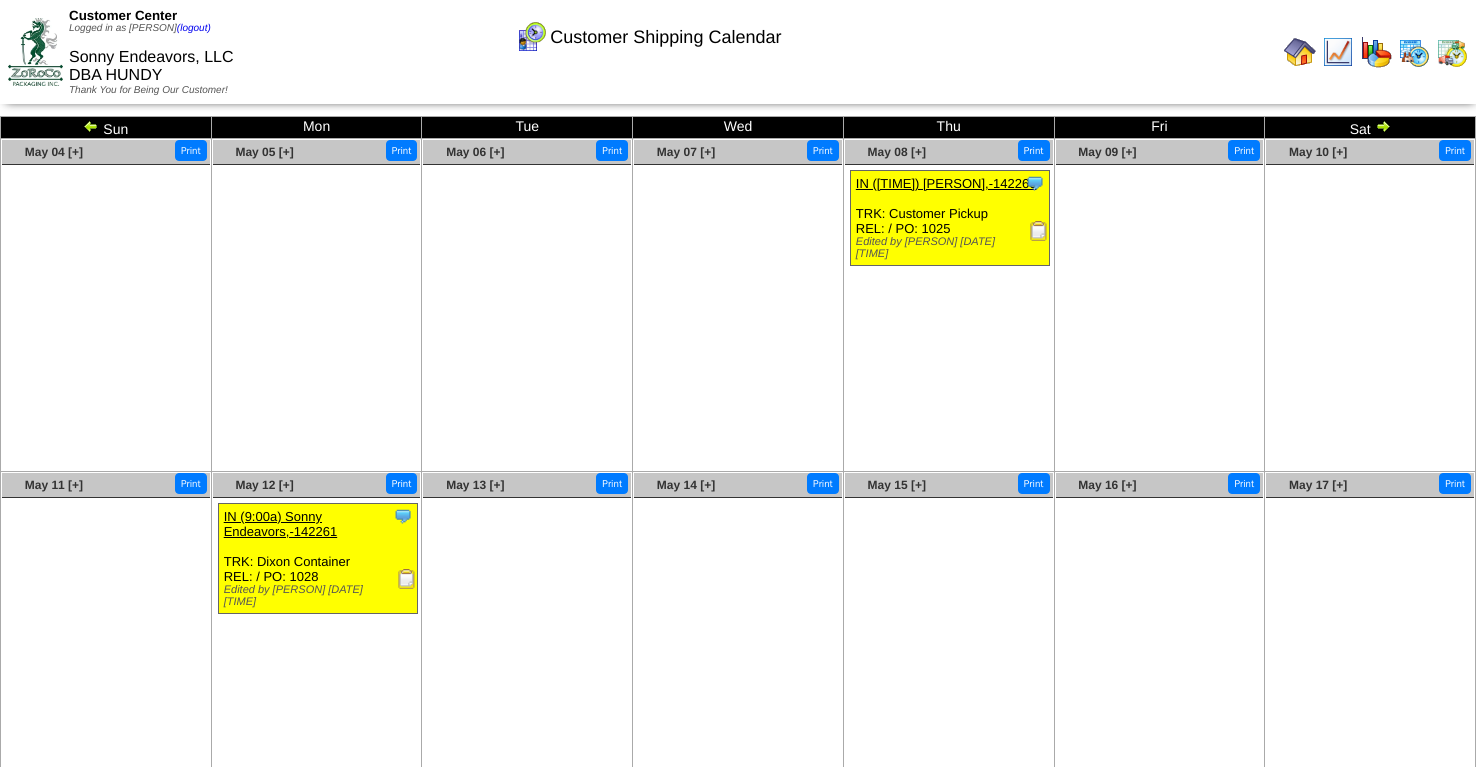click at bounding box center (91, 126) 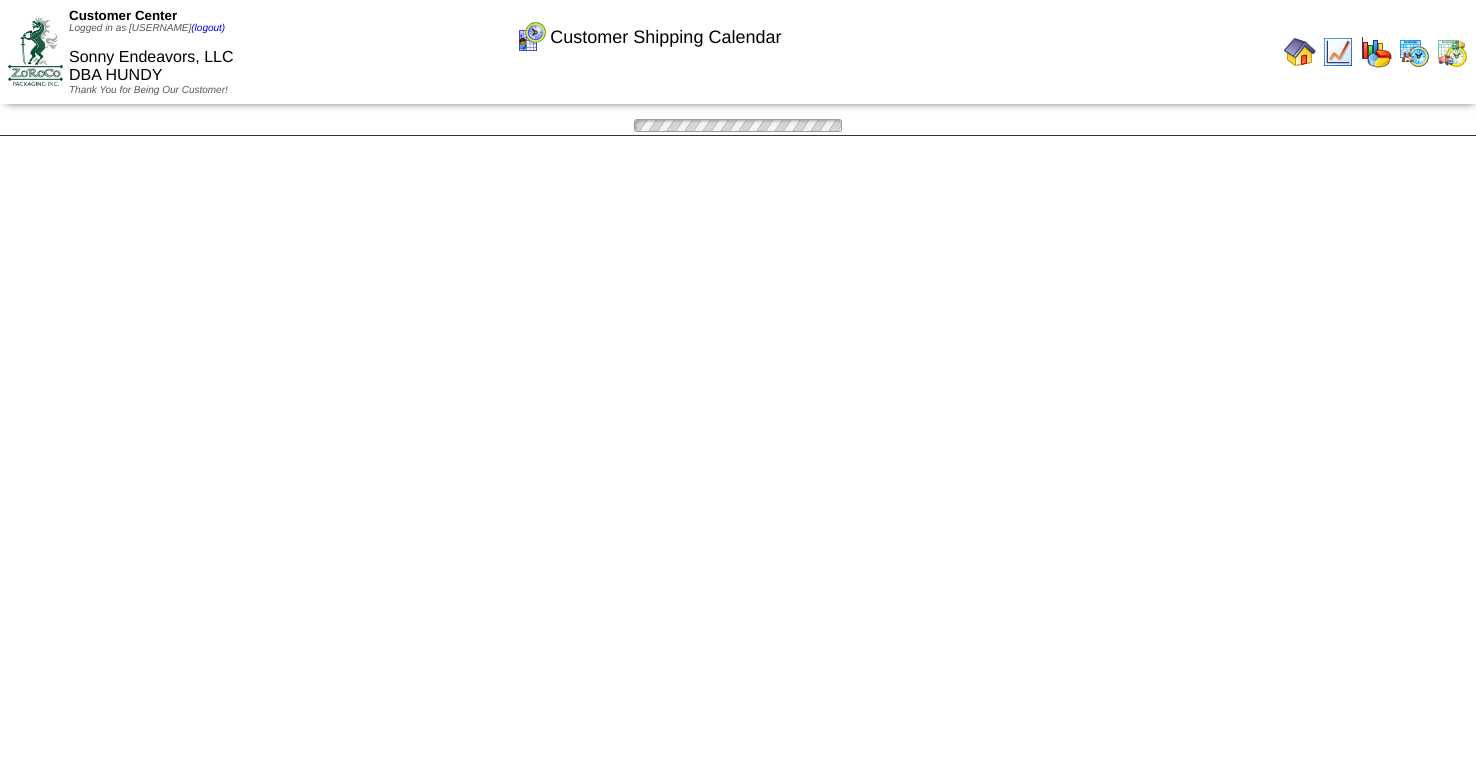 scroll, scrollTop: 0, scrollLeft: 0, axis: both 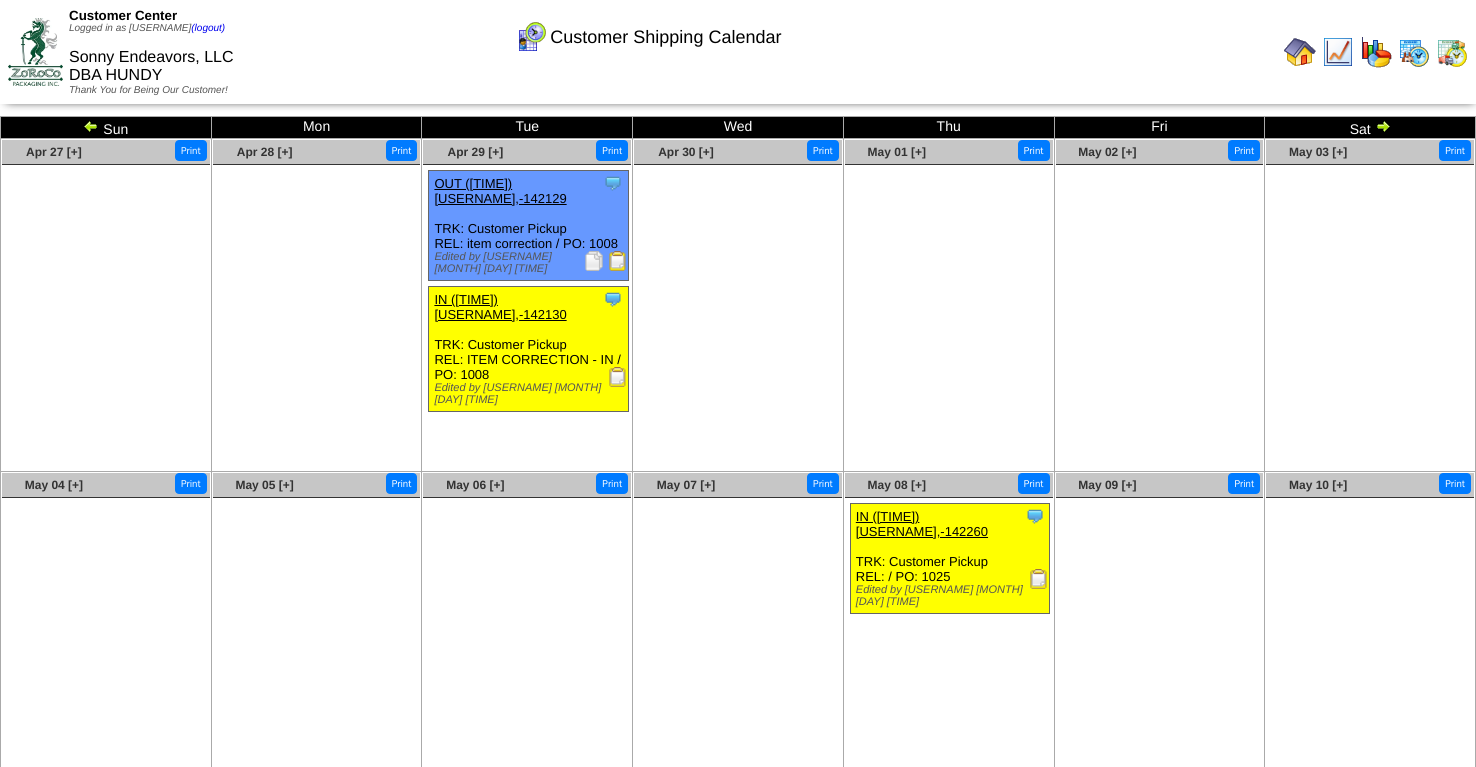 click at bounding box center [91, 126] 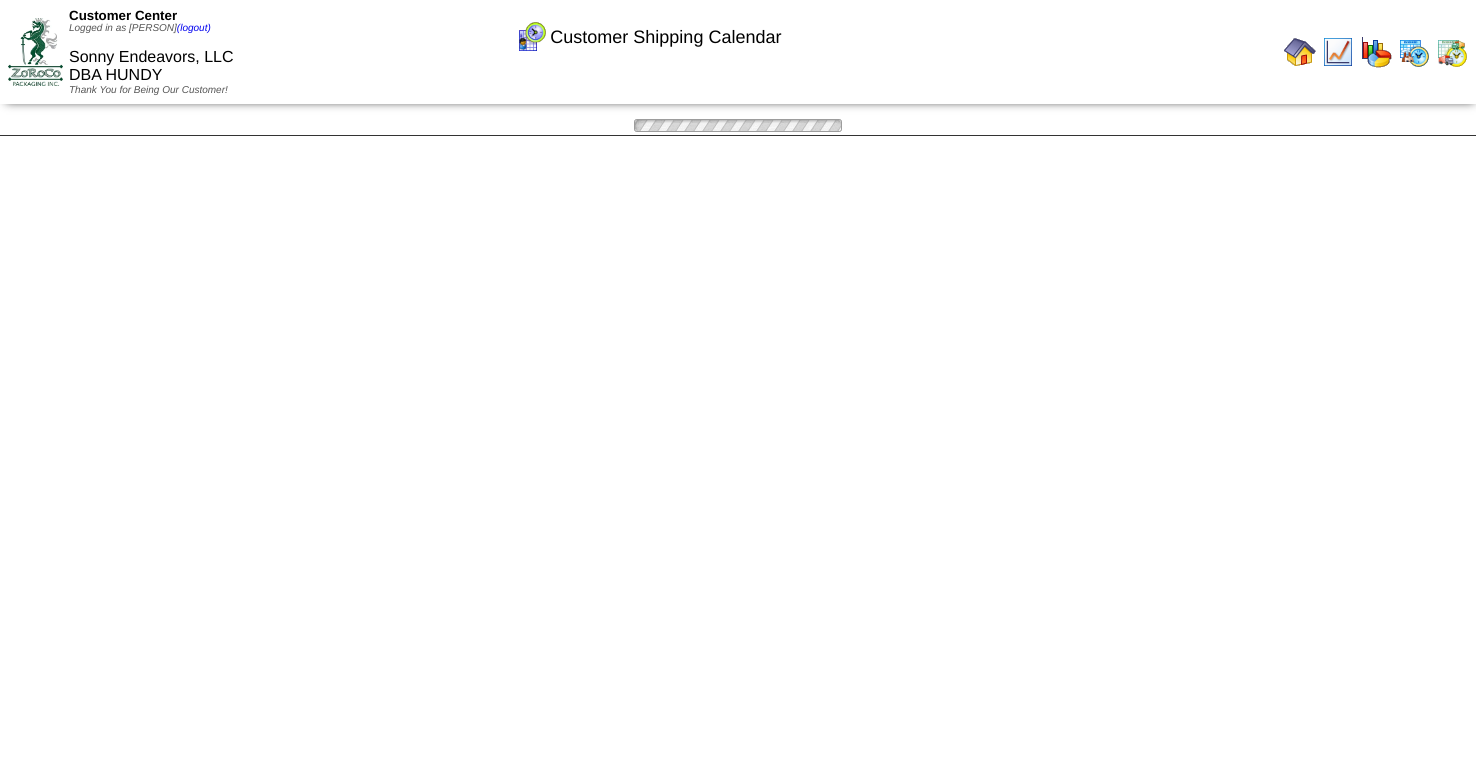 scroll, scrollTop: 0, scrollLeft: 0, axis: both 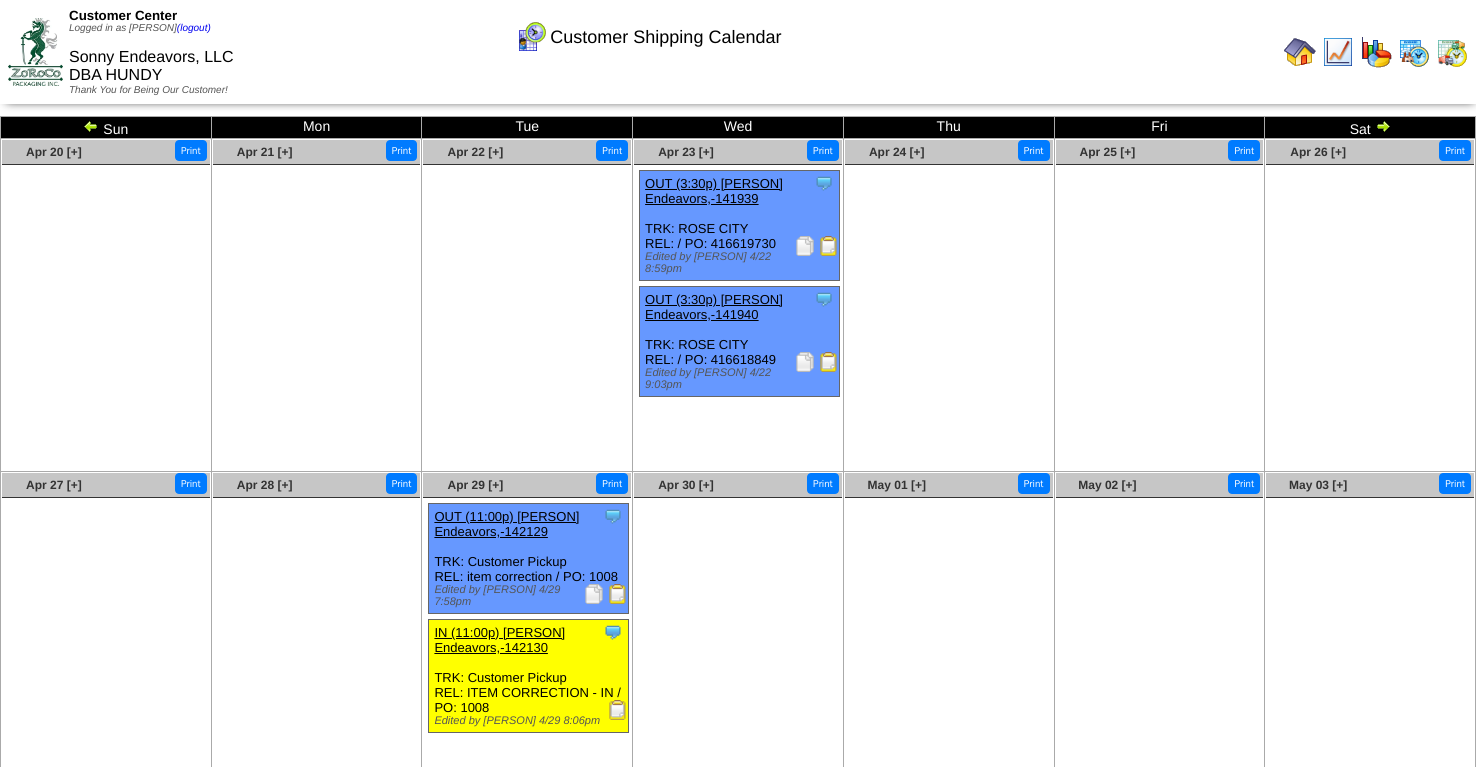 drag, startPoint x: 0, startPoint y: 0, endPoint x: 87, endPoint y: 123, distance: 150.65855 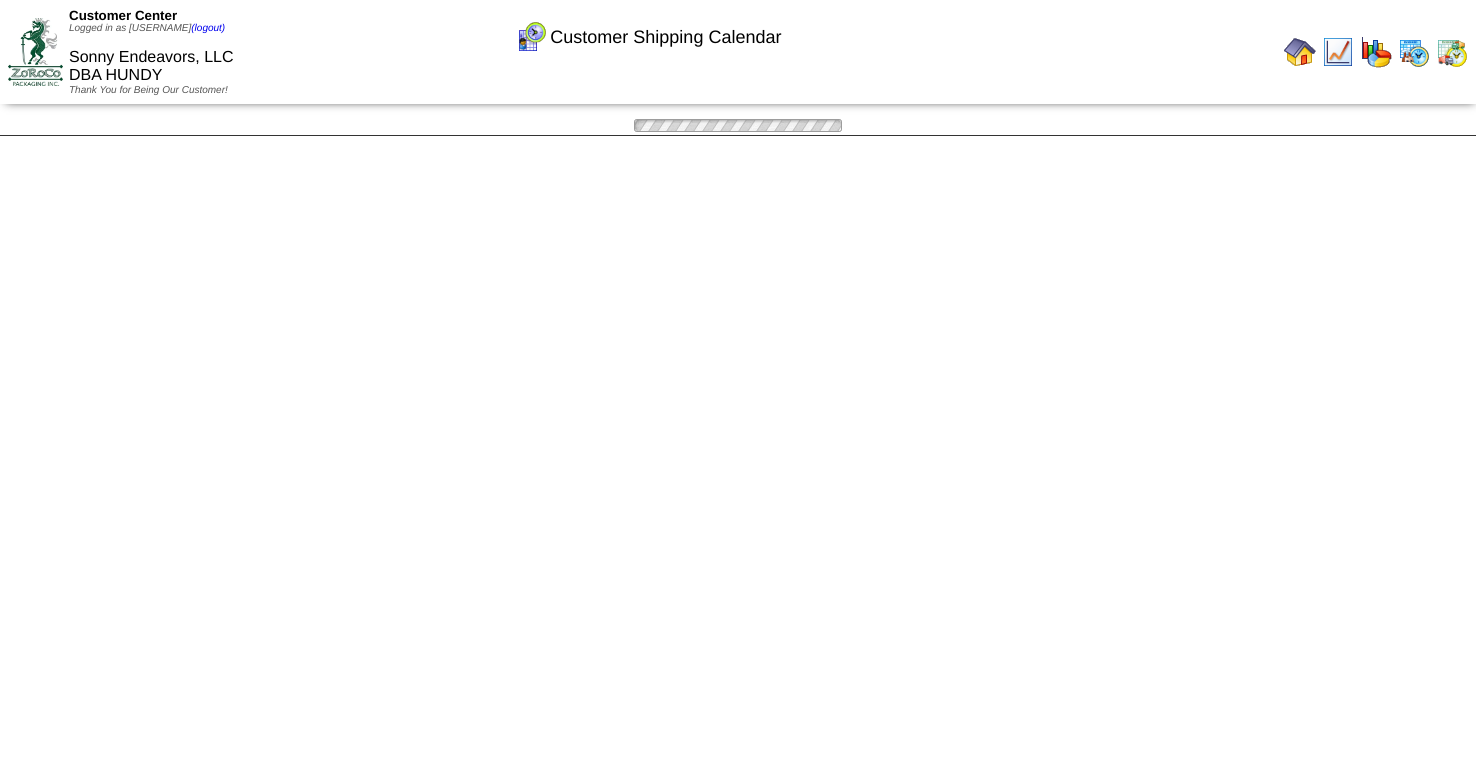 scroll, scrollTop: 0, scrollLeft: 0, axis: both 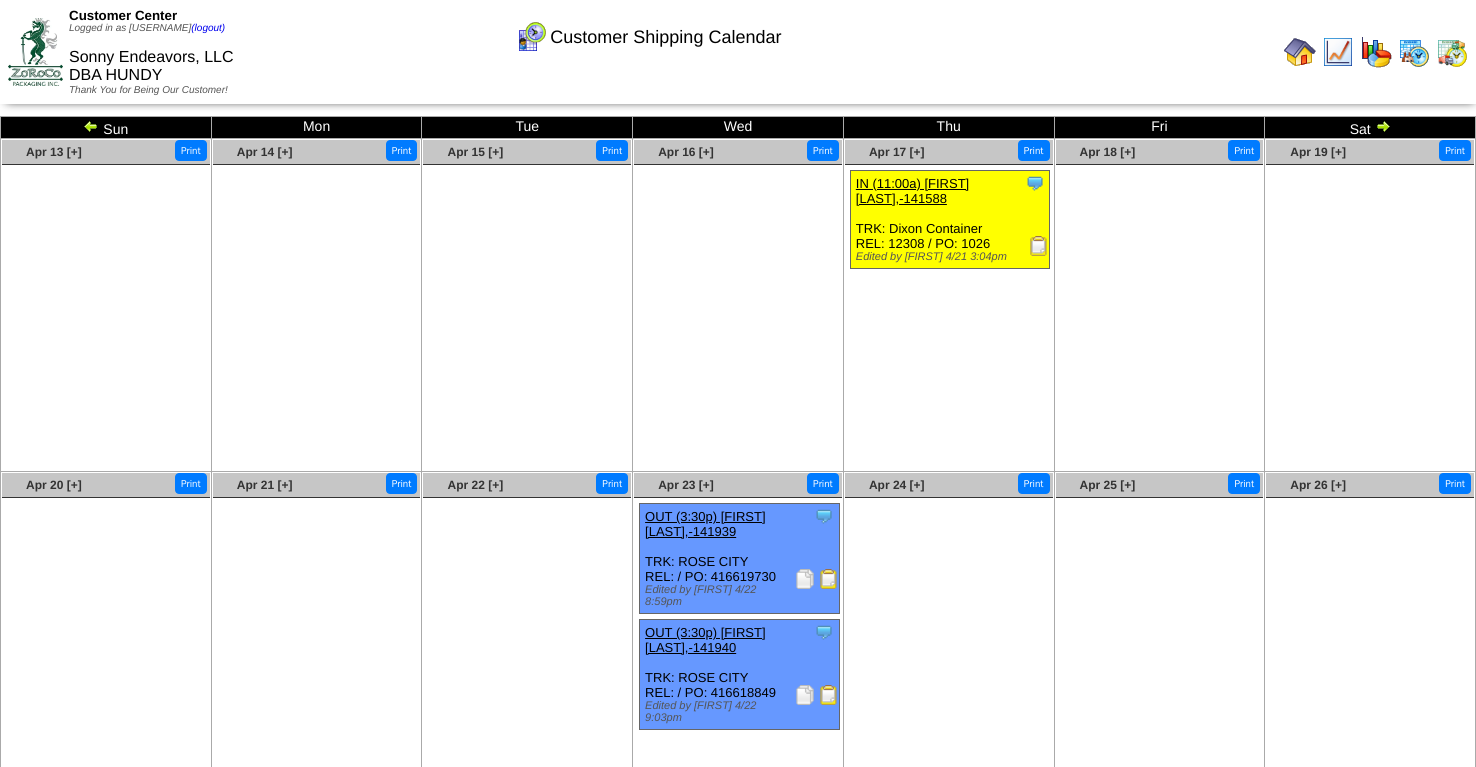 click at bounding box center (91, 126) 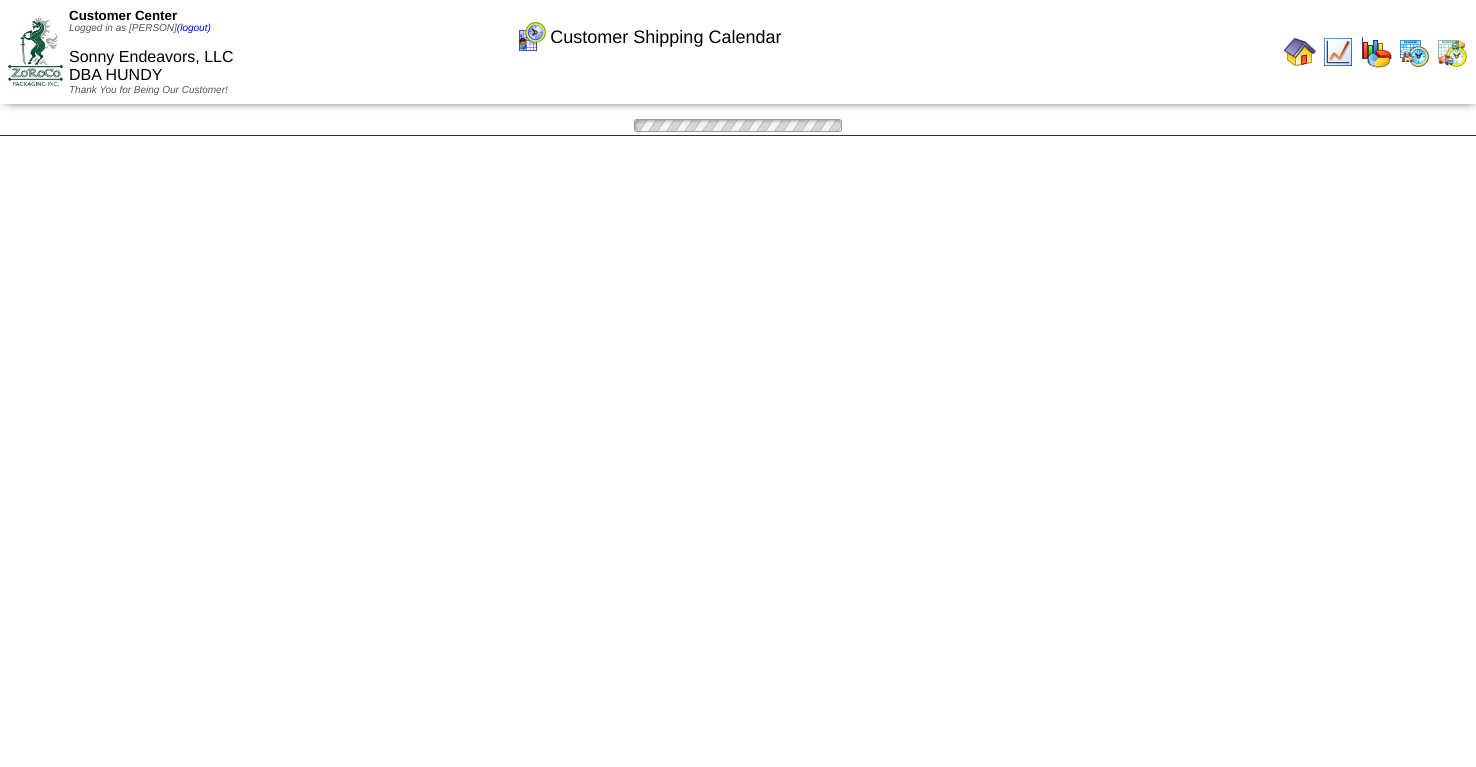 scroll, scrollTop: 0, scrollLeft: 0, axis: both 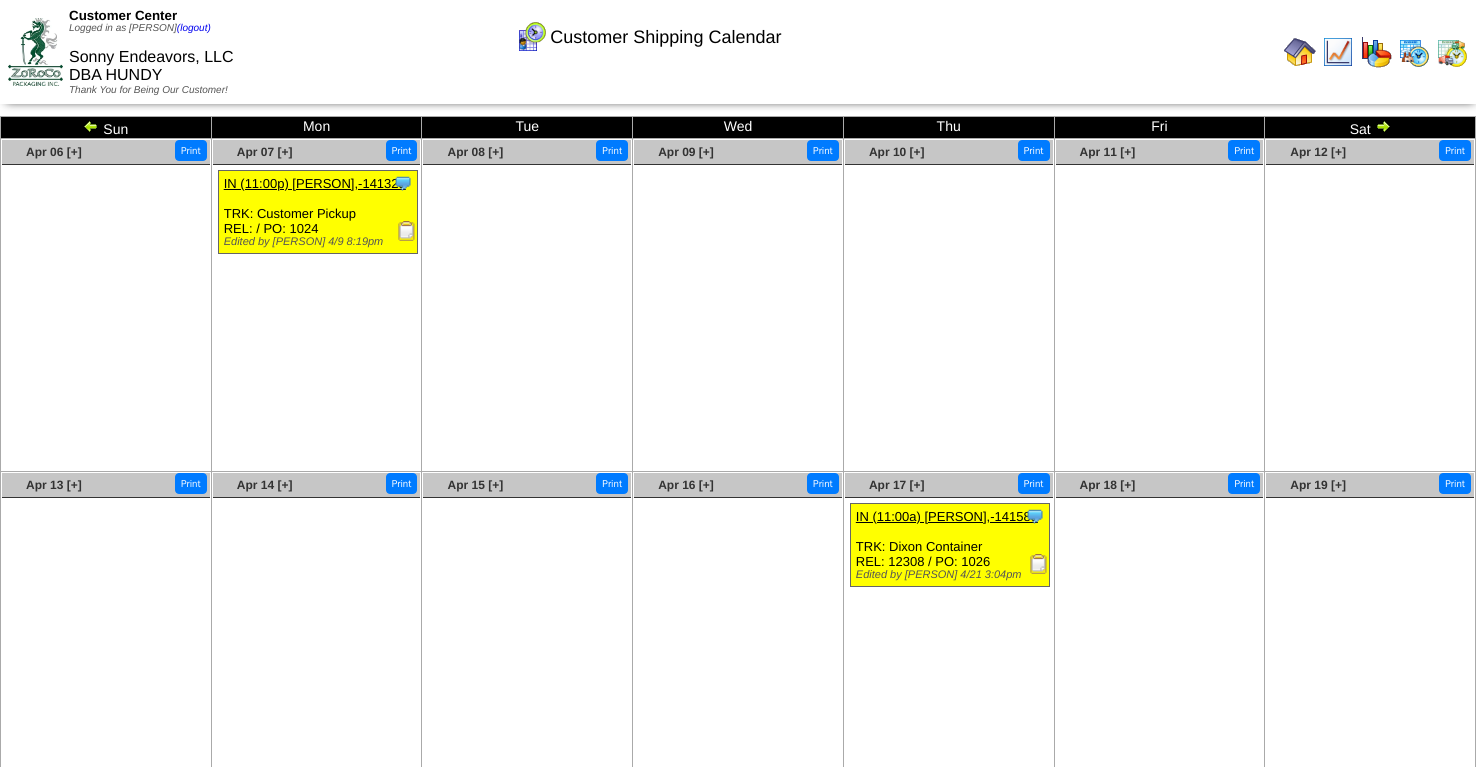 click at bounding box center (407, 231) 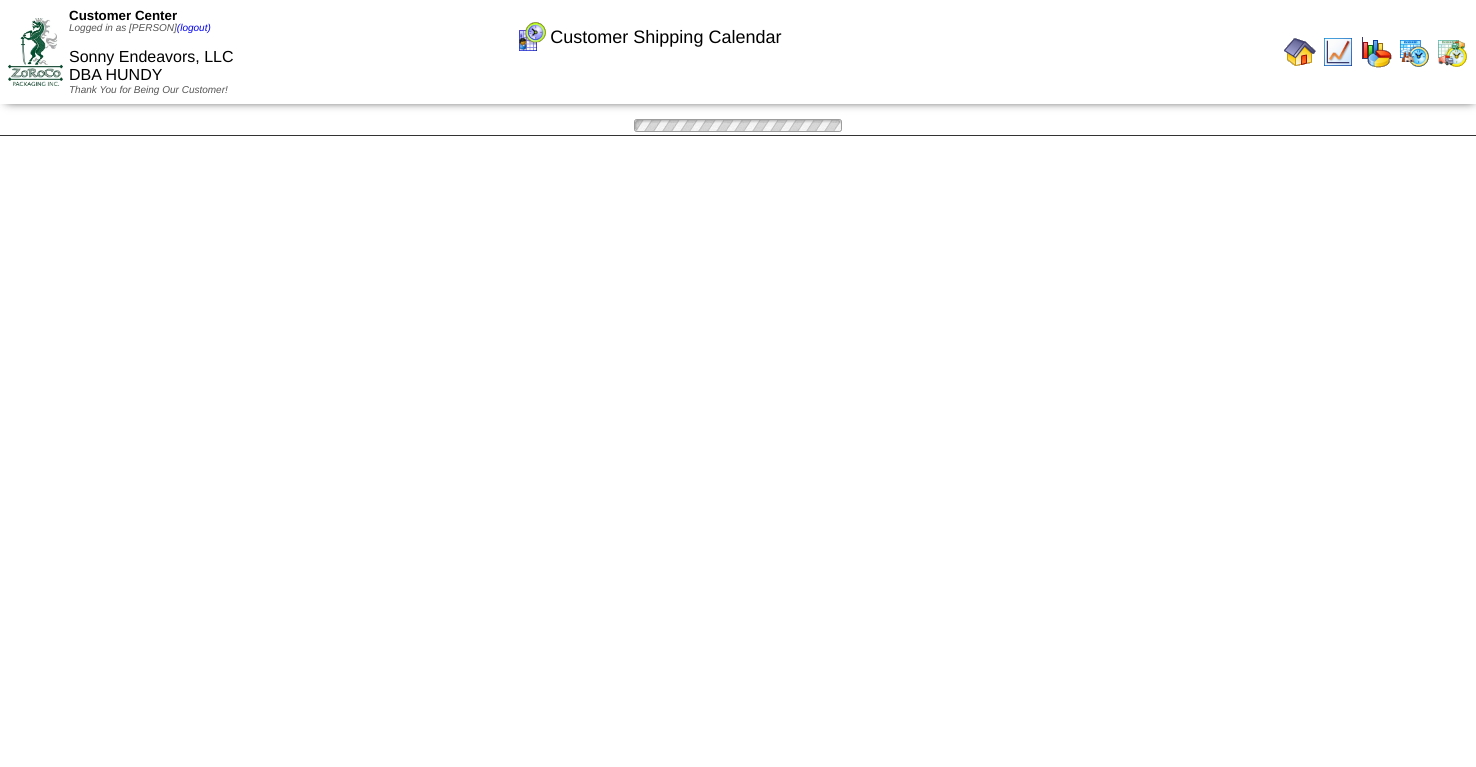 scroll, scrollTop: 0, scrollLeft: 0, axis: both 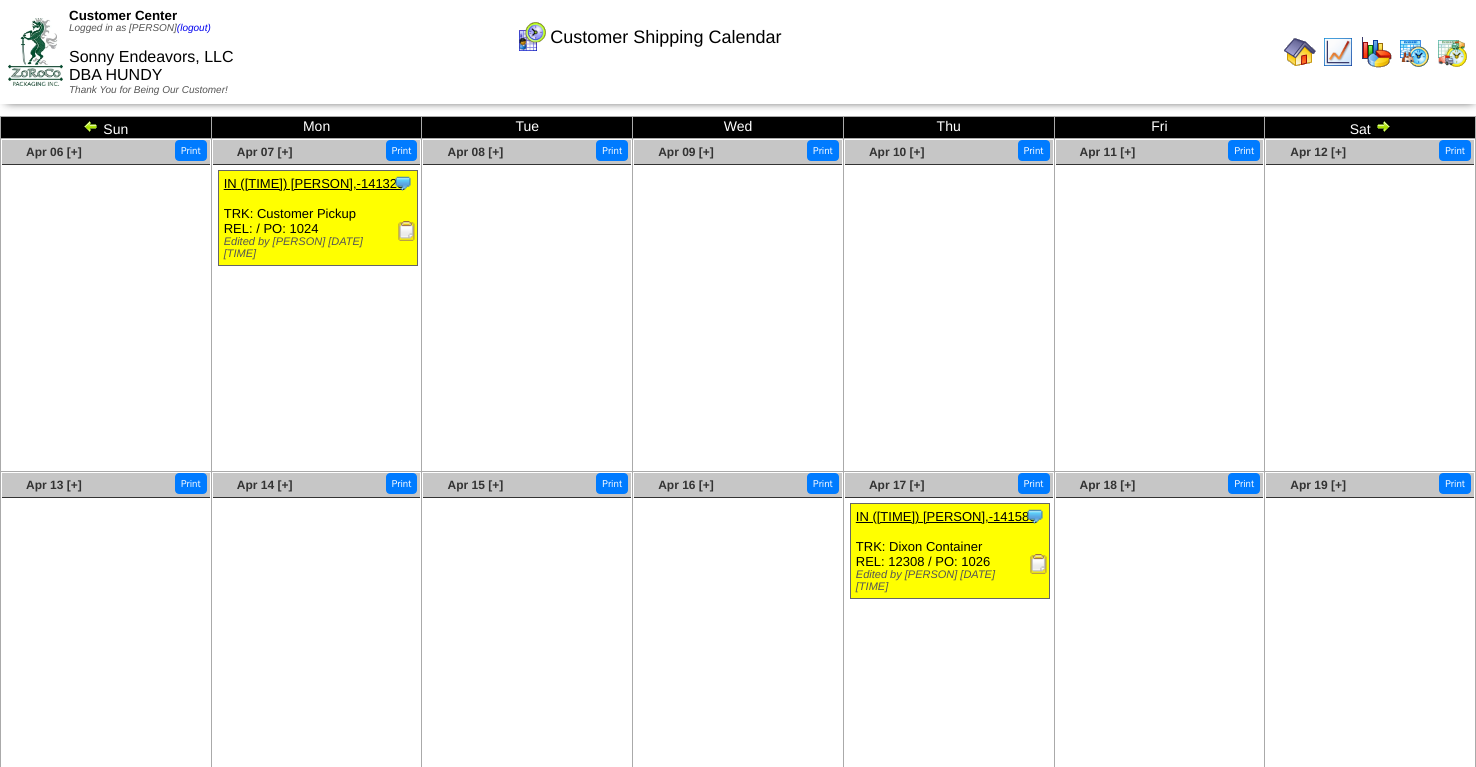 click at bounding box center [91, 126] 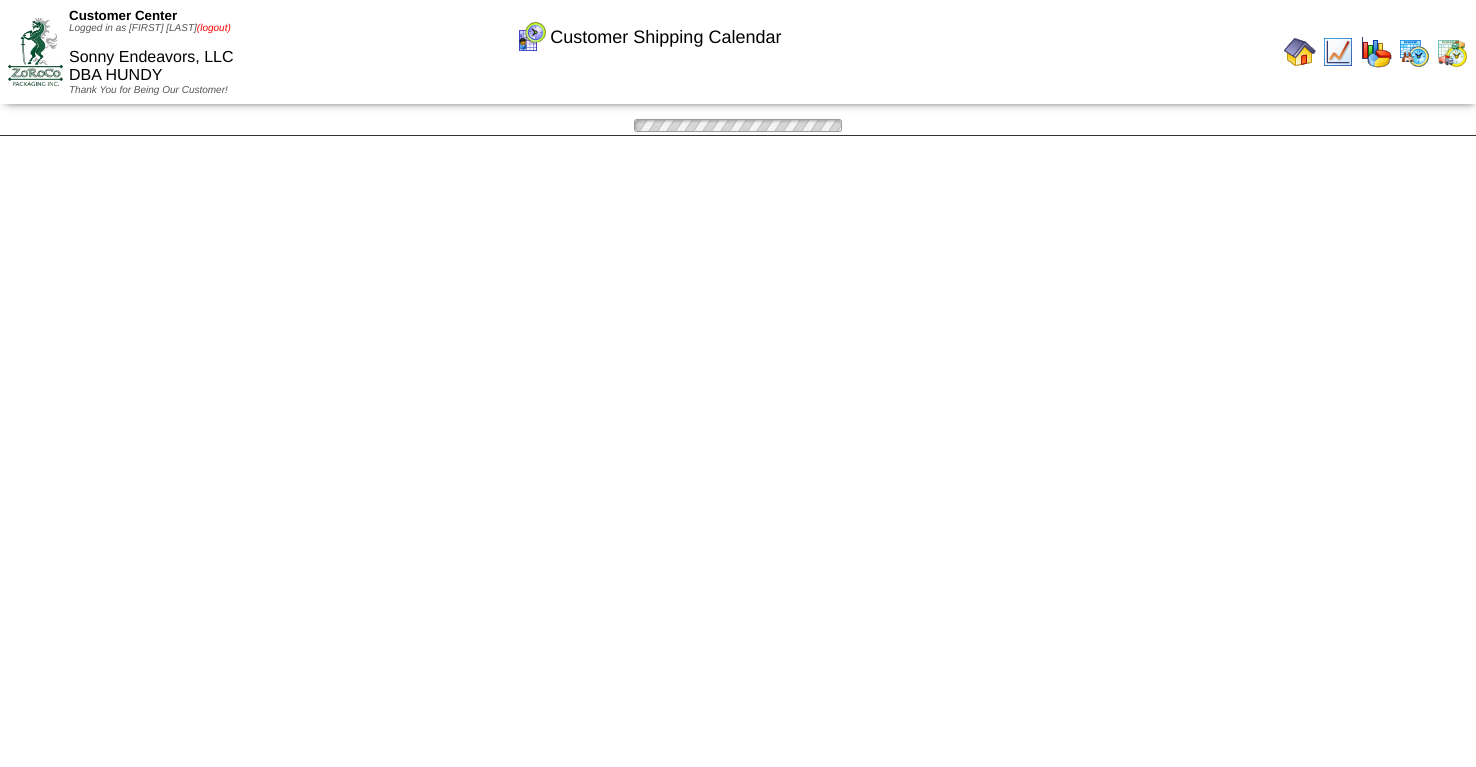 scroll, scrollTop: 0, scrollLeft: 0, axis: both 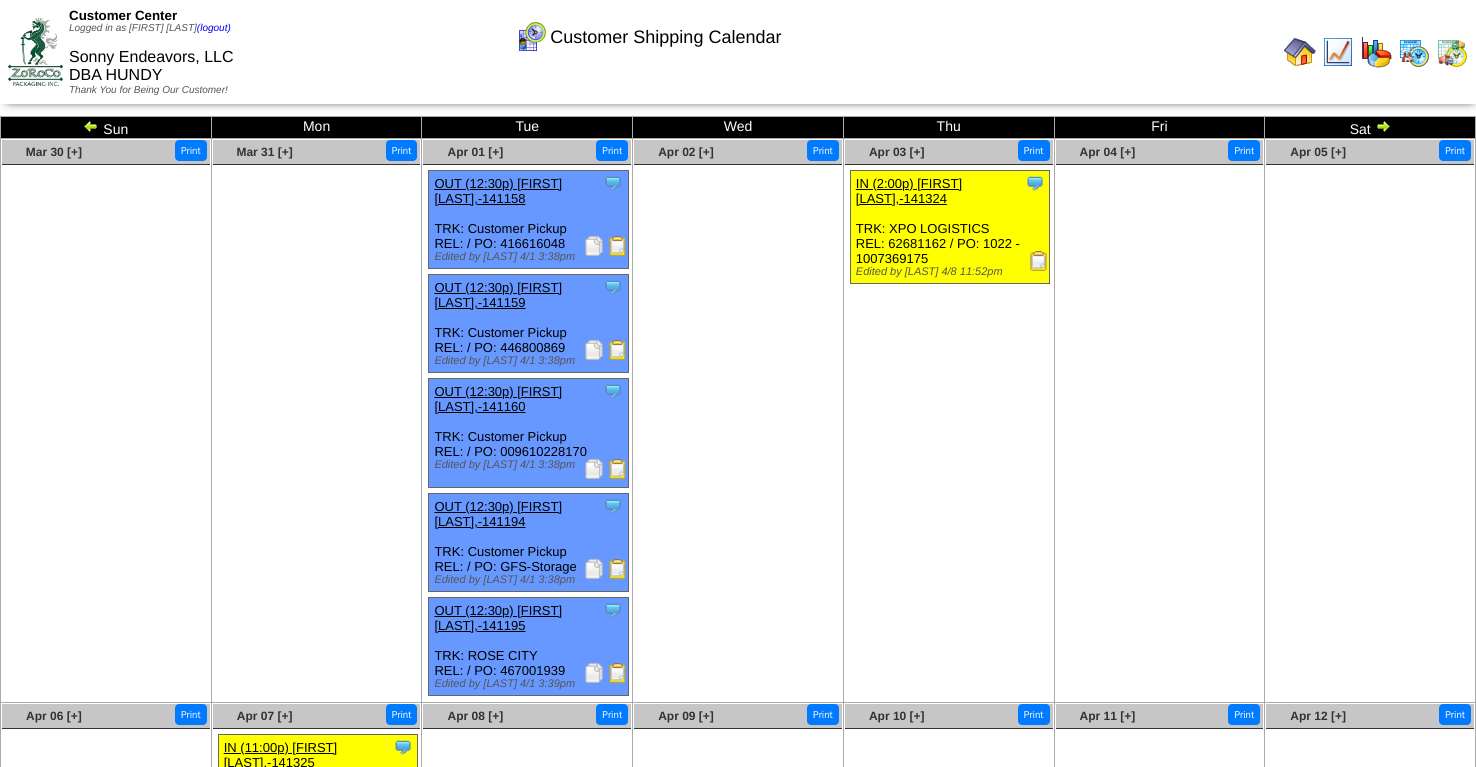 click at bounding box center [91, 126] 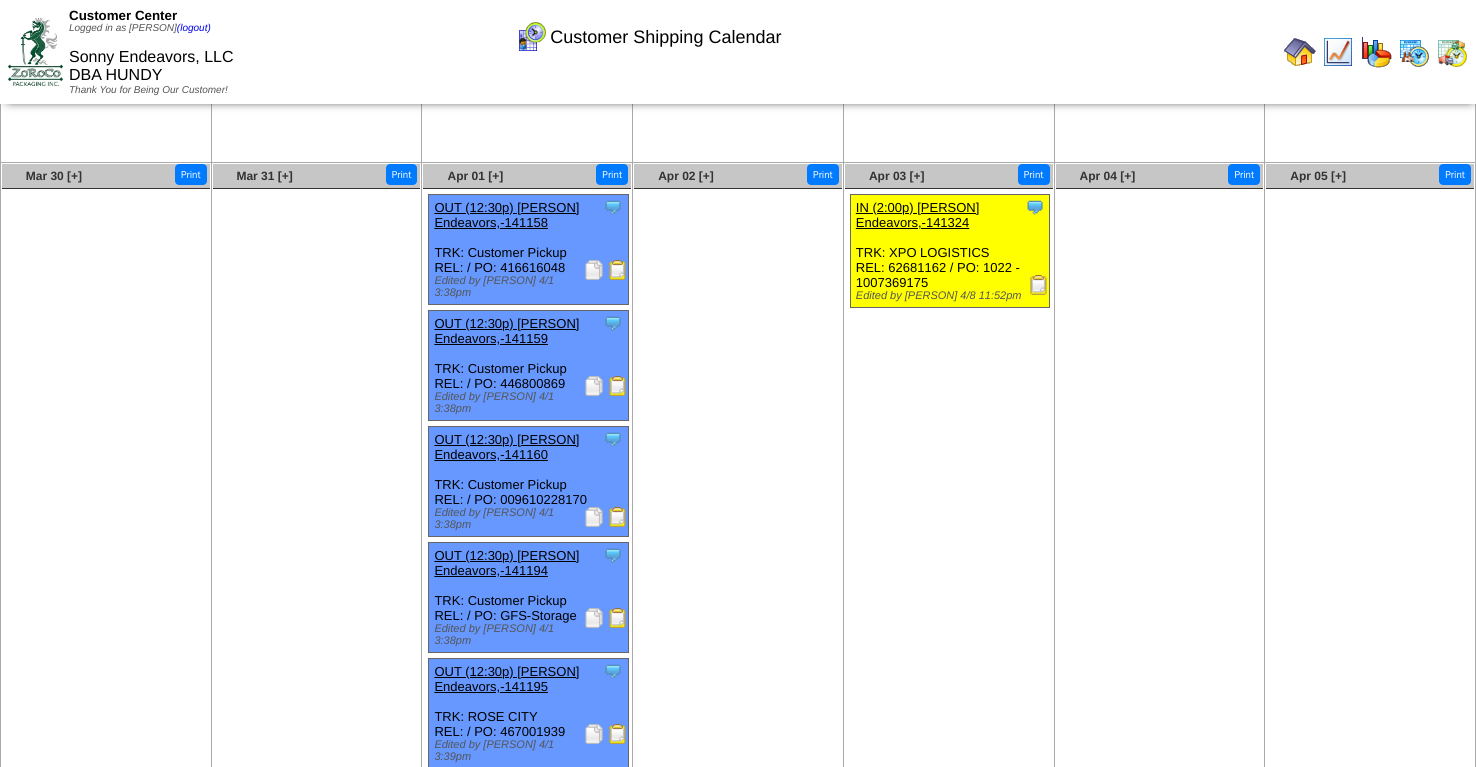scroll, scrollTop: 310, scrollLeft: 0, axis: vertical 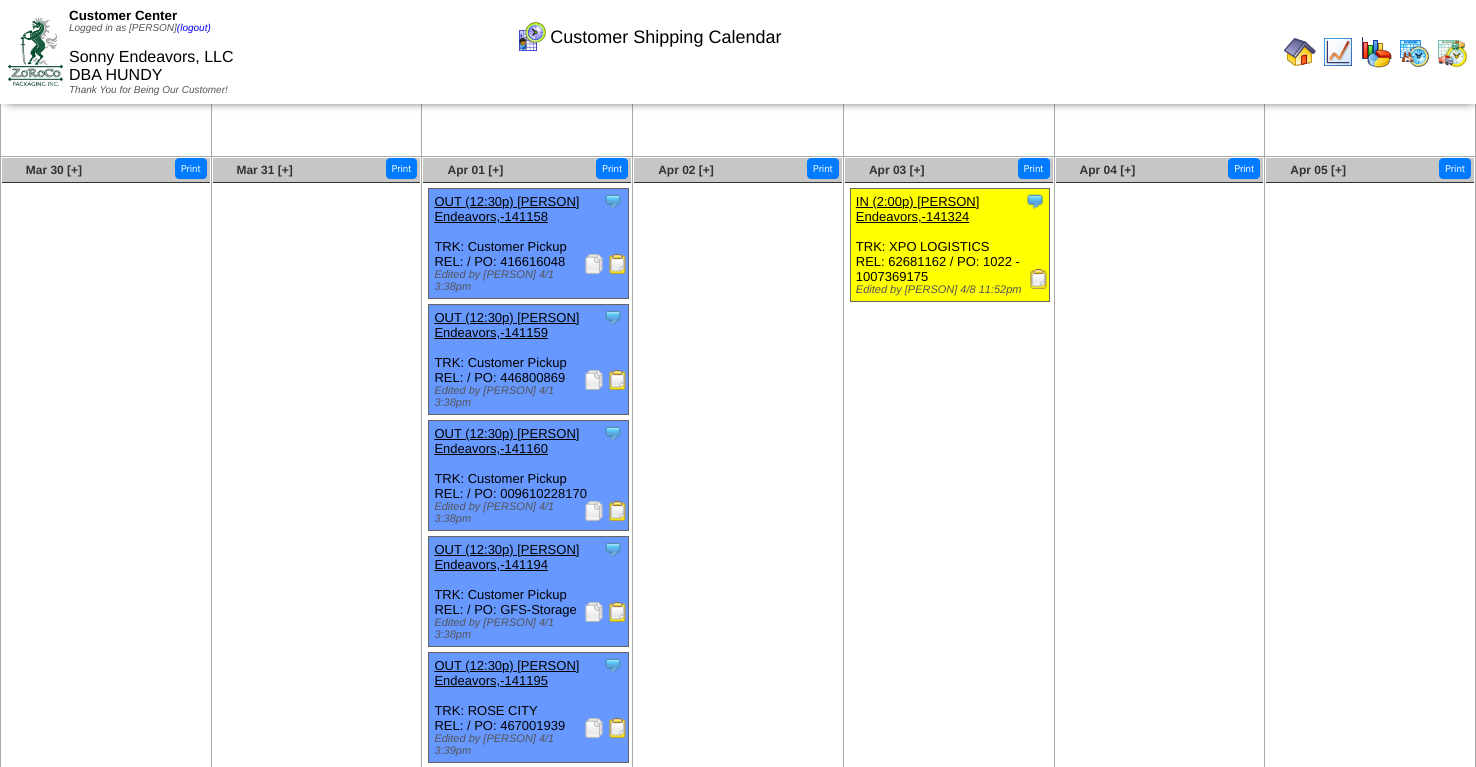 click at bounding box center [1039, 279] 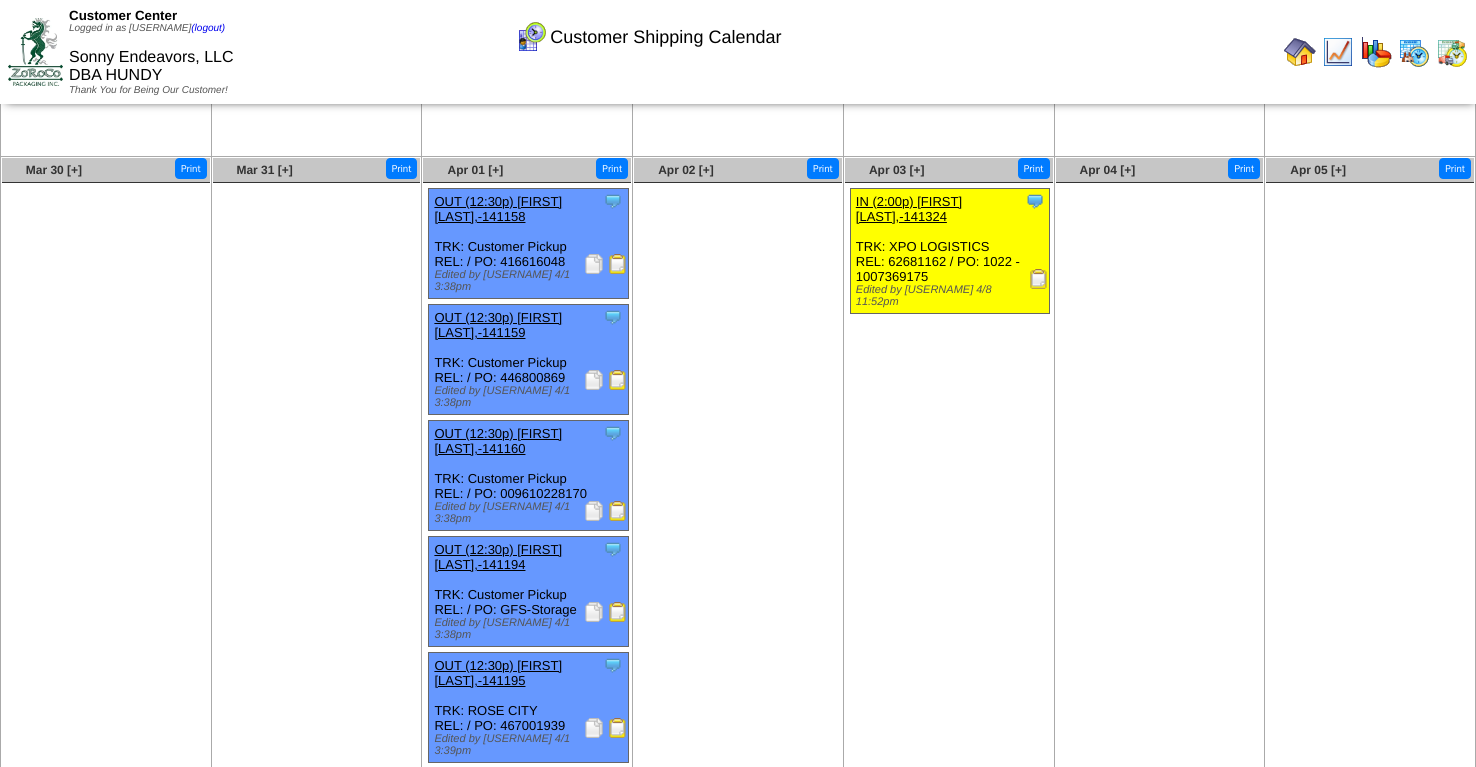 scroll, scrollTop: 0, scrollLeft: 0, axis: both 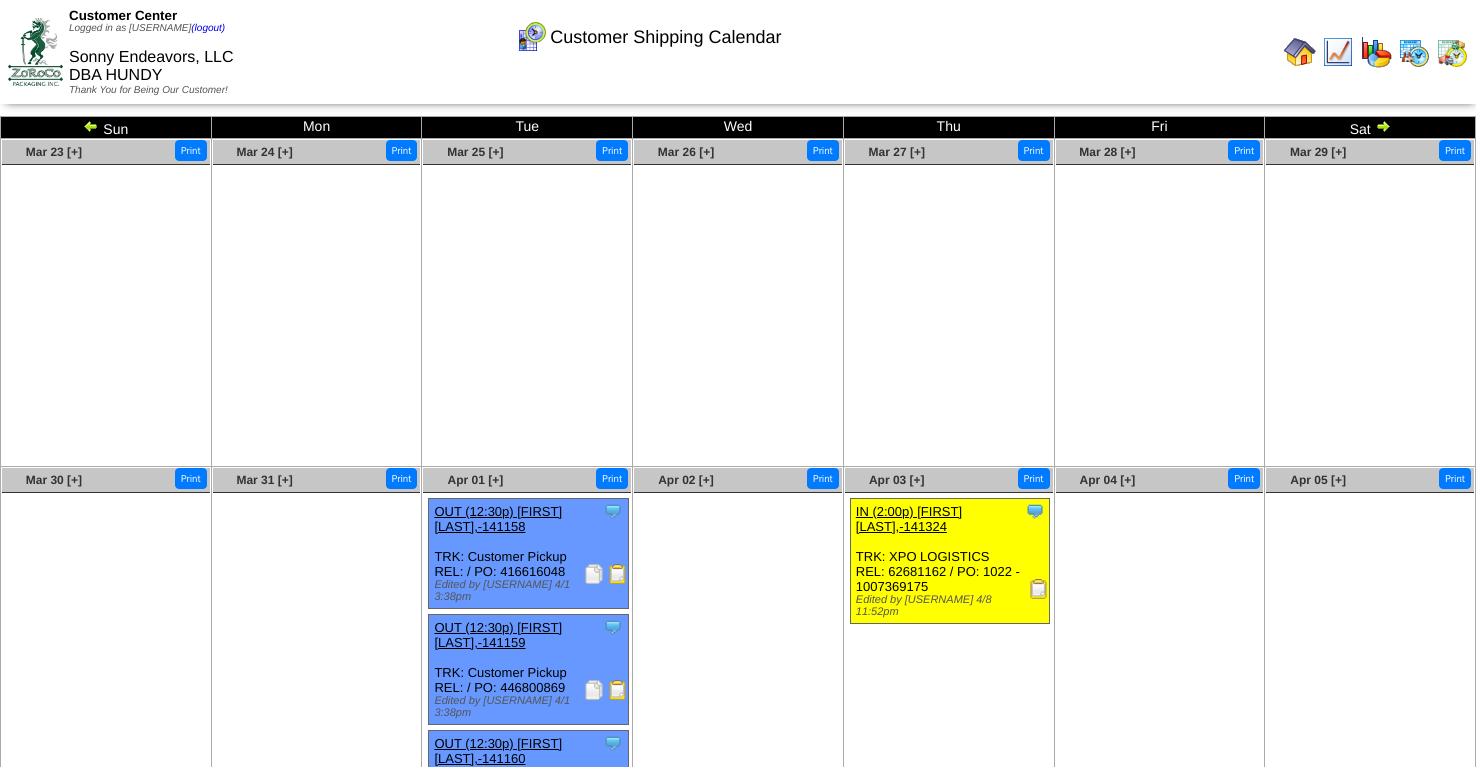 click at bounding box center [91, 126] 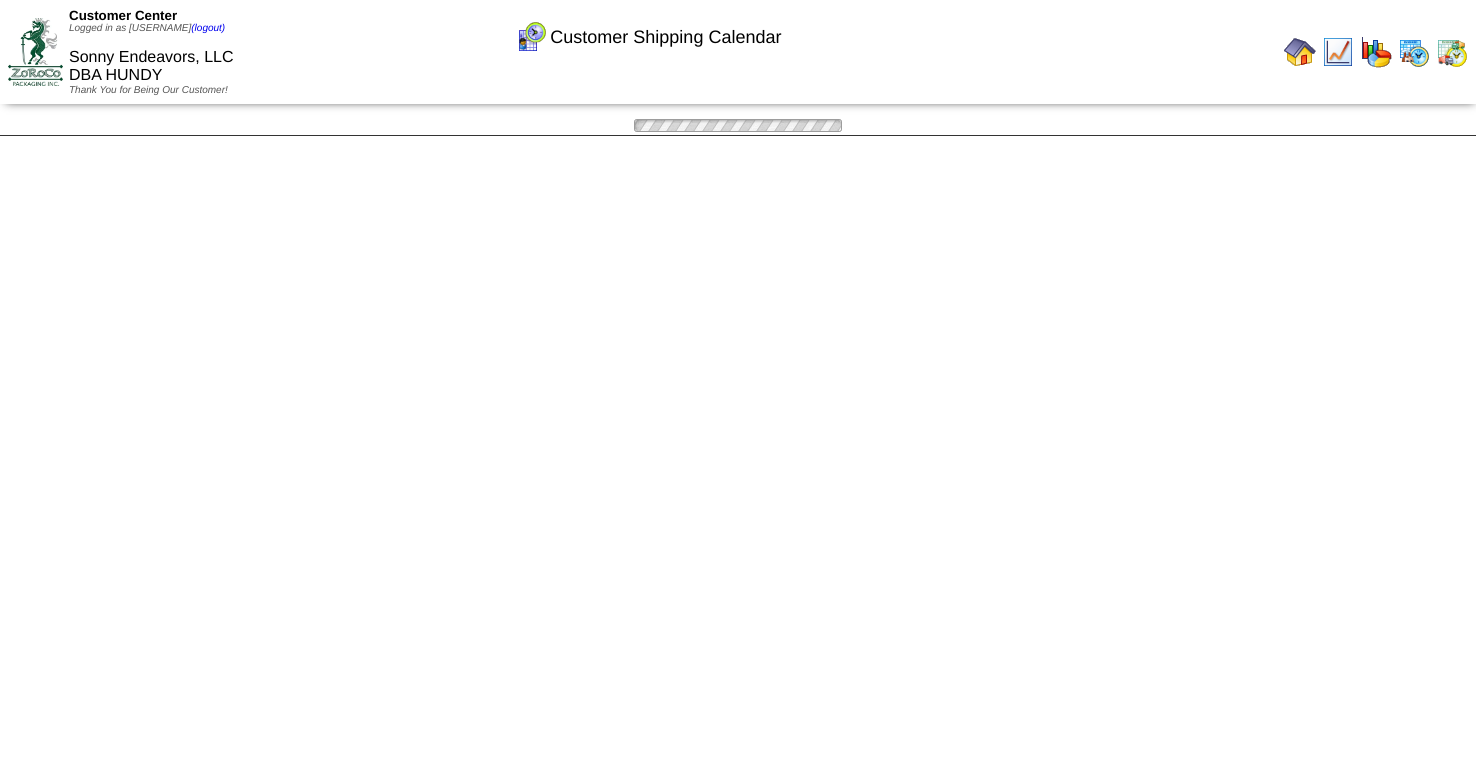 scroll, scrollTop: 0, scrollLeft: 0, axis: both 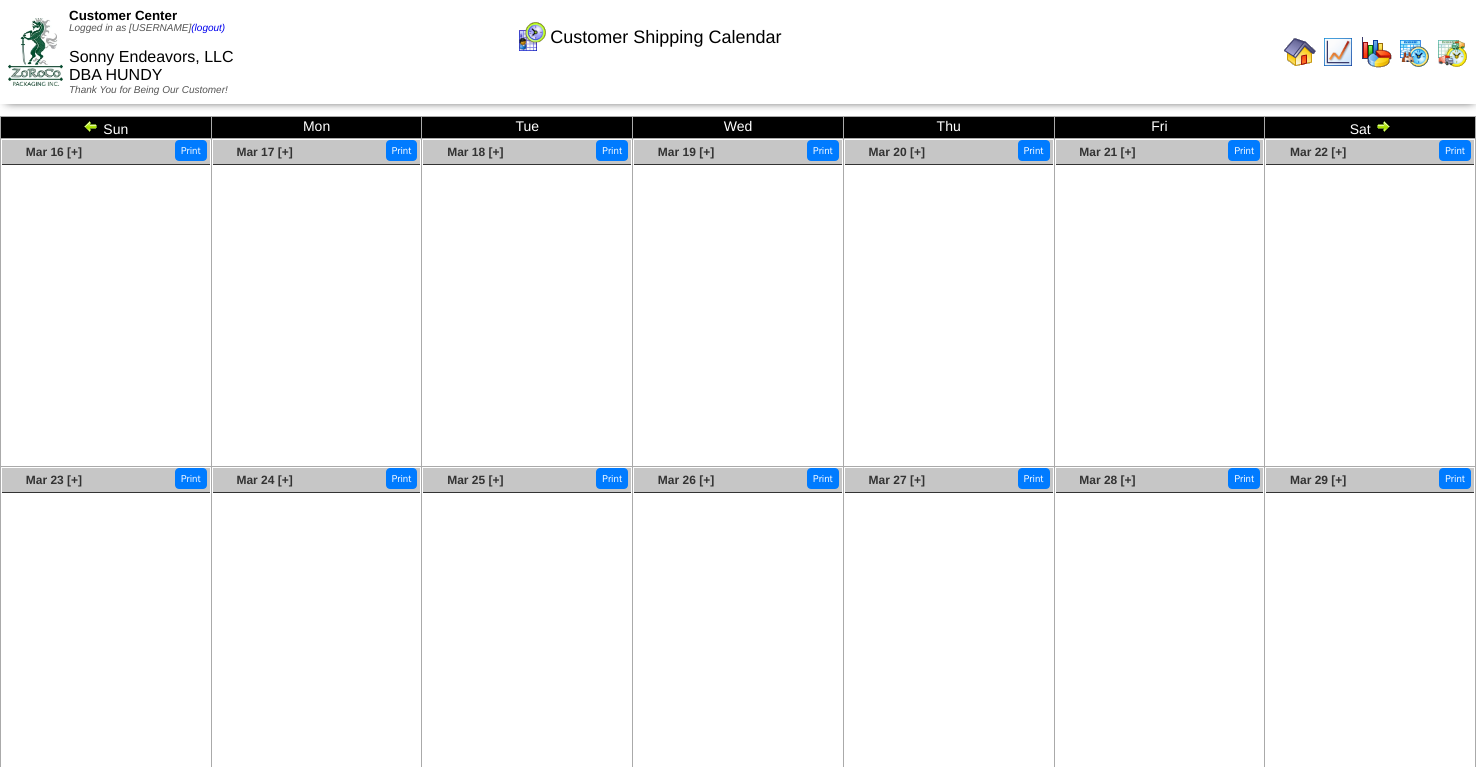 click at bounding box center [91, 126] 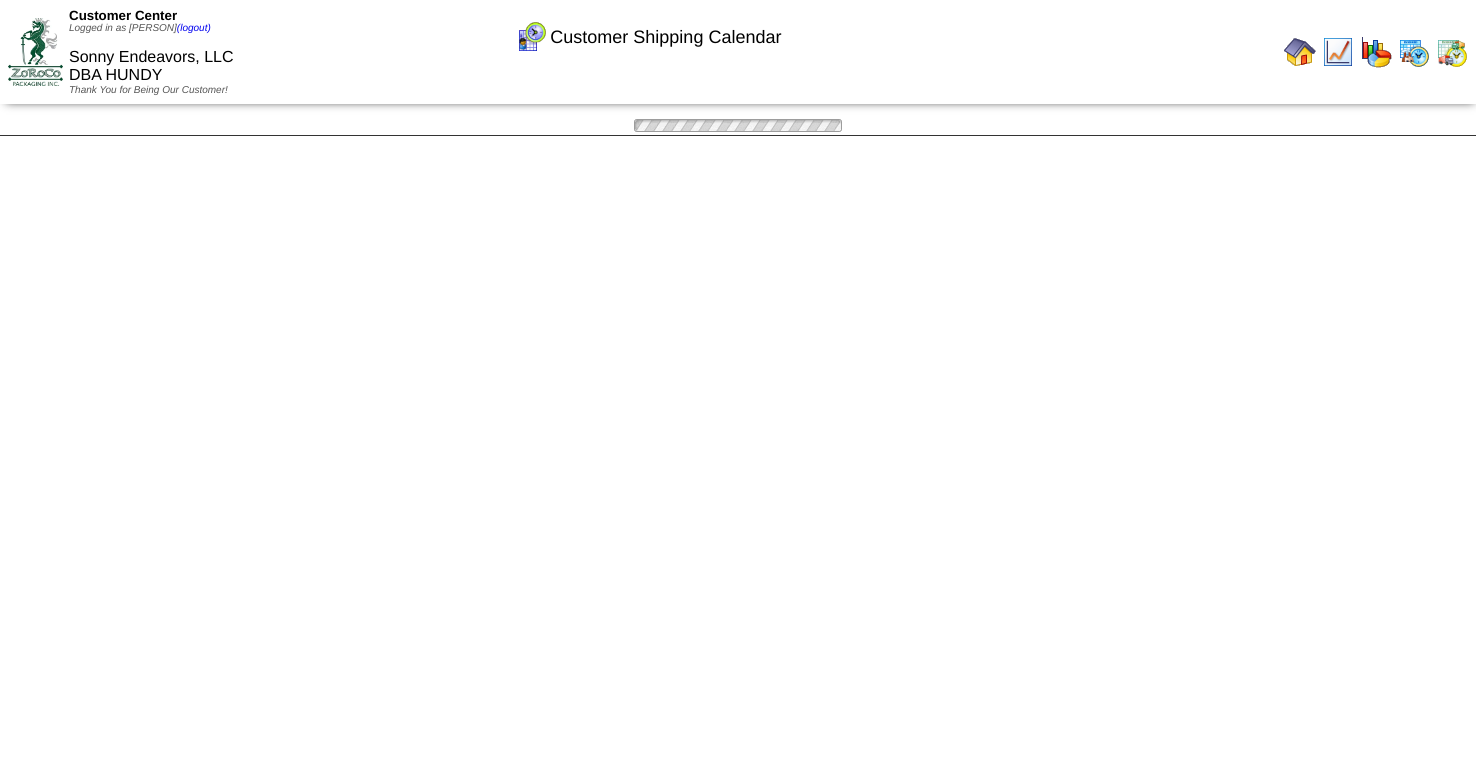 scroll, scrollTop: 0, scrollLeft: 0, axis: both 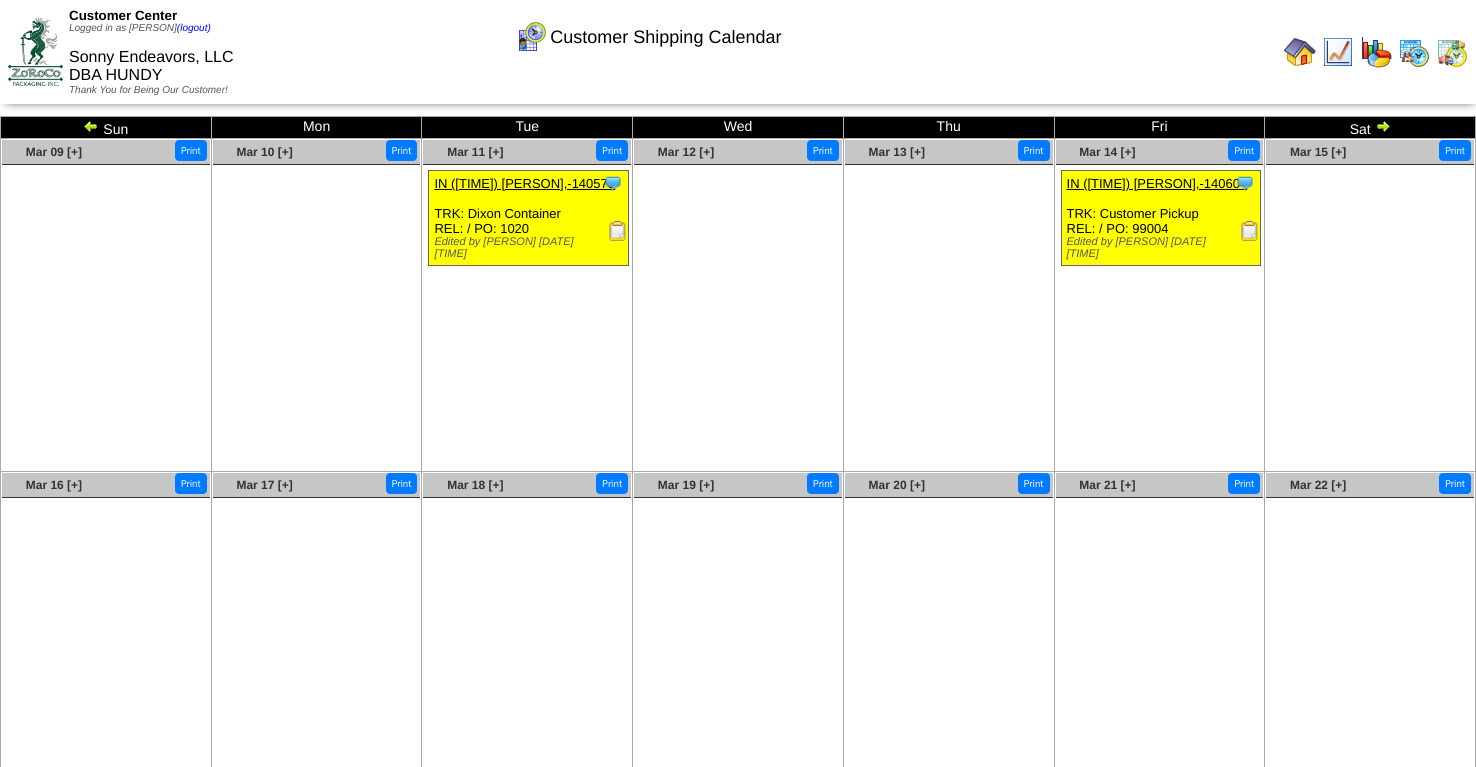 click at bounding box center [91, 126] 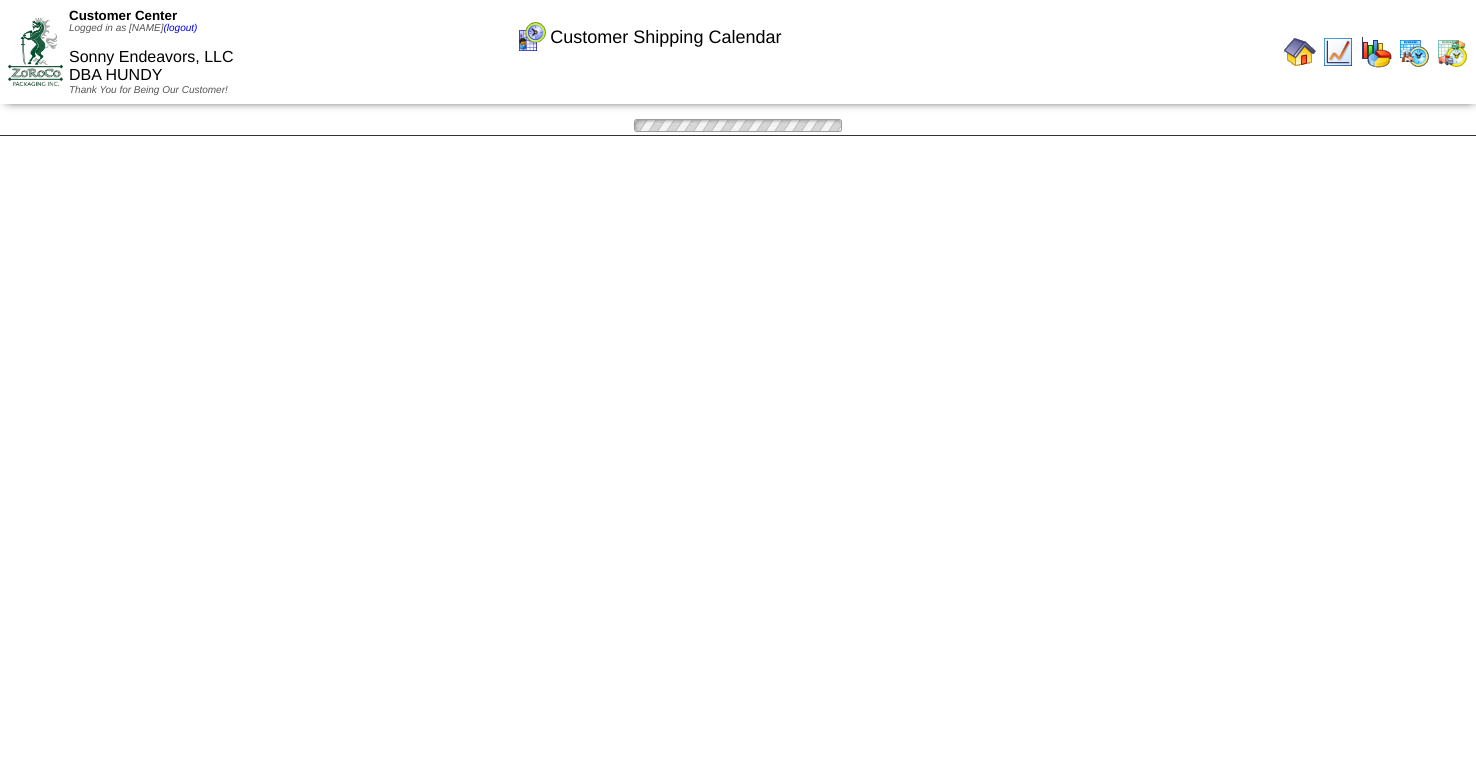 scroll, scrollTop: 0, scrollLeft: 0, axis: both 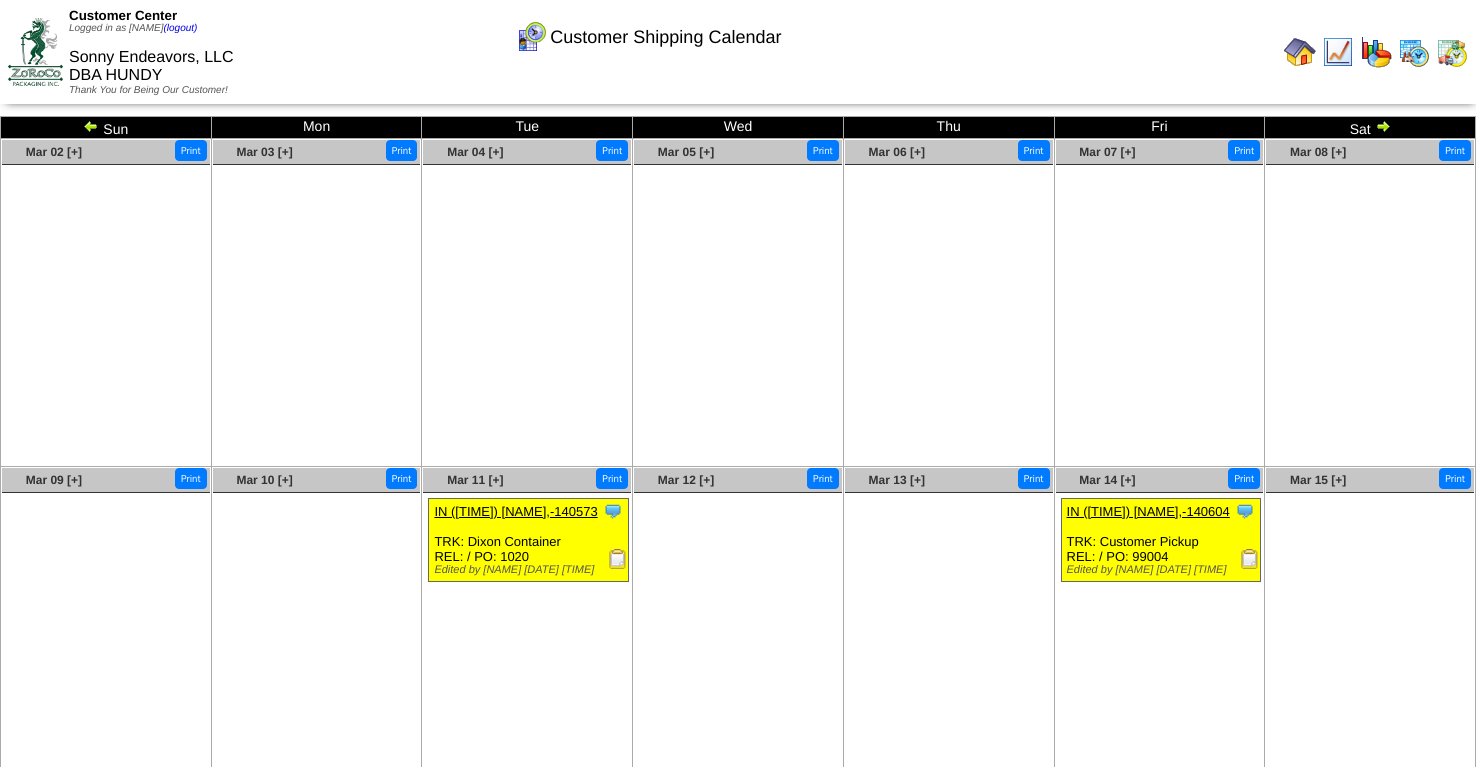 click at bounding box center [91, 126] 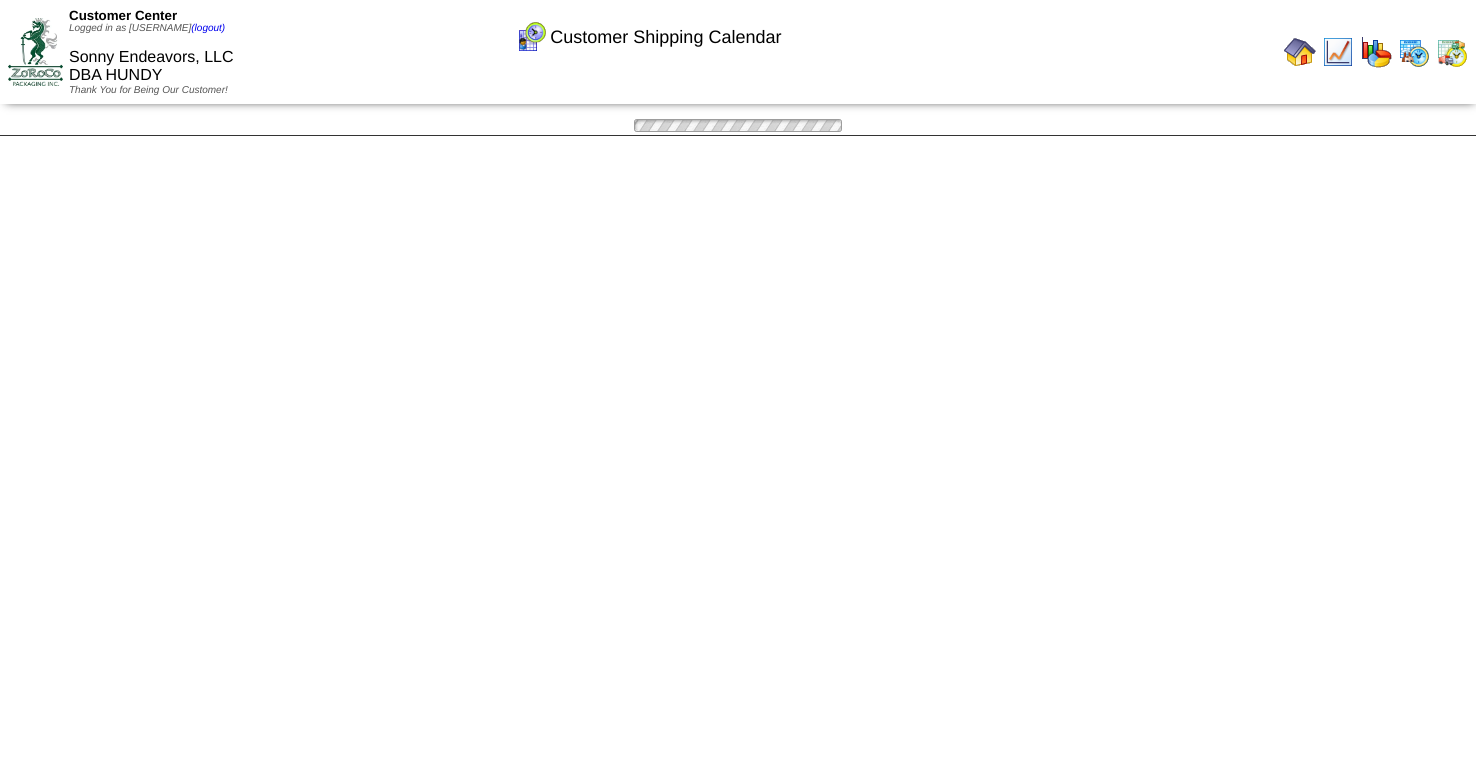 scroll, scrollTop: 0, scrollLeft: 0, axis: both 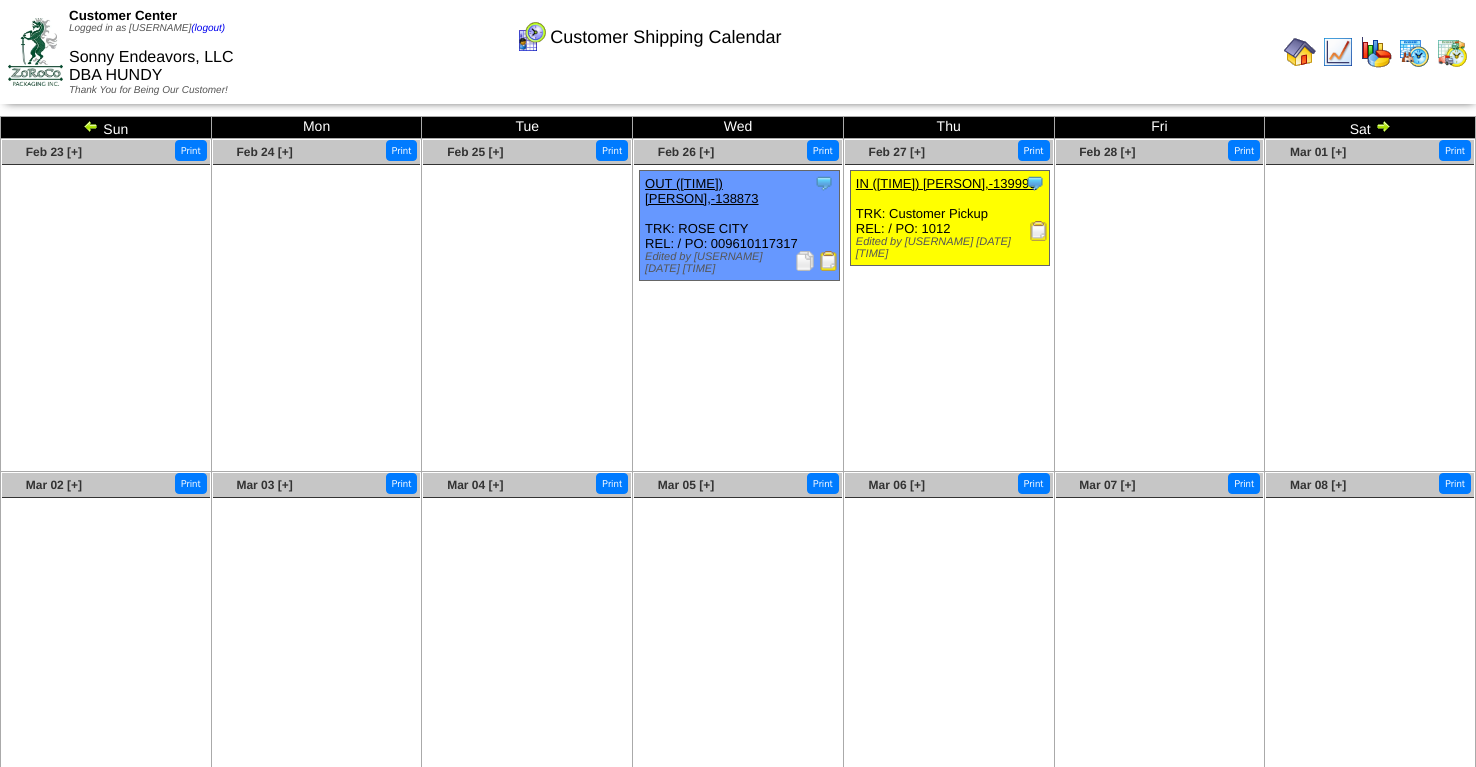 click at bounding box center (91, 126) 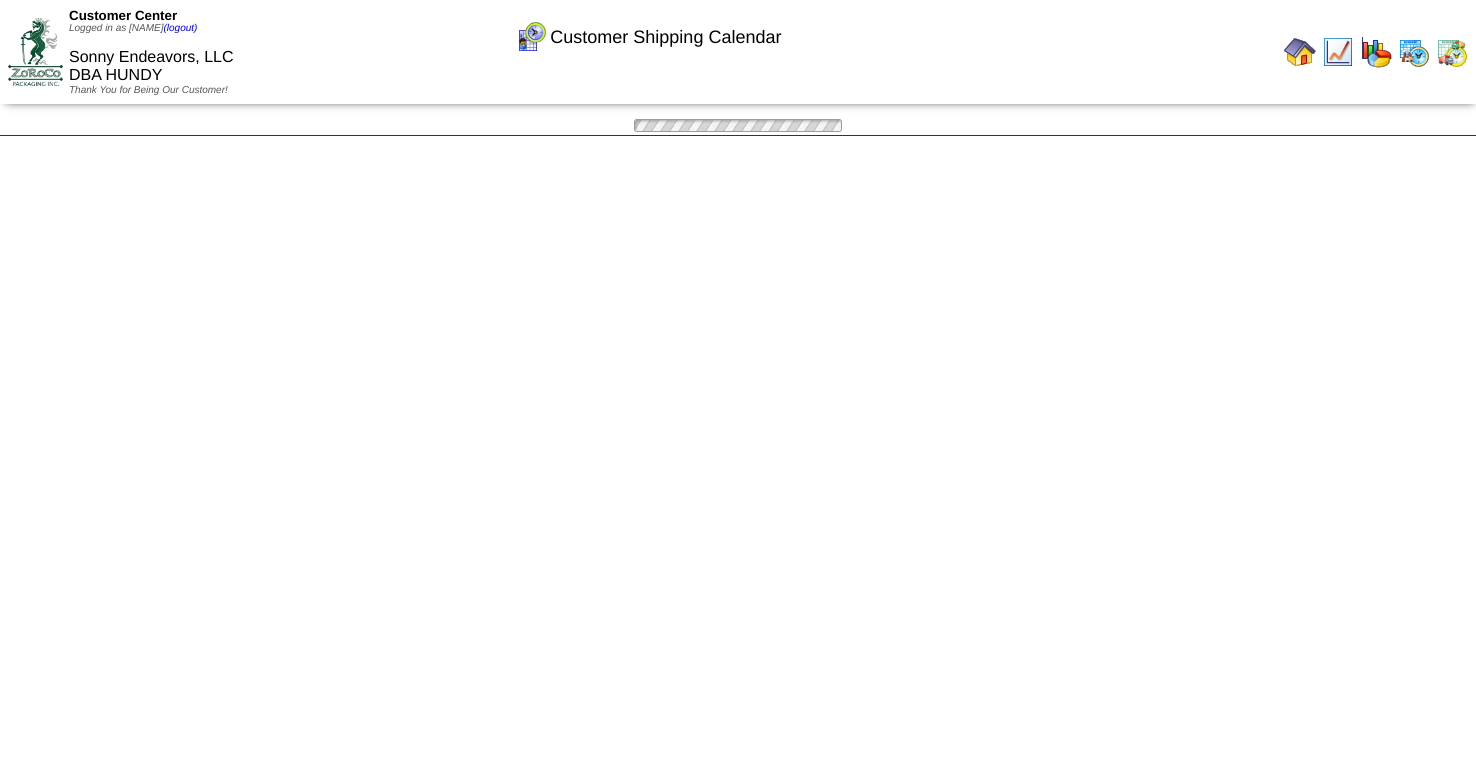 scroll, scrollTop: 0, scrollLeft: 0, axis: both 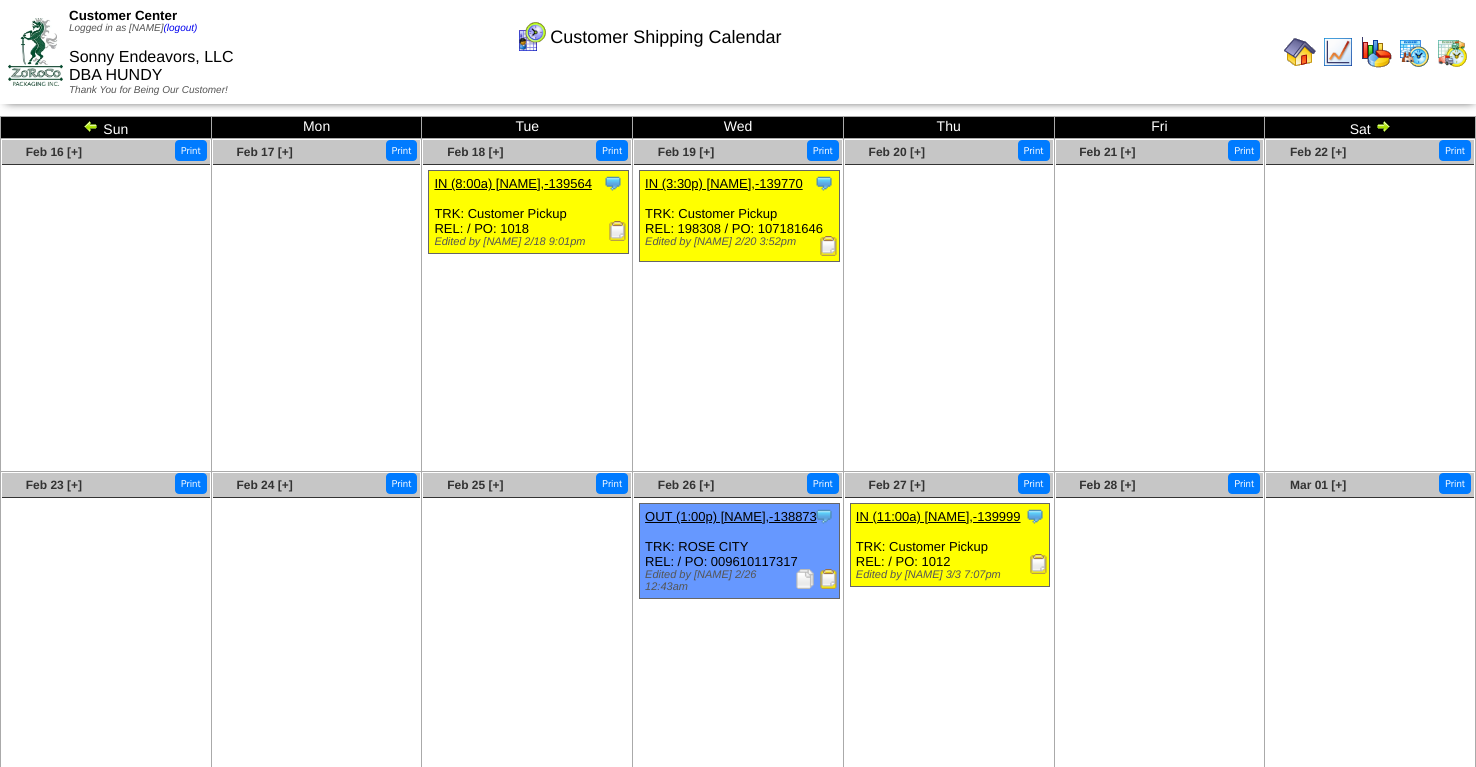 click at bounding box center [91, 126] 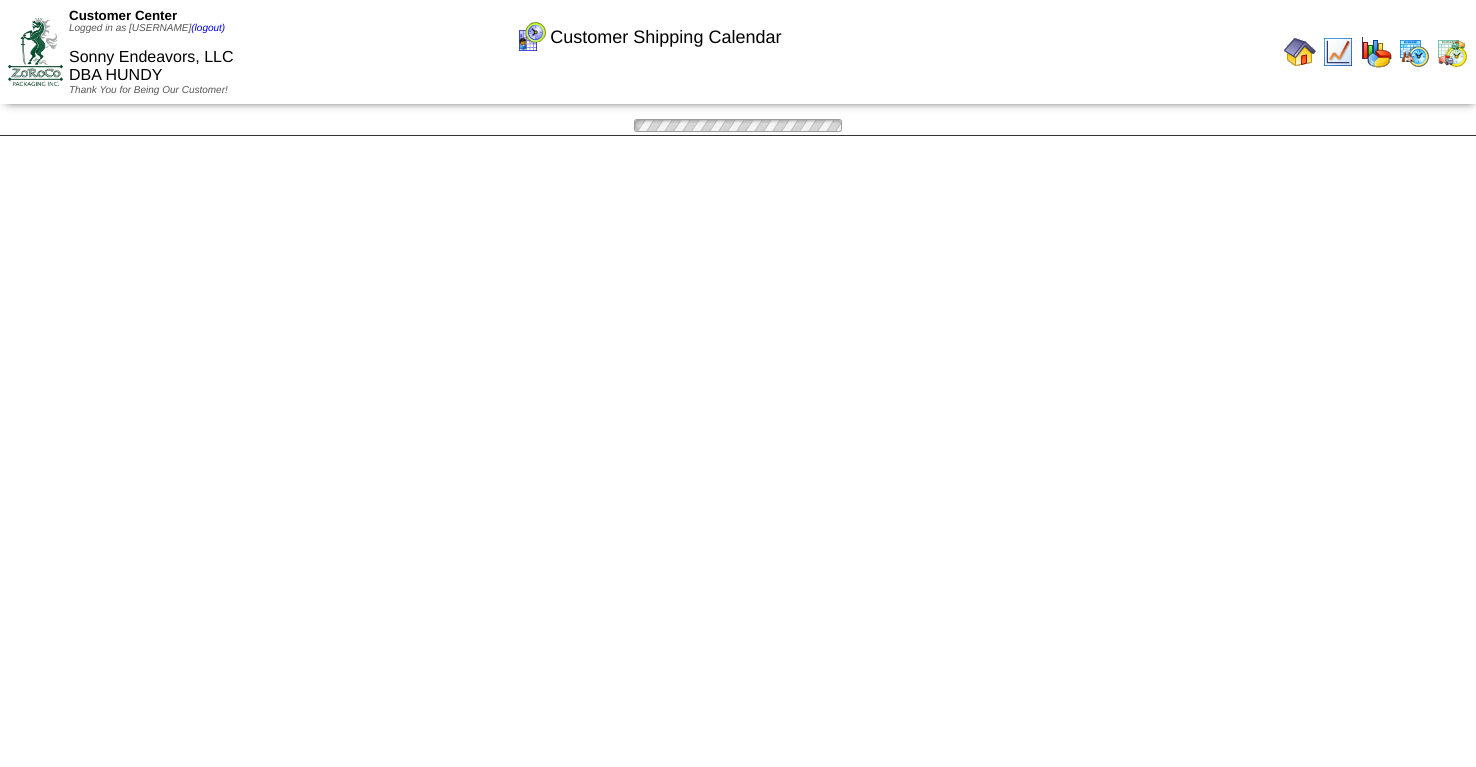 scroll, scrollTop: 0, scrollLeft: 0, axis: both 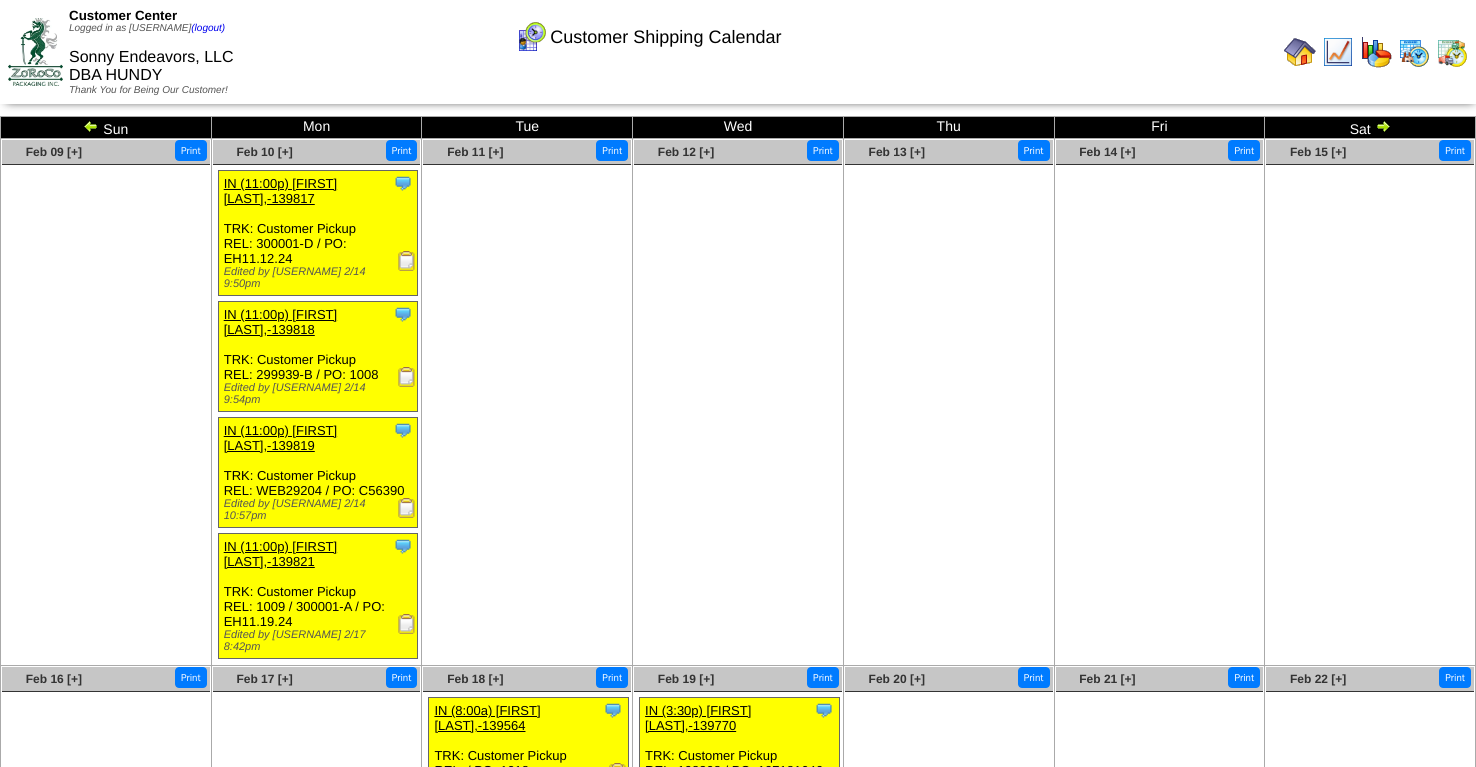 click at bounding box center [91, 126] 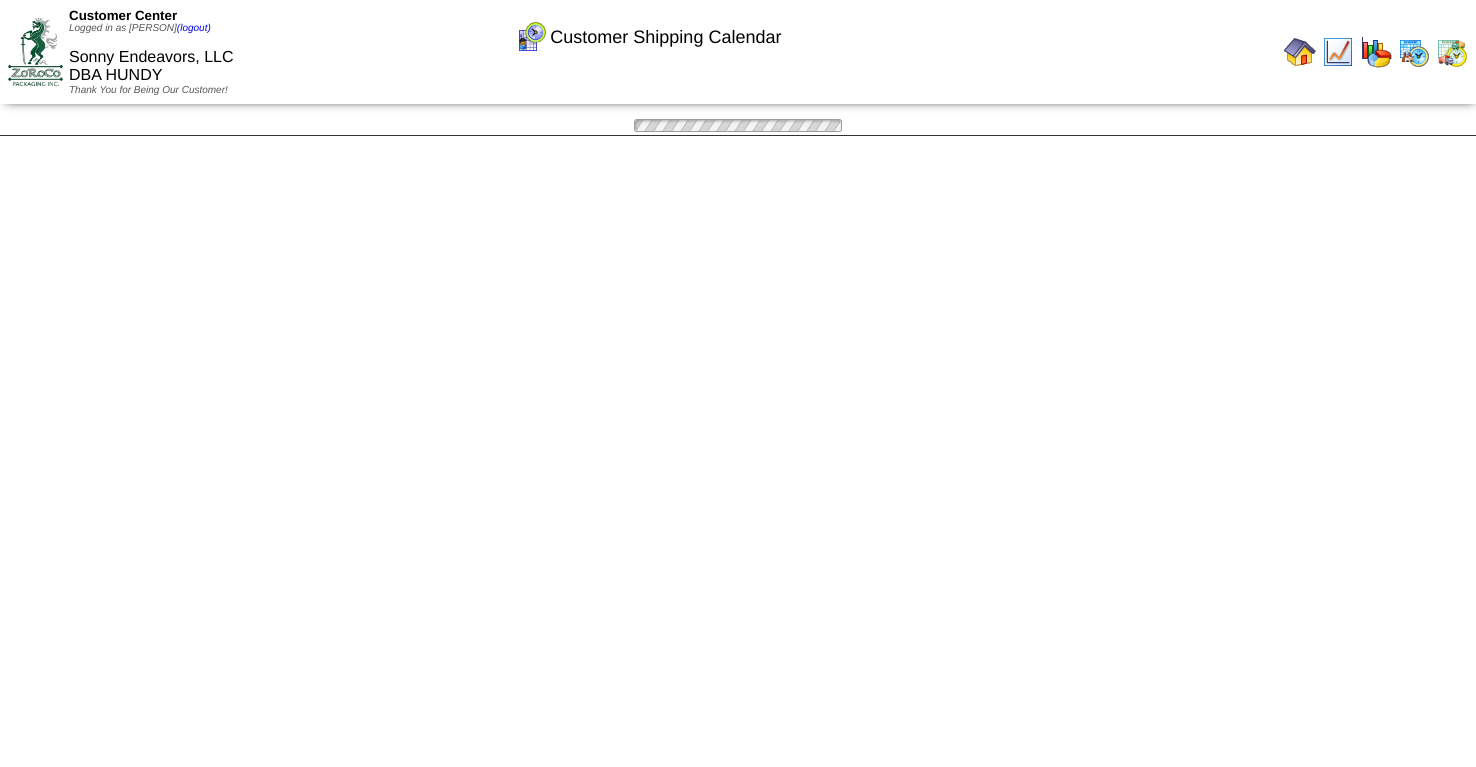 scroll, scrollTop: 0, scrollLeft: 0, axis: both 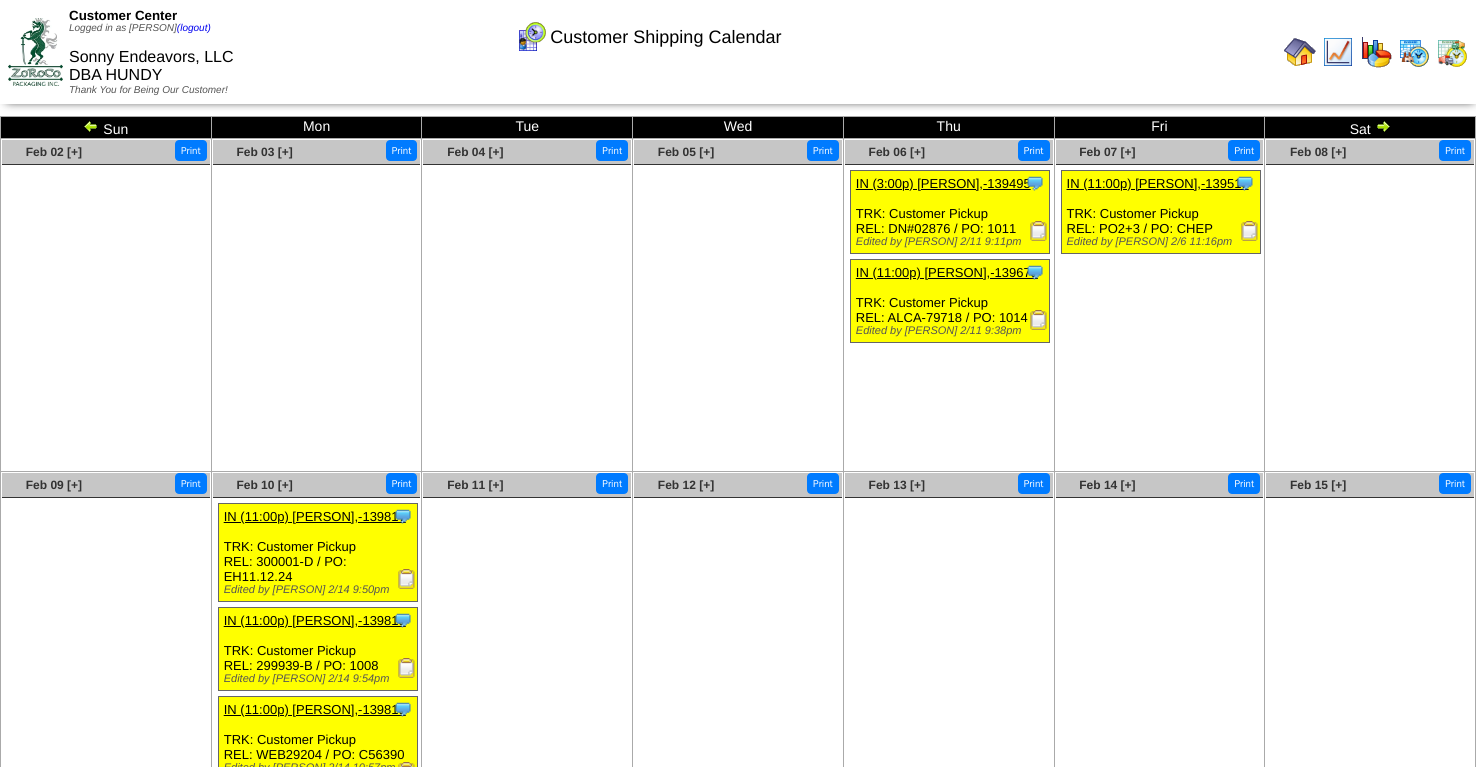 click at bounding box center [91, 126] 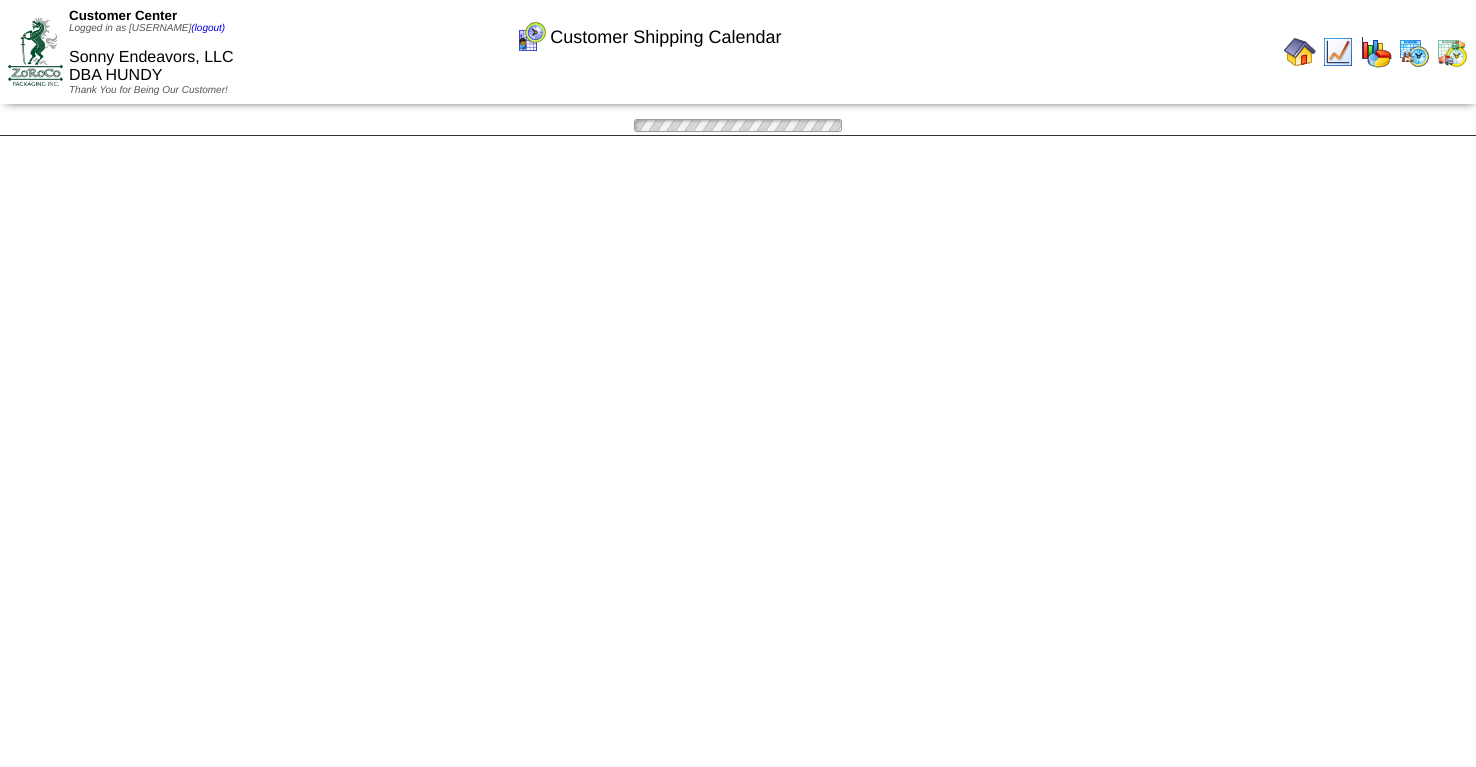 scroll, scrollTop: 0, scrollLeft: 0, axis: both 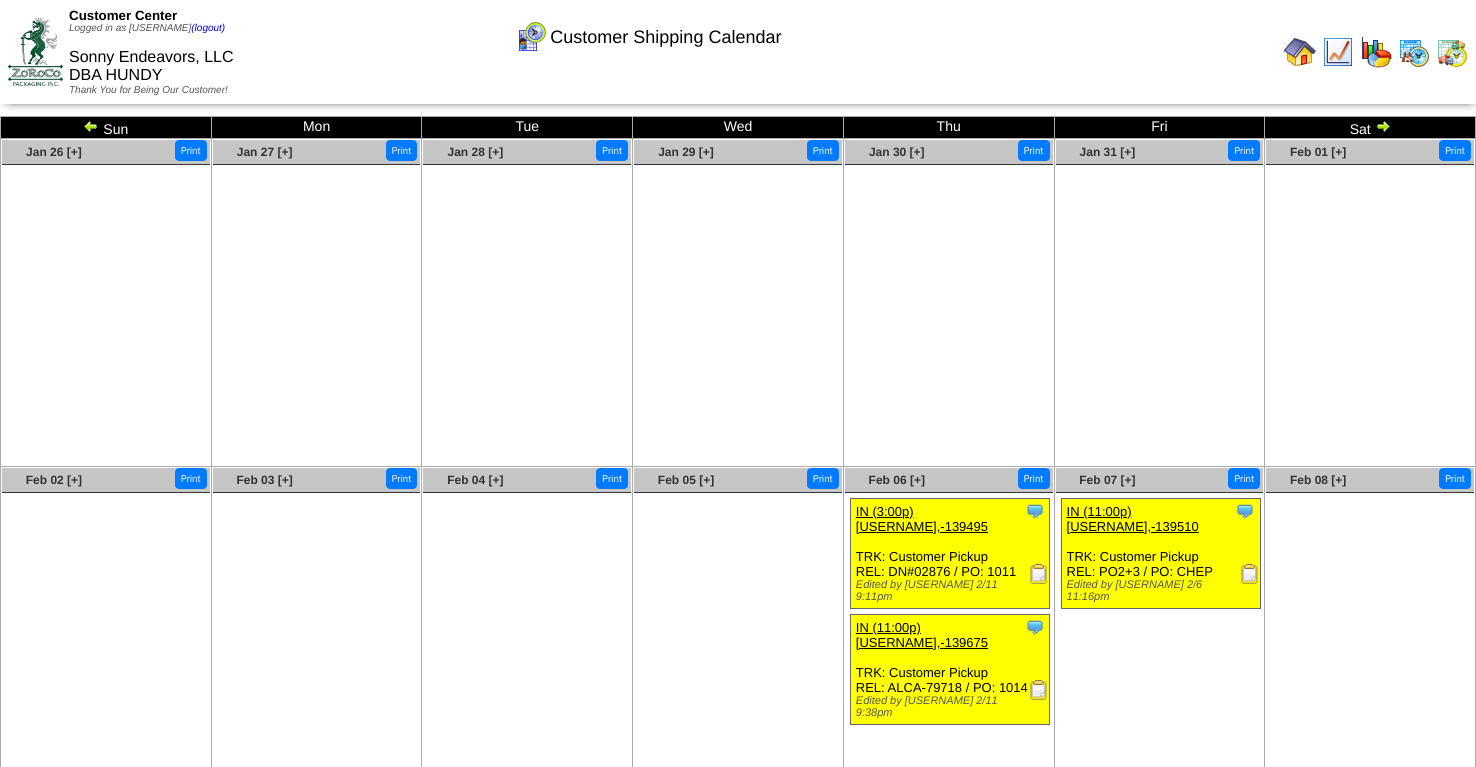 click at bounding box center (91, 126) 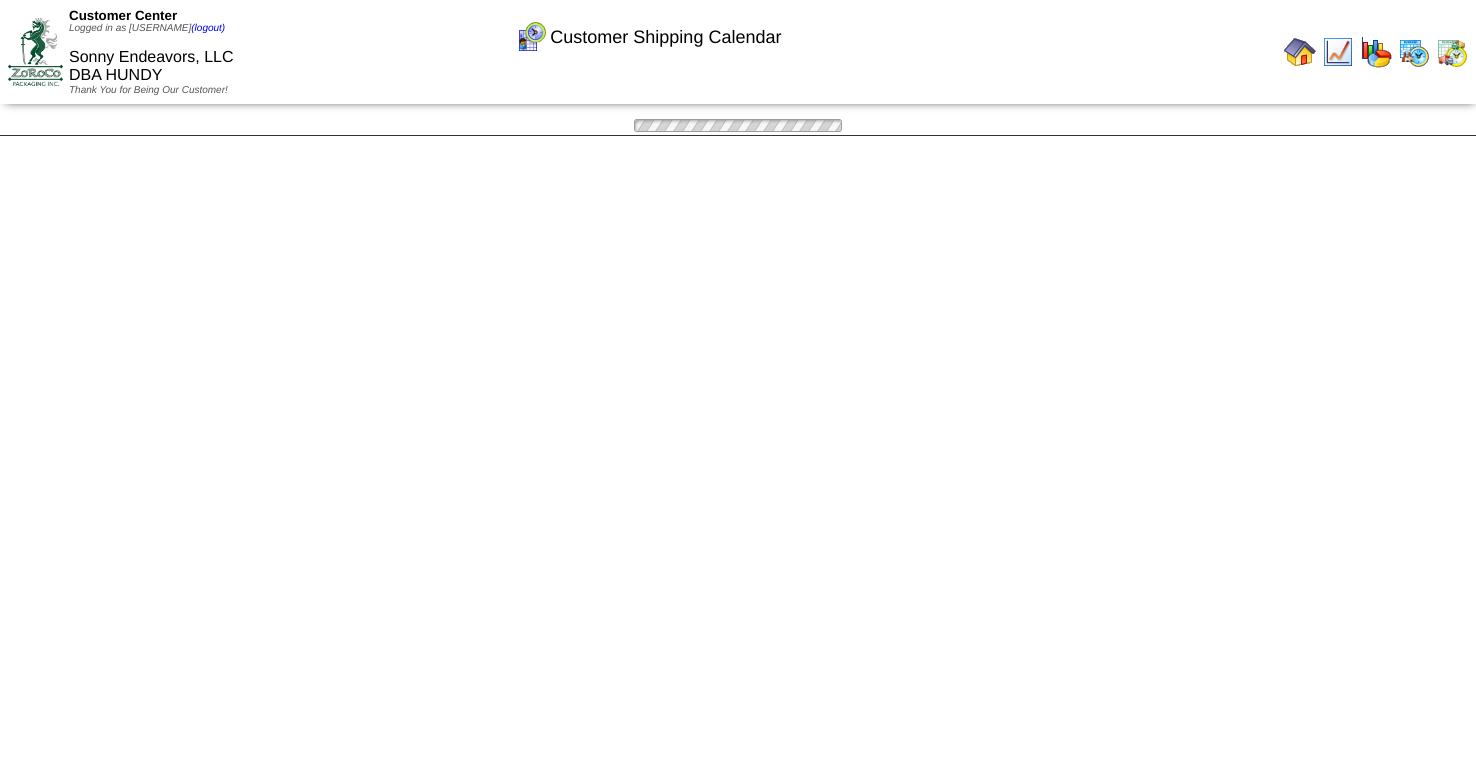 scroll, scrollTop: 0, scrollLeft: 0, axis: both 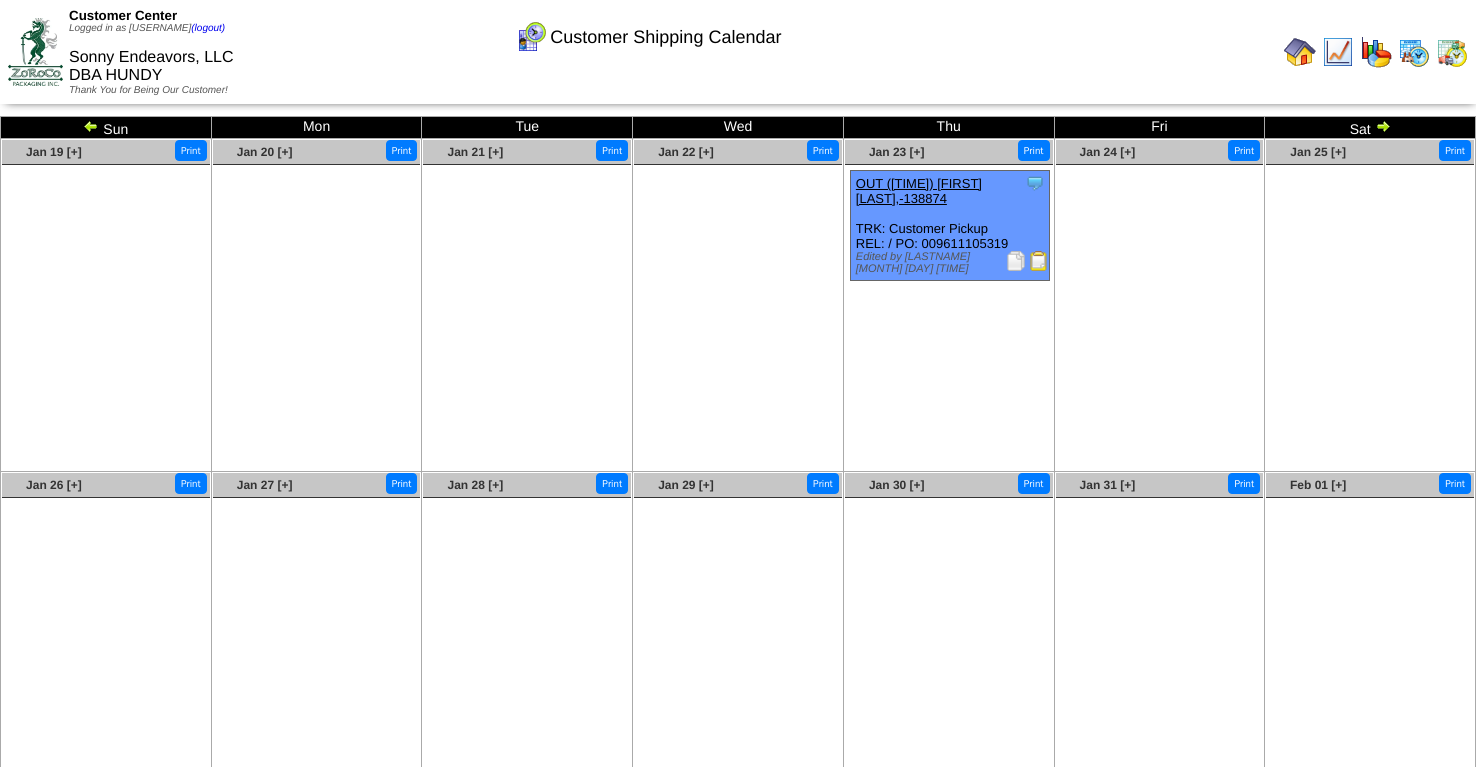 click at bounding box center [91, 126] 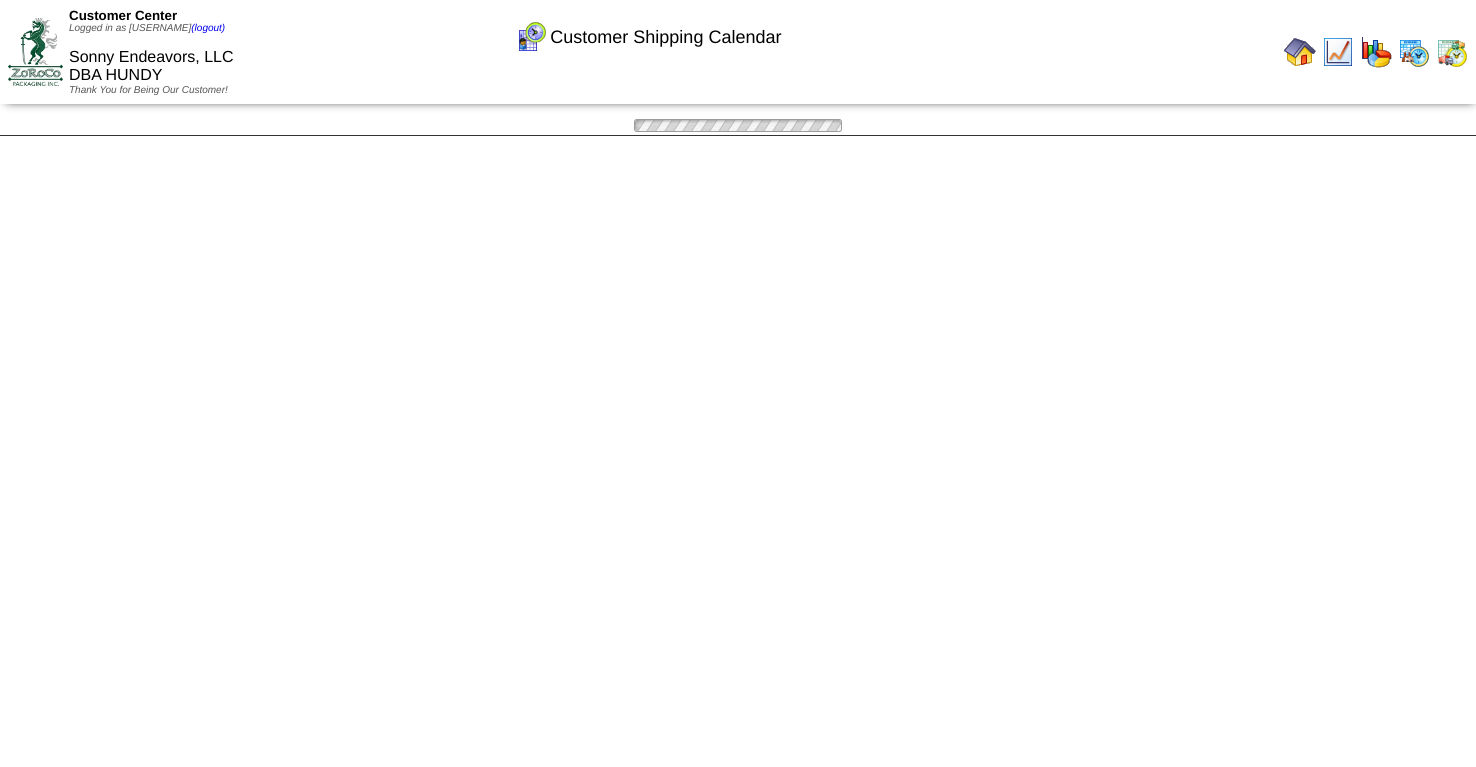 scroll, scrollTop: 0, scrollLeft: 0, axis: both 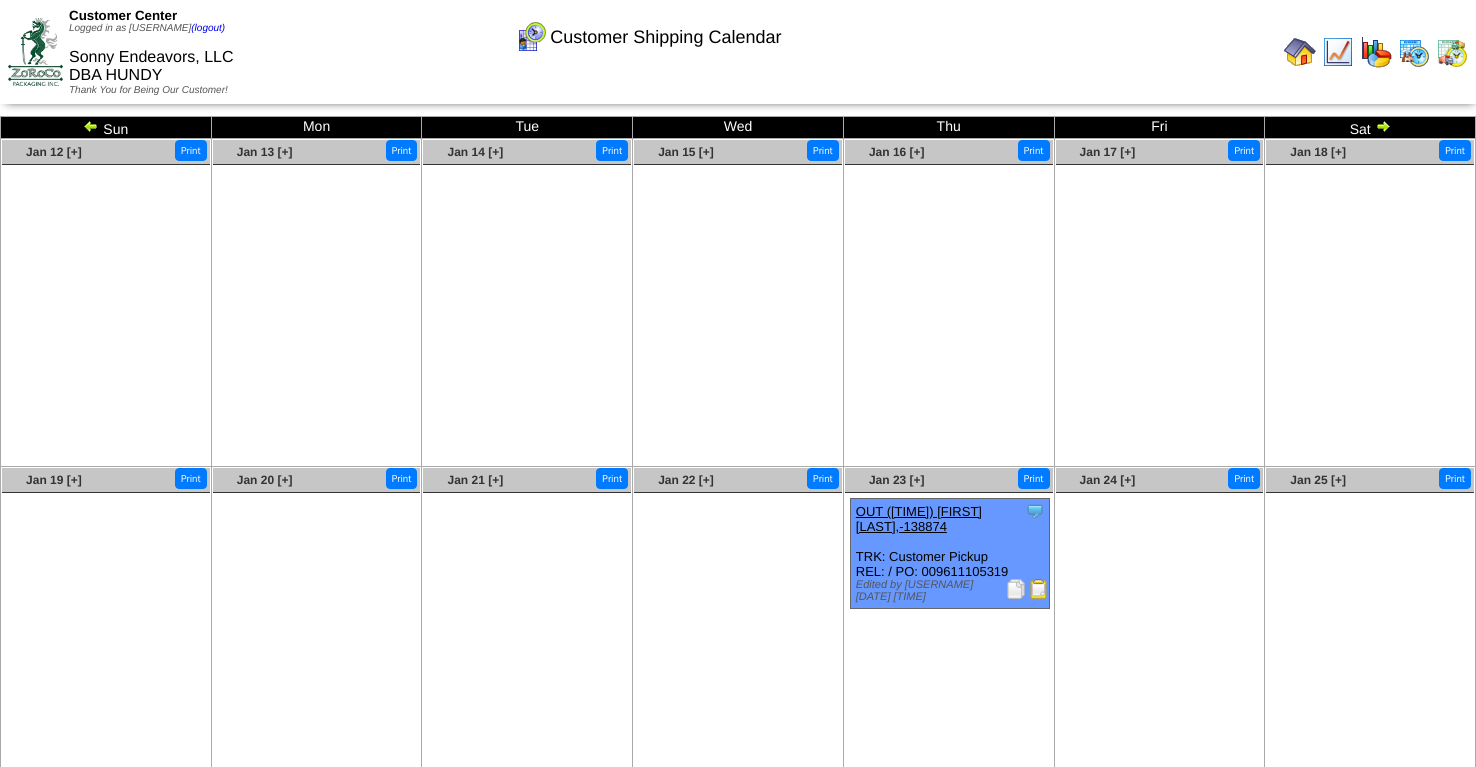 click at bounding box center [91, 126] 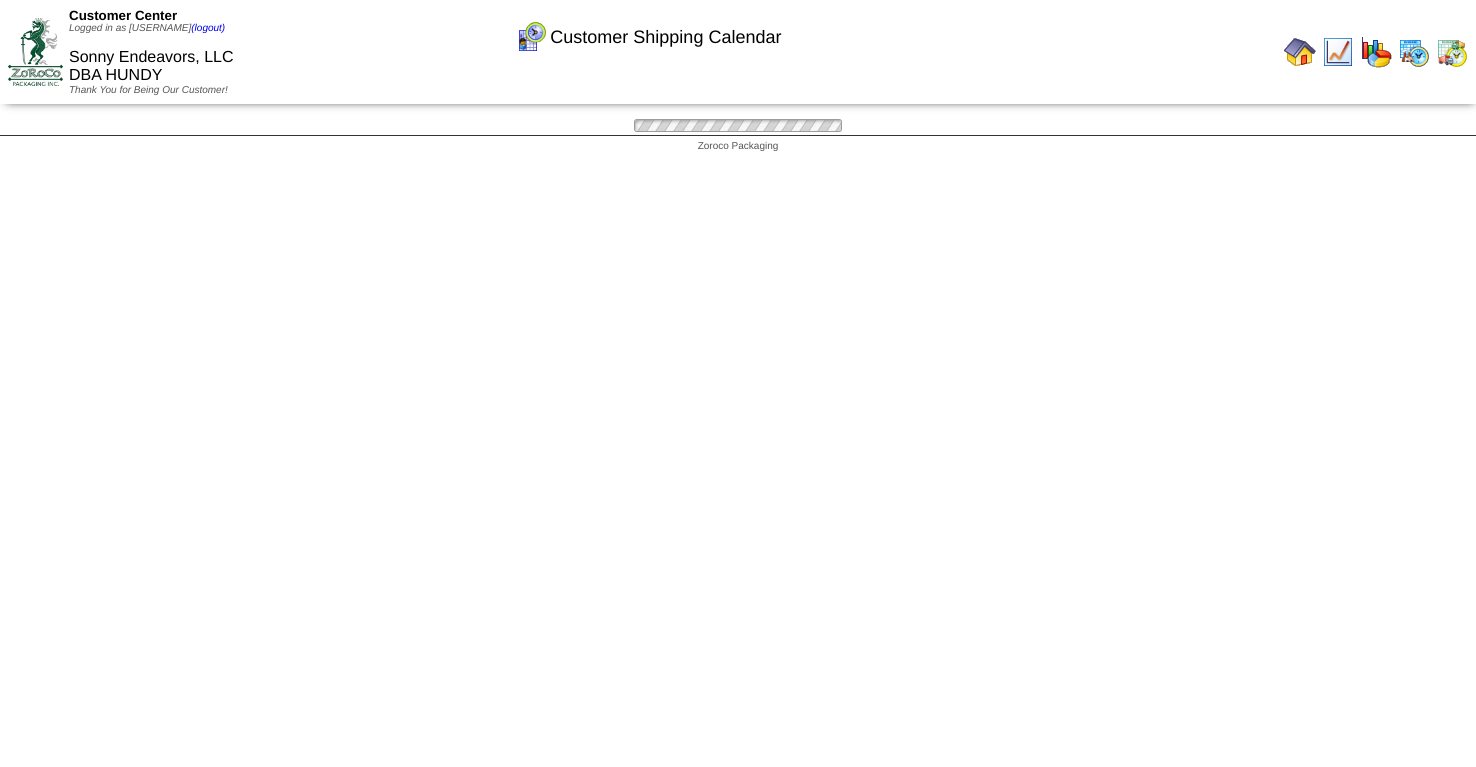 scroll, scrollTop: 0, scrollLeft: 0, axis: both 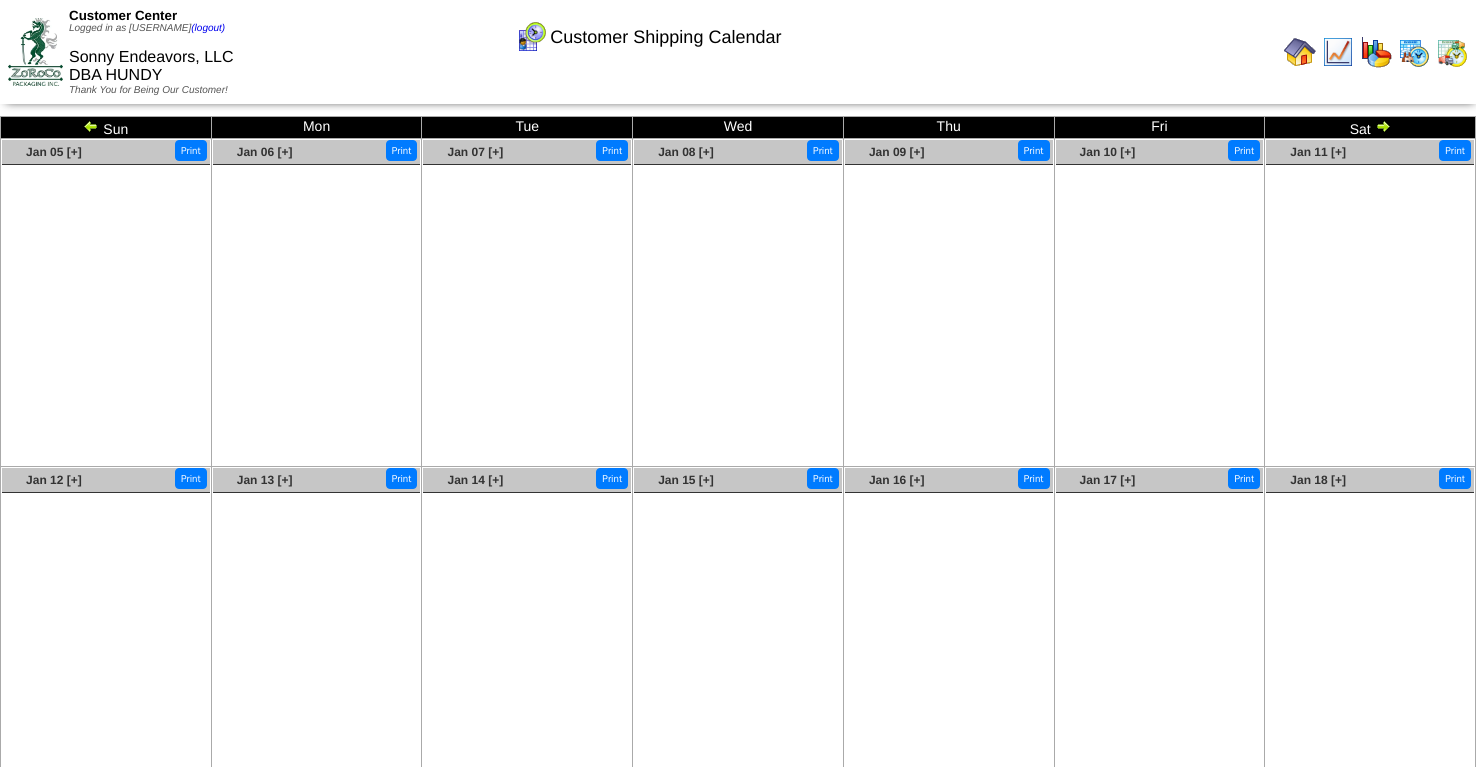 click at bounding box center (91, 126) 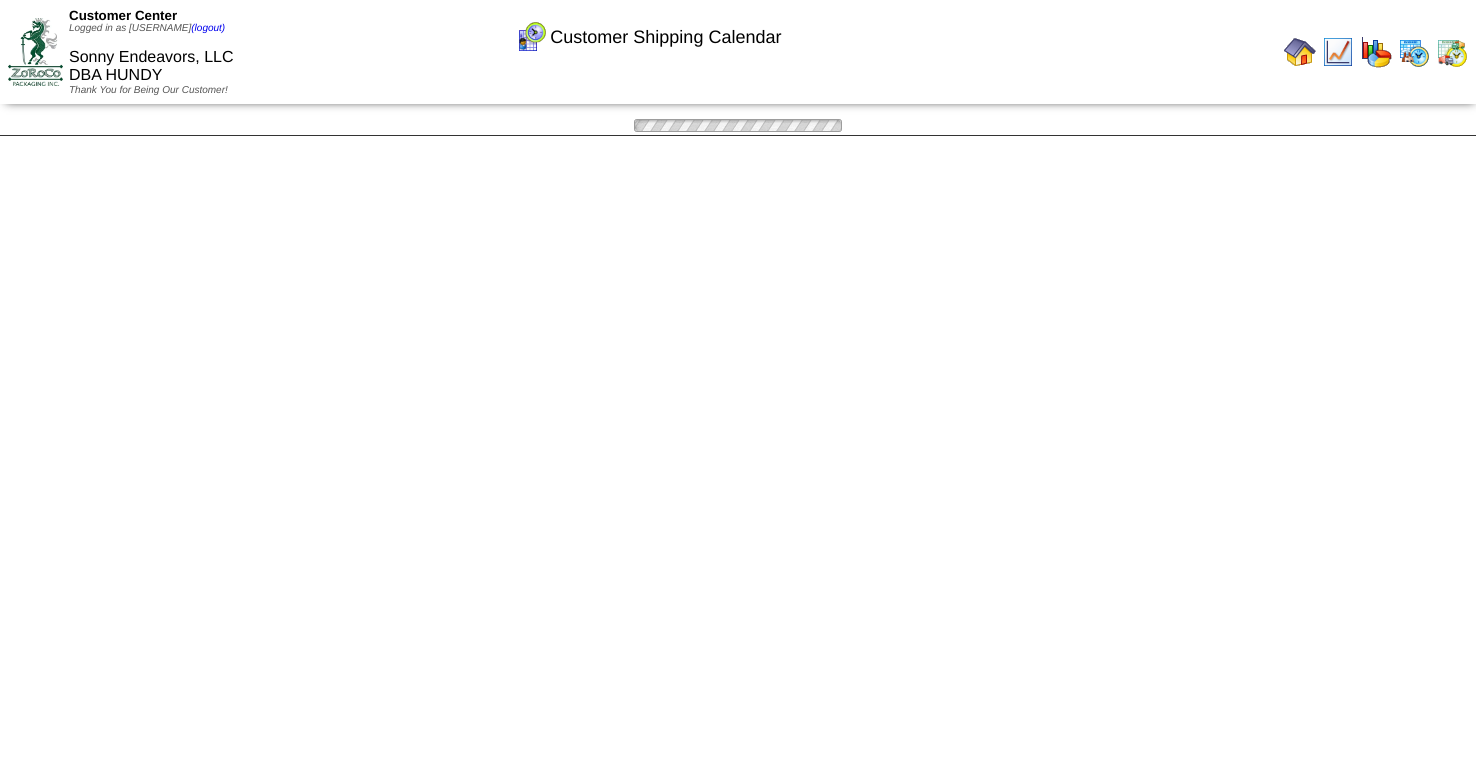 scroll, scrollTop: 0, scrollLeft: 0, axis: both 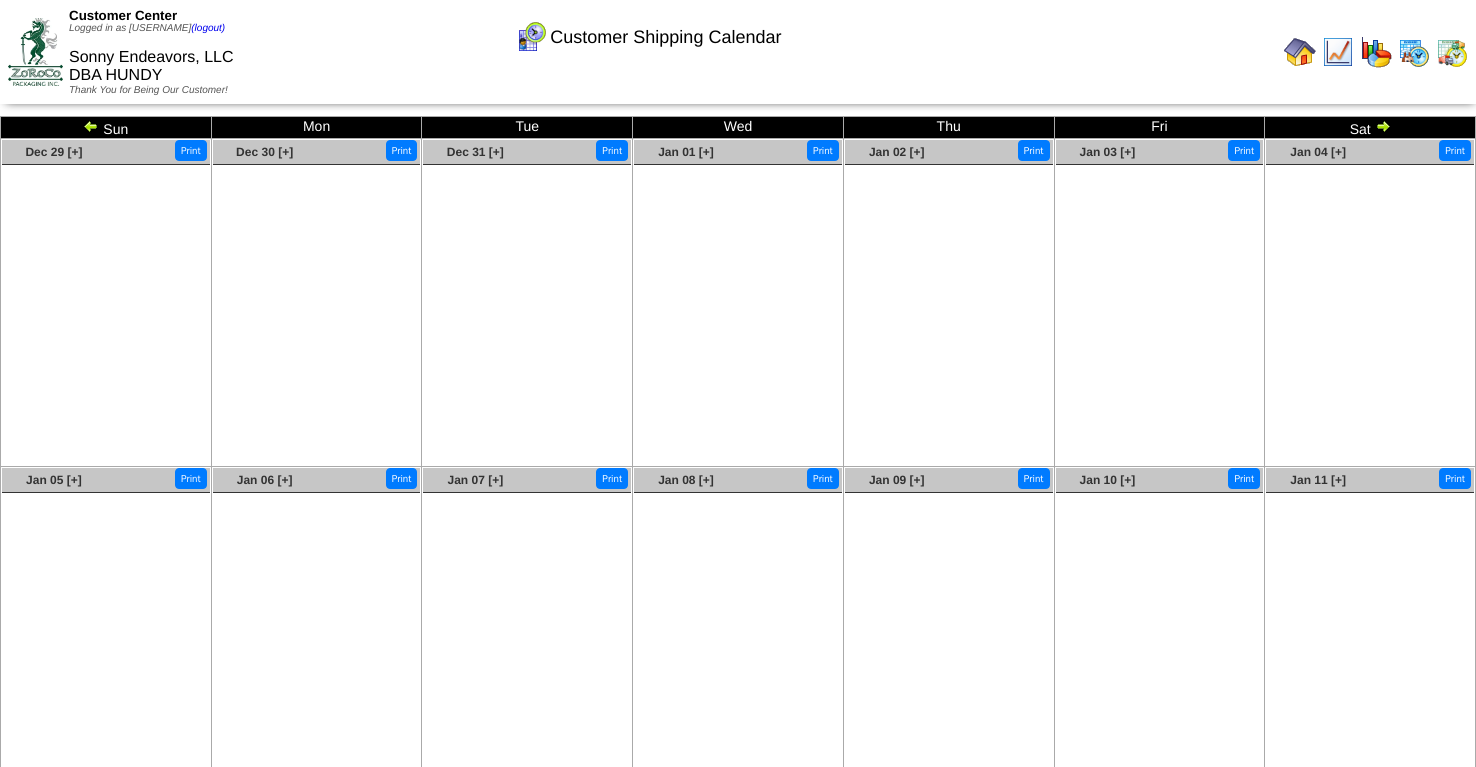 click at bounding box center [91, 126] 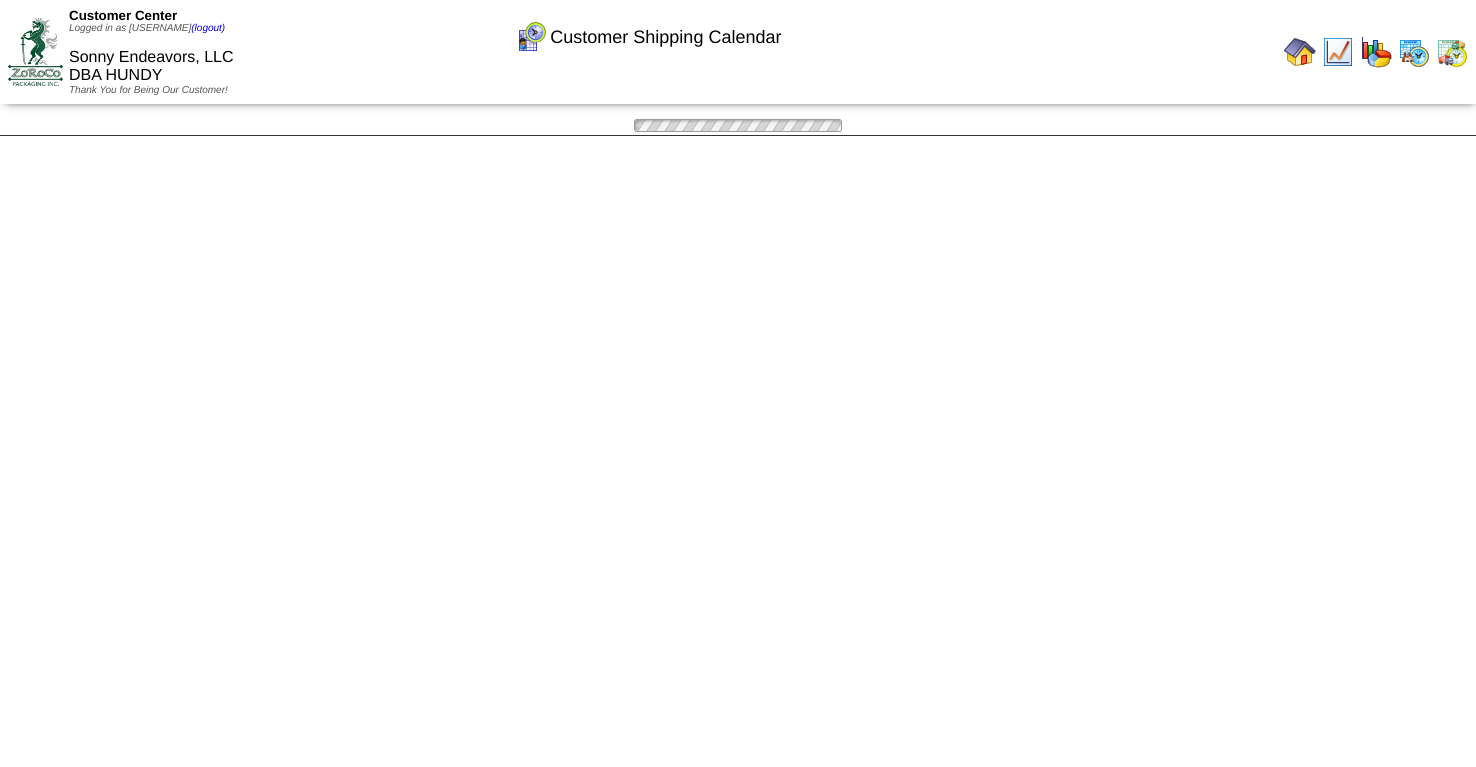 scroll, scrollTop: 0, scrollLeft: 0, axis: both 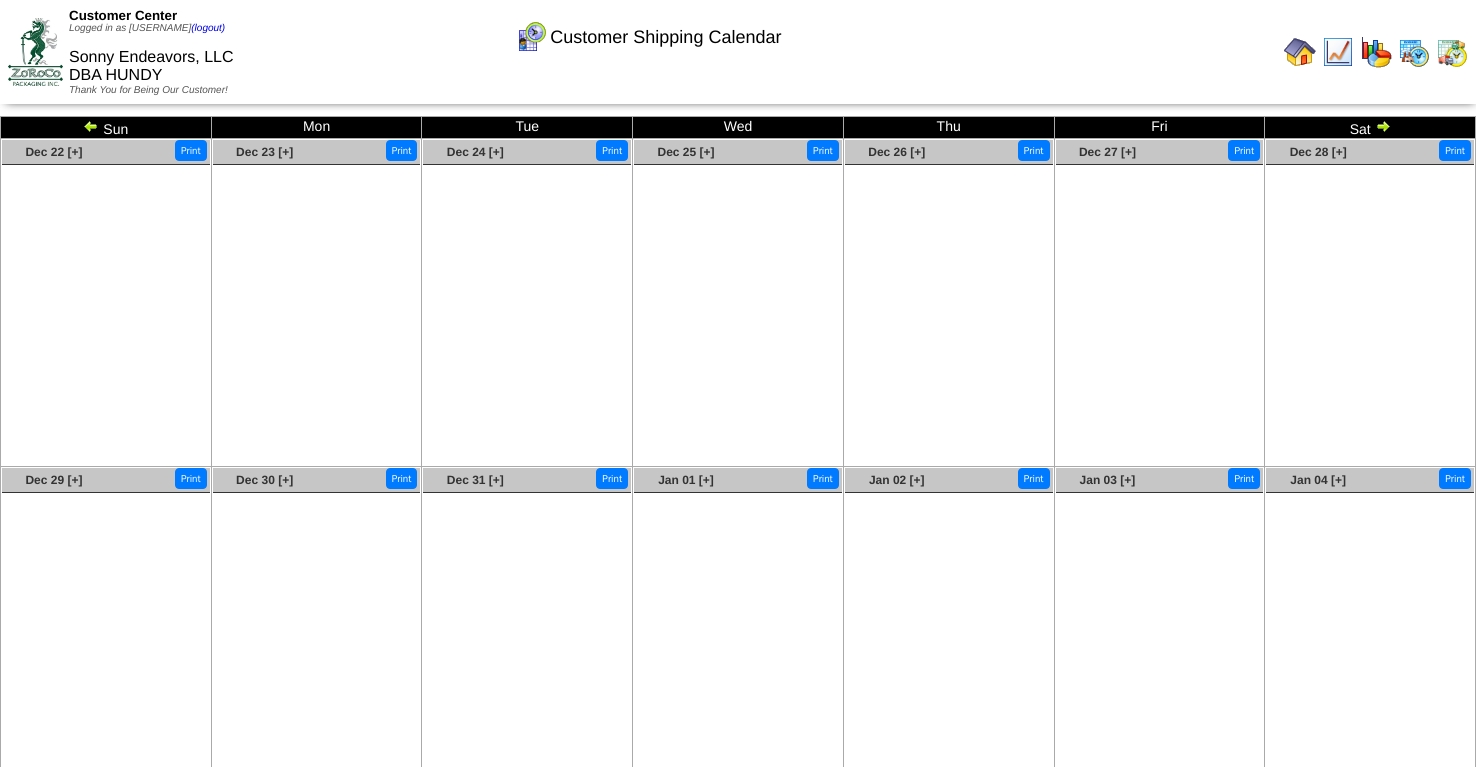 click at bounding box center [91, 126] 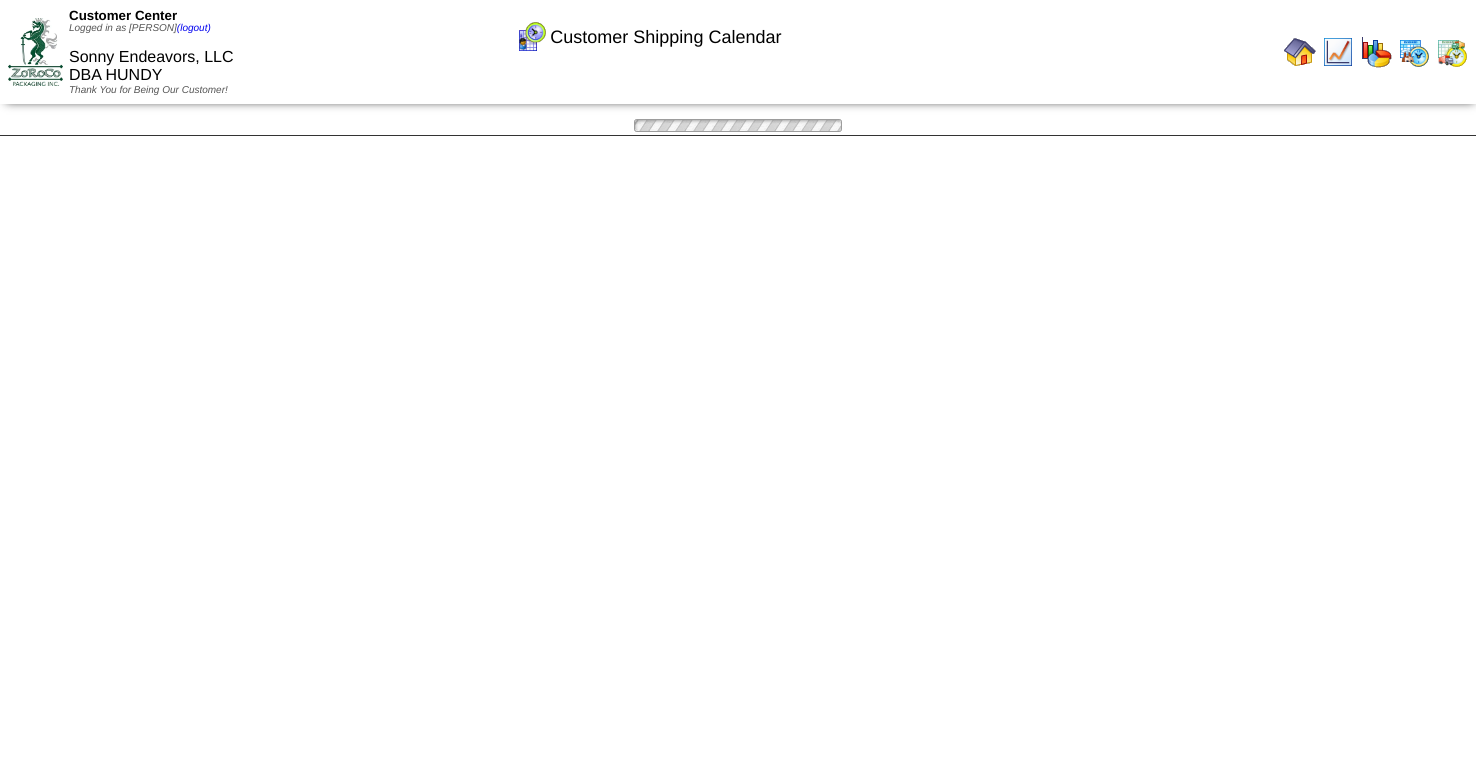 scroll, scrollTop: 0, scrollLeft: 0, axis: both 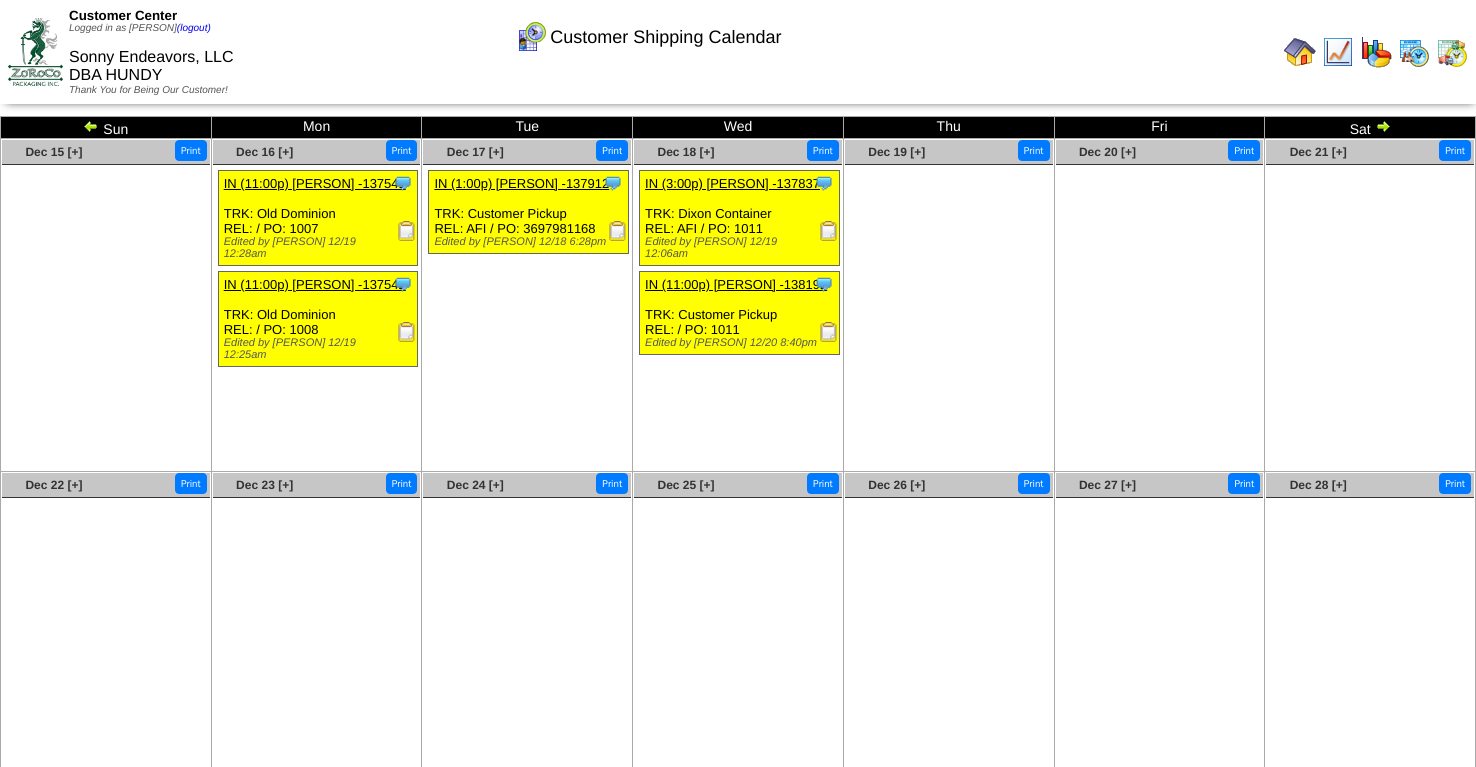 click at bounding box center [91, 126] 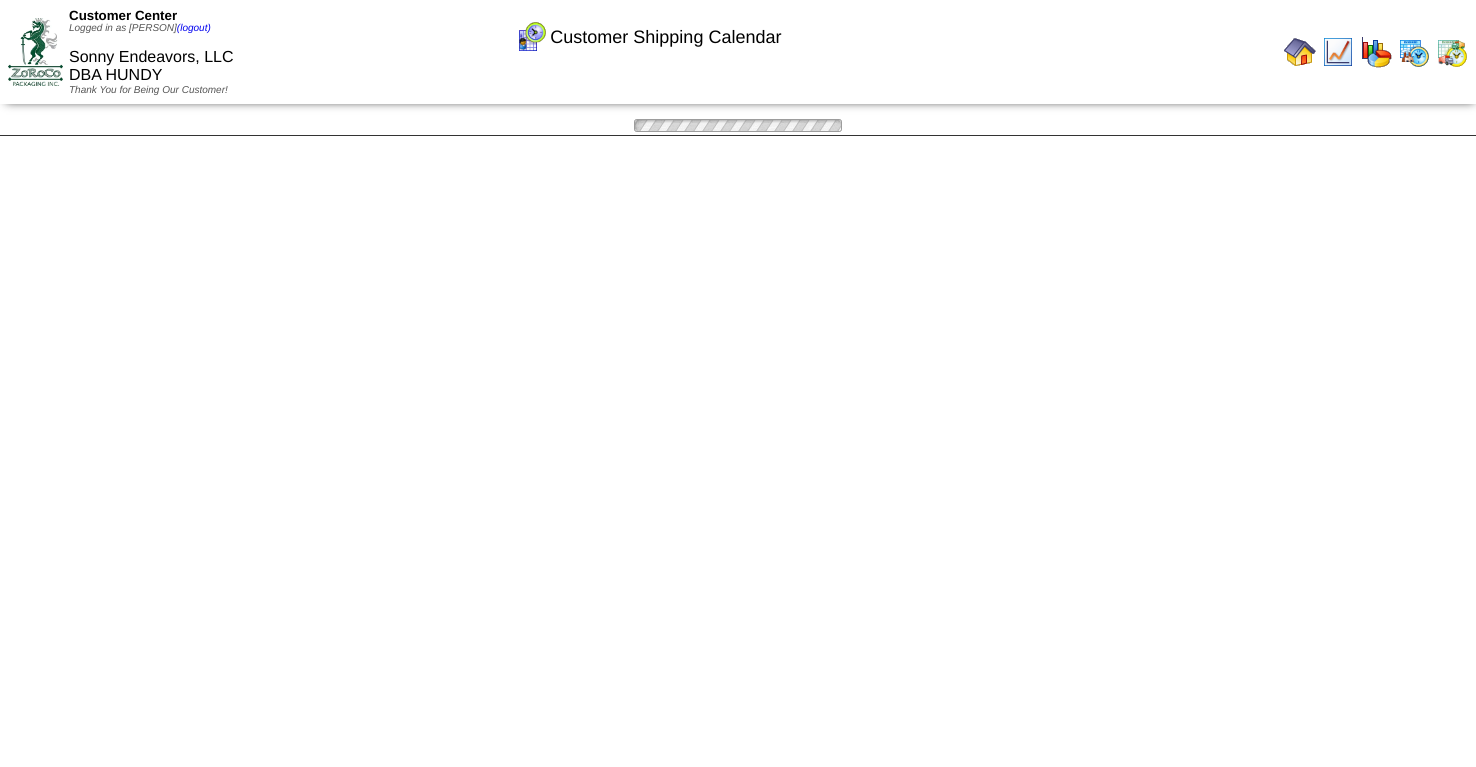 scroll, scrollTop: 0, scrollLeft: 0, axis: both 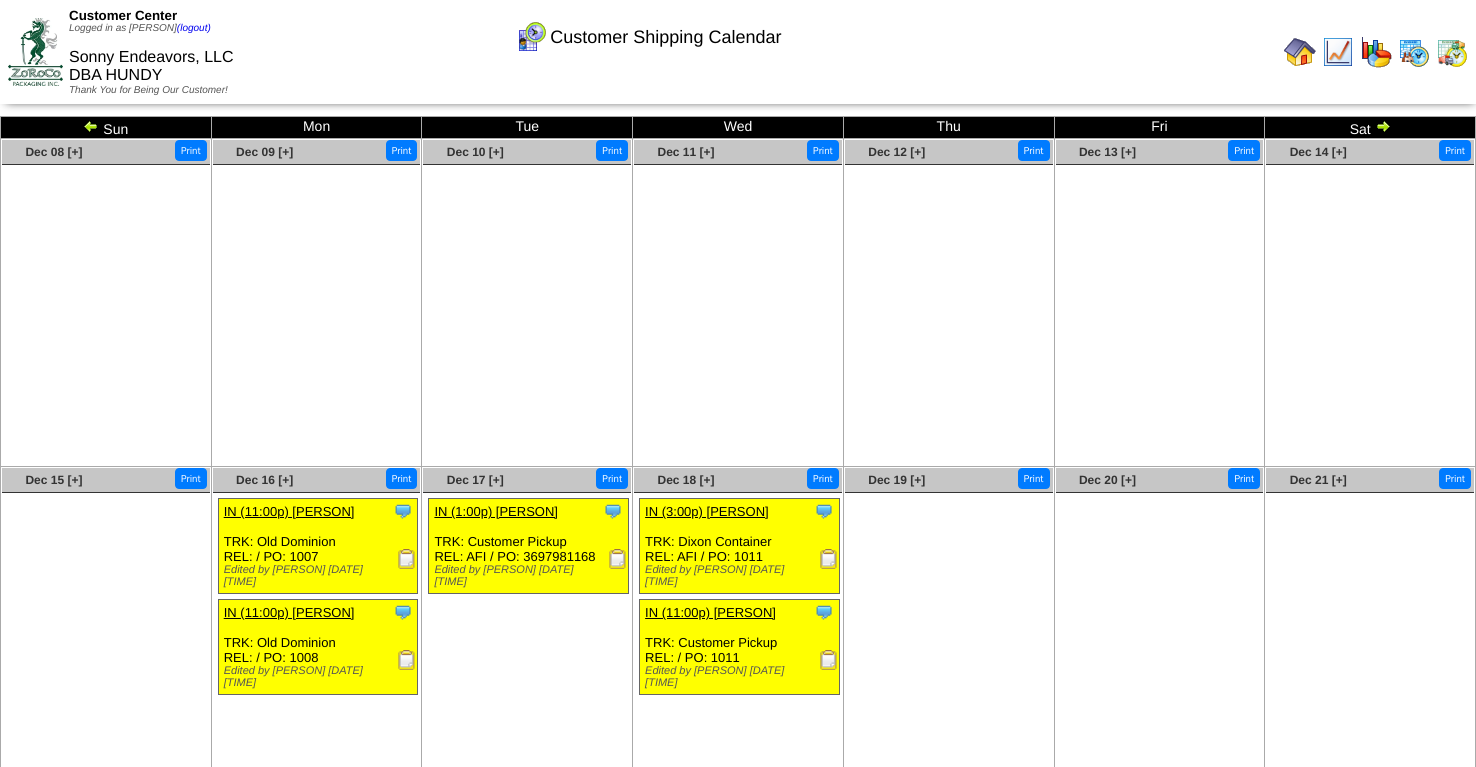 click at bounding box center (91, 126) 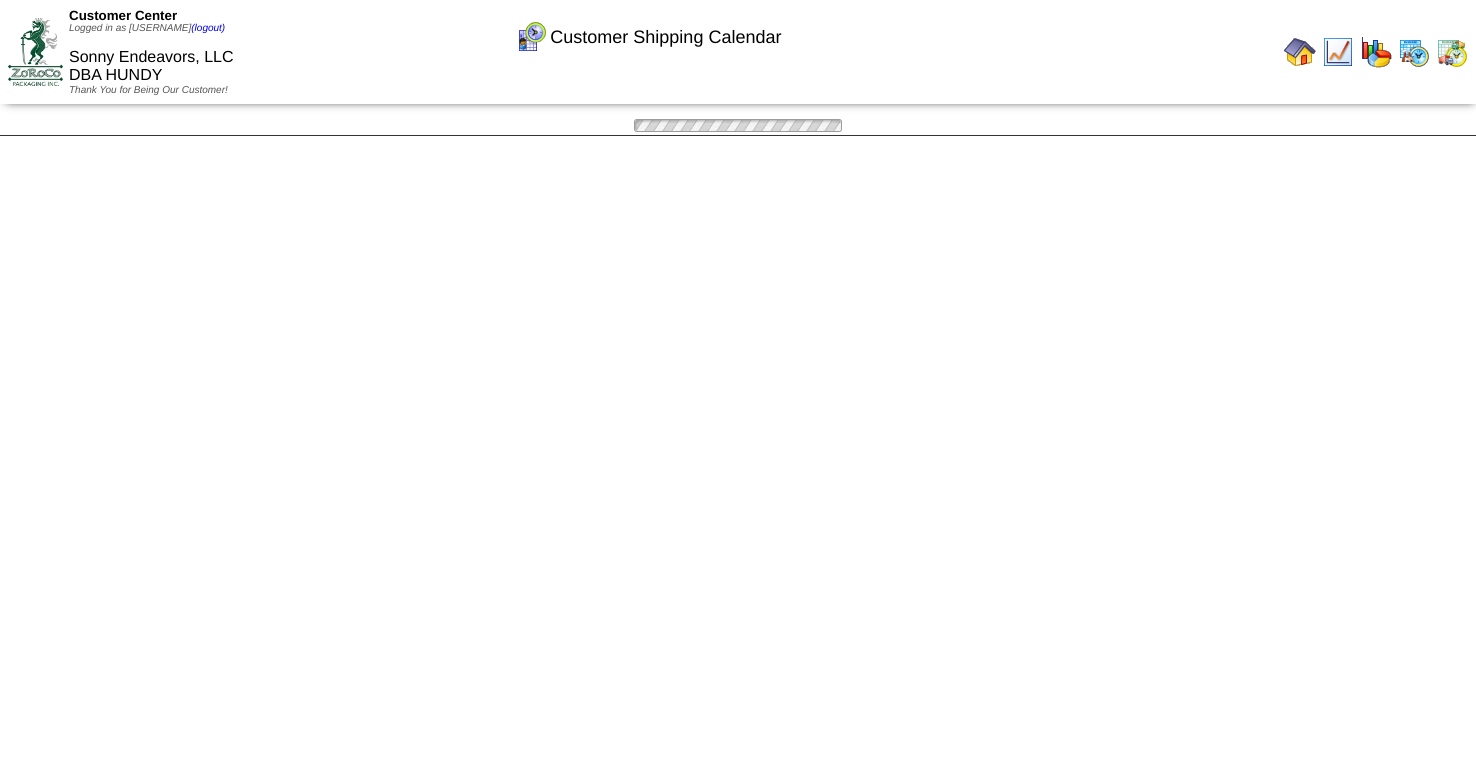 scroll, scrollTop: 0, scrollLeft: 0, axis: both 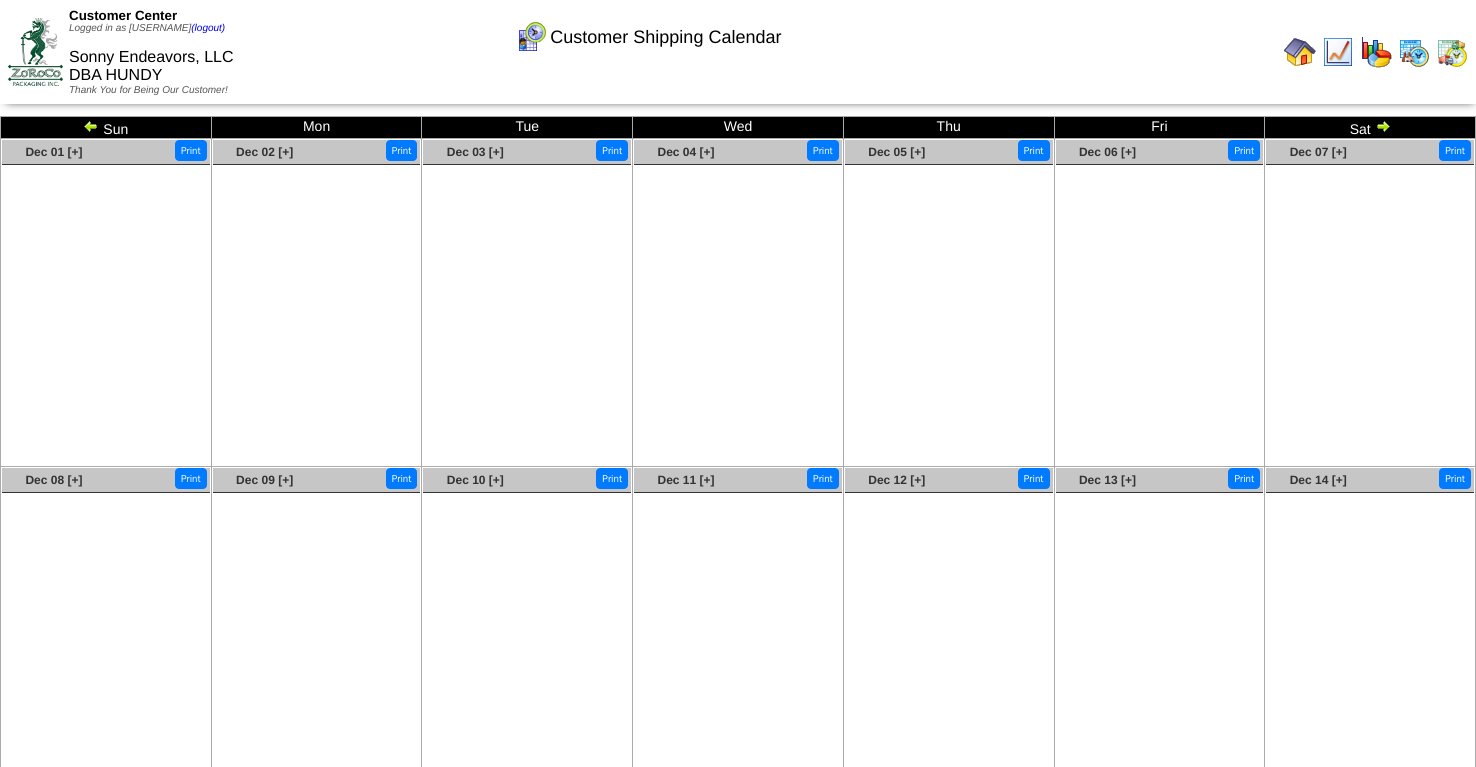 click at bounding box center (91, 126) 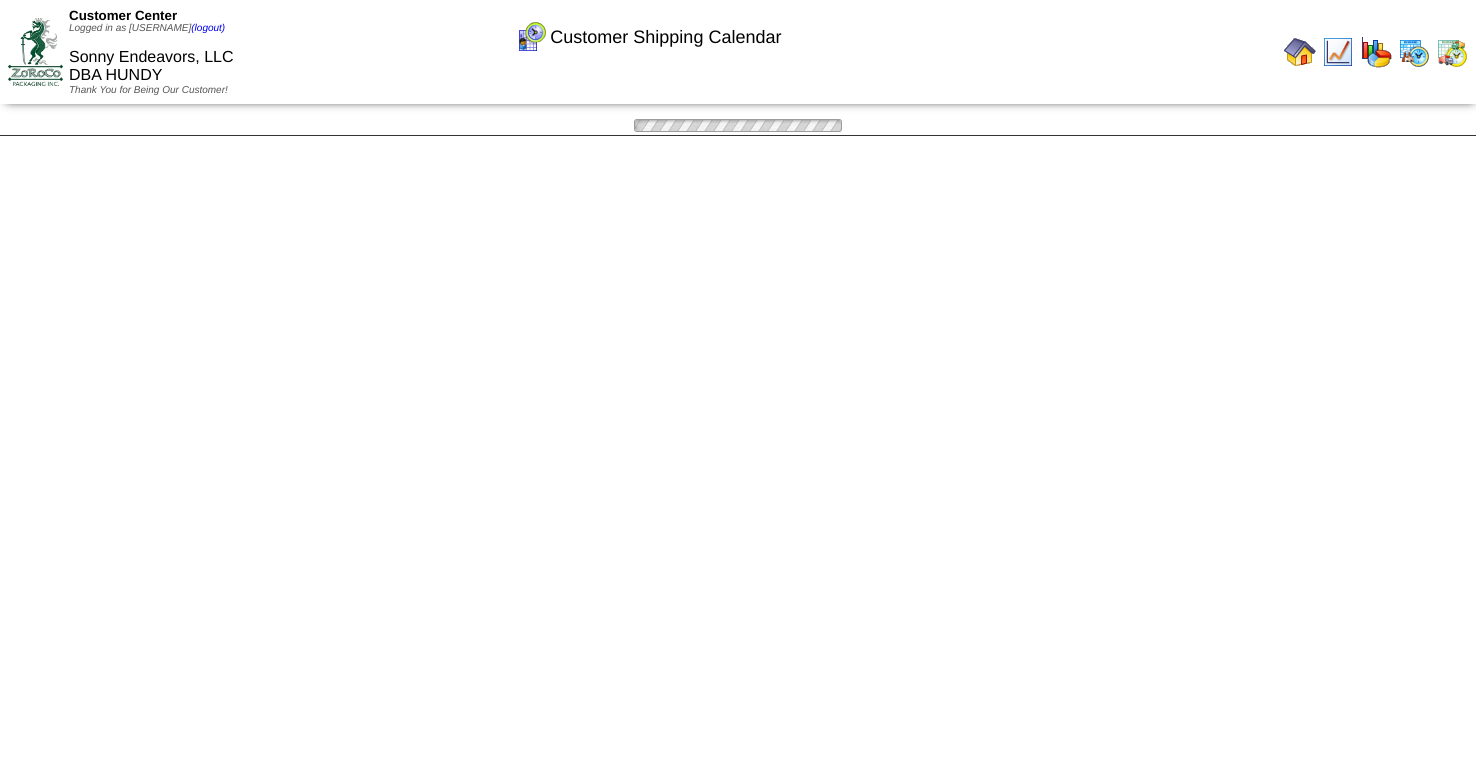 scroll, scrollTop: 0, scrollLeft: 0, axis: both 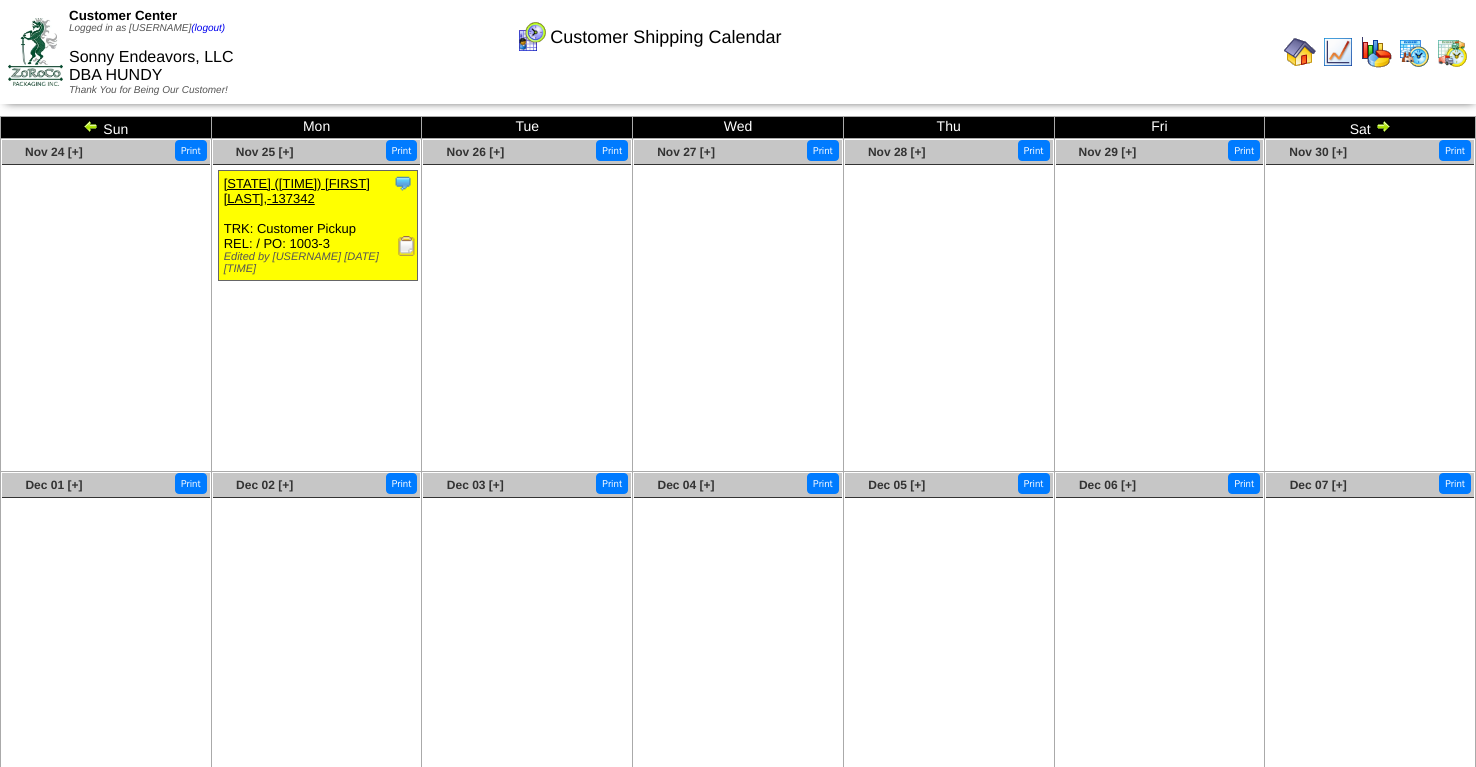 click at bounding box center [91, 126] 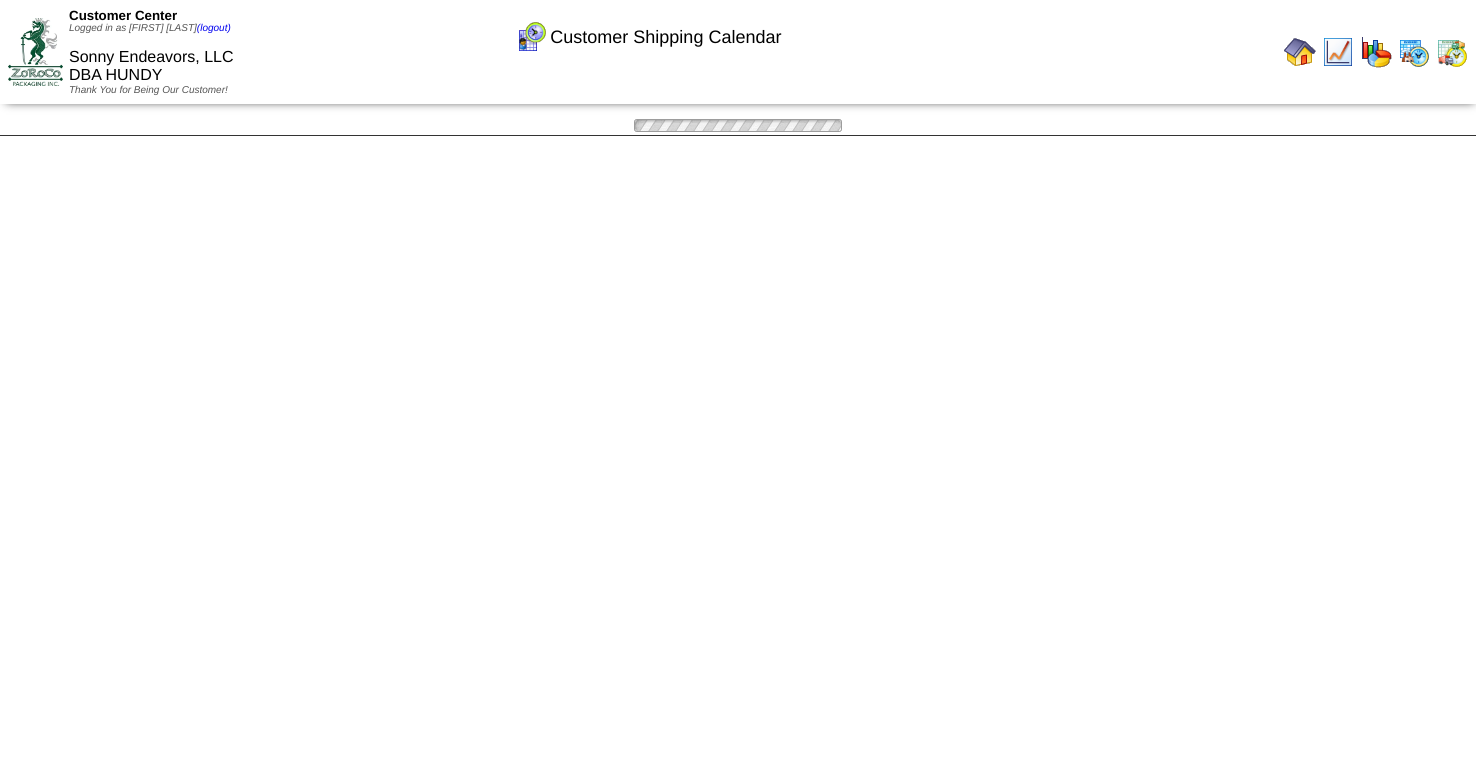 scroll, scrollTop: 0, scrollLeft: 0, axis: both 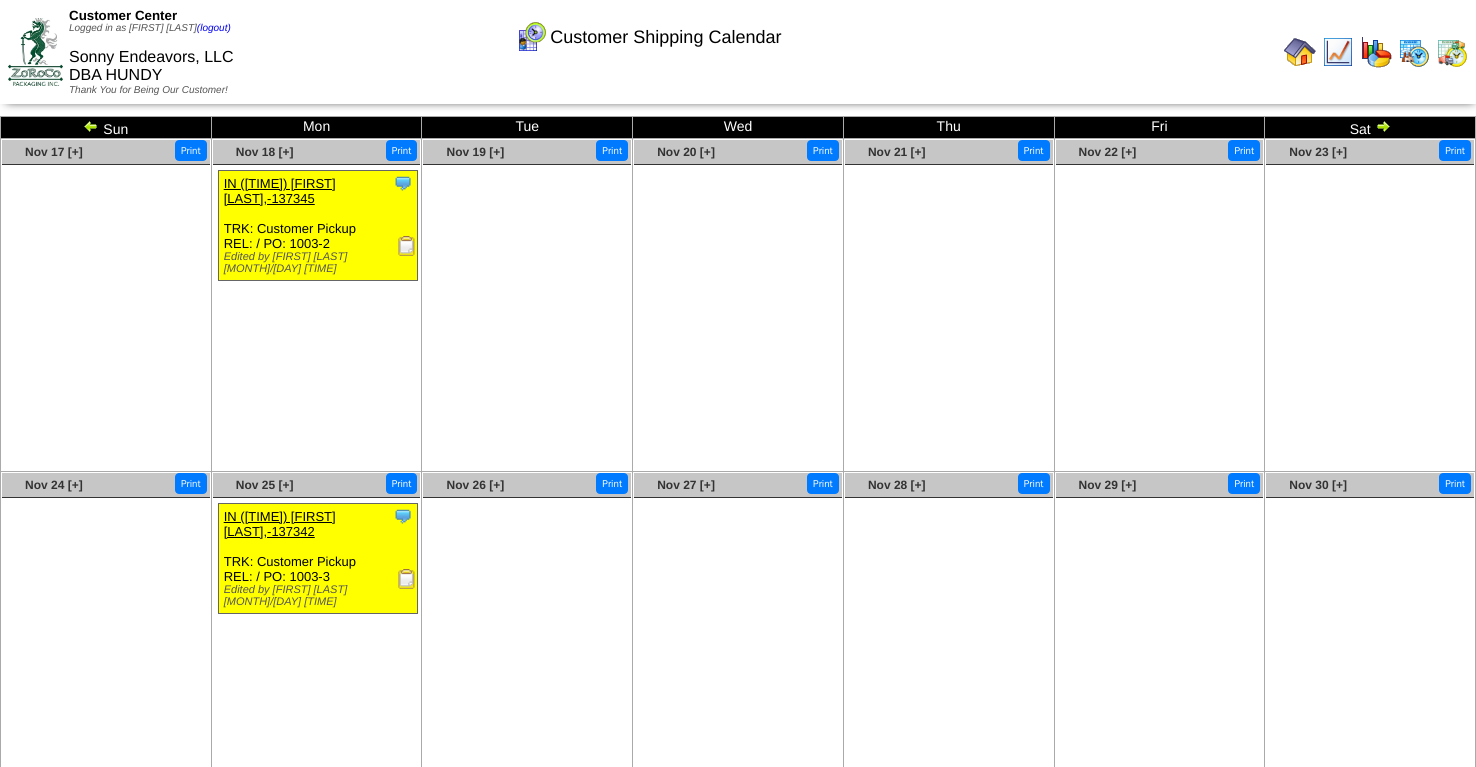 click at bounding box center (91, 126) 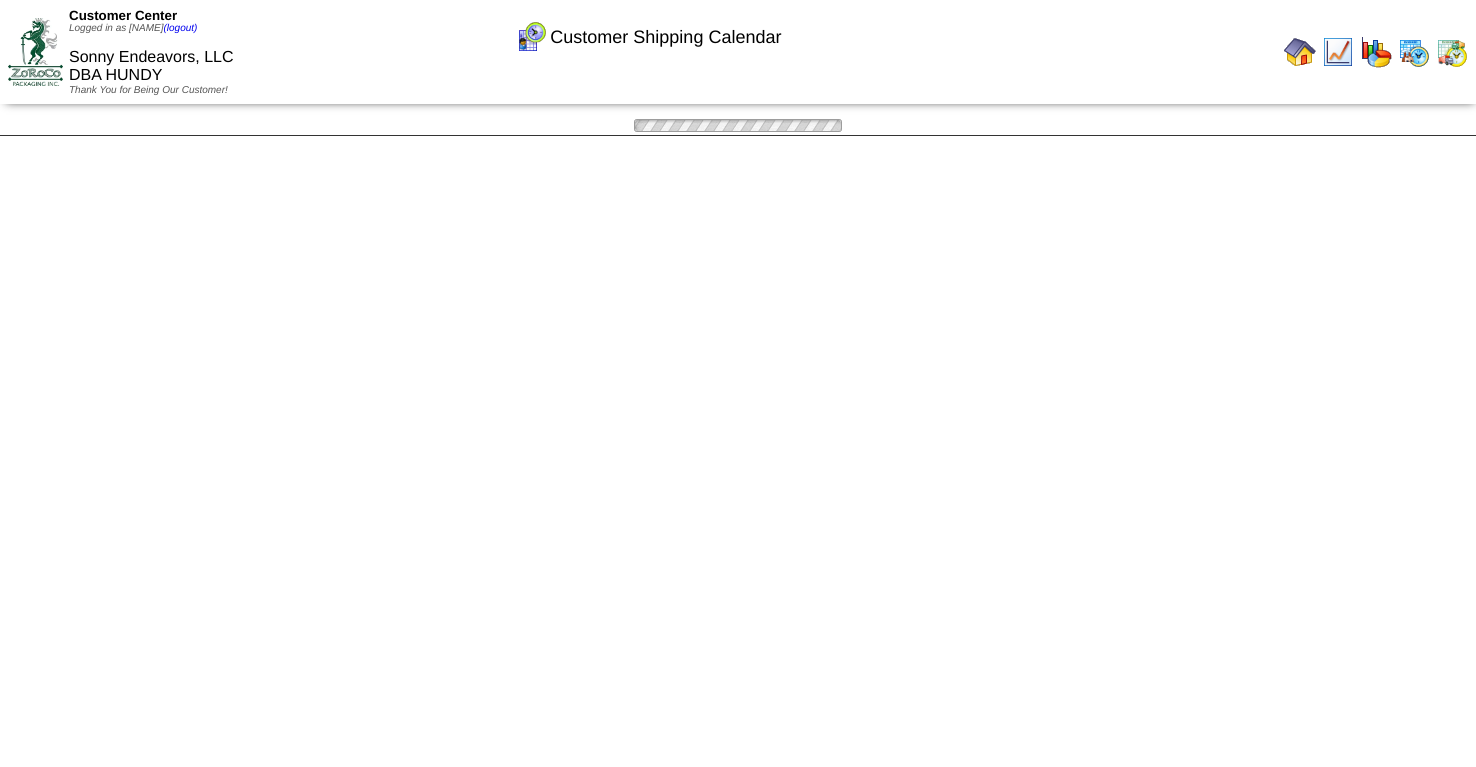 scroll, scrollTop: 0, scrollLeft: 0, axis: both 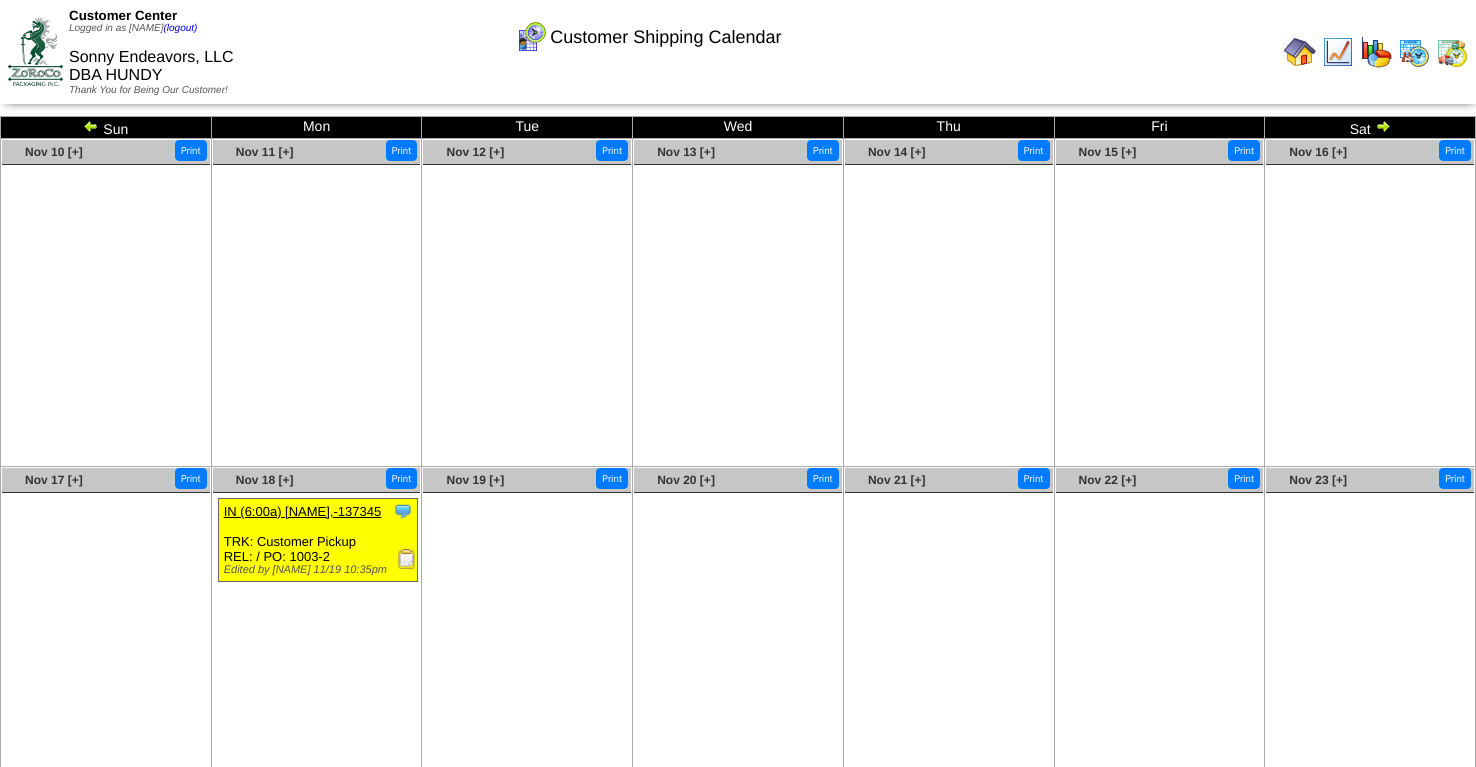 click at bounding box center (91, 126) 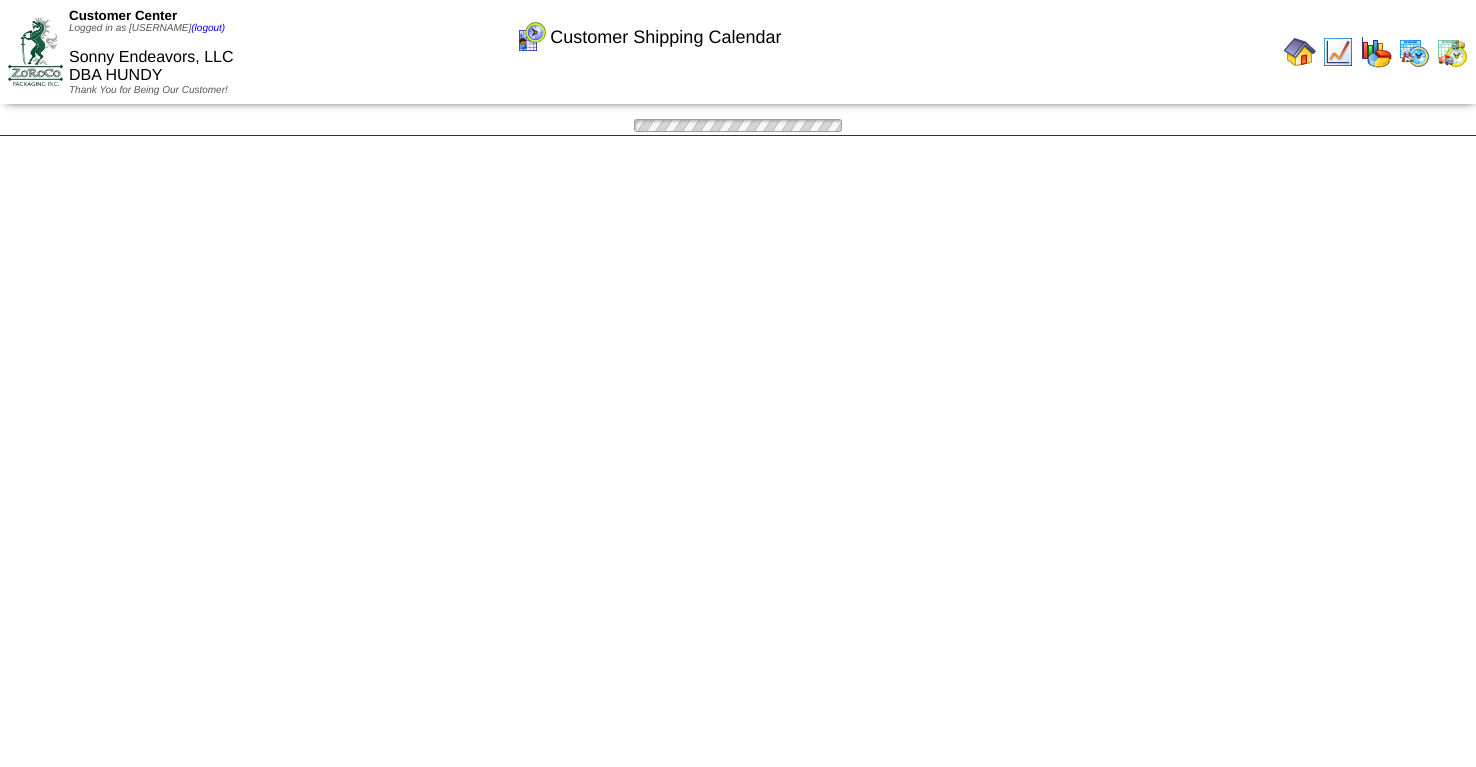 scroll, scrollTop: 0, scrollLeft: 0, axis: both 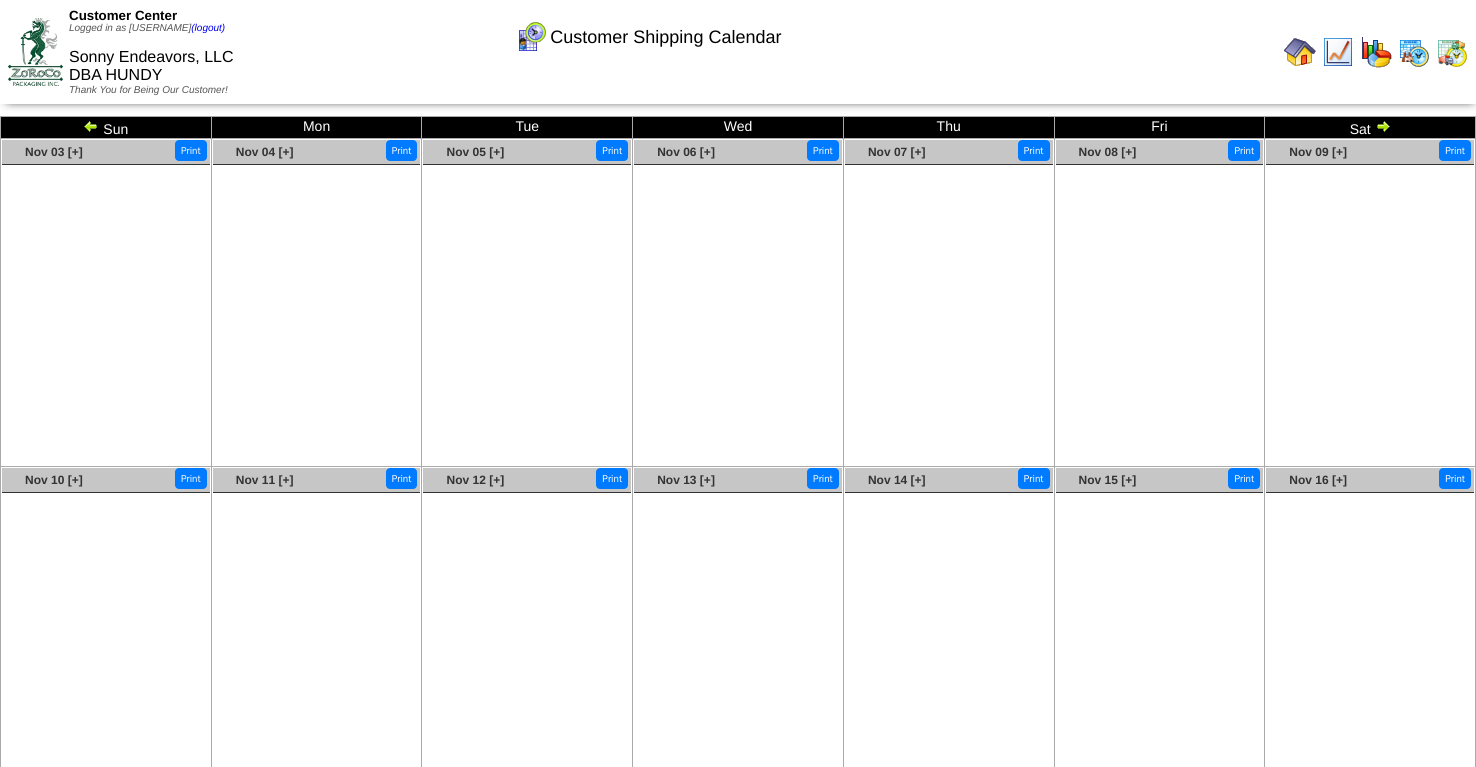 click at bounding box center (91, 126) 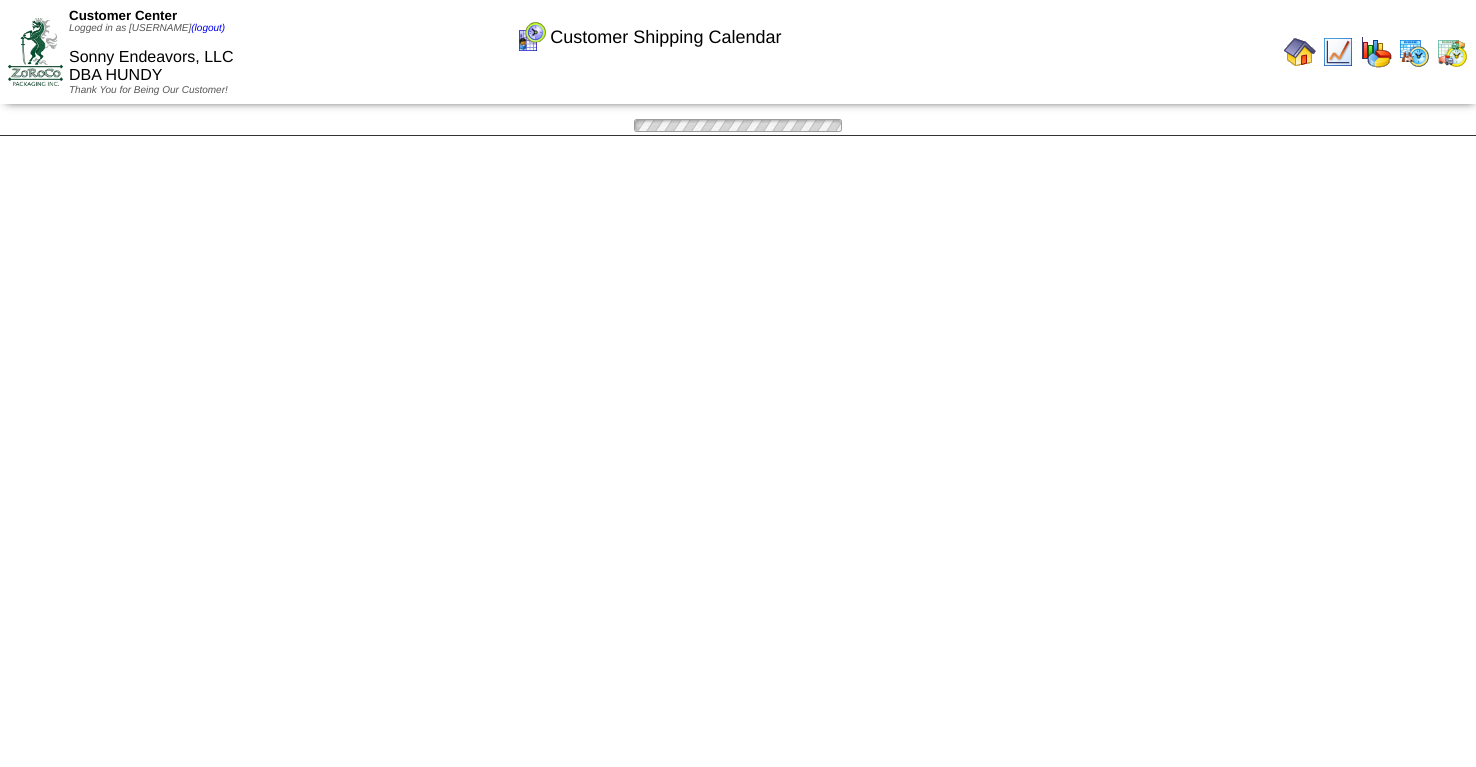 scroll, scrollTop: 0, scrollLeft: 0, axis: both 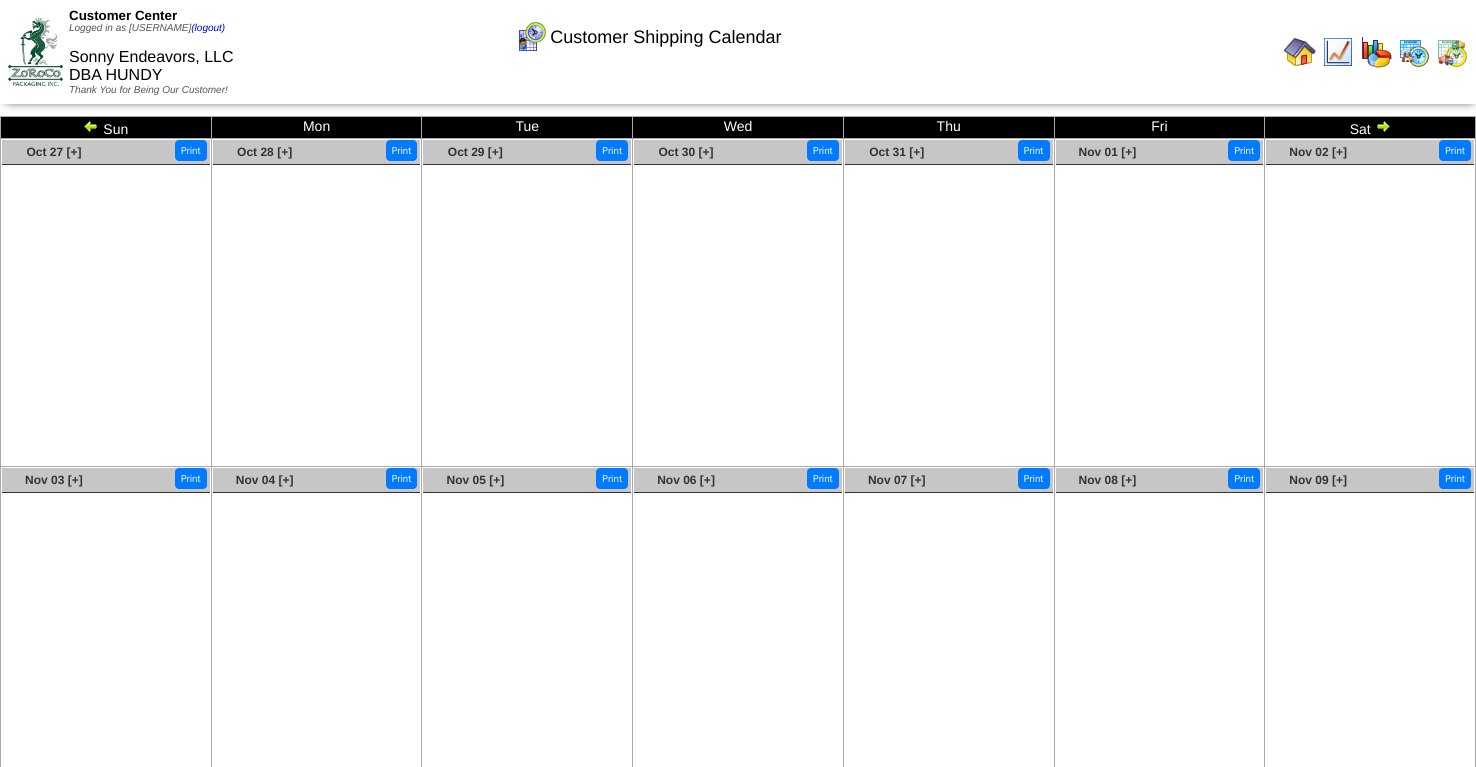 click at bounding box center [91, 126] 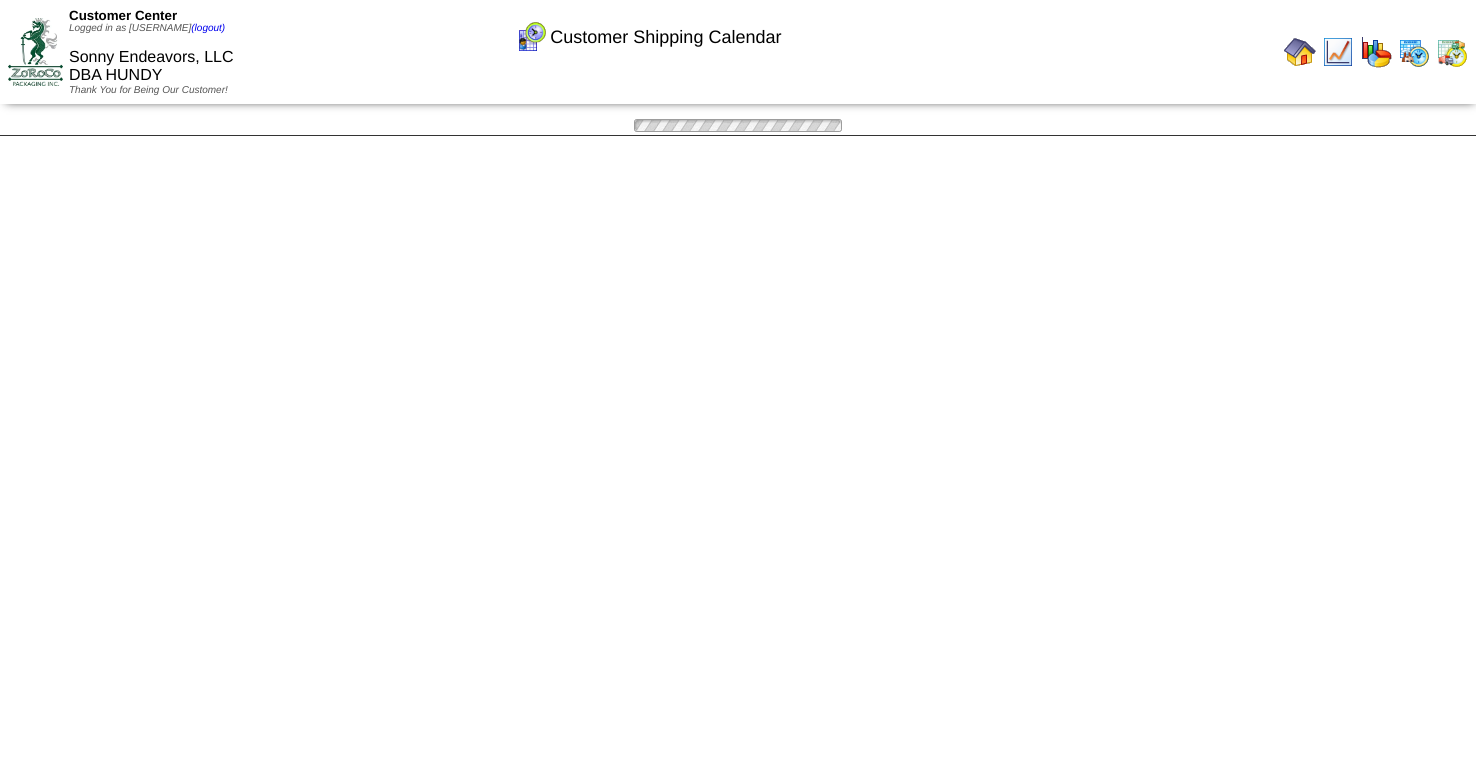 scroll, scrollTop: 0, scrollLeft: 0, axis: both 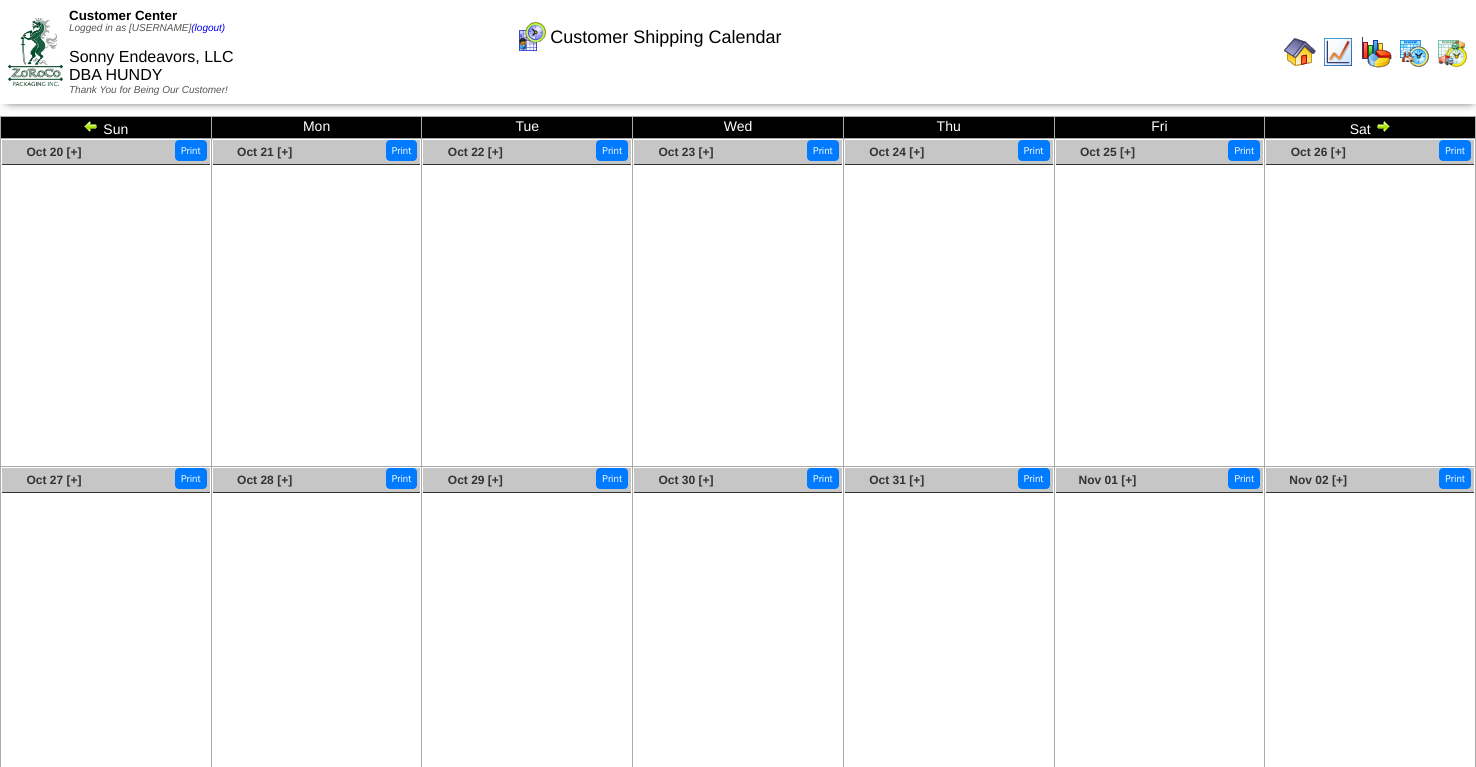 click at bounding box center (91, 126) 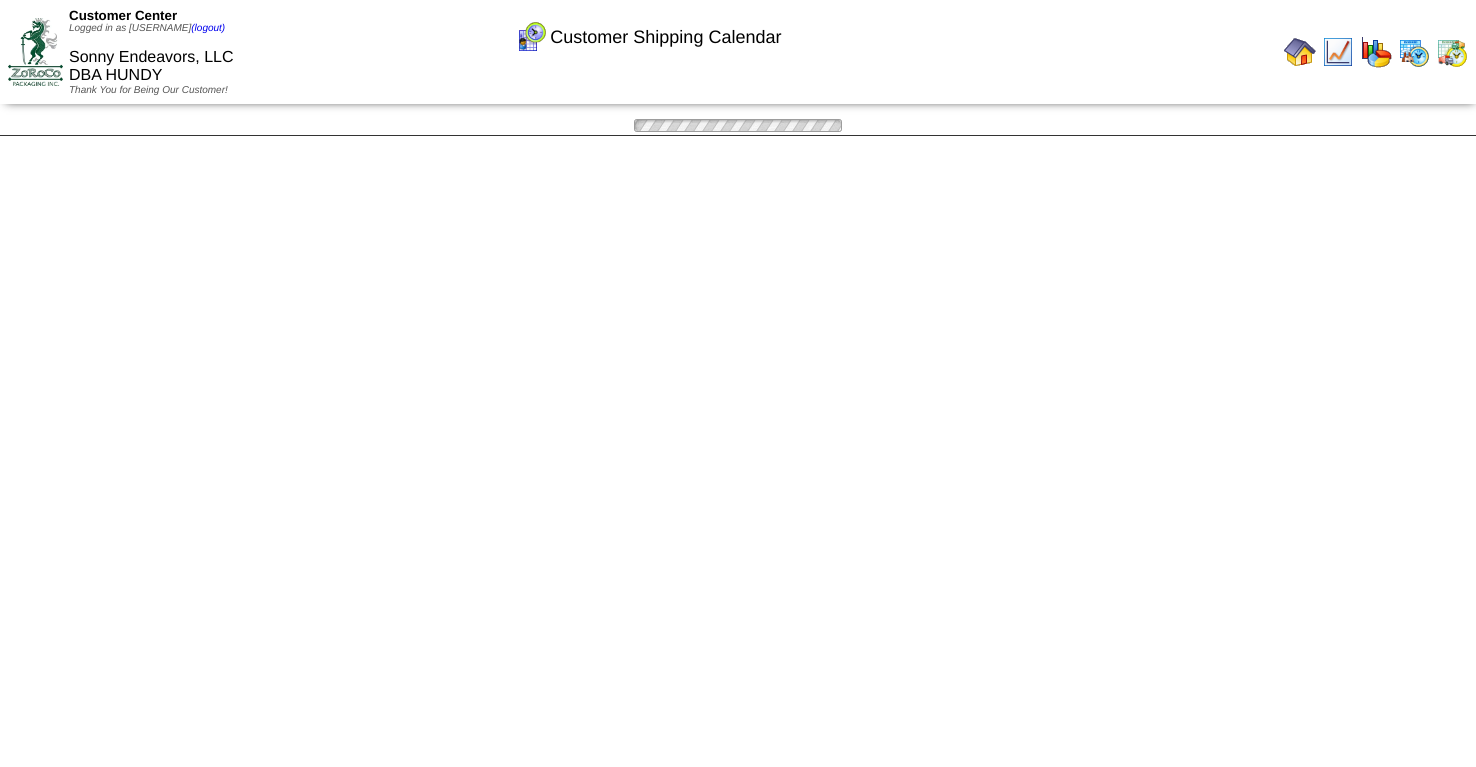 scroll, scrollTop: 0, scrollLeft: 0, axis: both 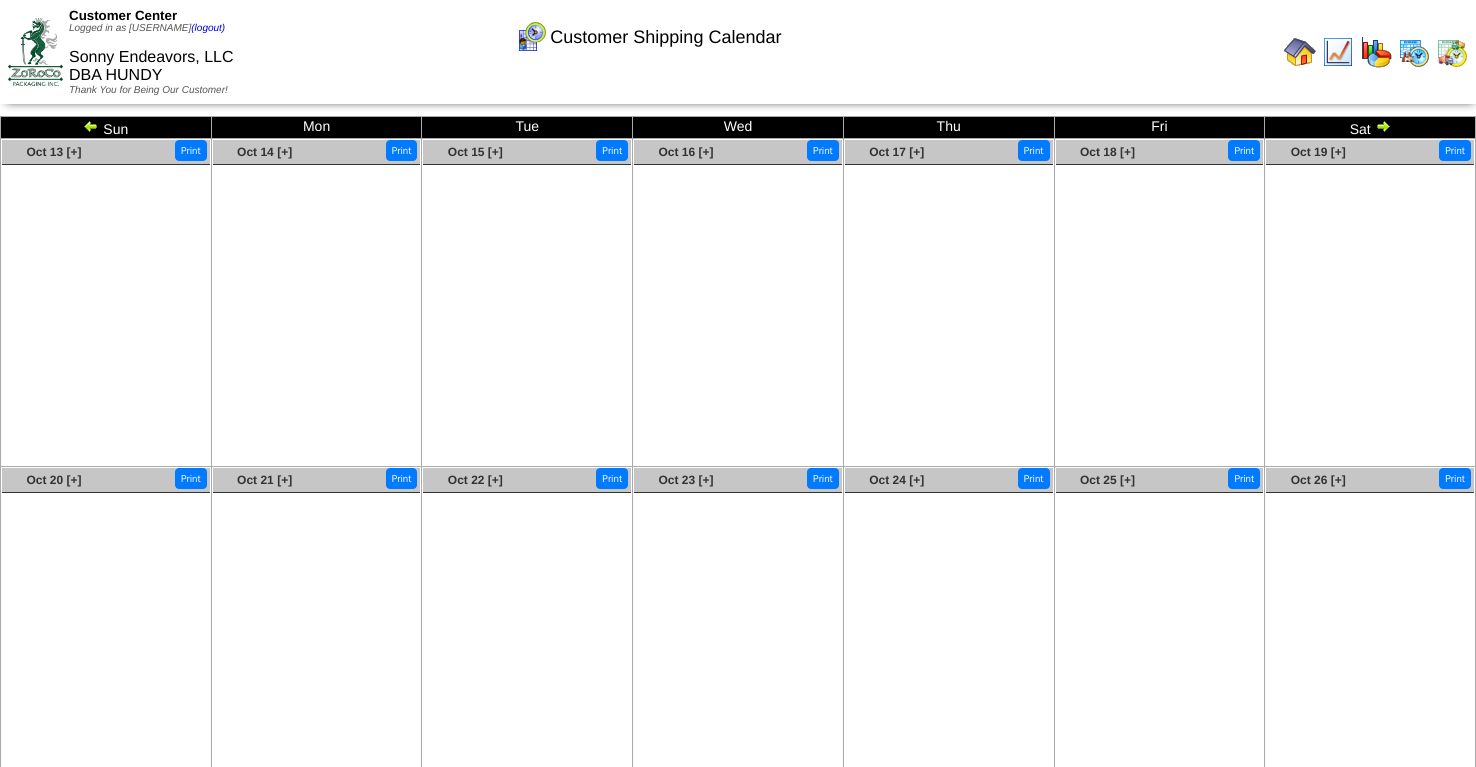 click at bounding box center (91, 126) 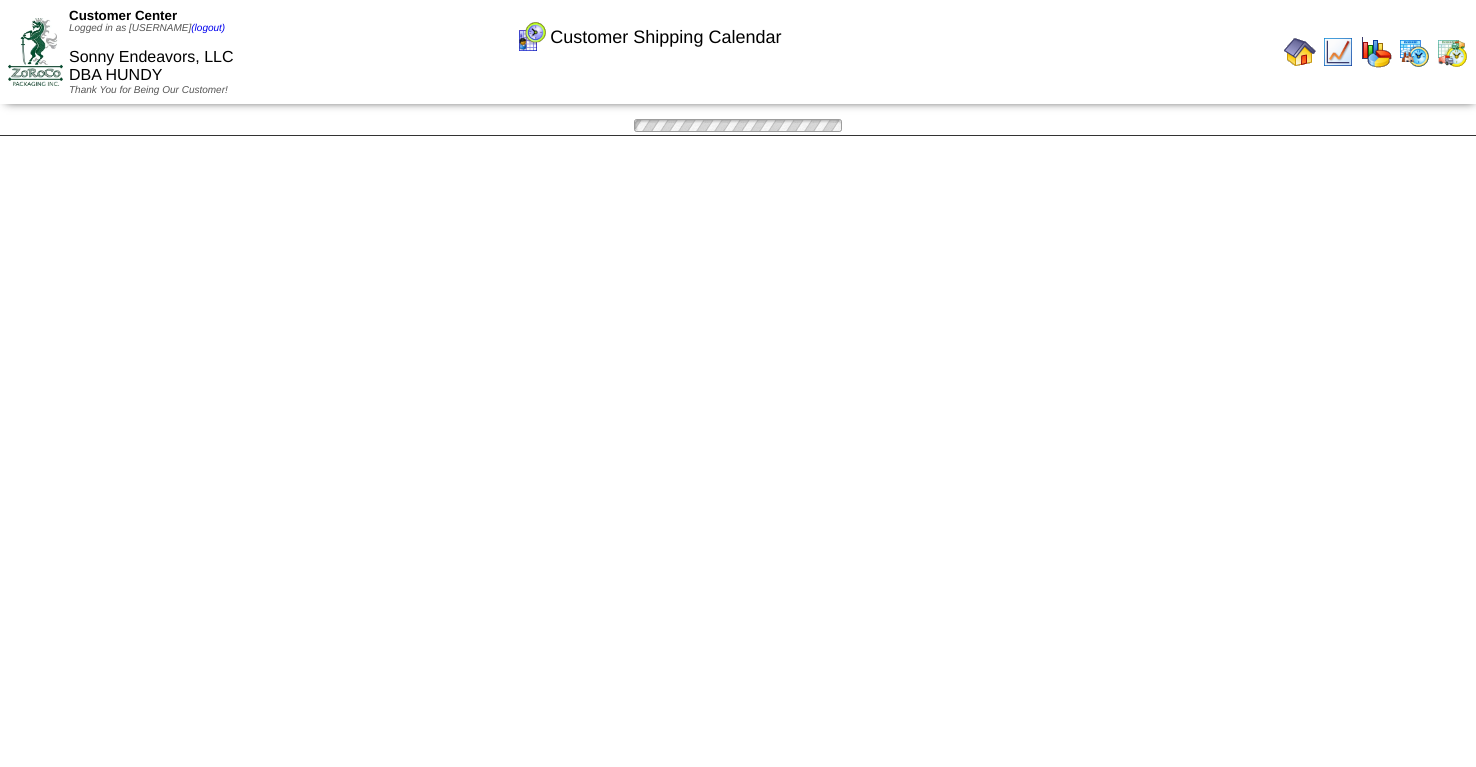 scroll, scrollTop: 0, scrollLeft: 0, axis: both 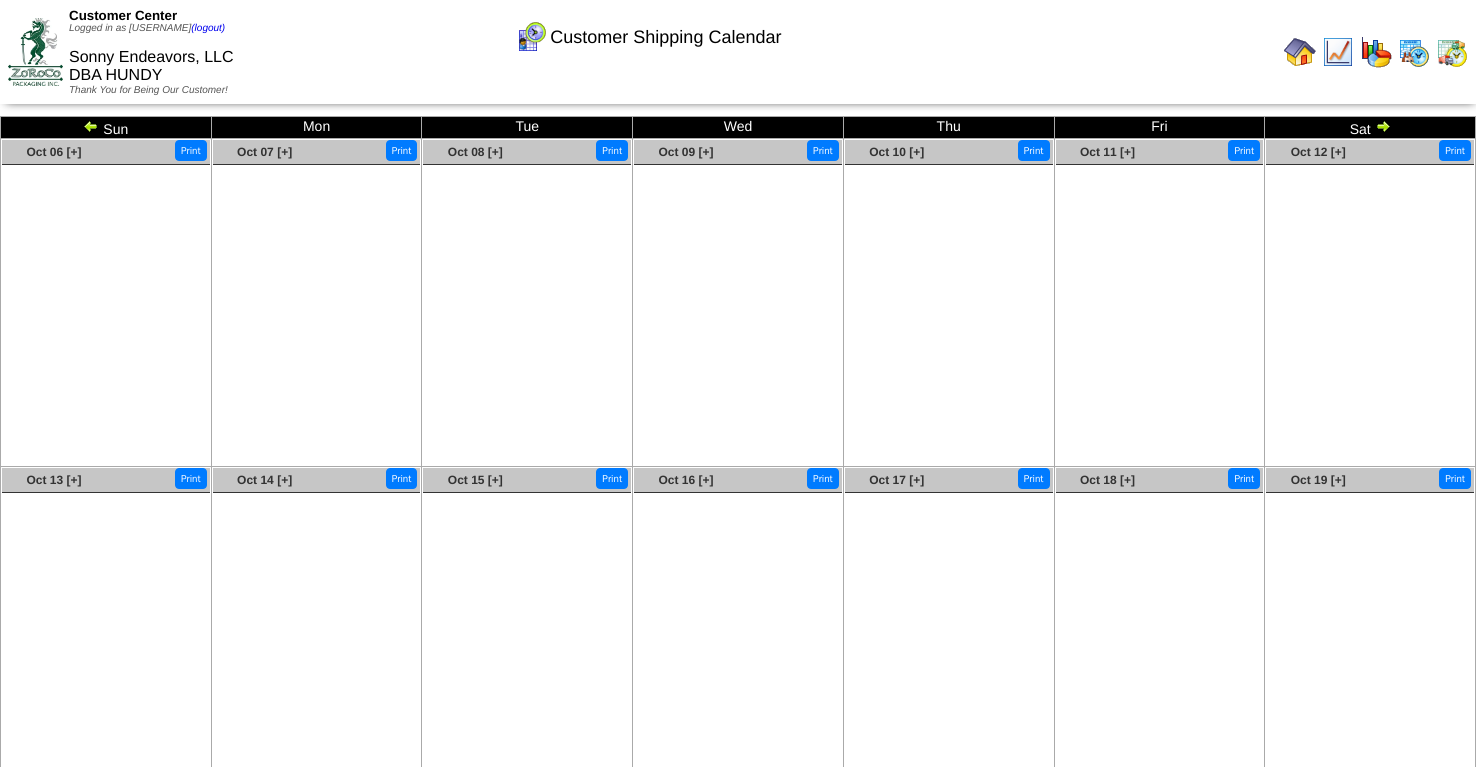click at bounding box center [91, 126] 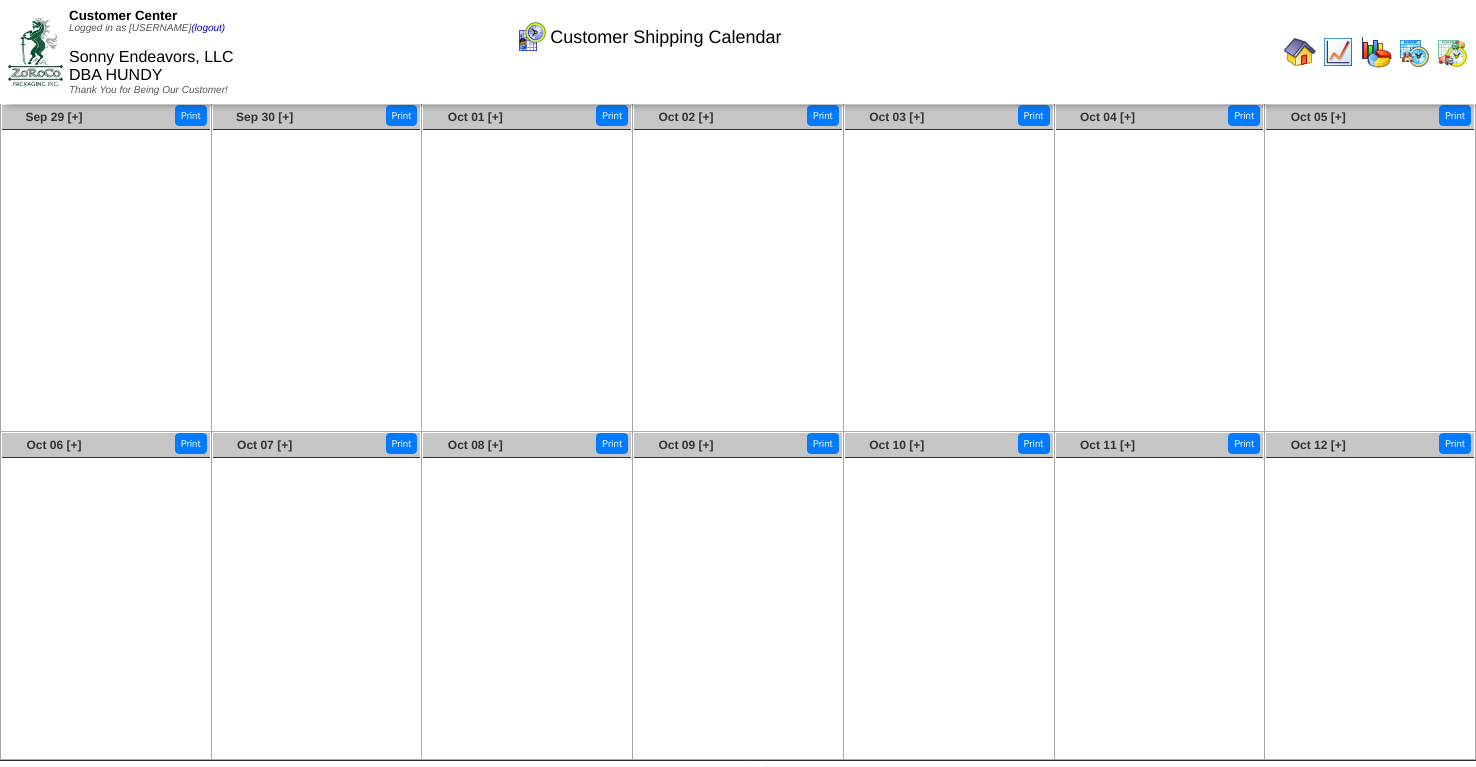 scroll, scrollTop: 0, scrollLeft: 0, axis: both 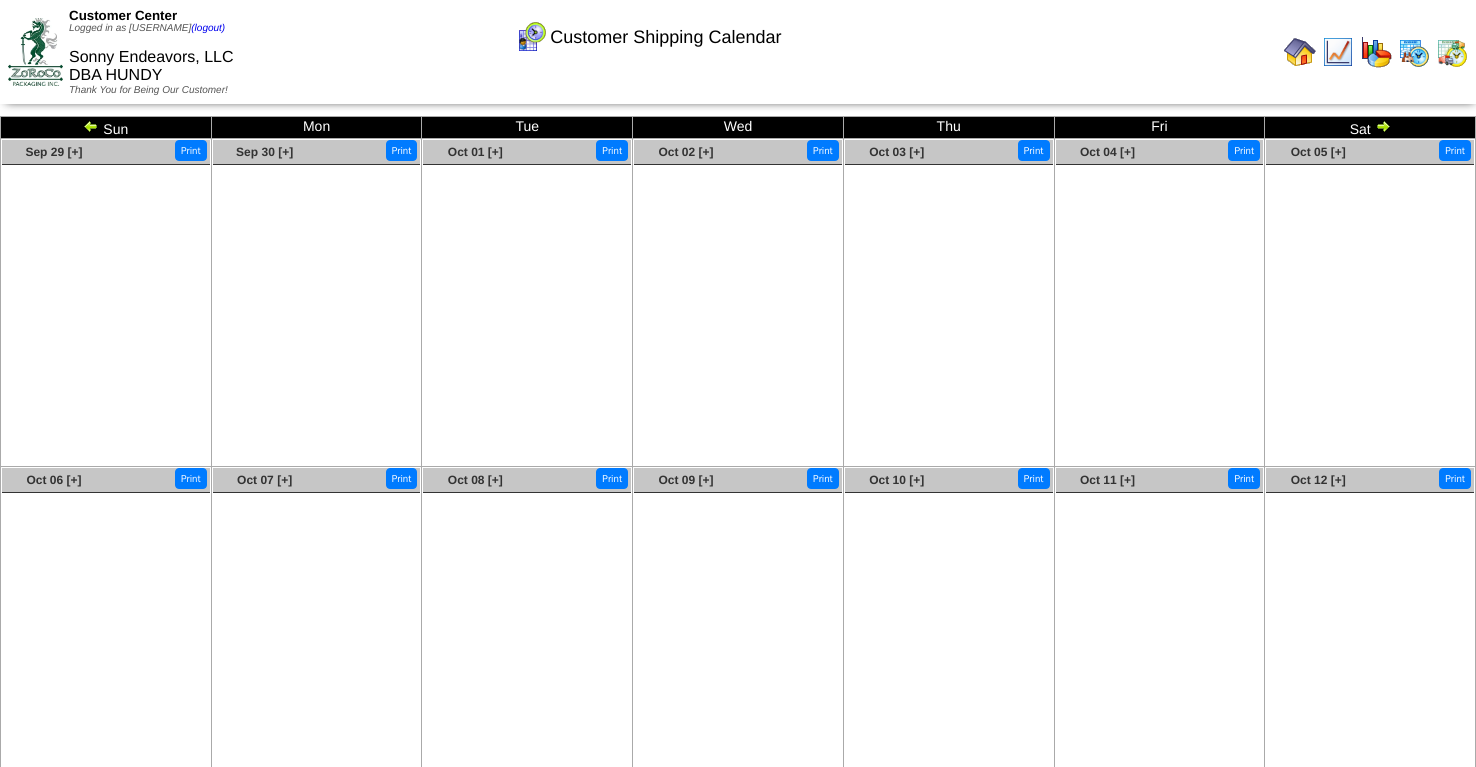 click at bounding box center (1383, 126) 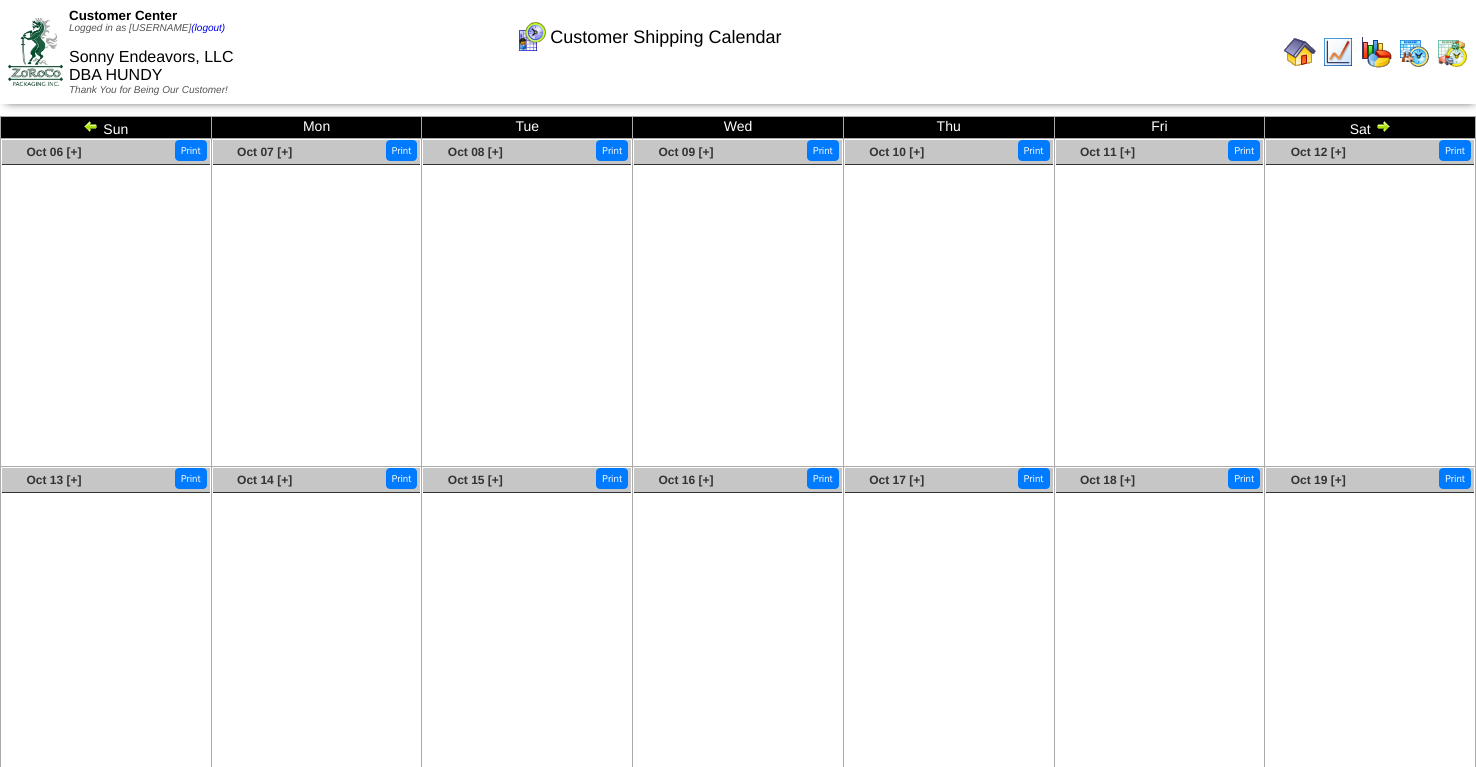 scroll, scrollTop: 0, scrollLeft: 0, axis: both 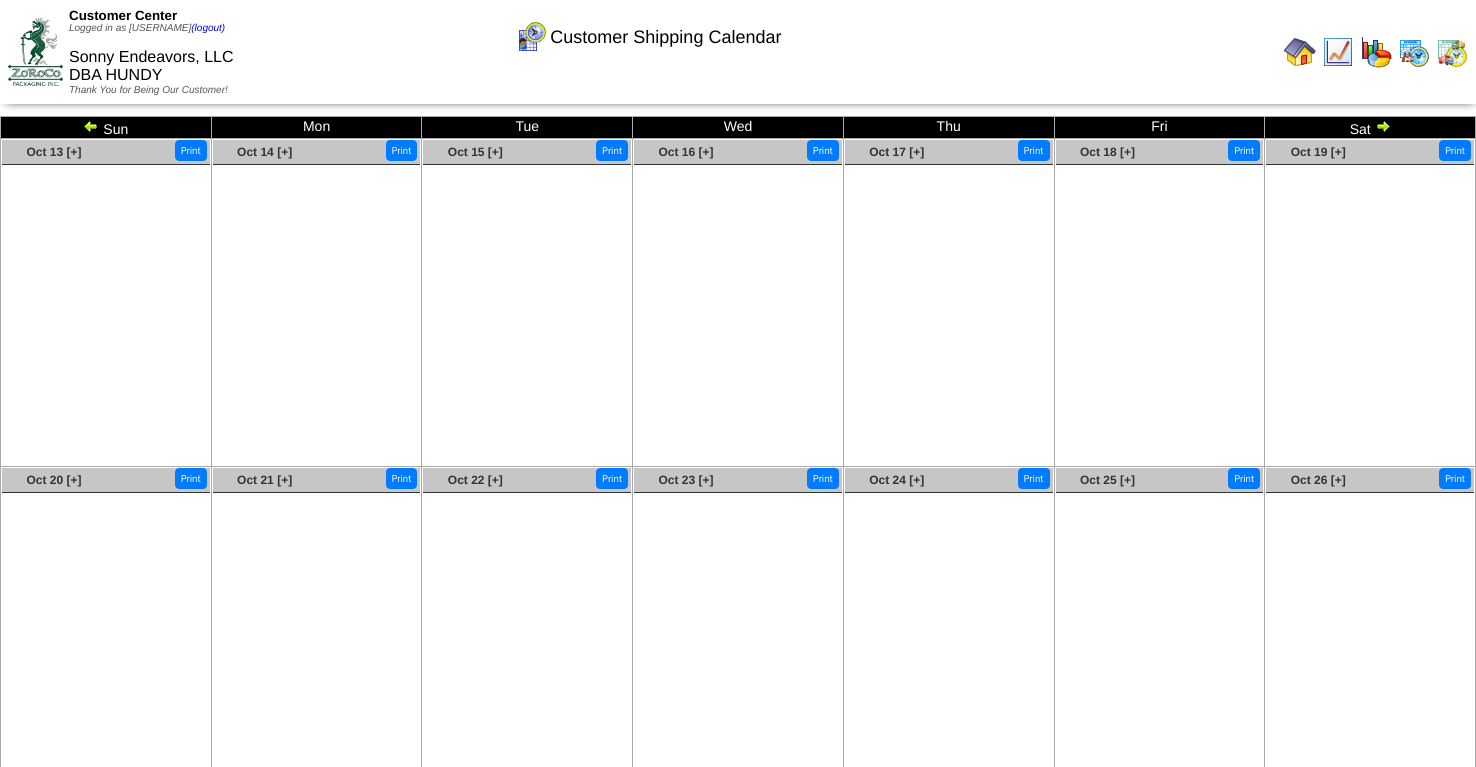 click at bounding box center [1383, 126] 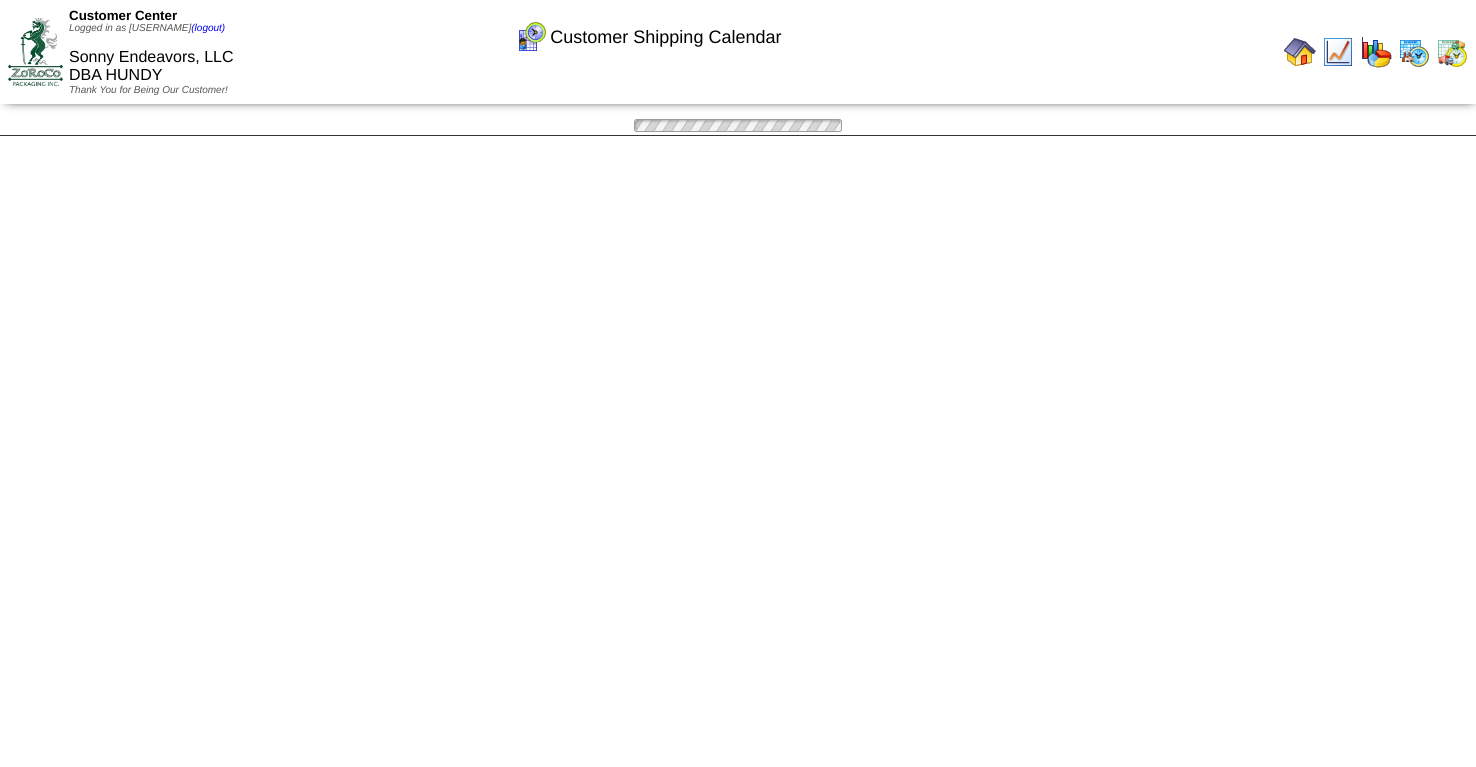 scroll, scrollTop: 0, scrollLeft: 0, axis: both 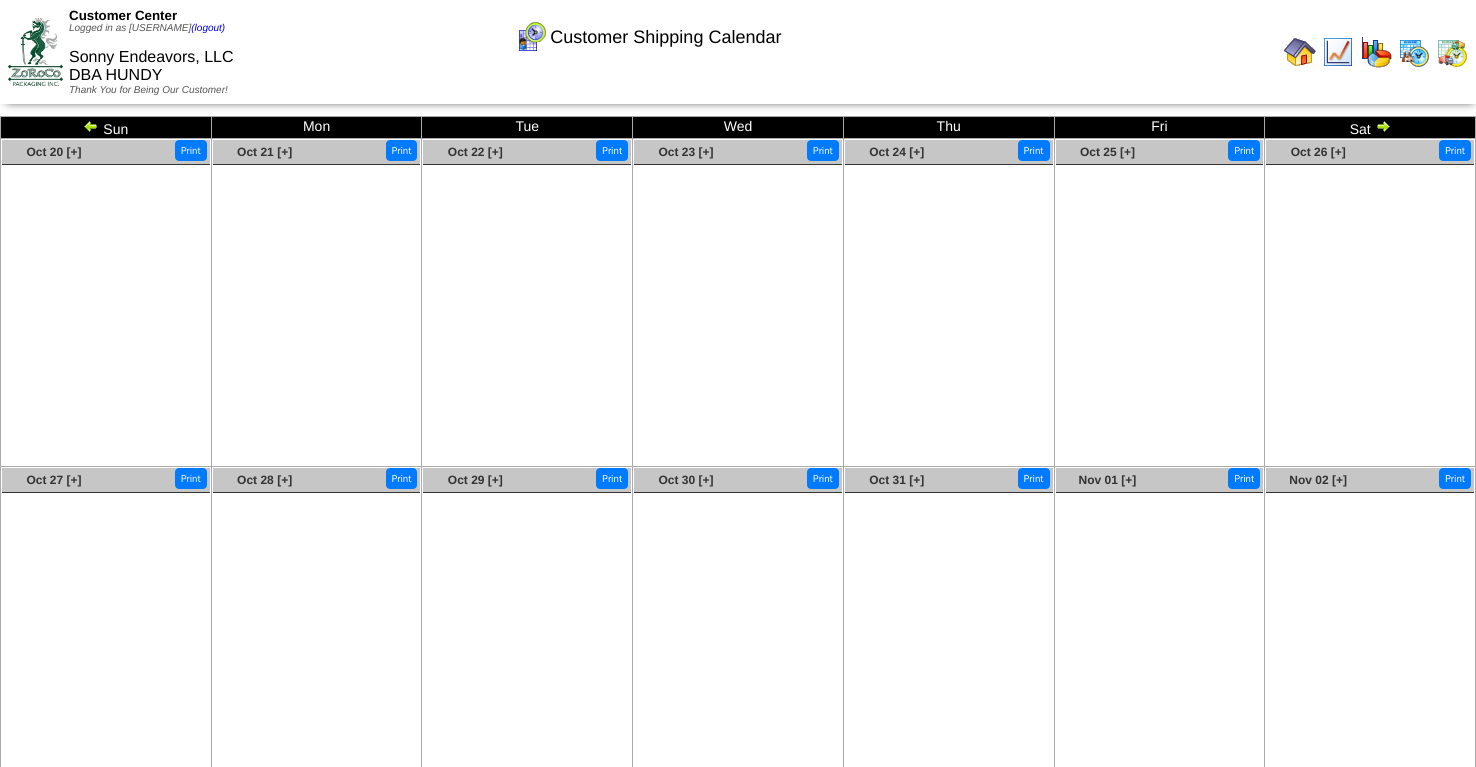 click at bounding box center [1383, 126] 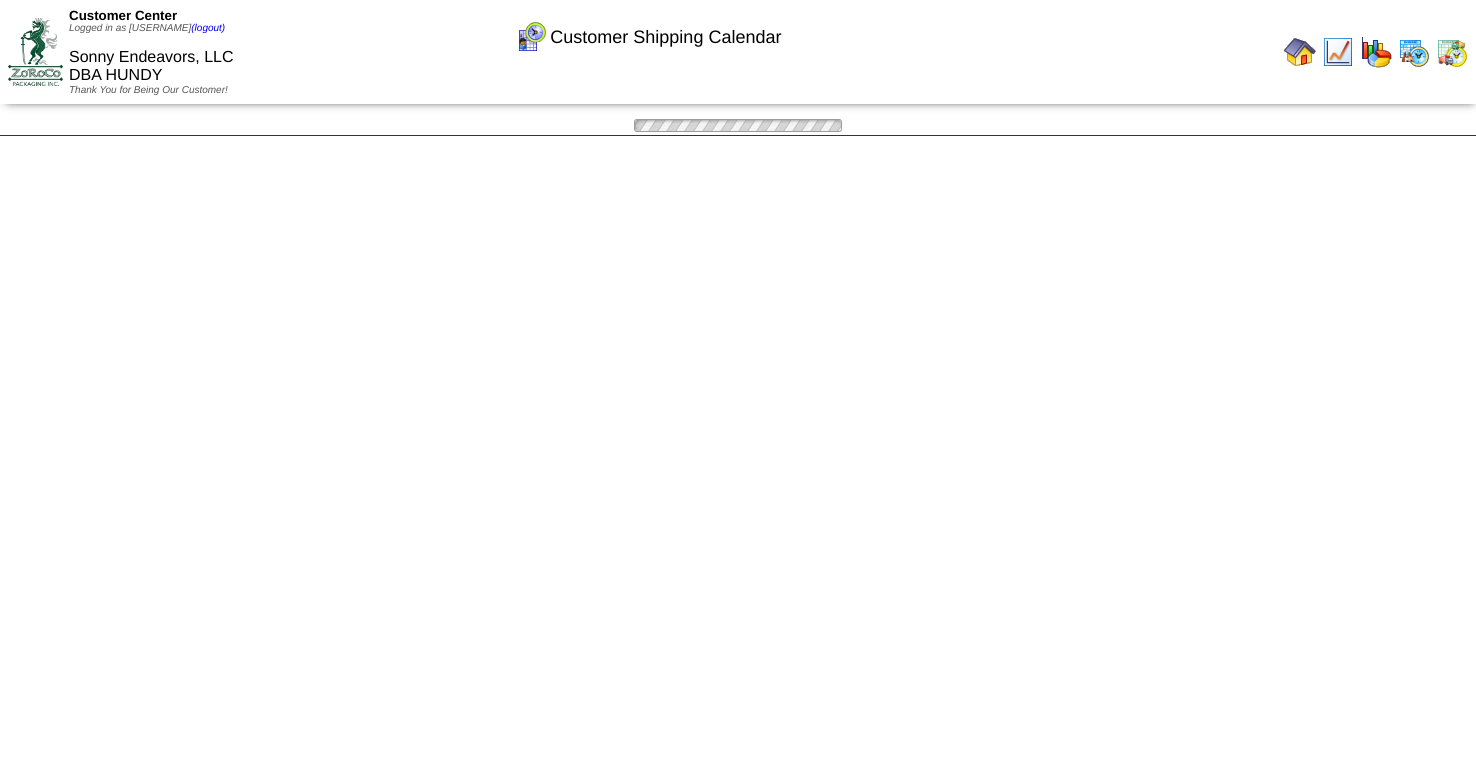 scroll, scrollTop: 0, scrollLeft: 0, axis: both 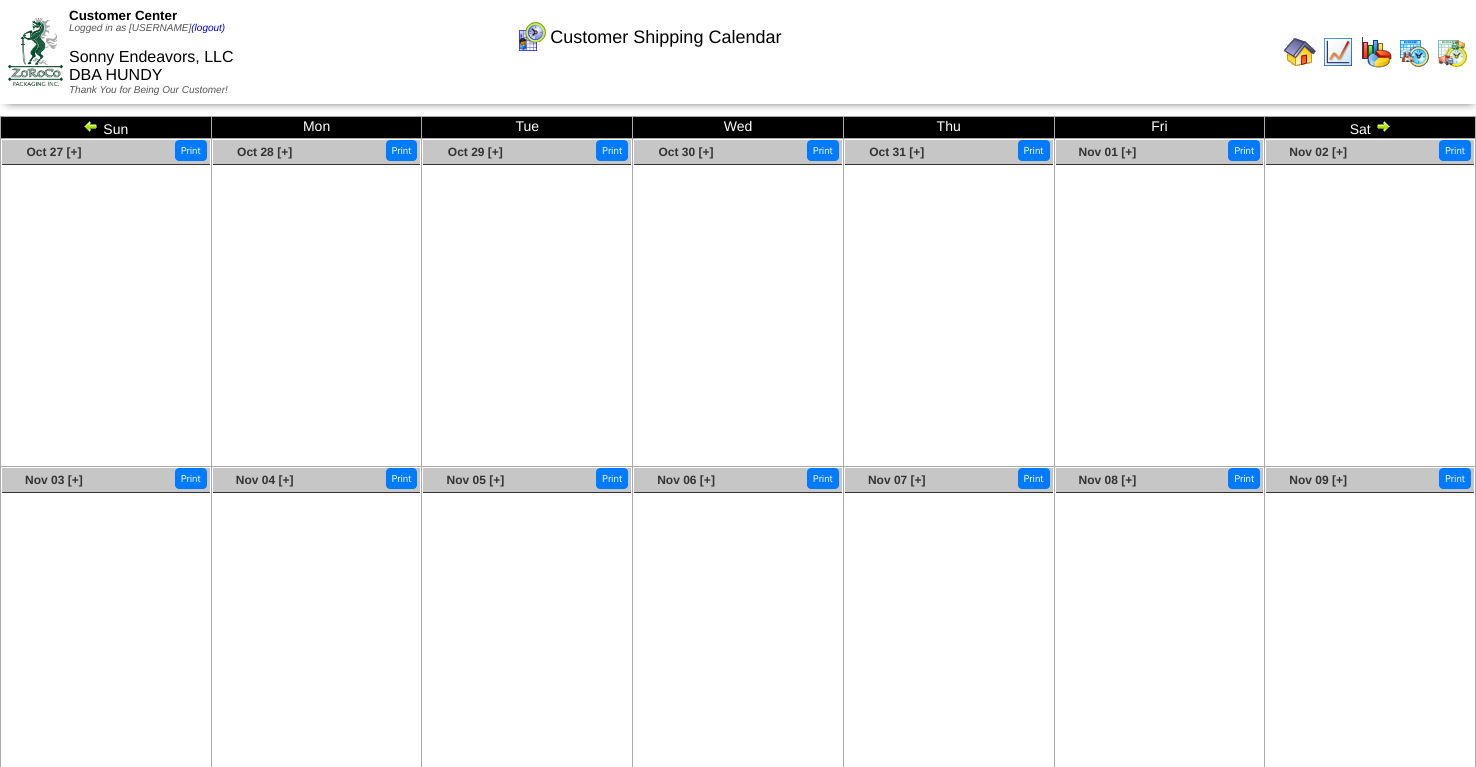 click at bounding box center [1383, 126] 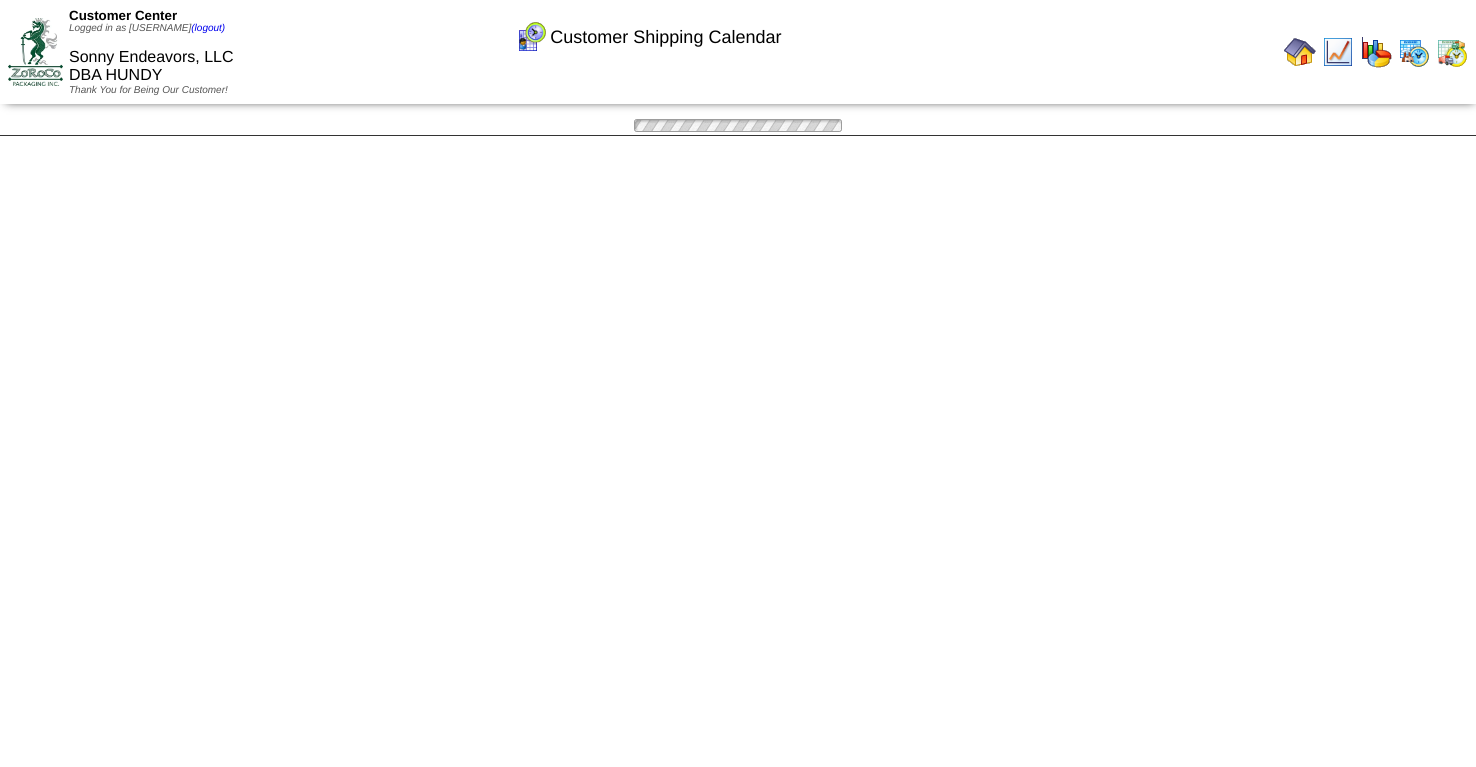 scroll, scrollTop: 0, scrollLeft: 0, axis: both 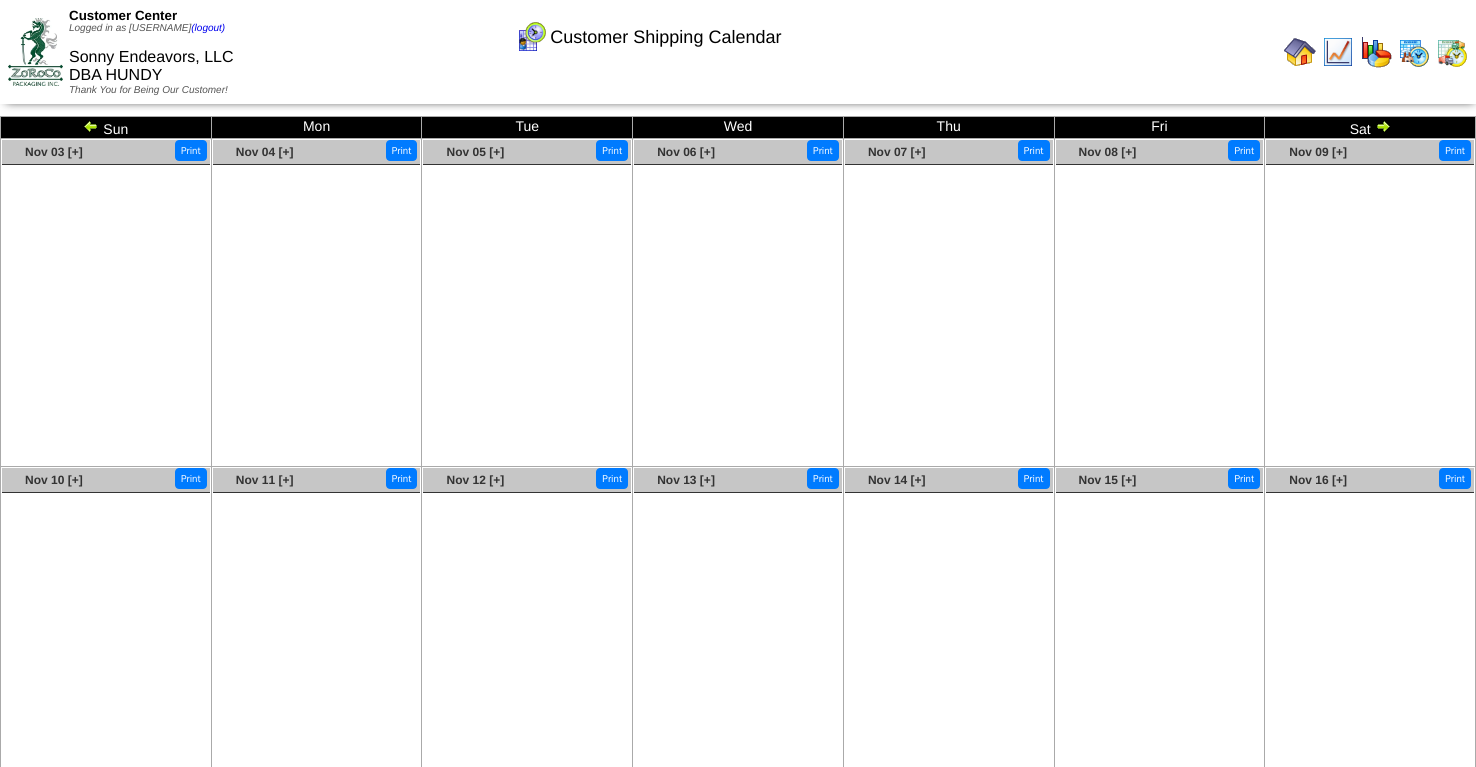 click at bounding box center (1383, 126) 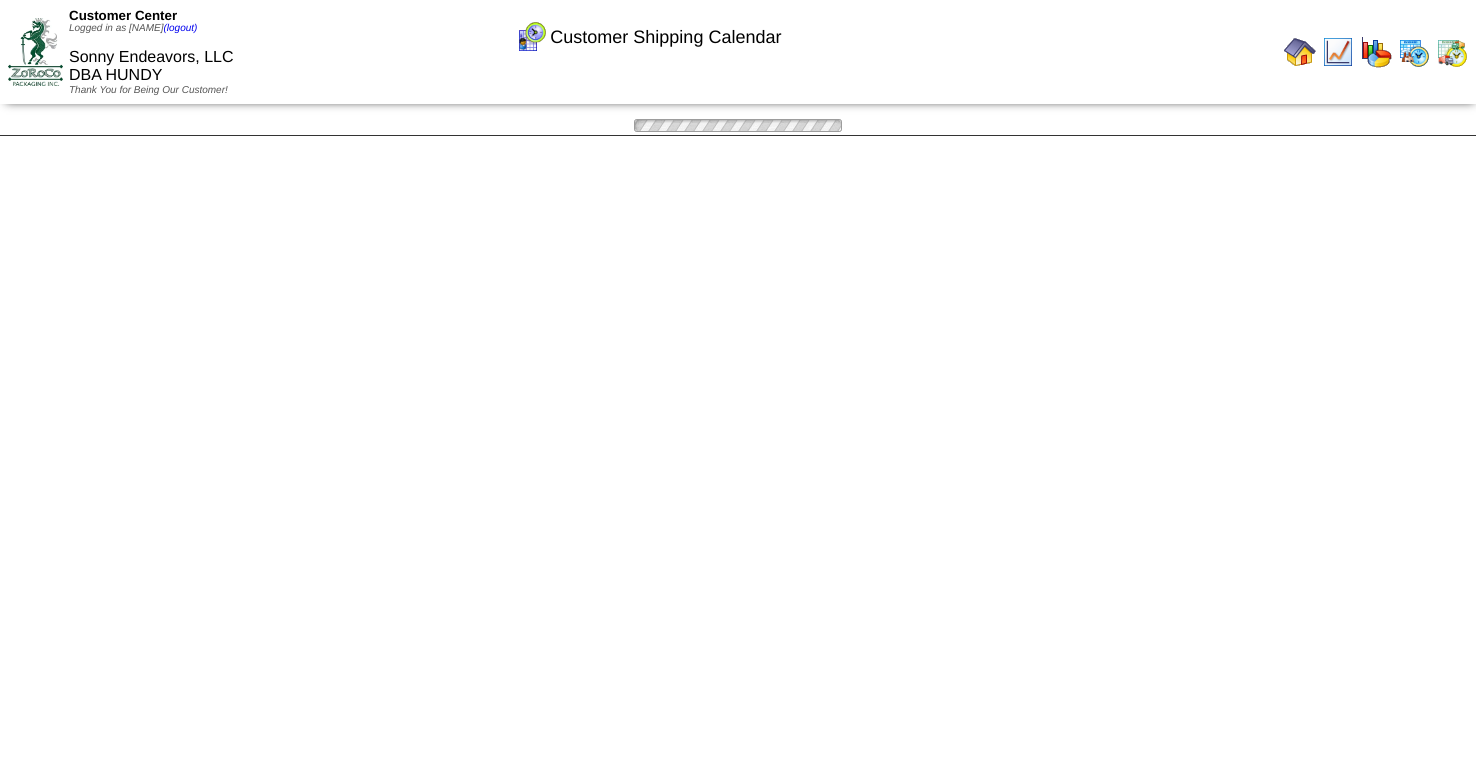scroll, scrollTop: 0, scrollLeft: 0, axis: both 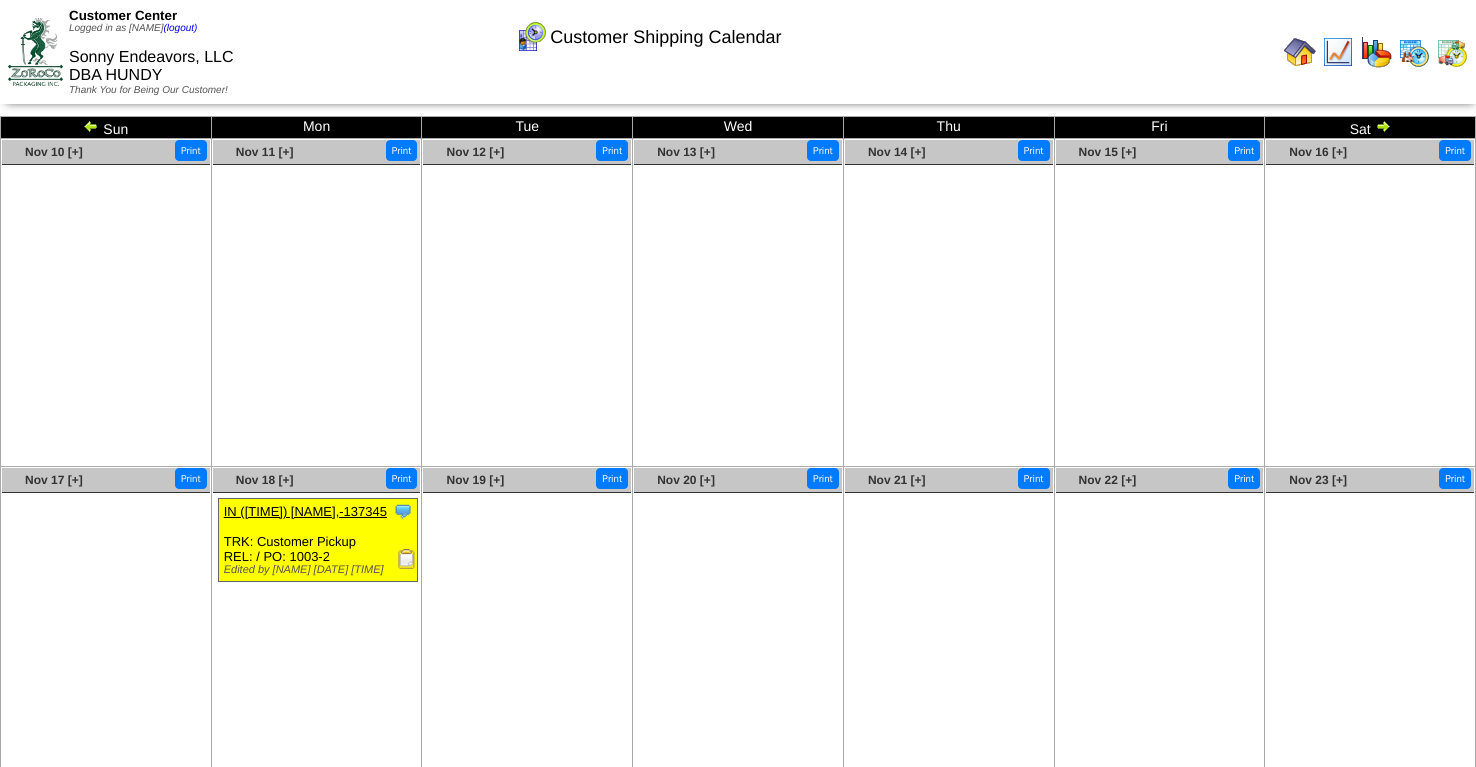 click at bounding box center (407, 559) 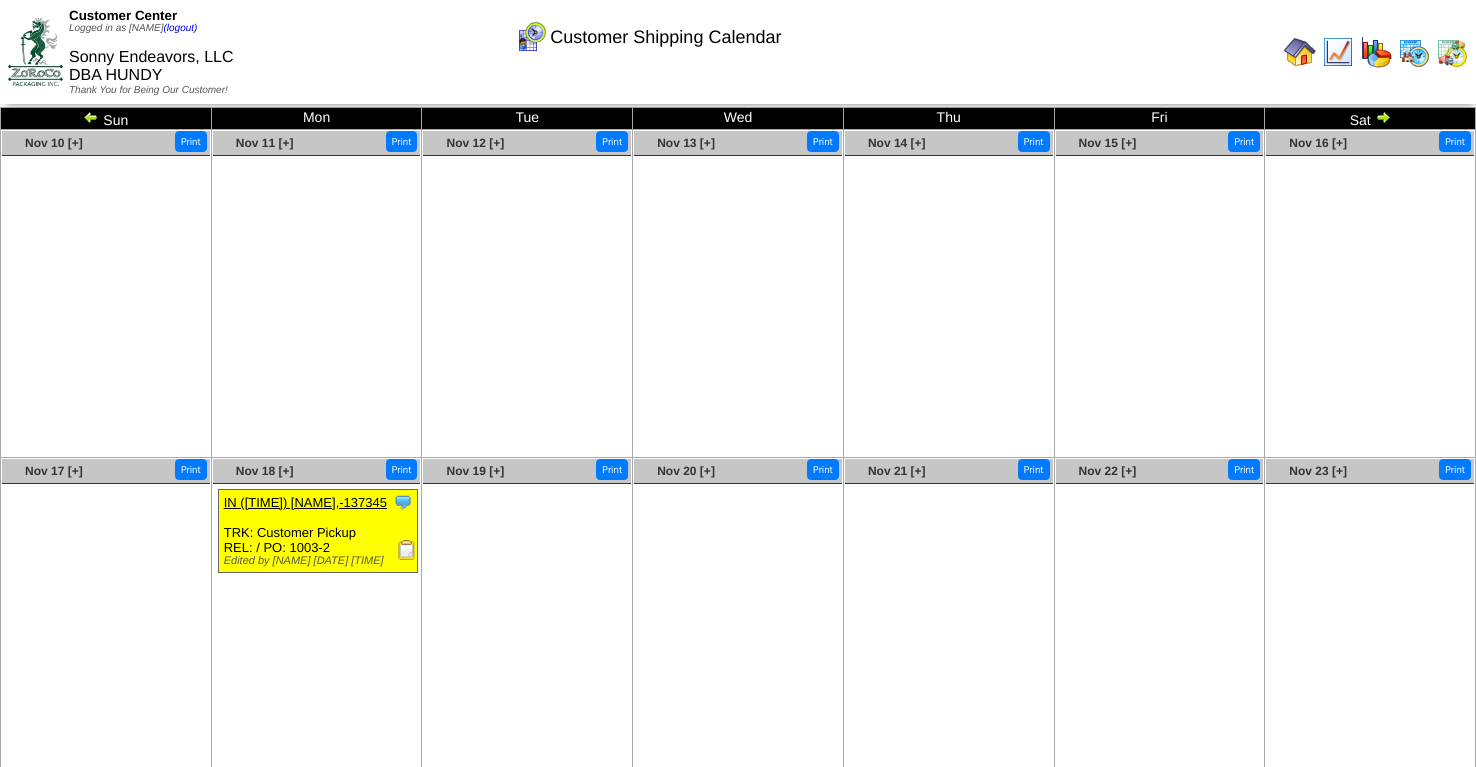 scroll, scrollTop: 0, scrollLeft: 0, axis: both 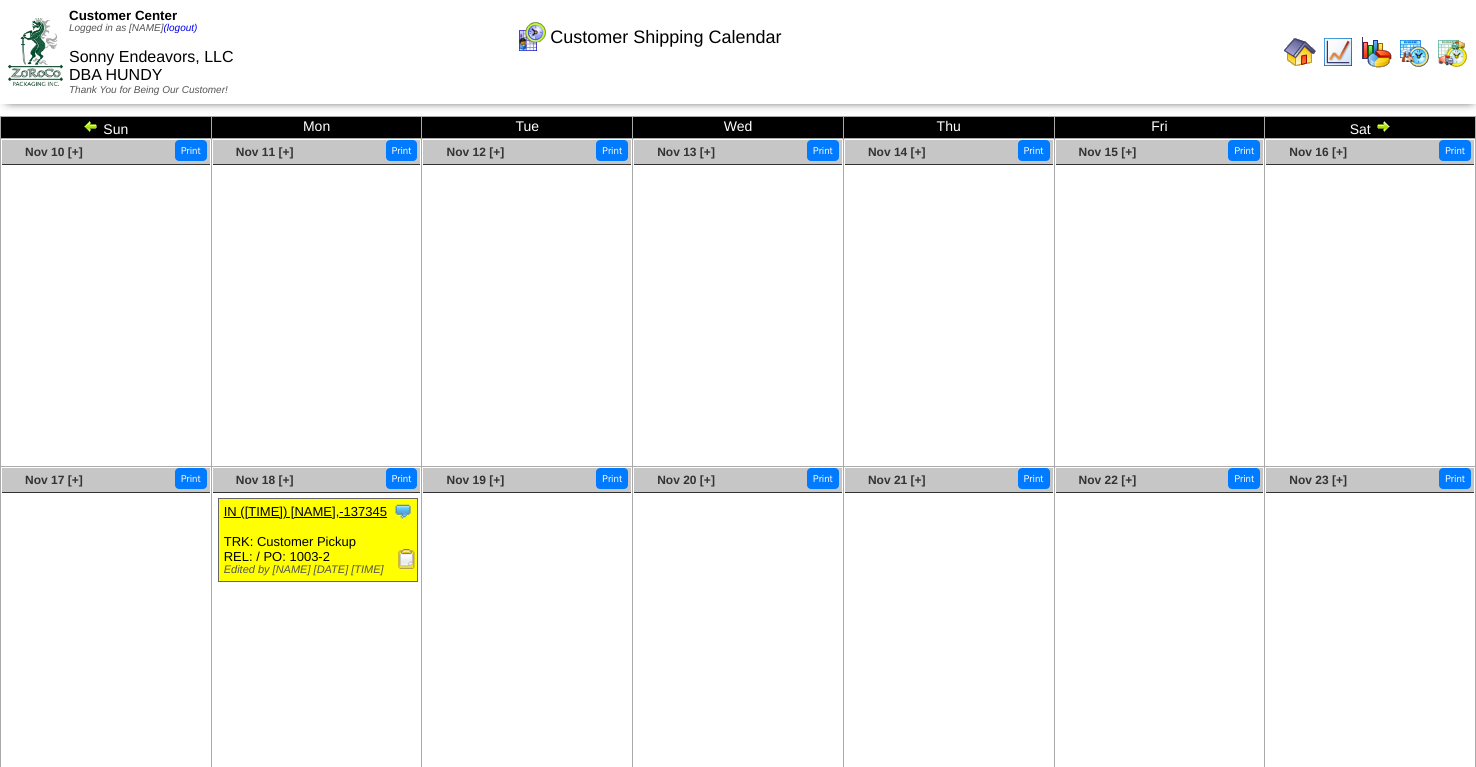 click at bounding box center (1383, 126) 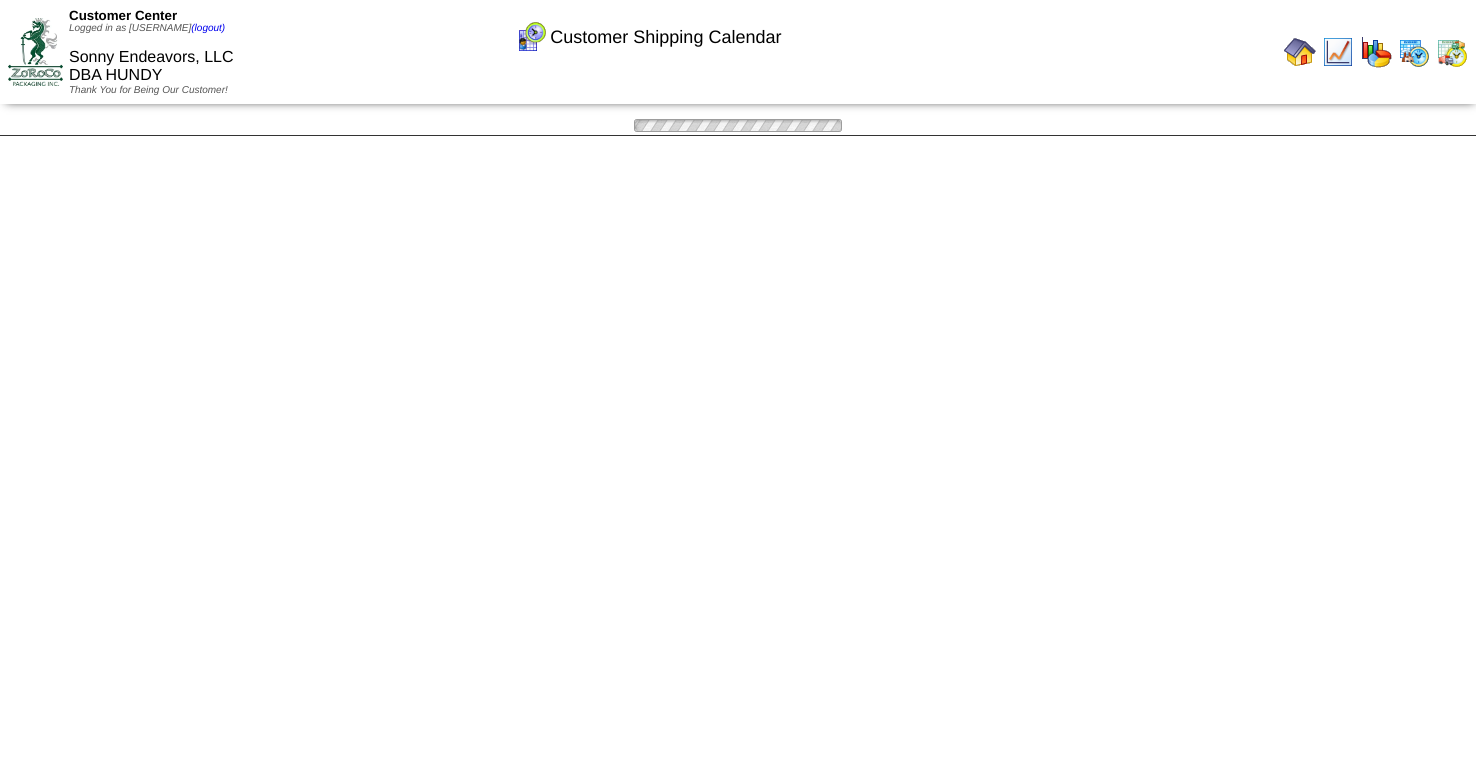 scroll, scrollTop: 0, scrollLeft: 0, axis: both 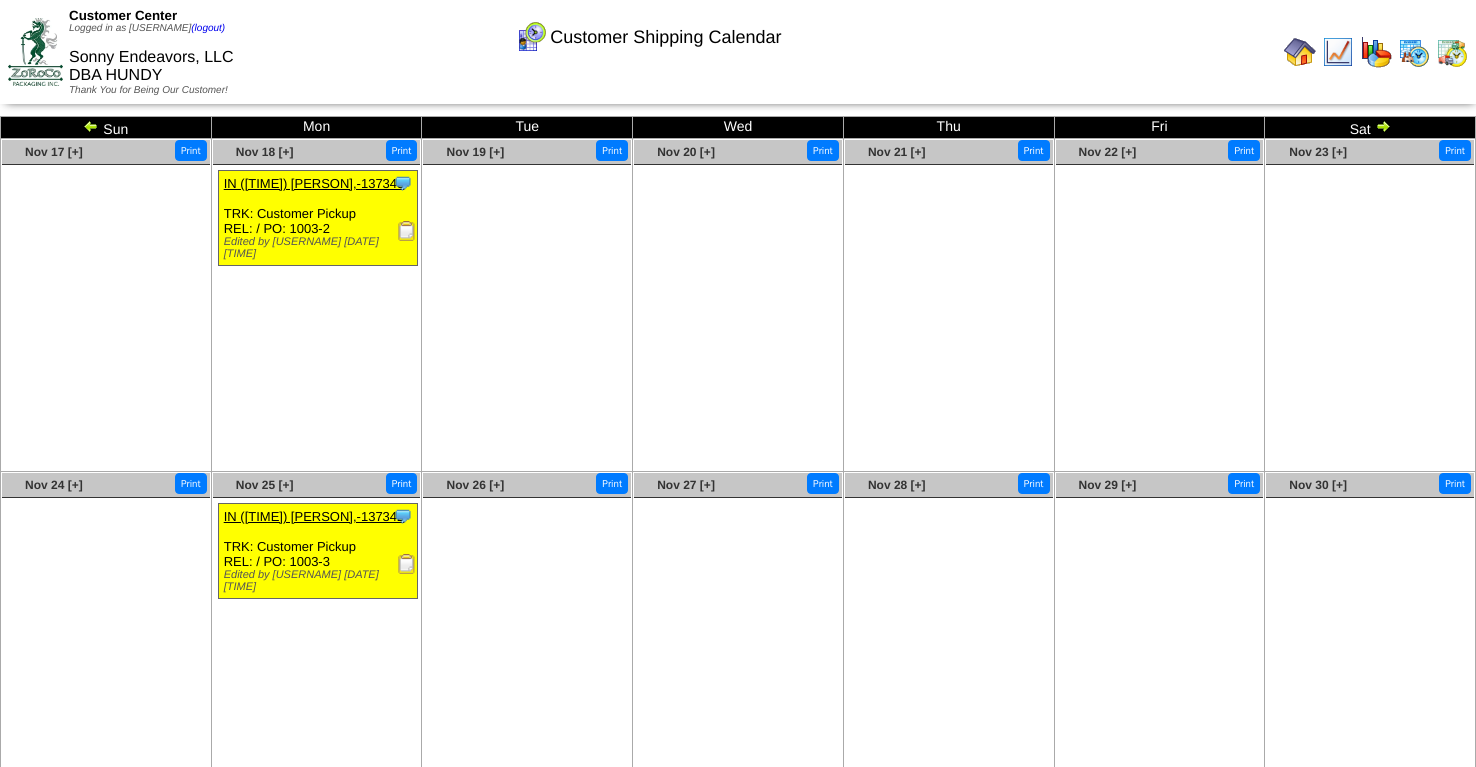 click on "IN
([TIME])
[USERNAME],-137345" at bounding box center (314, 183) 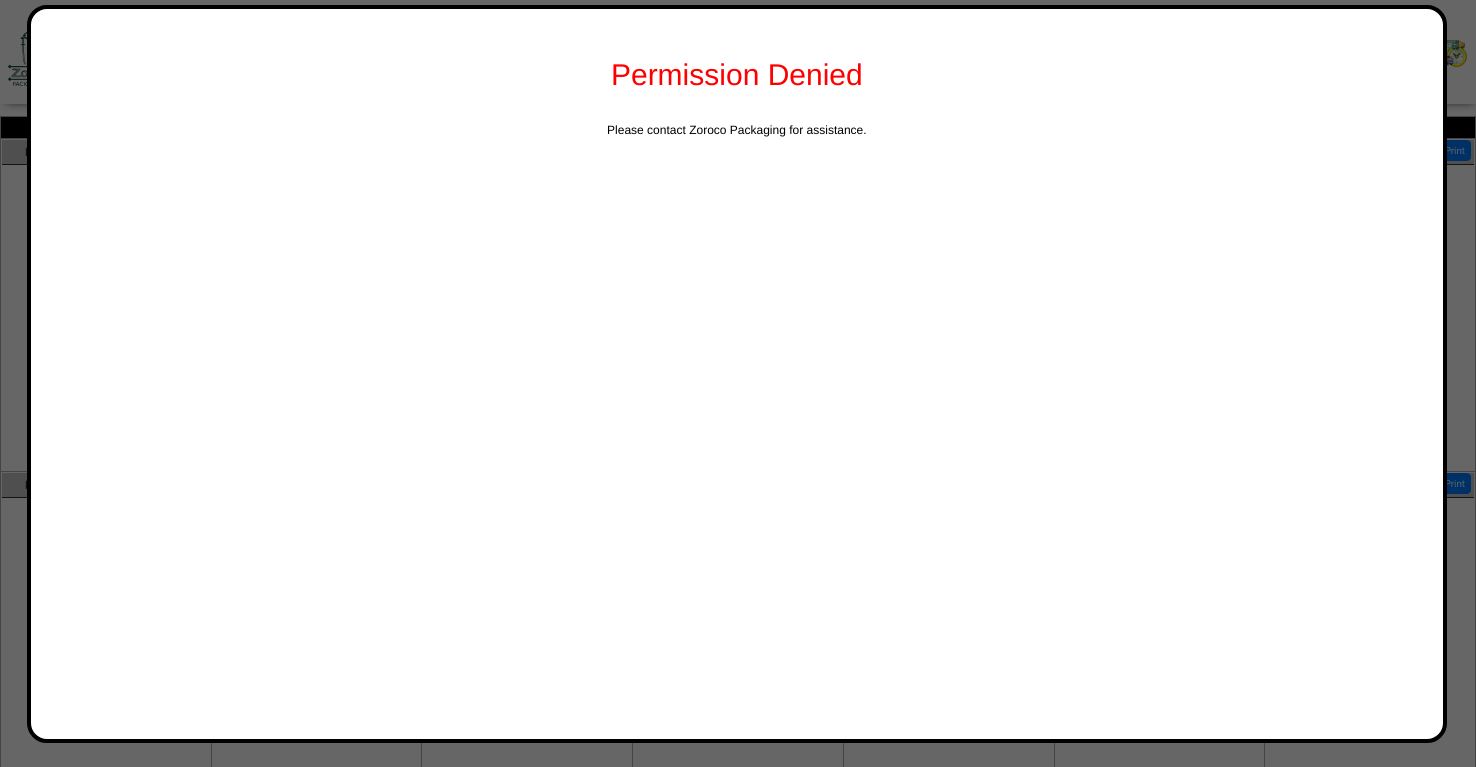 click at bounding box center [738, 417] 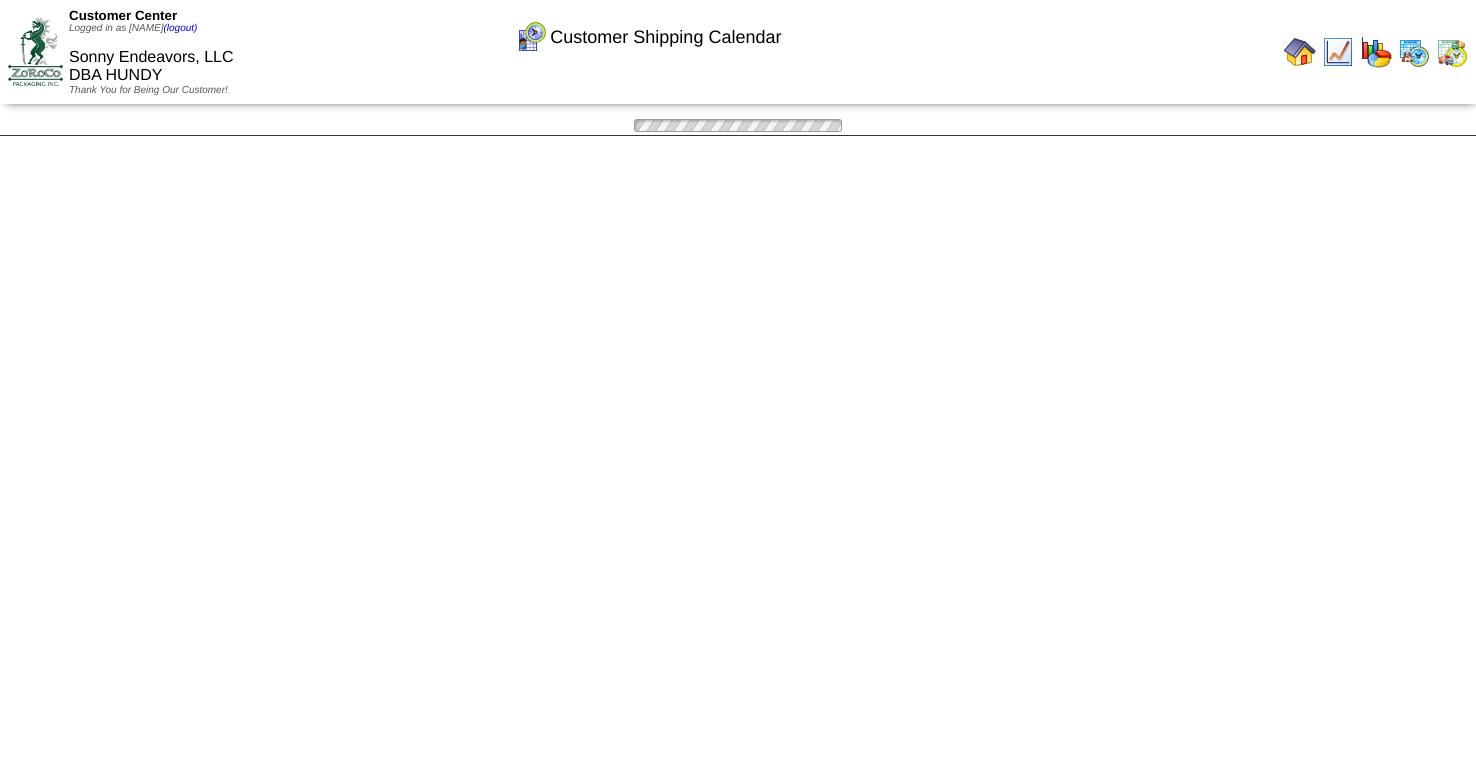 scroll, scrollTop: 0, scrollLeft: 0, axis: both 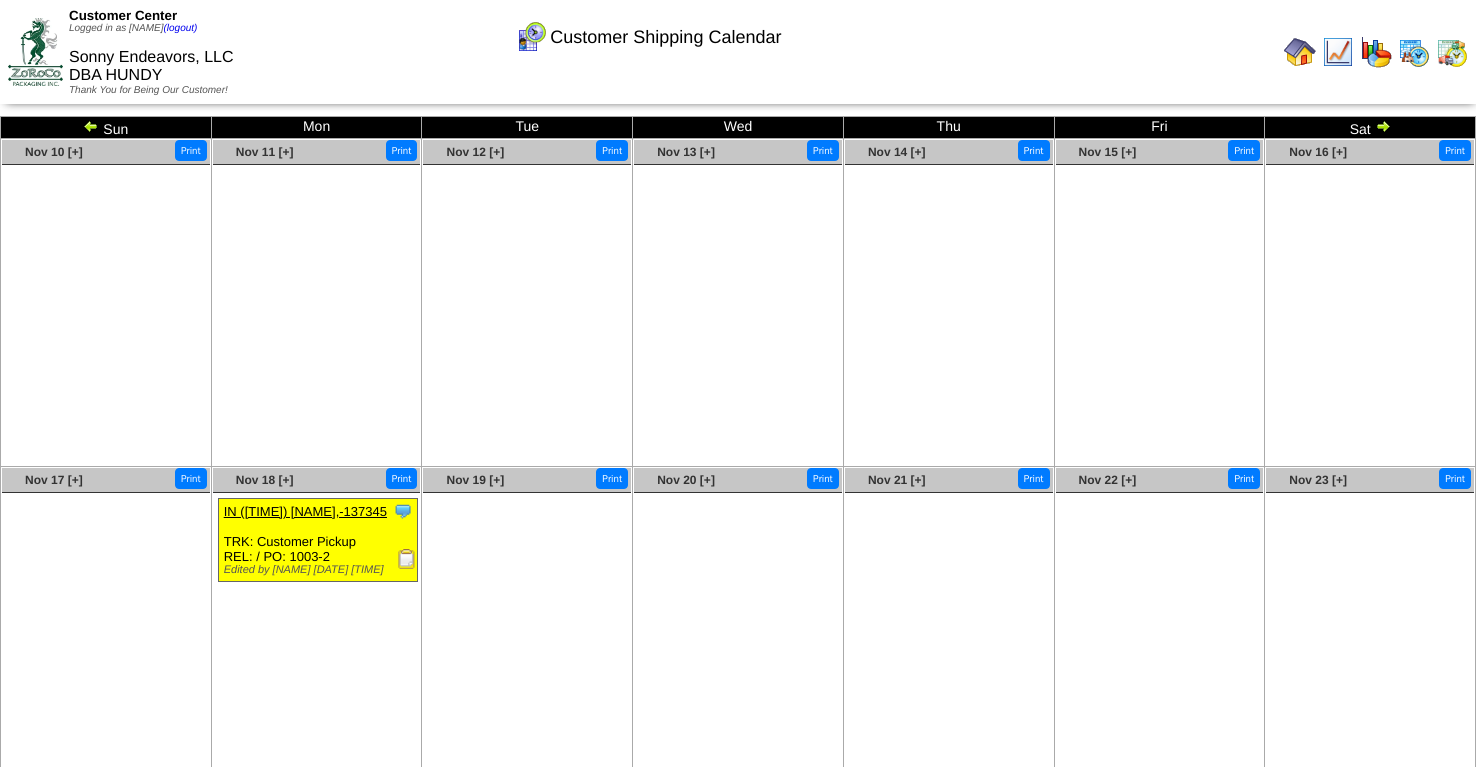 click at bounding box center (1383, 126) 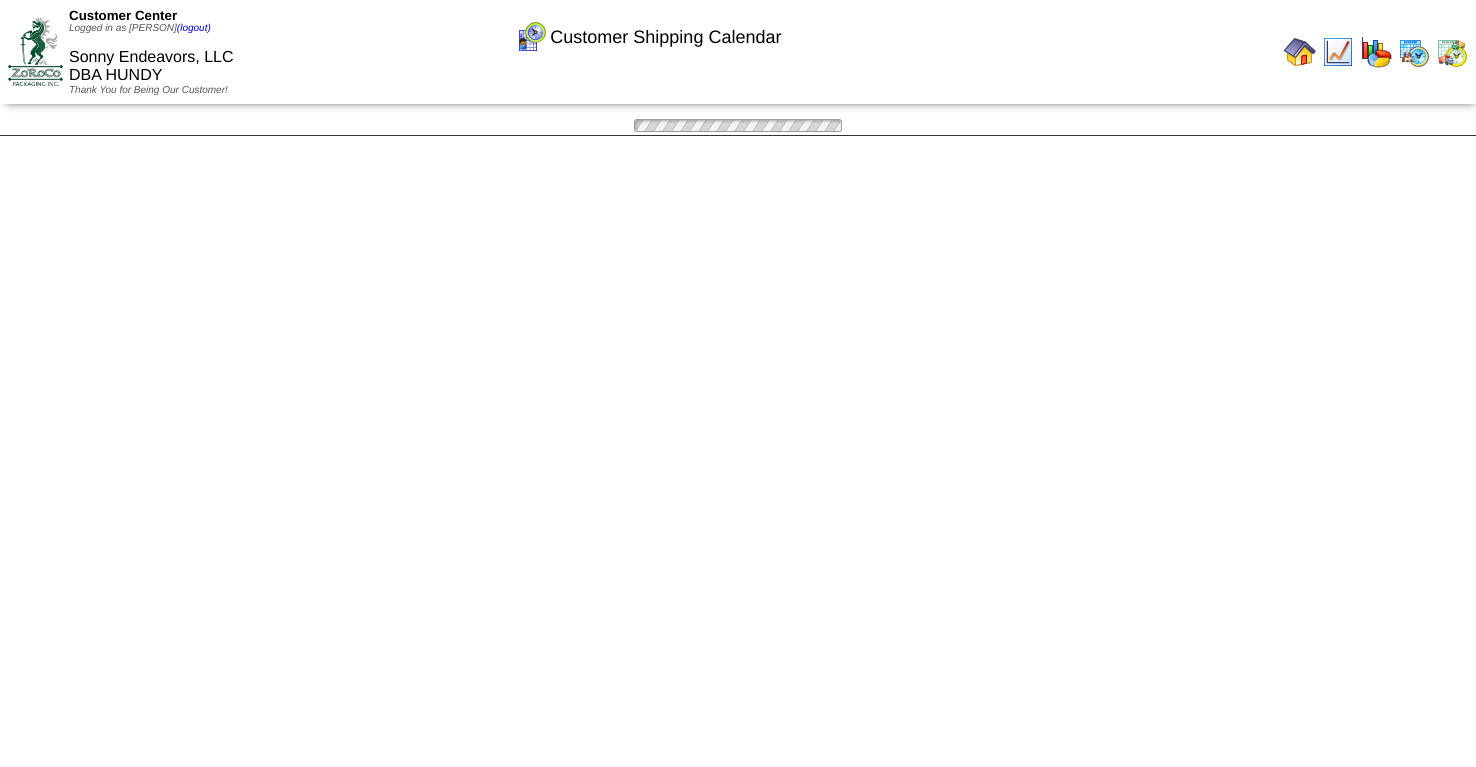 scroll, scrollTop: 0, scrollLeft: 0, axis: both 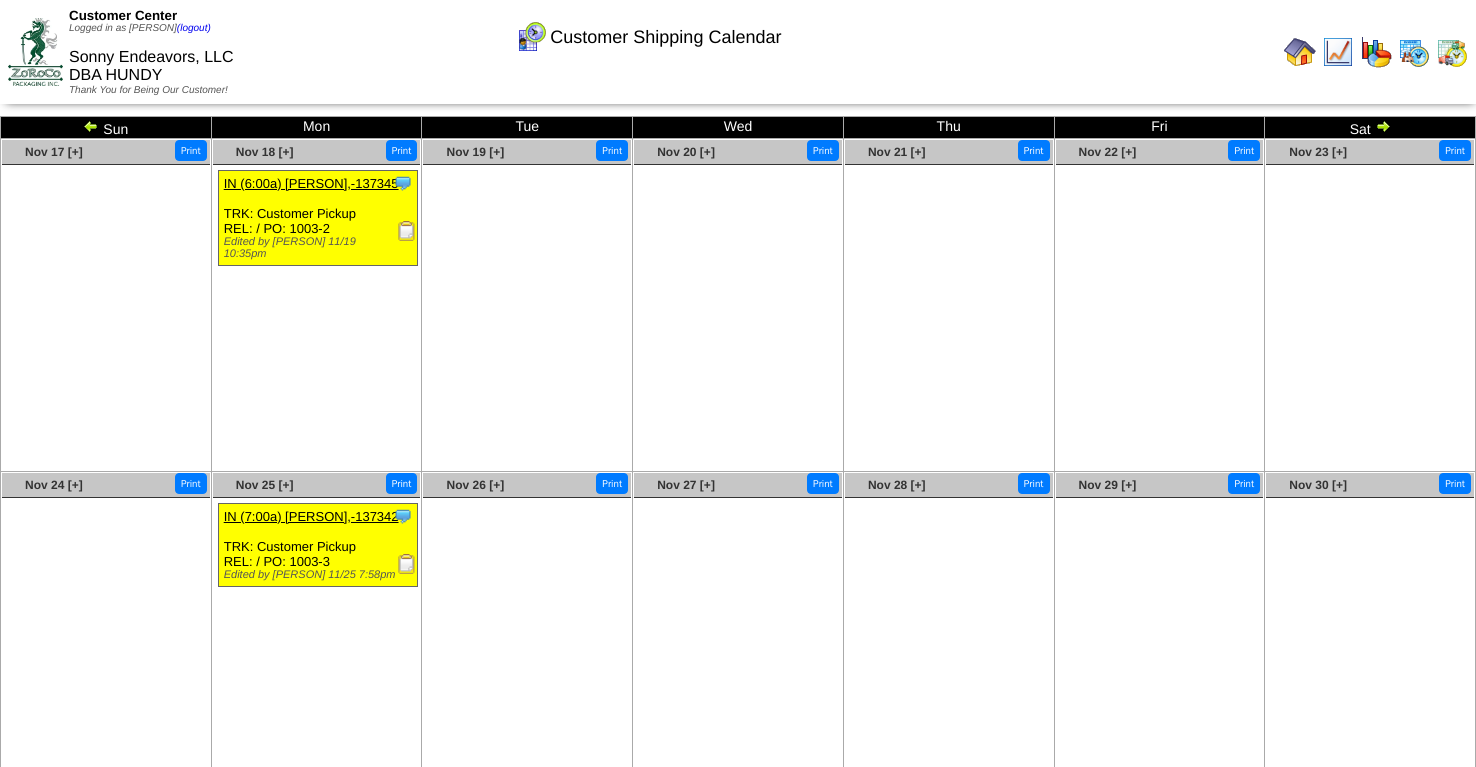 click at bounding box center [407, 231] 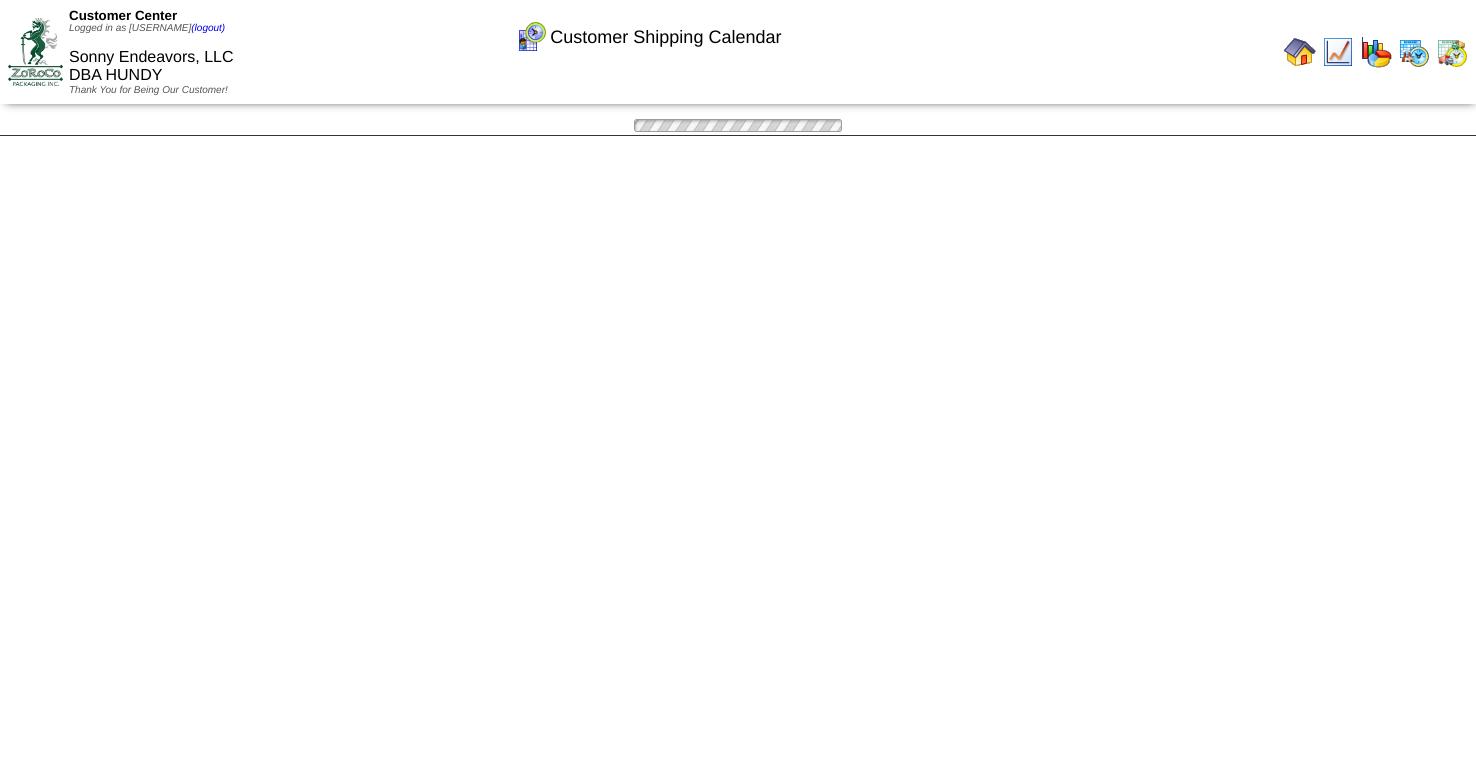 scroll, scrollTop: 0, scrollLeft: 0, axis: both 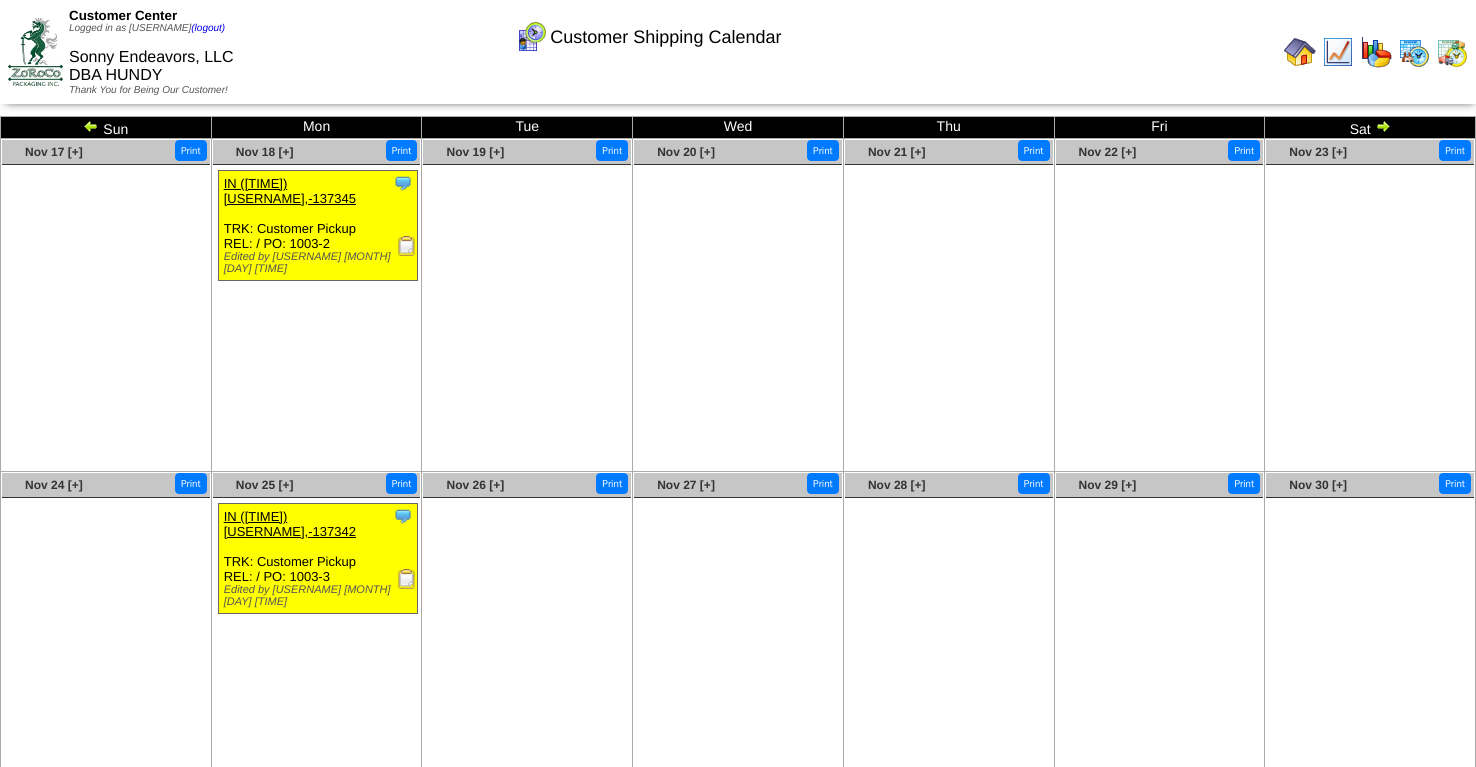 click at bounding box center (407, 579) 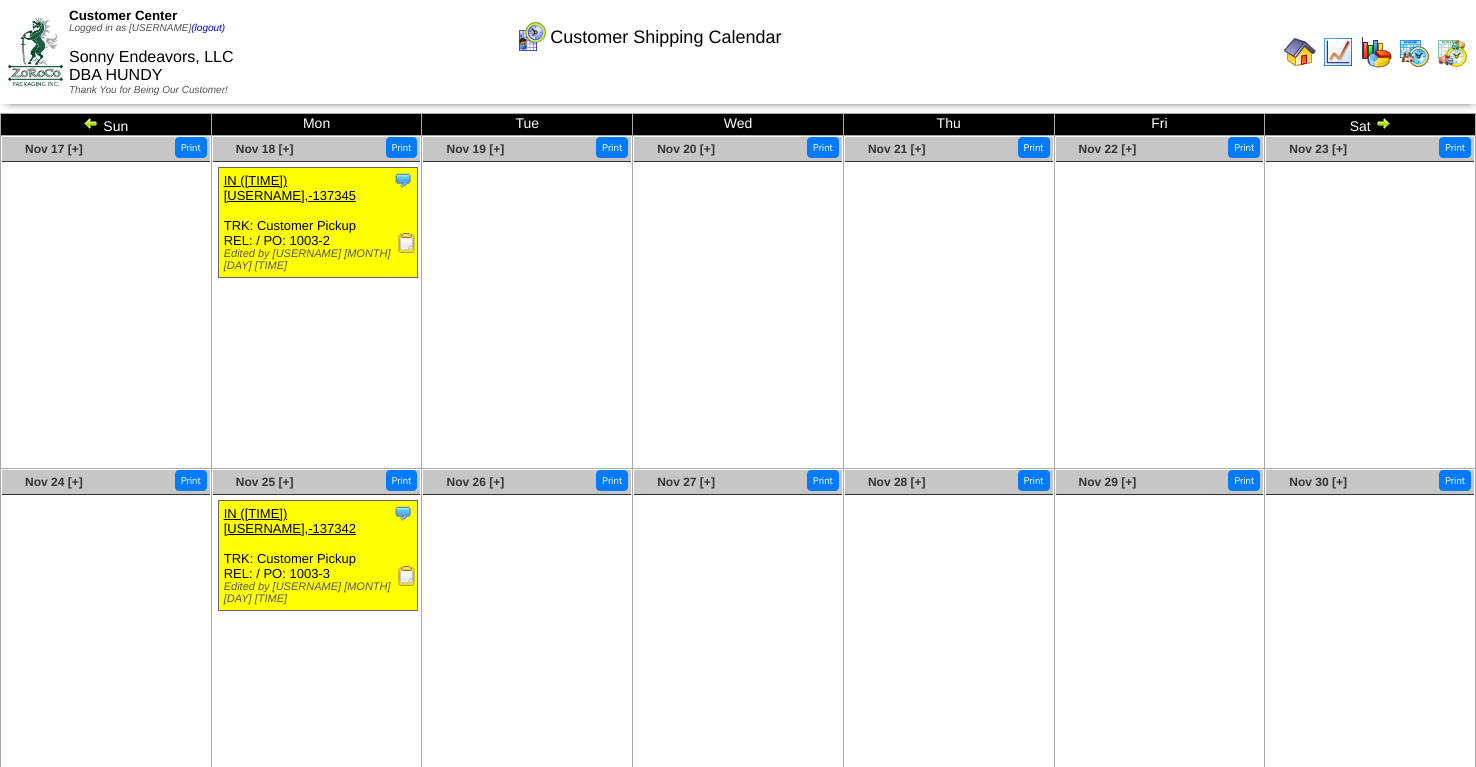scroll, scrollTop: 0, scrollLeft: 0, axis: both 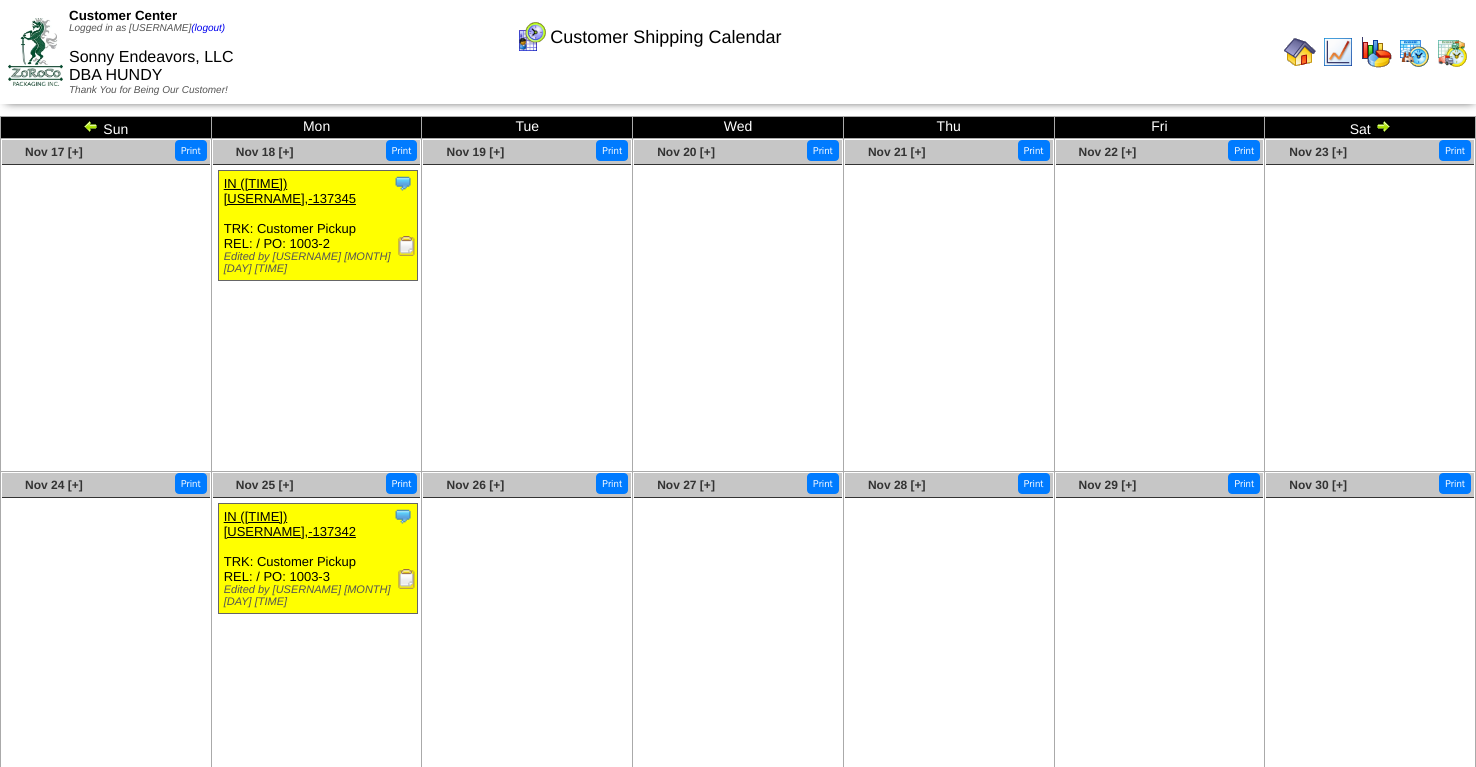 click on "Sat" at bounding box center (1370, 128) 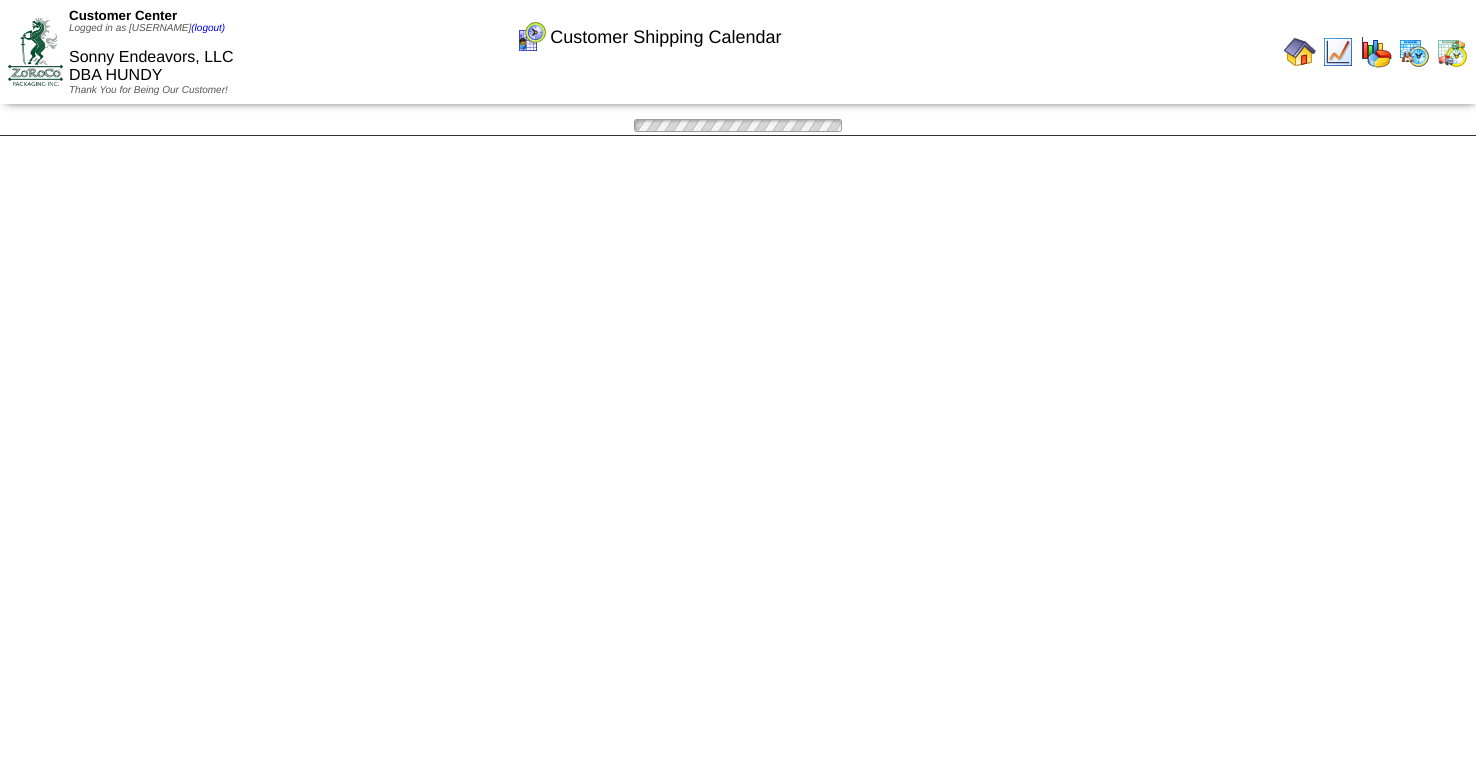 scroll, scrollTop: 0, scrollLeft: 0, axis: both 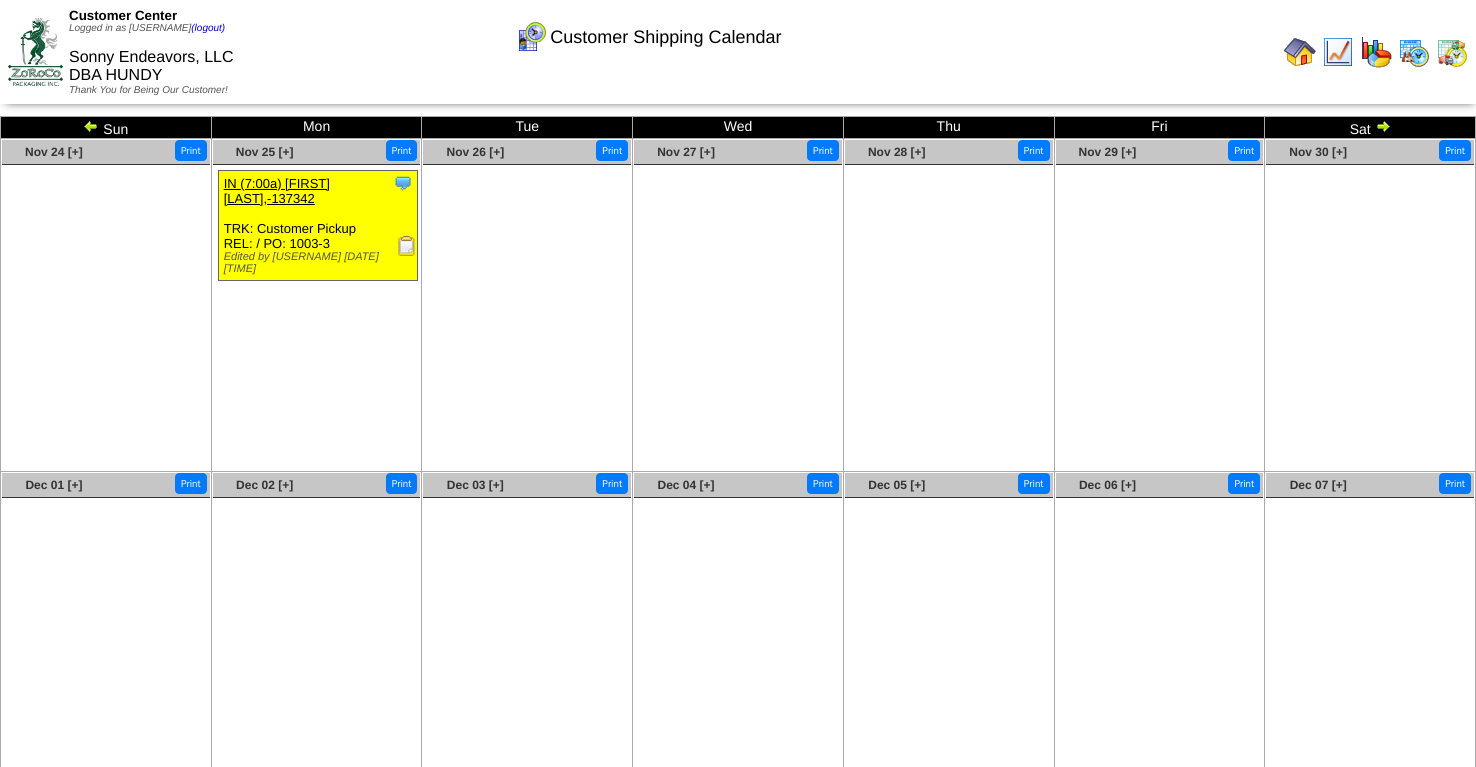 click at bounding box center (407, 246) 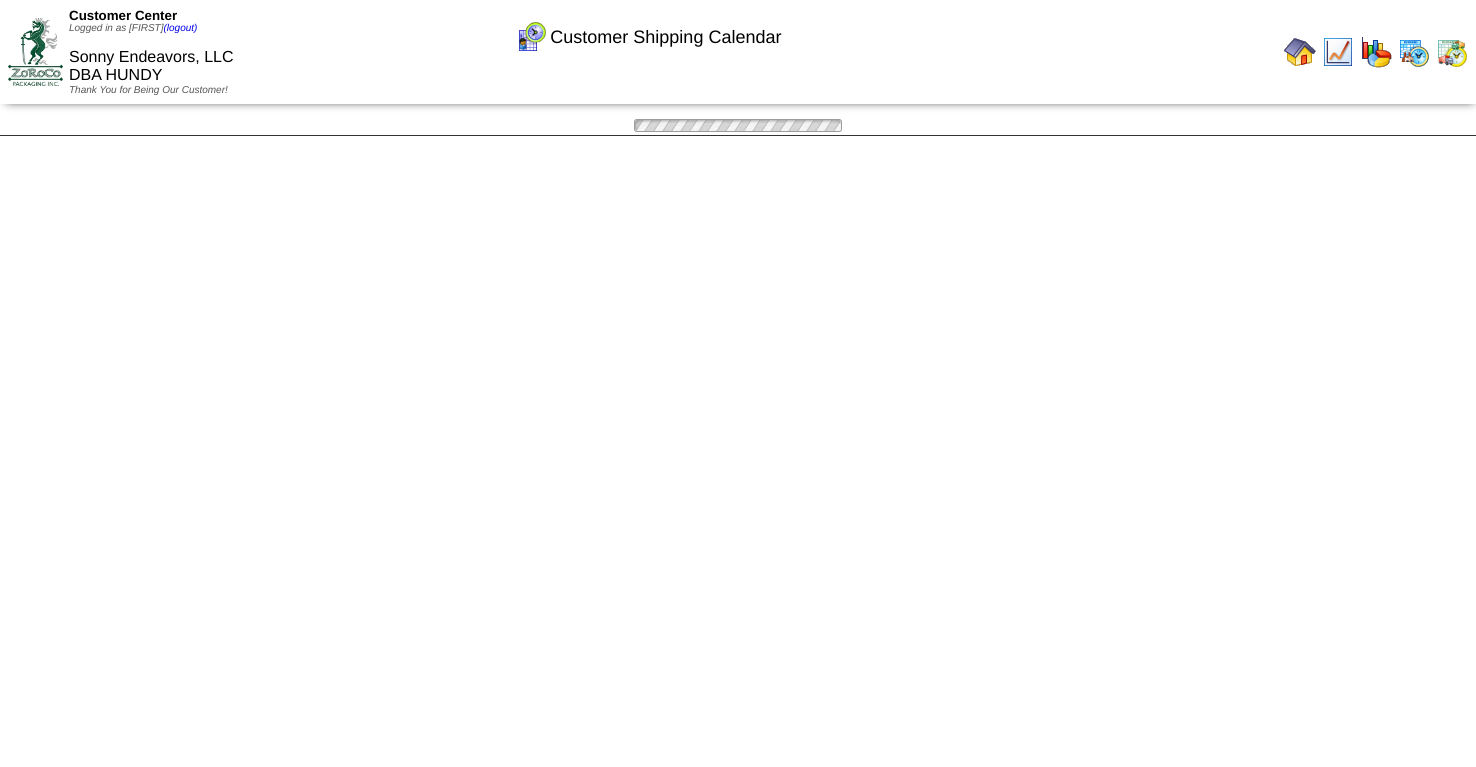 scroll, scrollTop: 0, scrollLeft: 0, axis: both 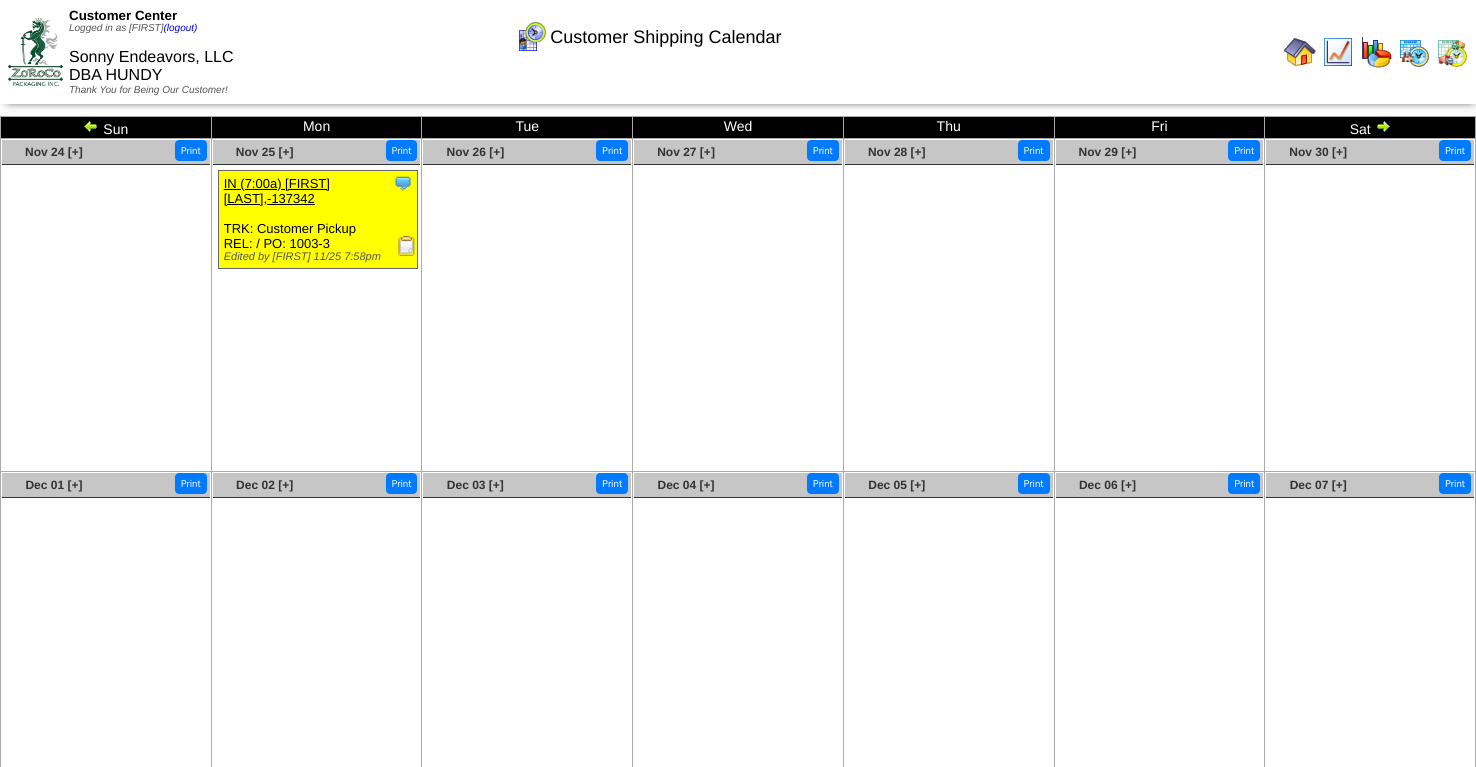 click at bounding box center [1383, 126] 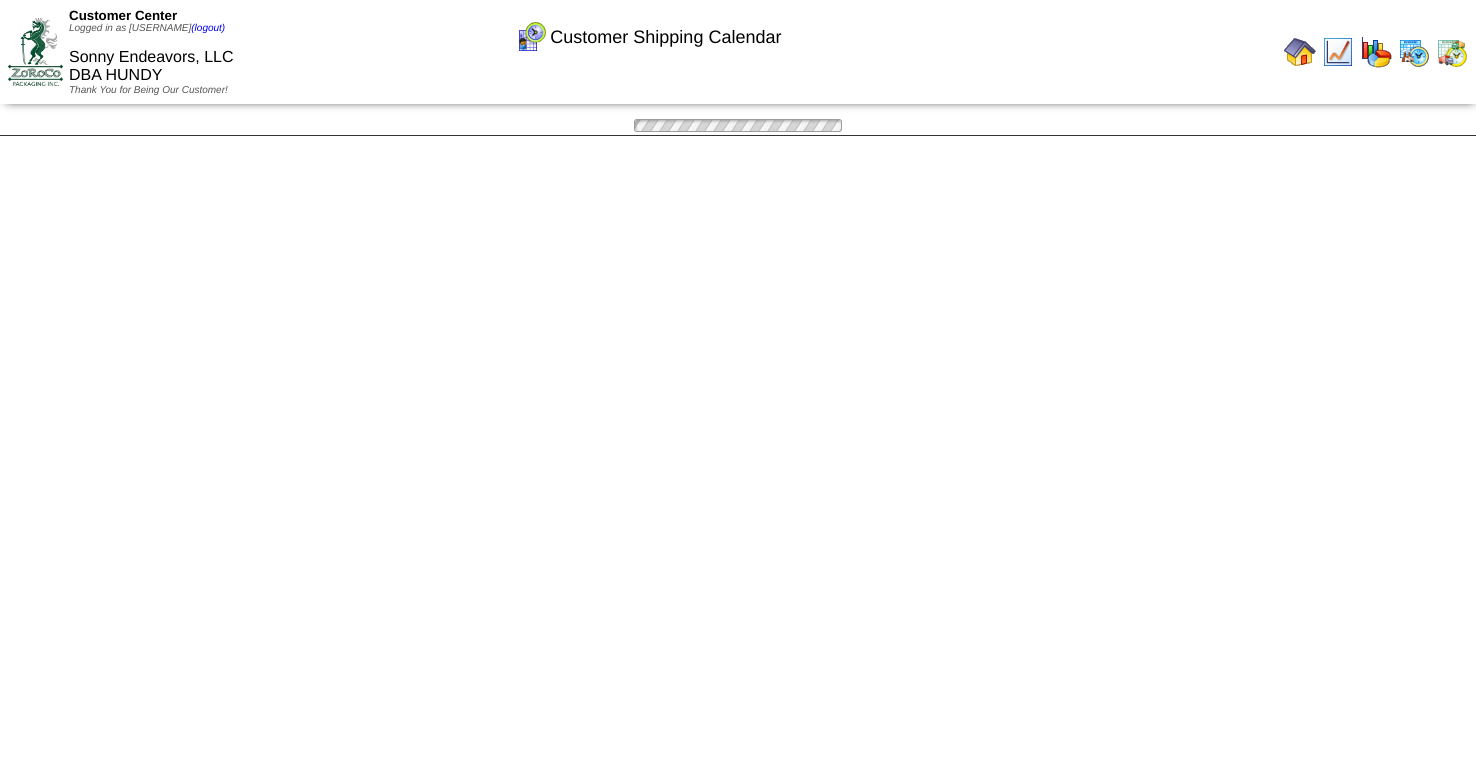 scroll, scrollTop: 0, scrollLeft: 0, axis: both 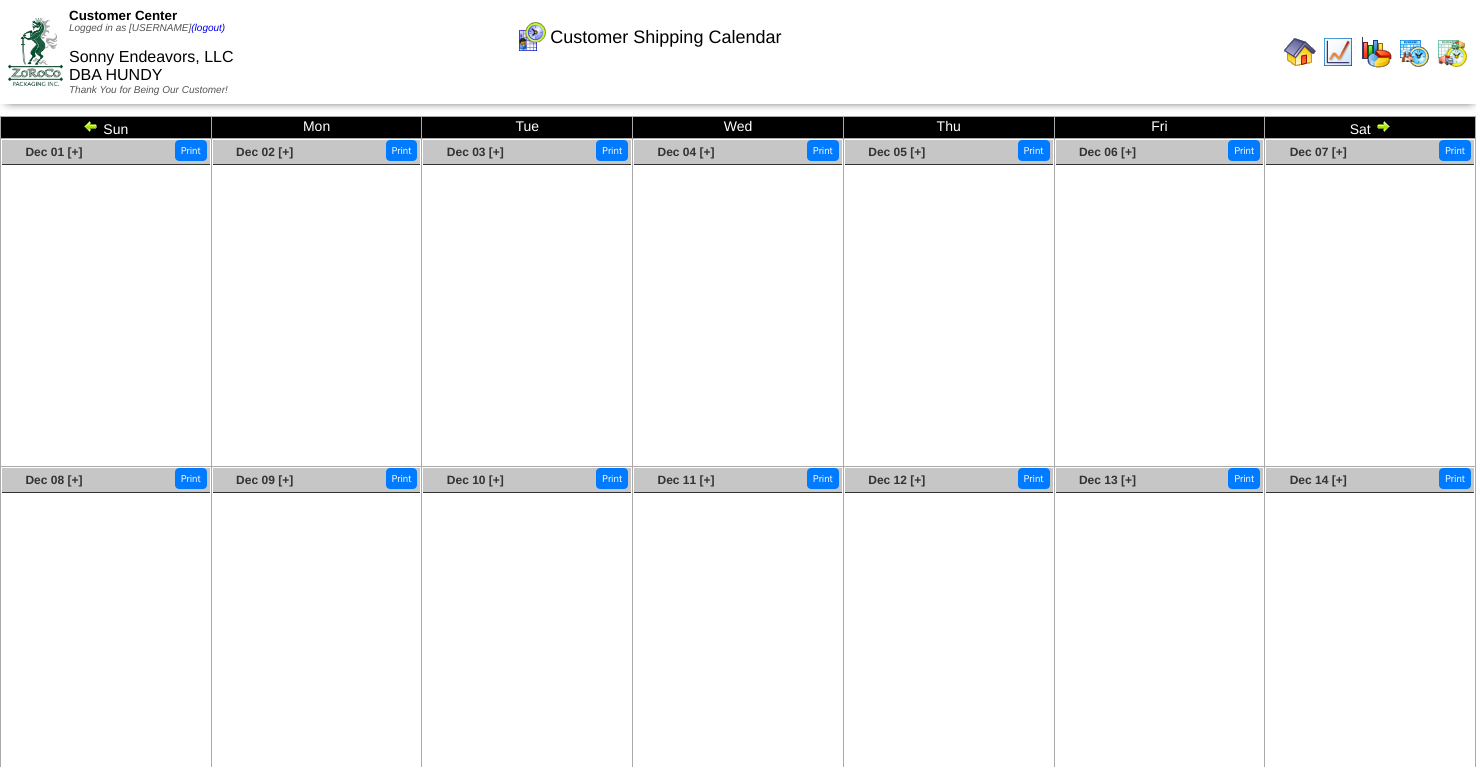 click at bounding box center (1383, 126) 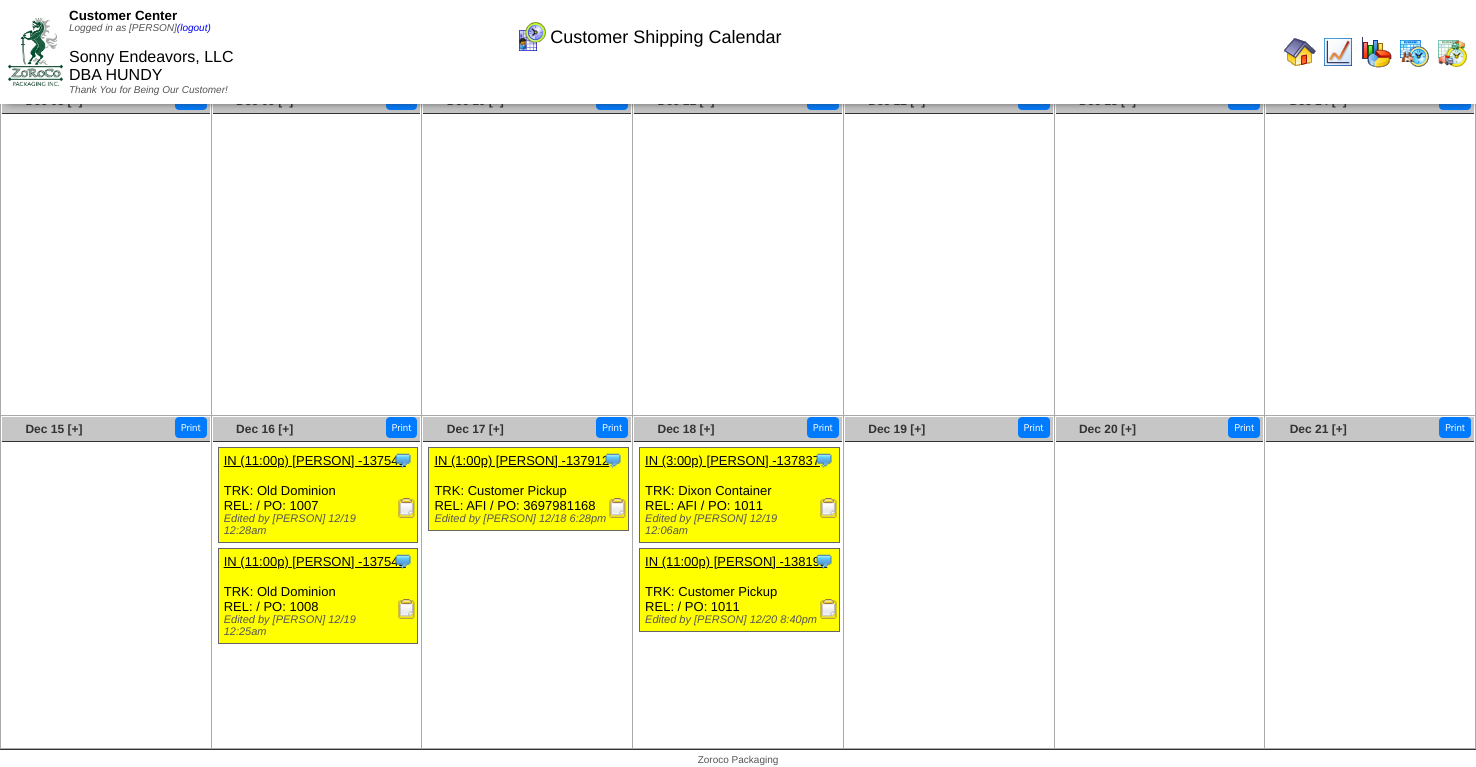 scroll, scrollTop: 52, scrollLeft: 0, axis: vertical 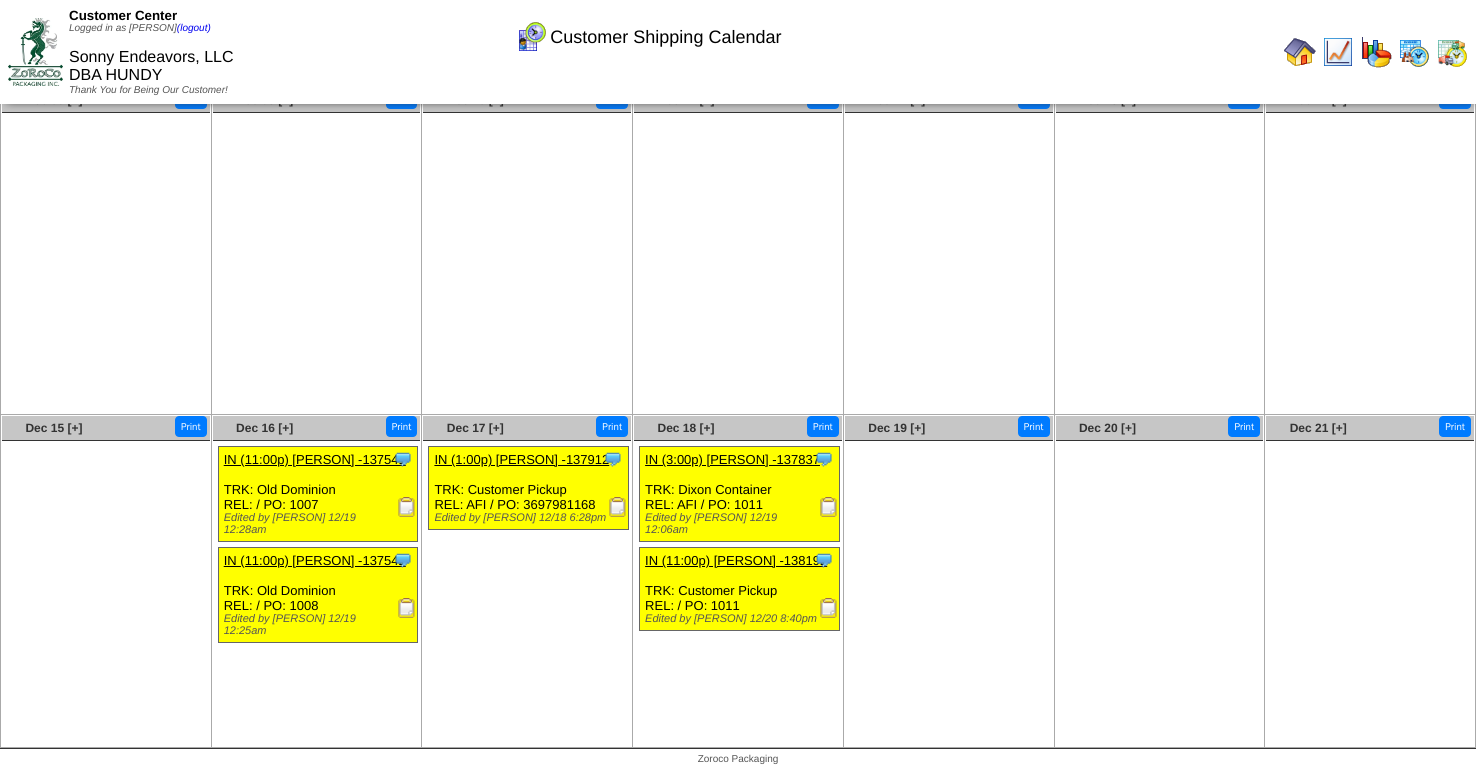 click at bounding box center (407, 507) 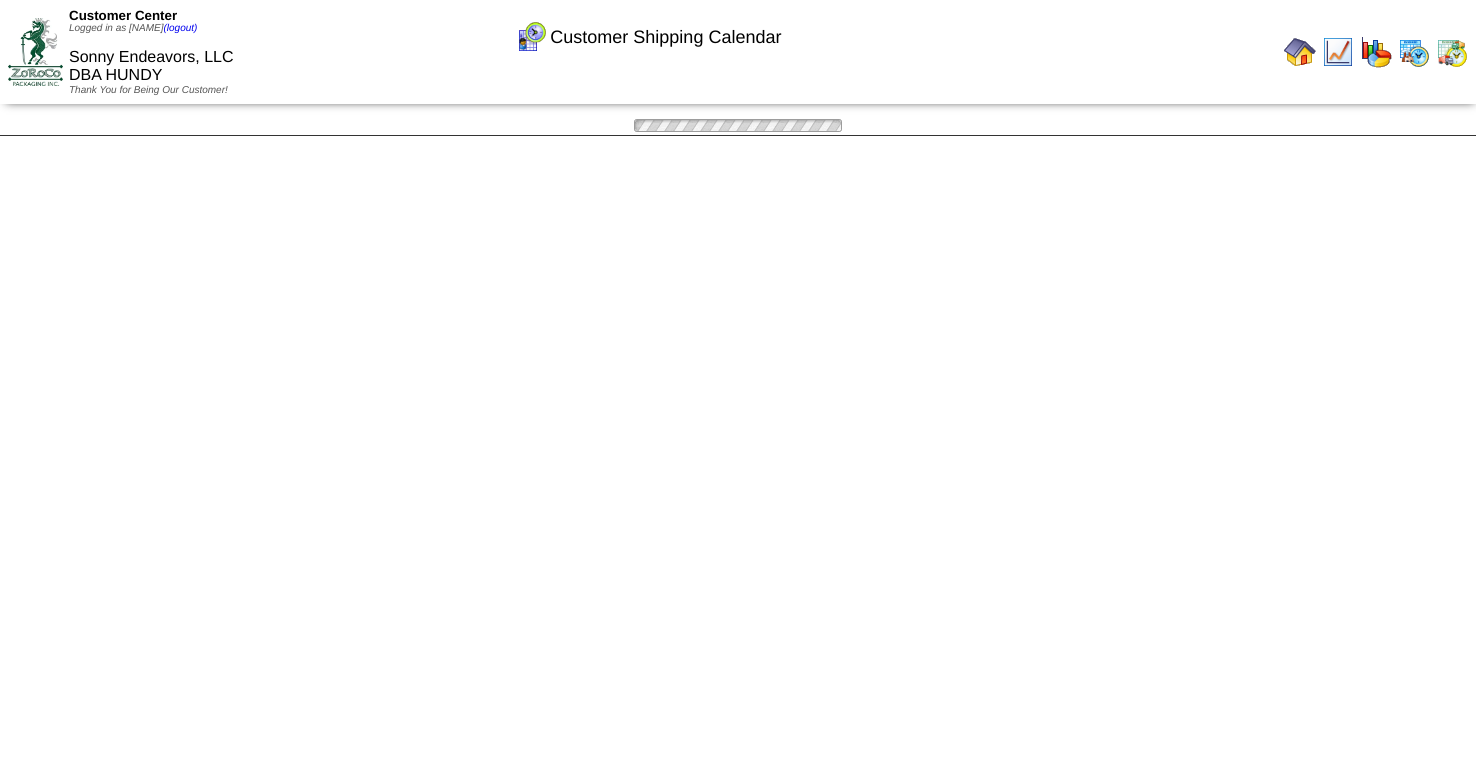 scroll, scrollTop: 52, scrollLeft: 0, axis: vertical 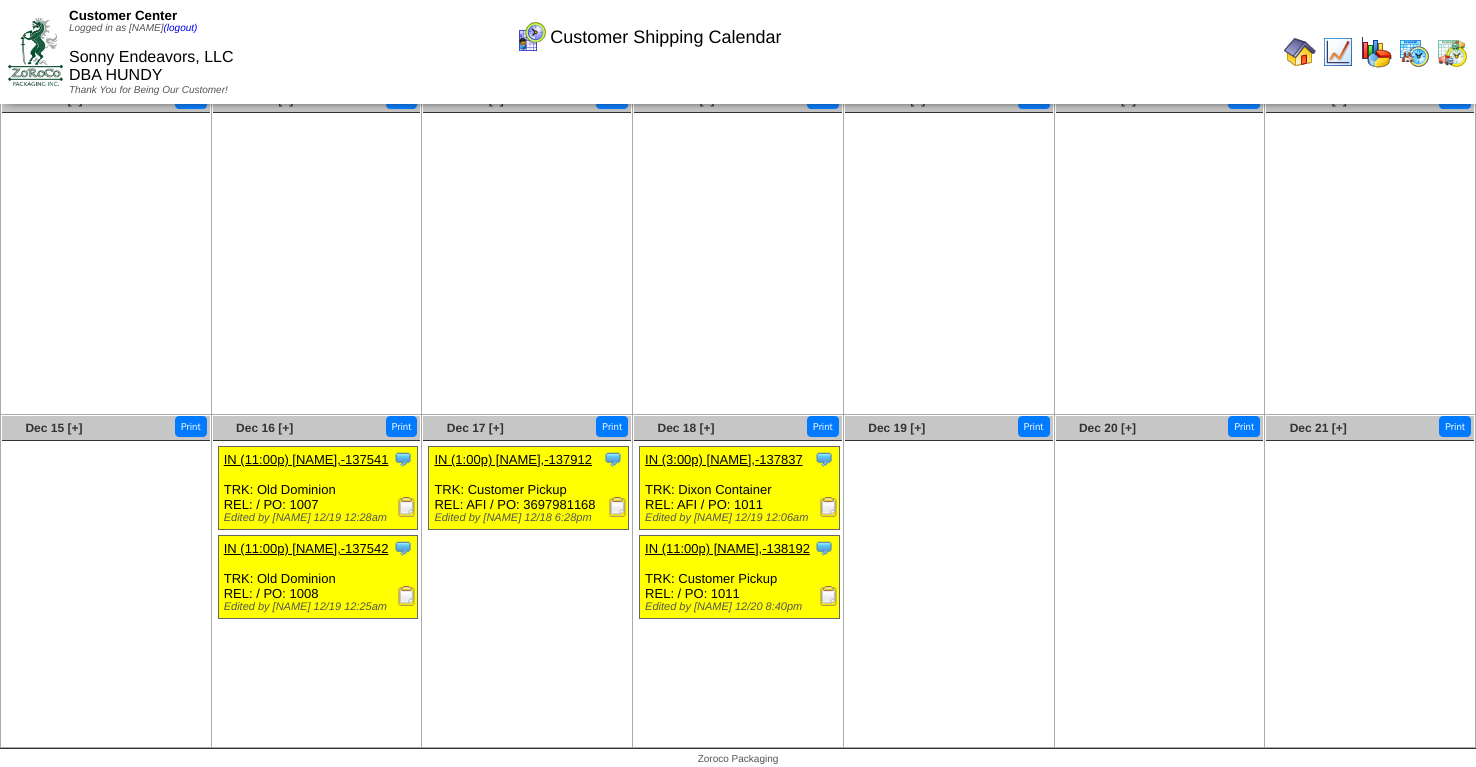 click at bounding box center [407, 596] 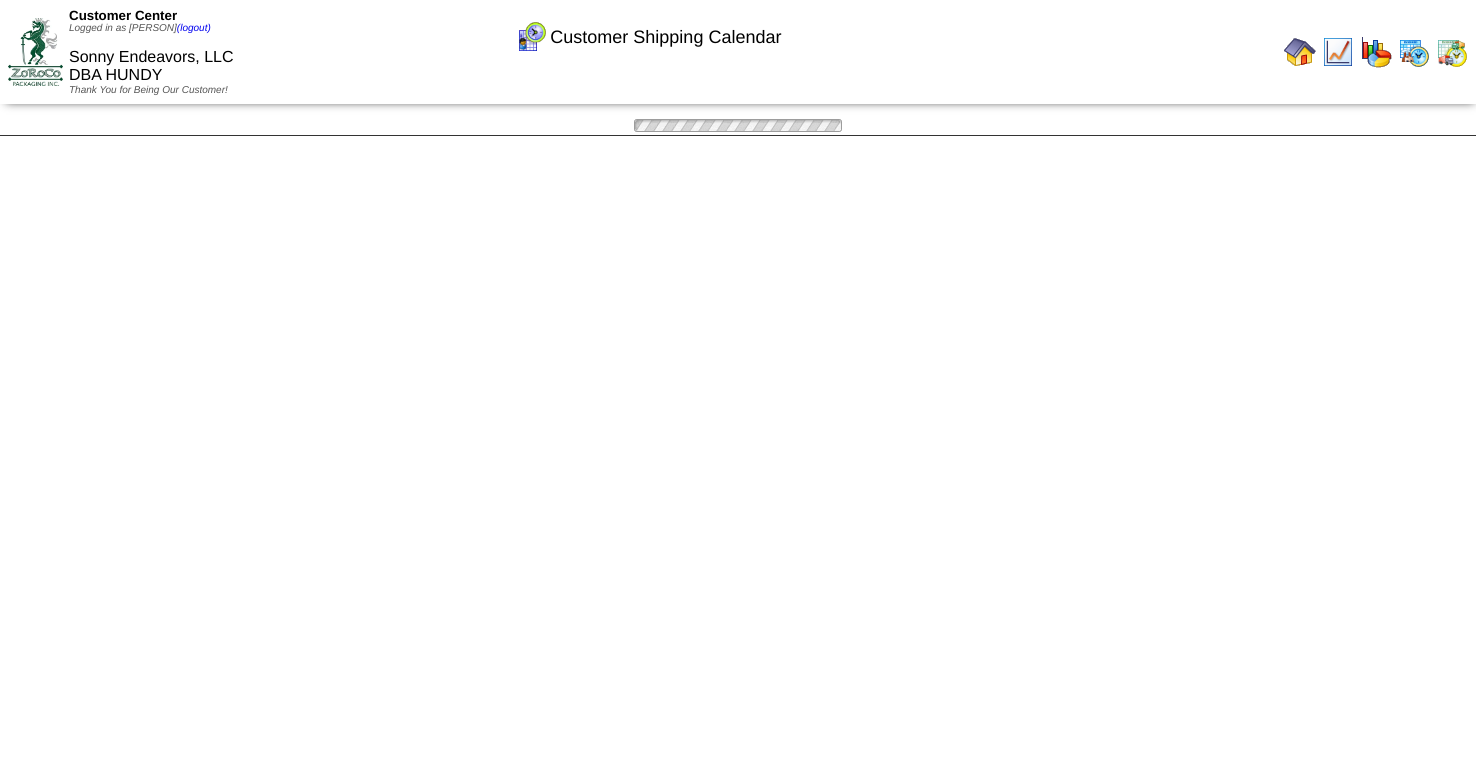 scroll, scrollTop: 52, scrollLeft: 0, axis: vertical 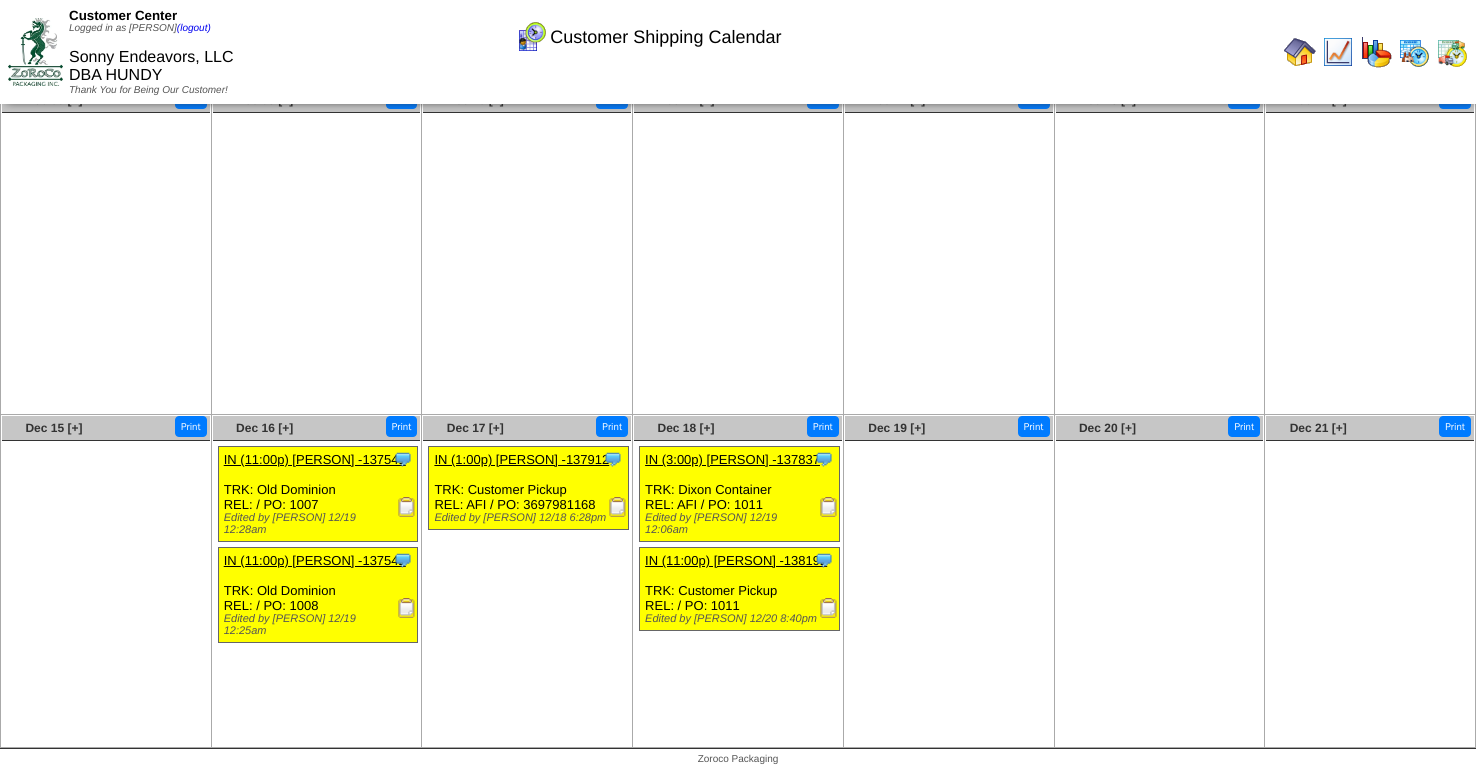click at bounding box center [618, 507] 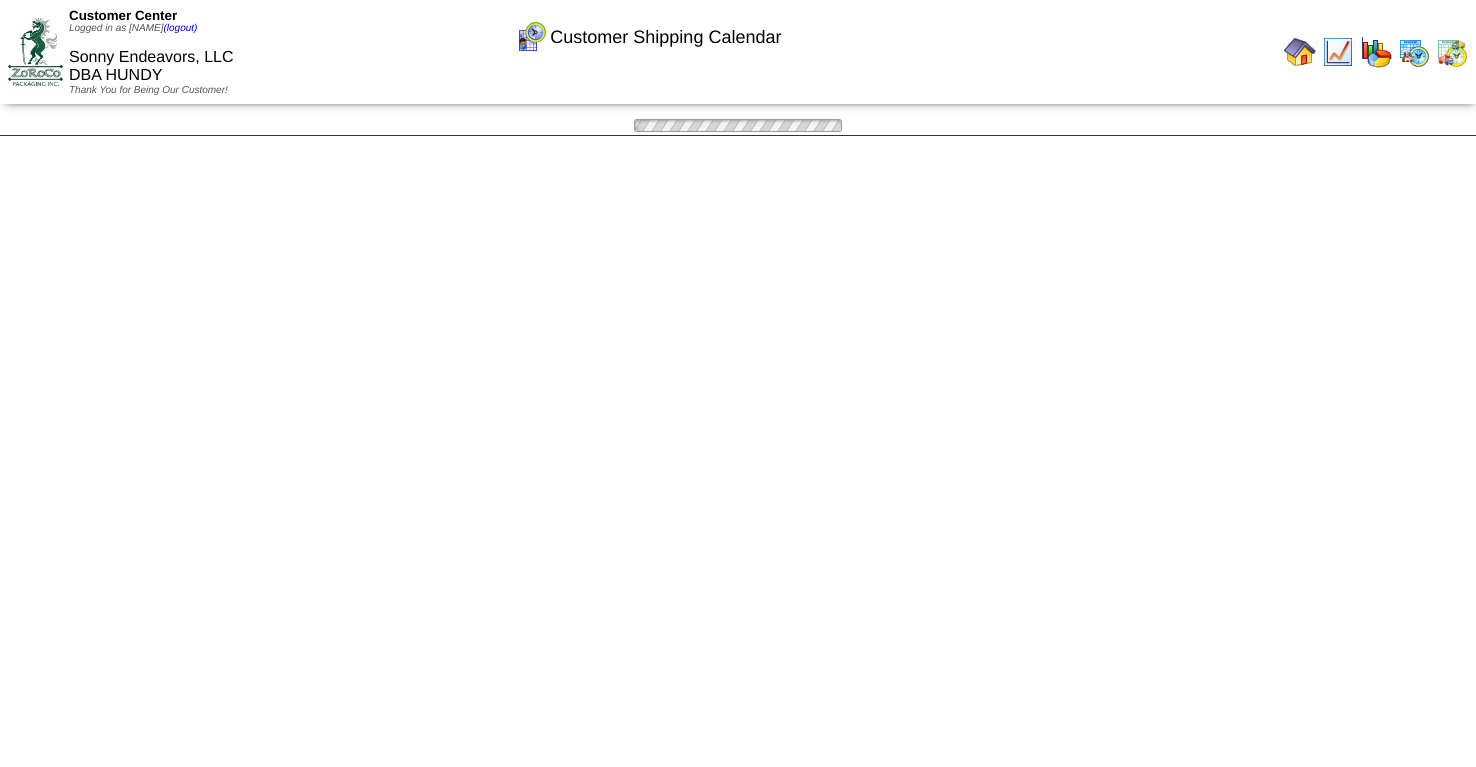 scroll, scrollTop: 52, scrollLeft: 0, axis: vertical 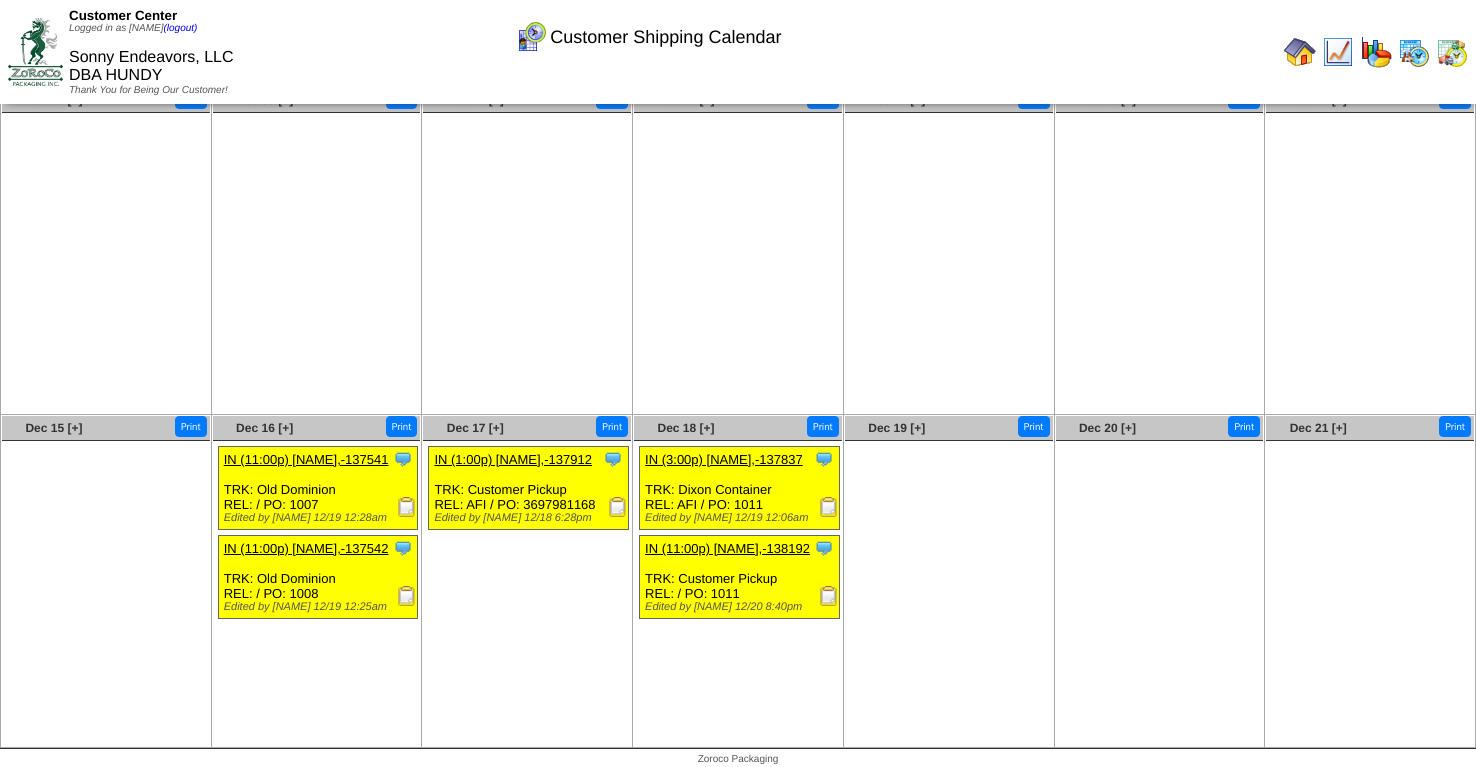click at bounding box center (829, 507) 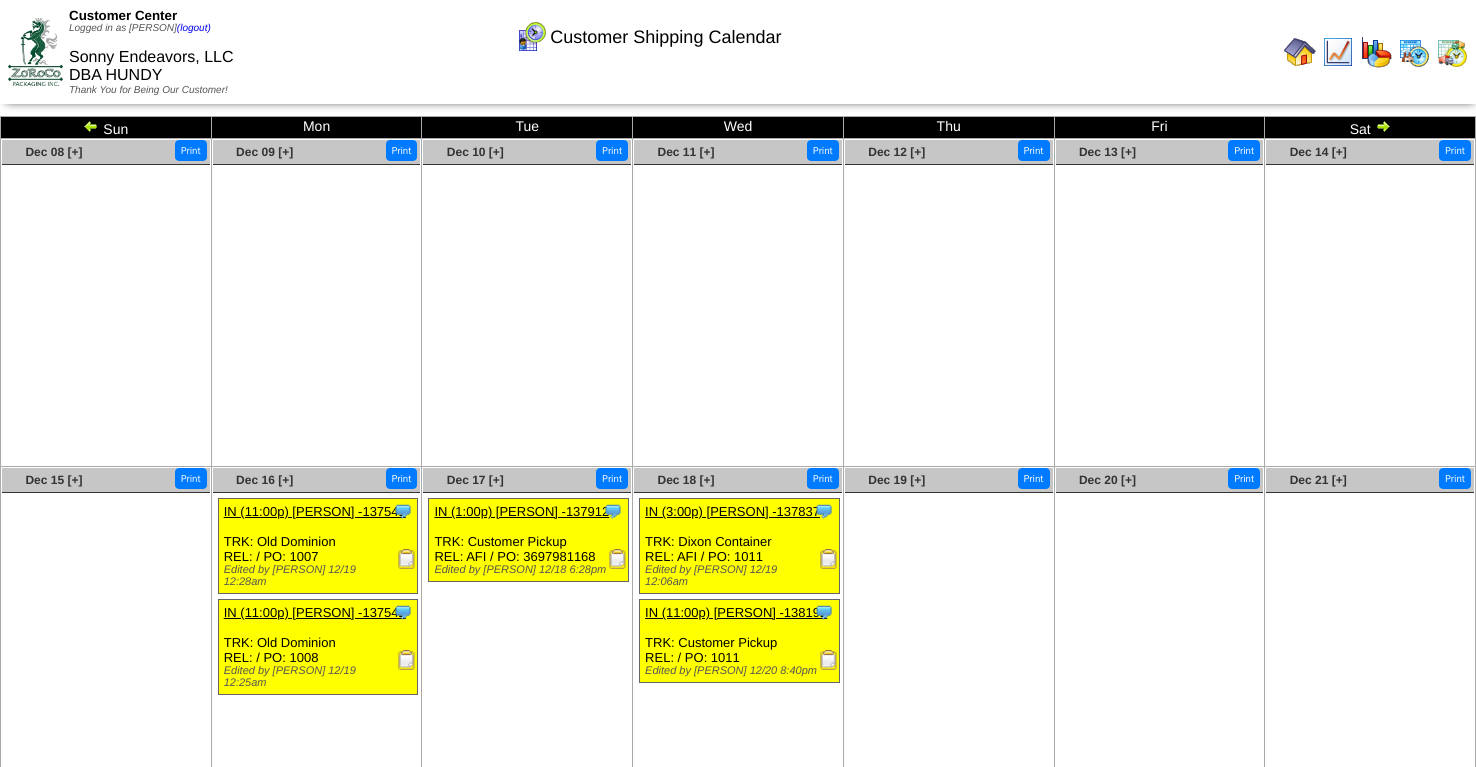 scroll, scrollTop: 52, scrollLeft: 0, axis: vertical 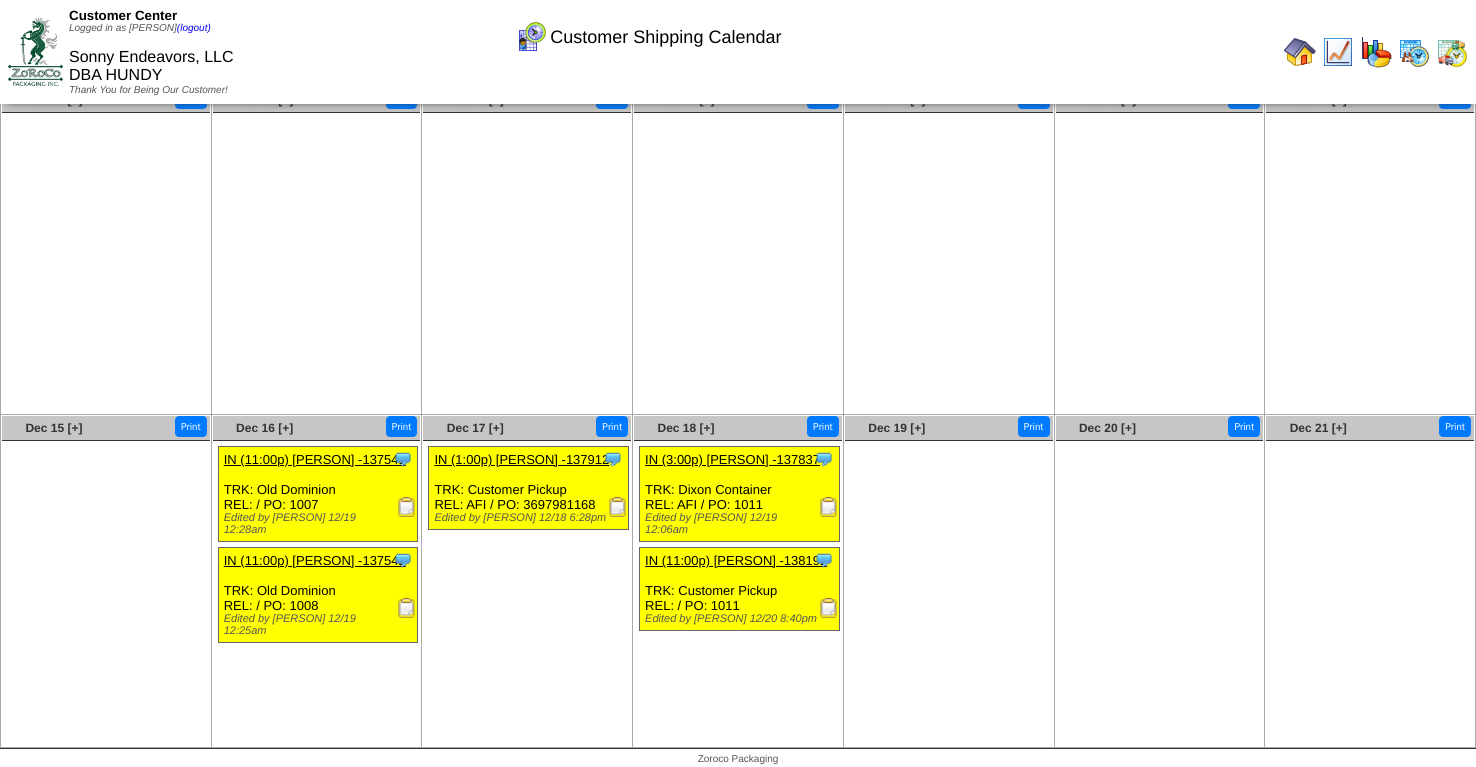 click at bounding box center [829, 608] 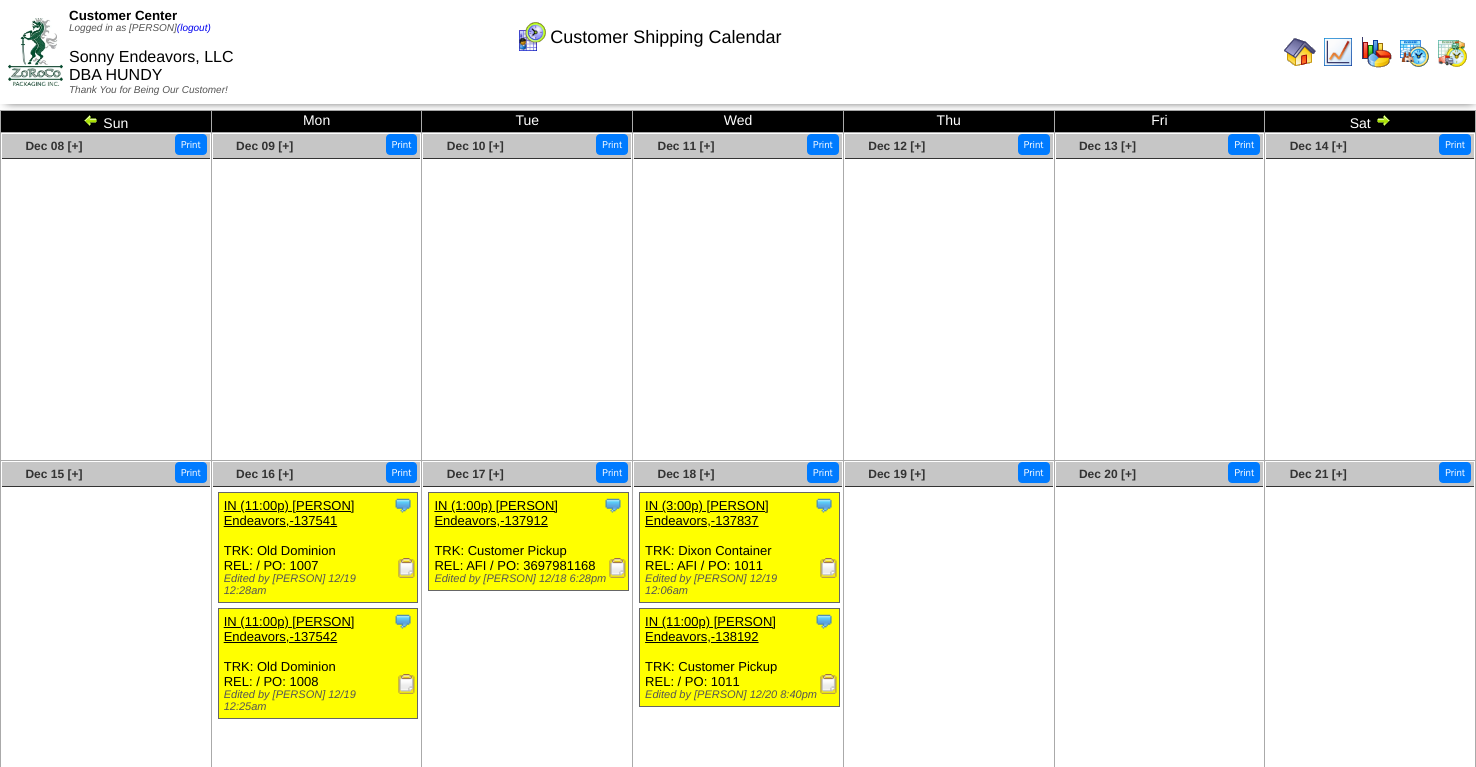 scroll, scrollTop: 0, scrollLeft: 0, axis: both 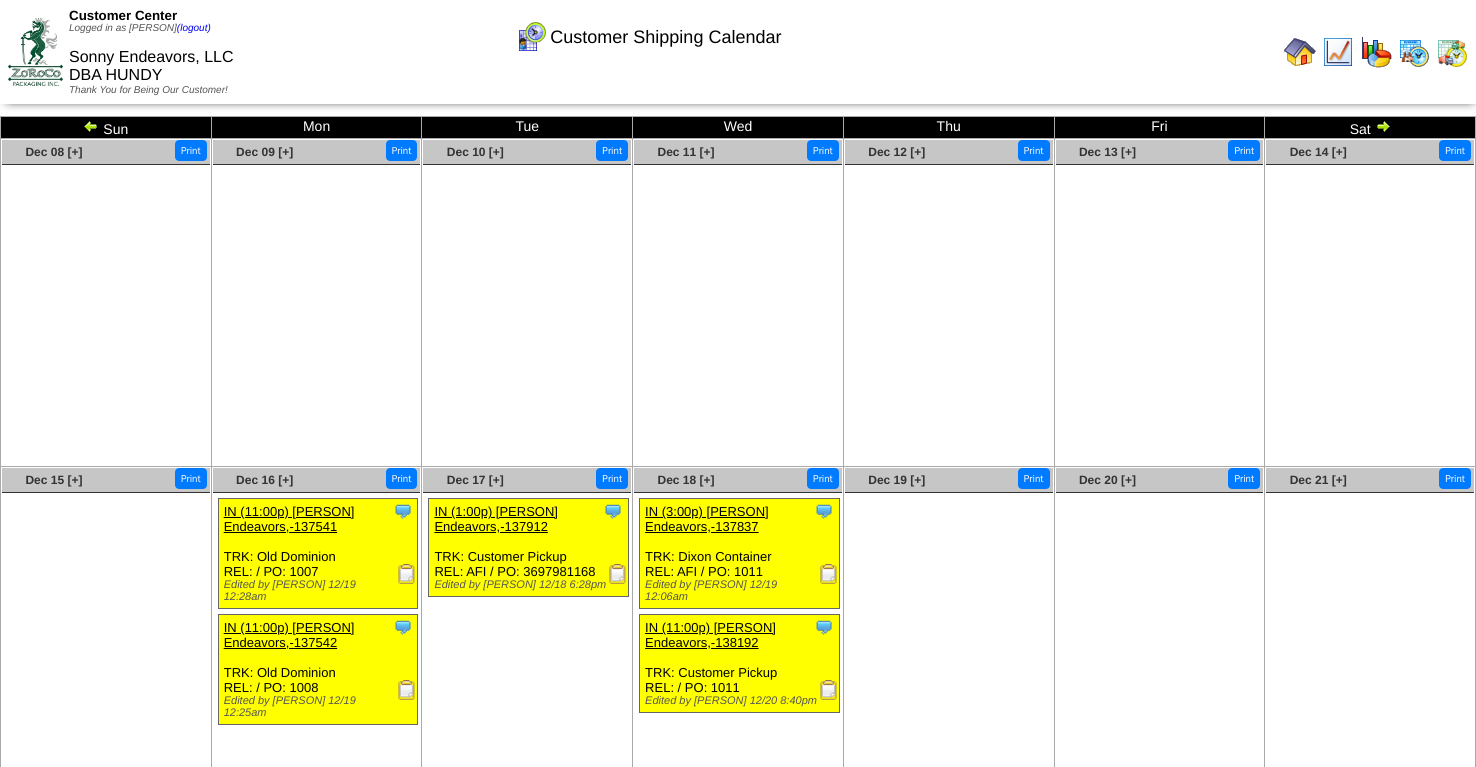 click at bounding box center (1383, 126) 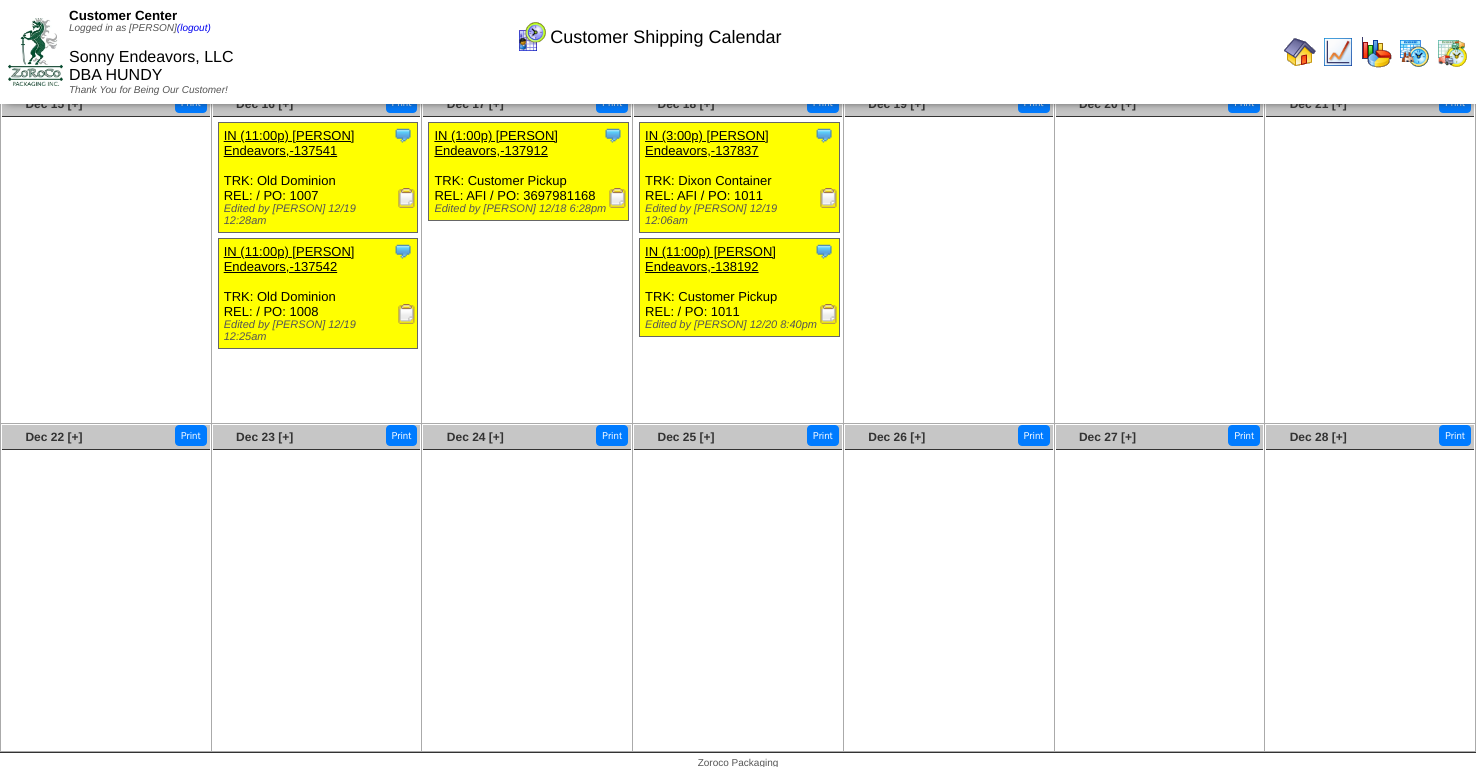 scroll, scrollTop: 0, scrollLeft: 0, axis: both 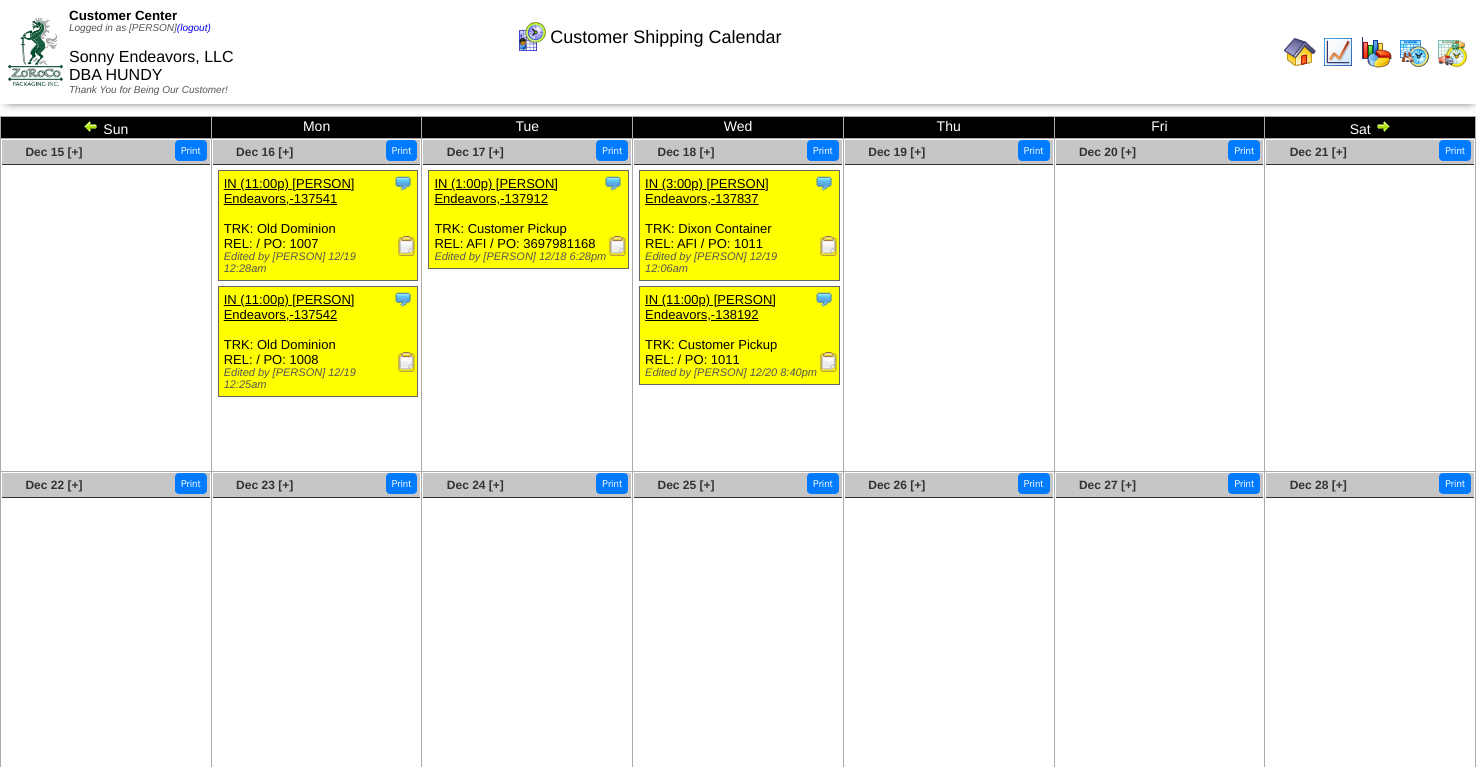click at bounding box center (407, 246) 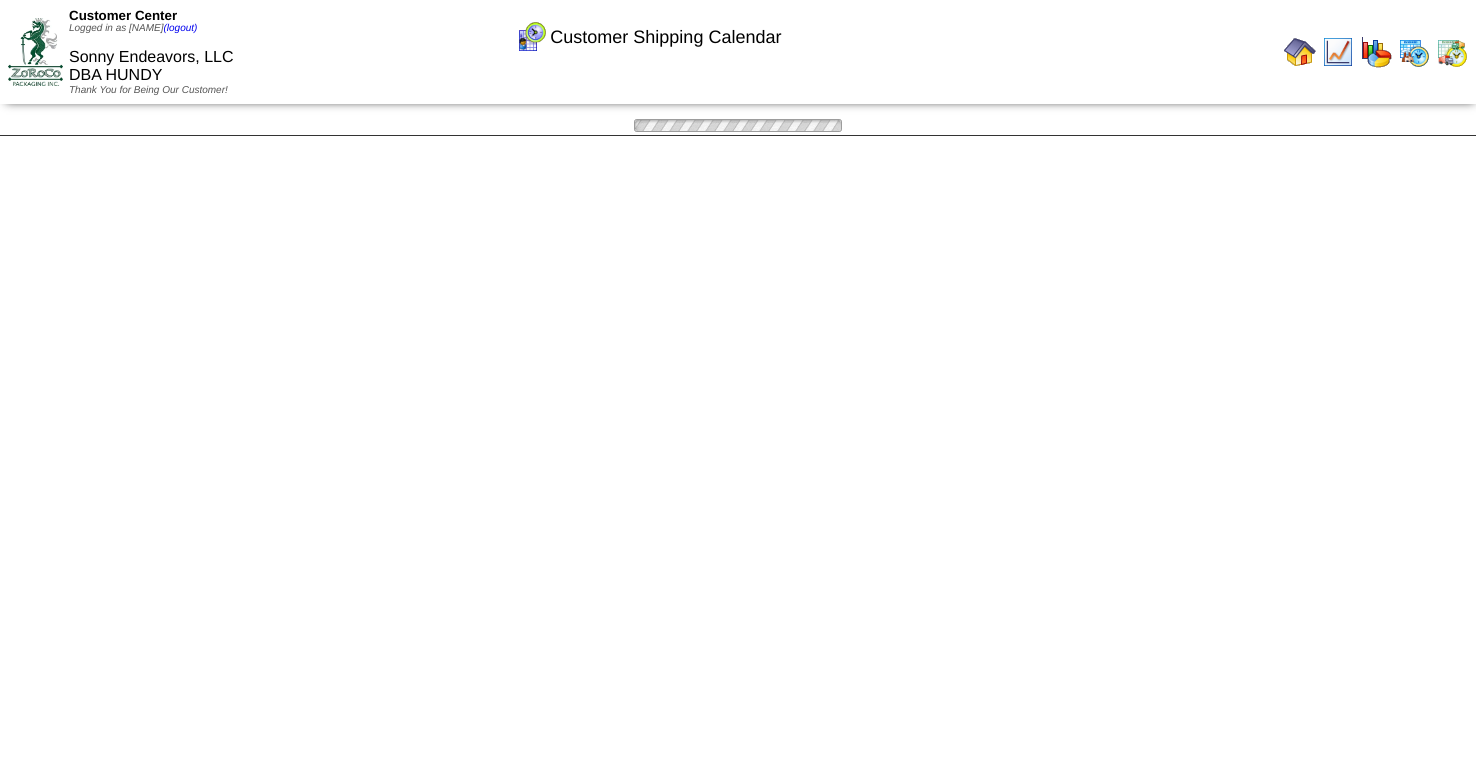 scroll, scrollTop: 0, scrollLeft: 0, axis: both 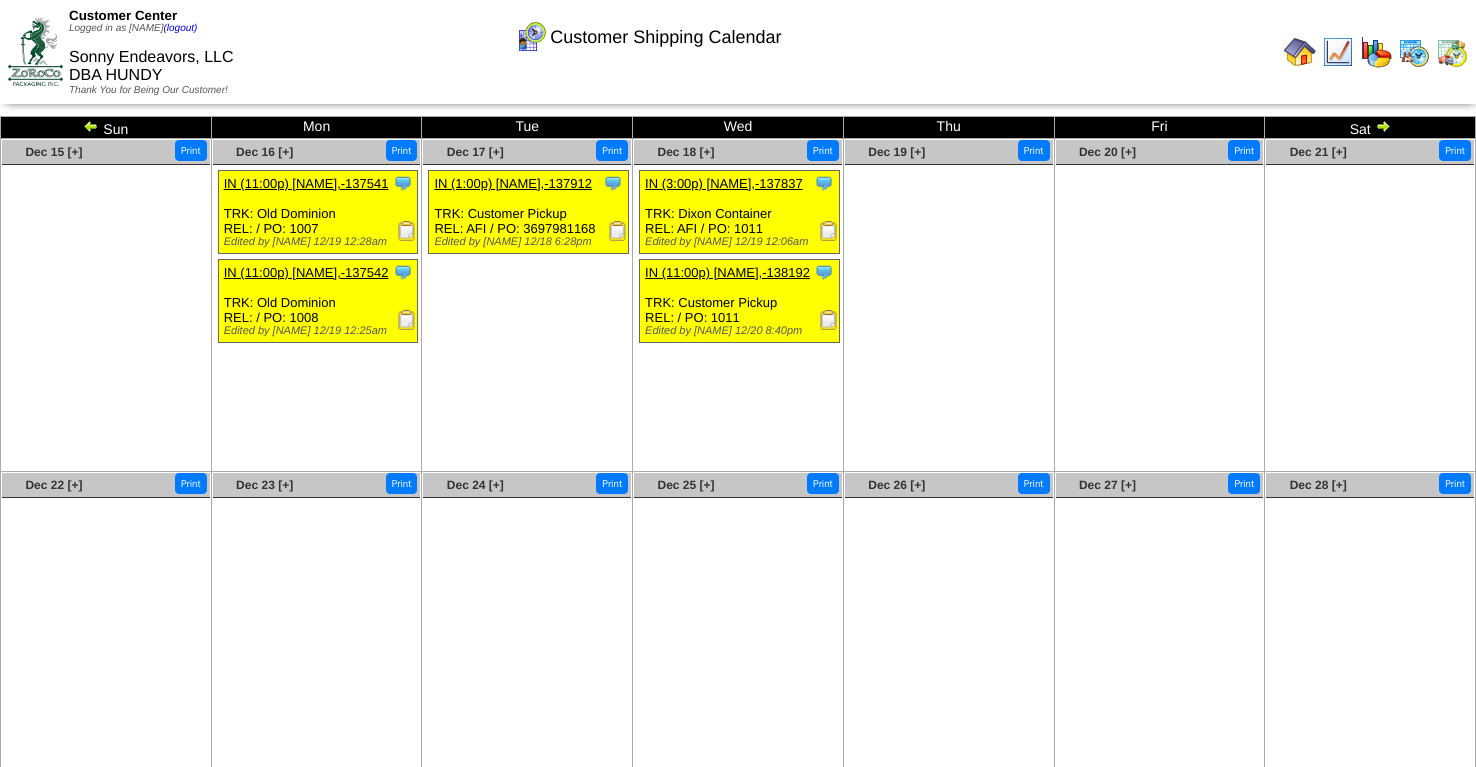 click at bounding box center [407, 320] 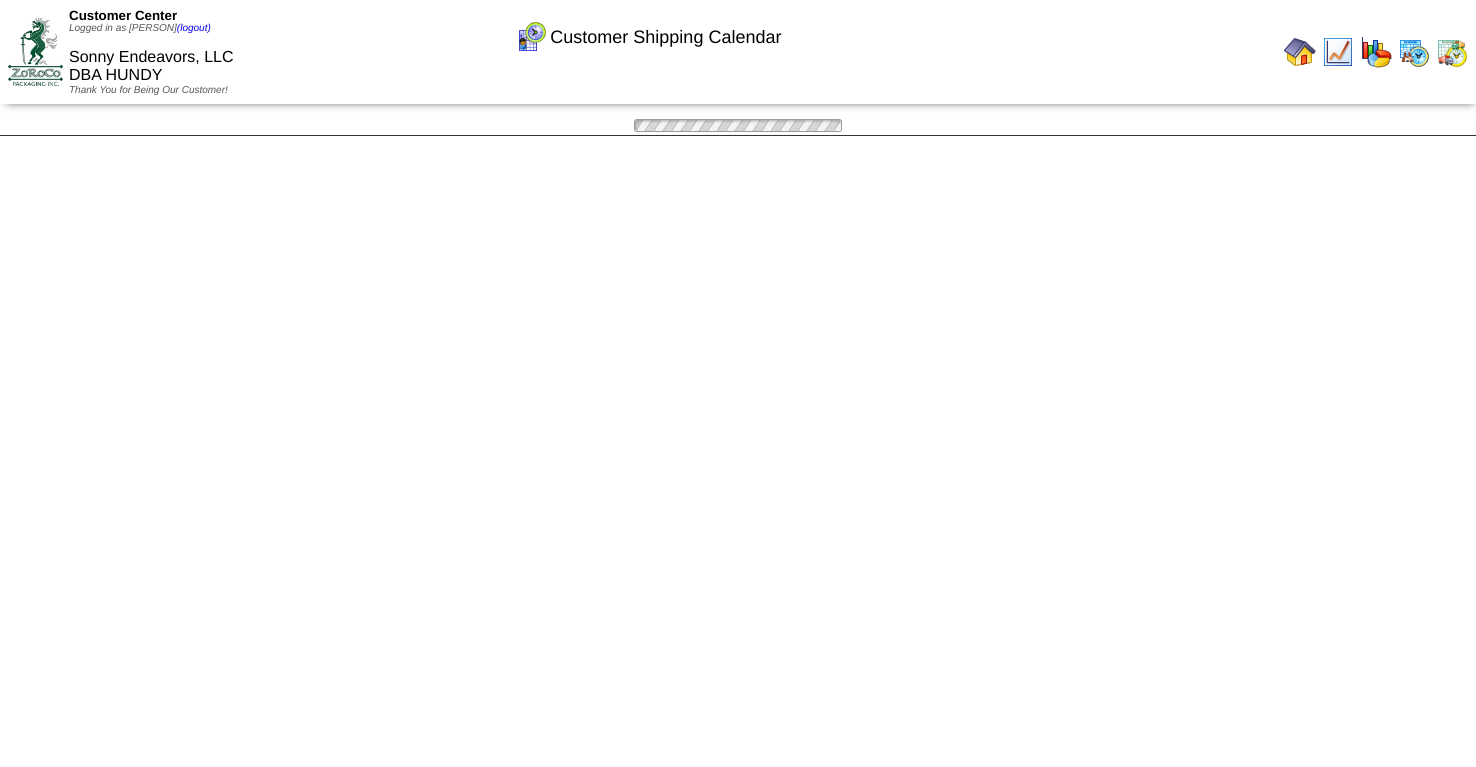 scroll, scrollTop: 0, scrollLeft: 0, axis: both 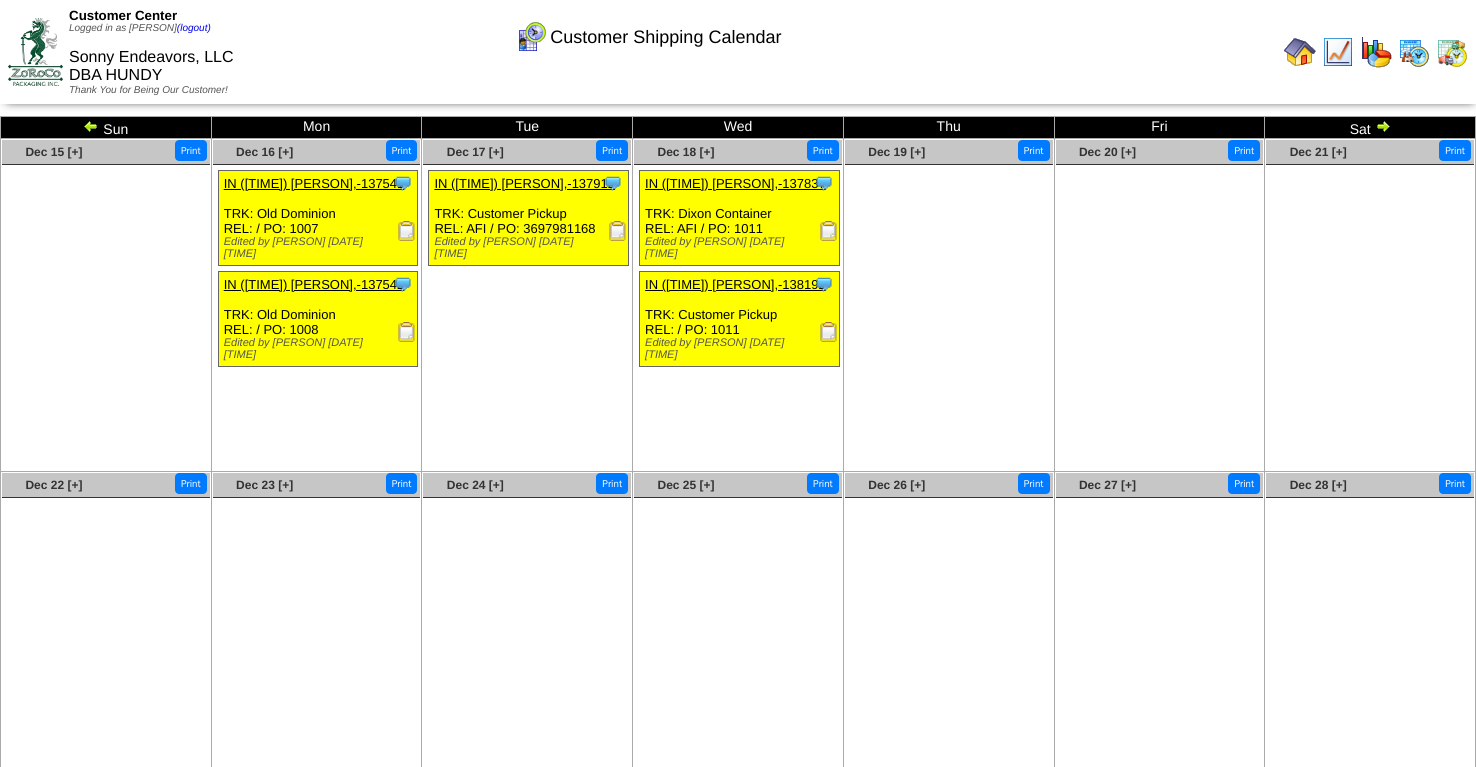 click at bounding box center [618, 231] 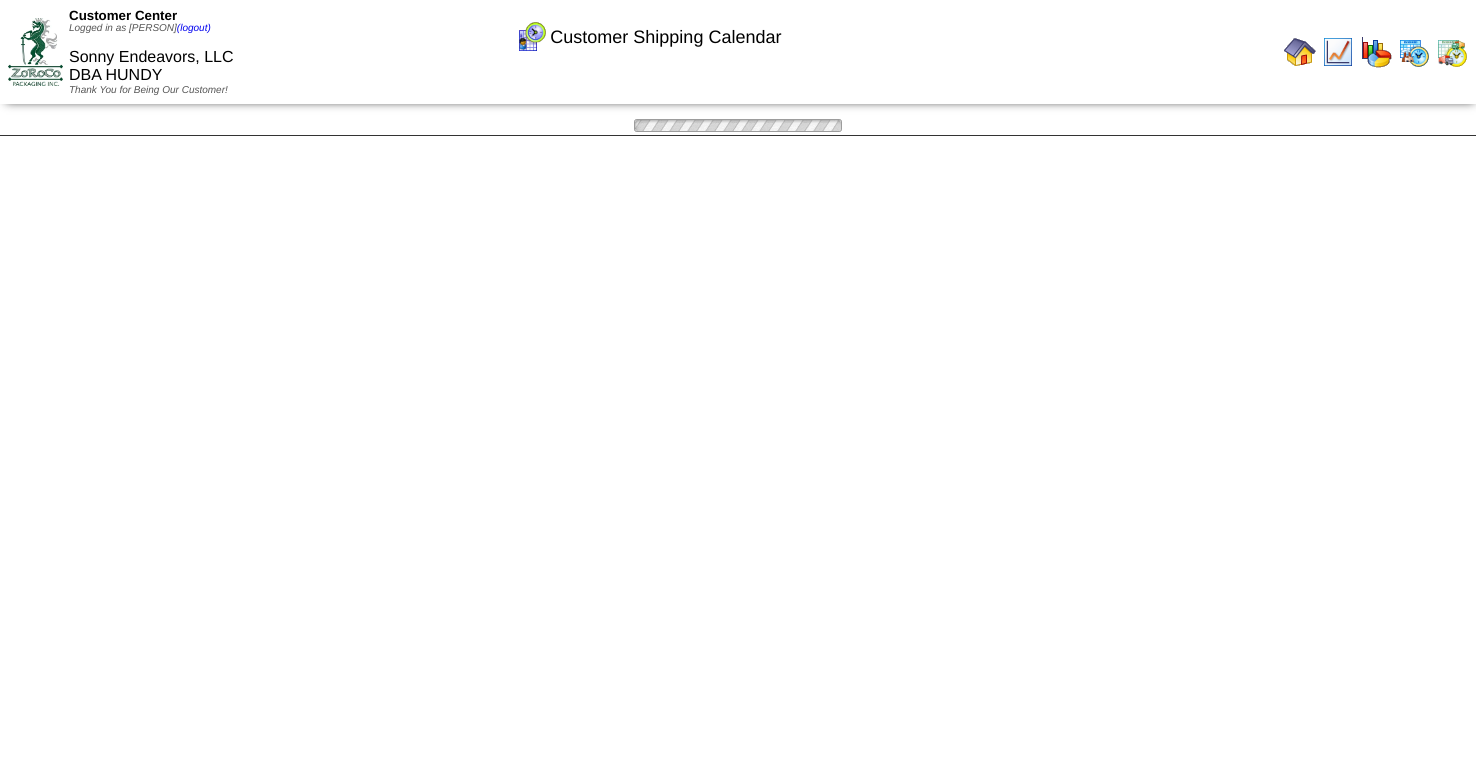 scroll, scrollTop: 0, scrollLeft: 0, axis: both 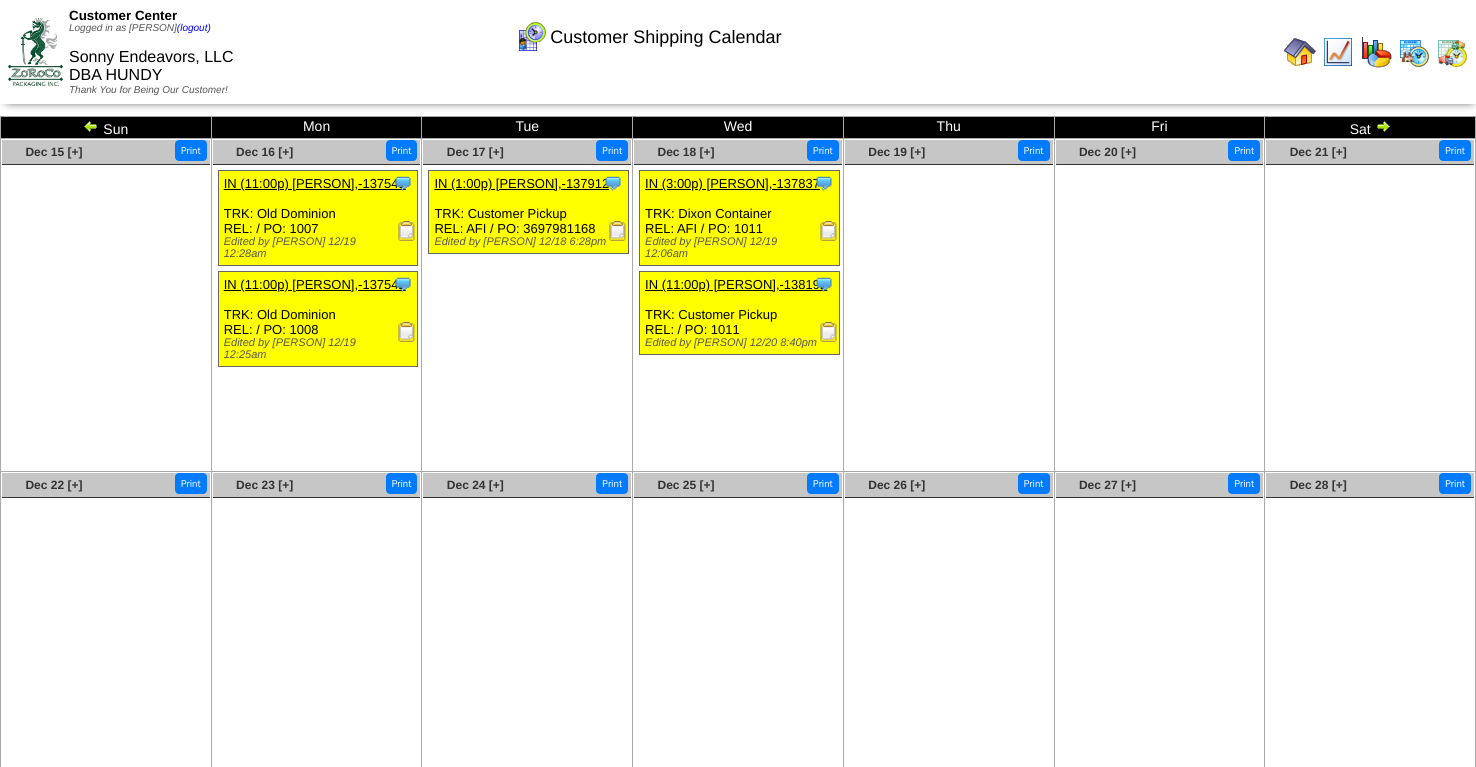 click at bounding box center [91, 126] 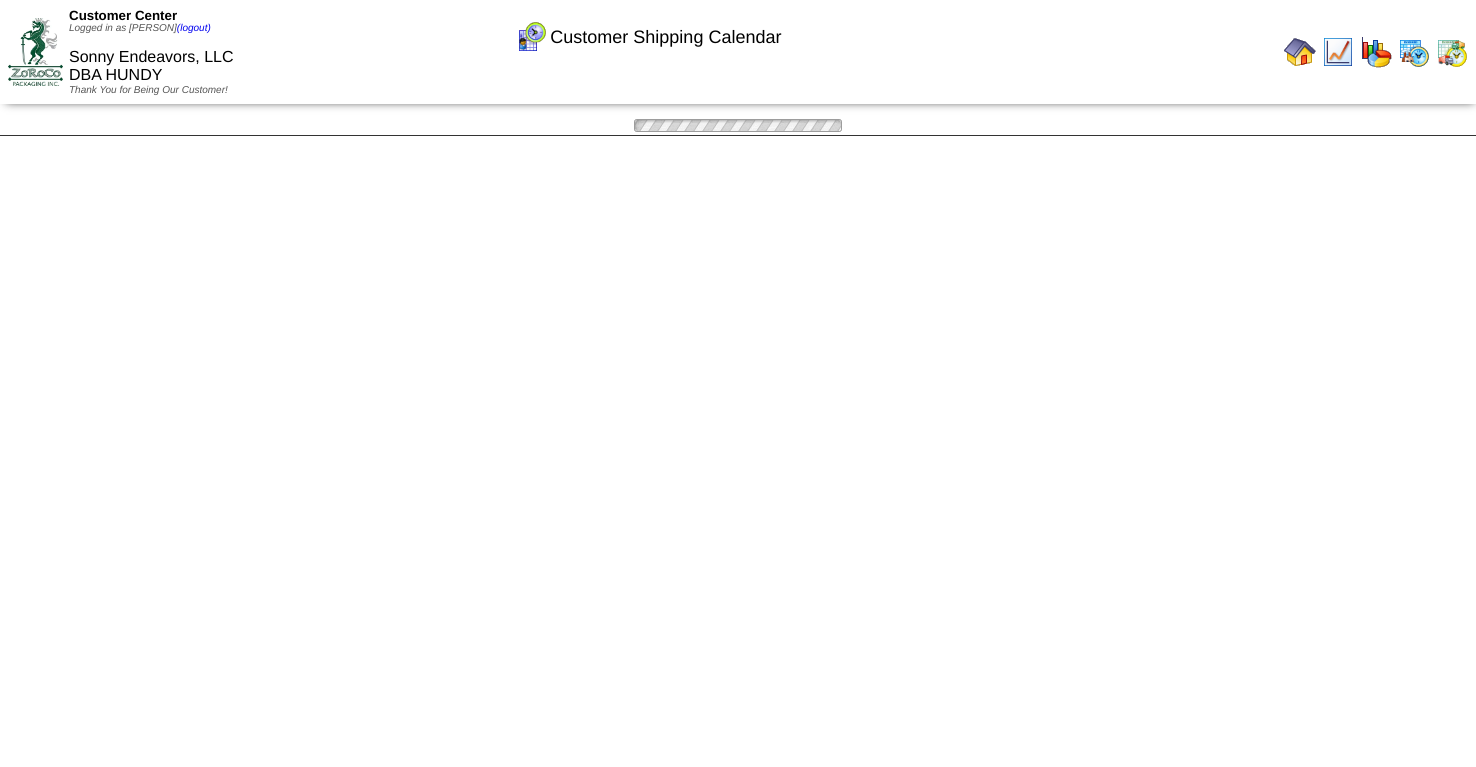 scroll, scrollTop: 0, scrollLeft: 0, axis: both 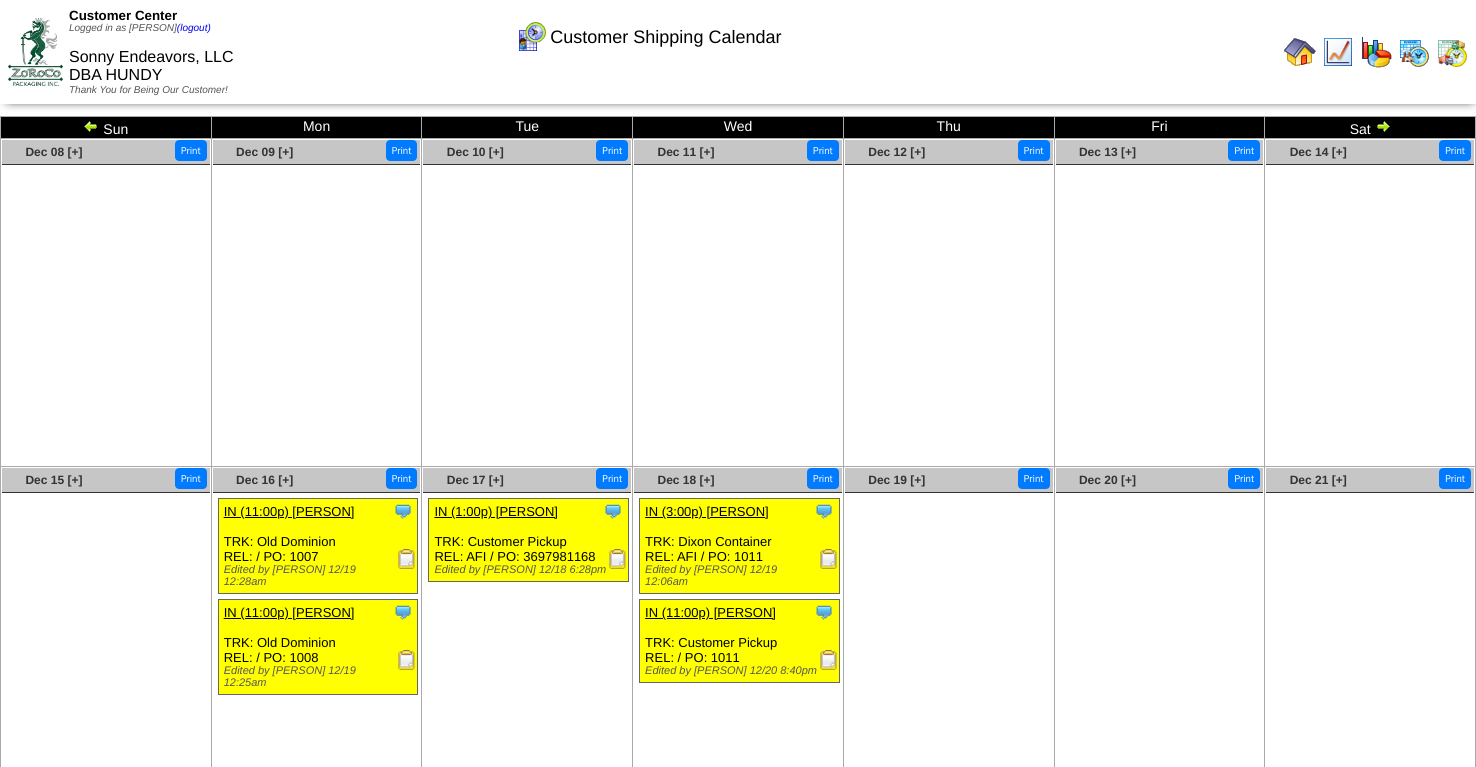 click on "Sat" at bounding box center (1370, 128) 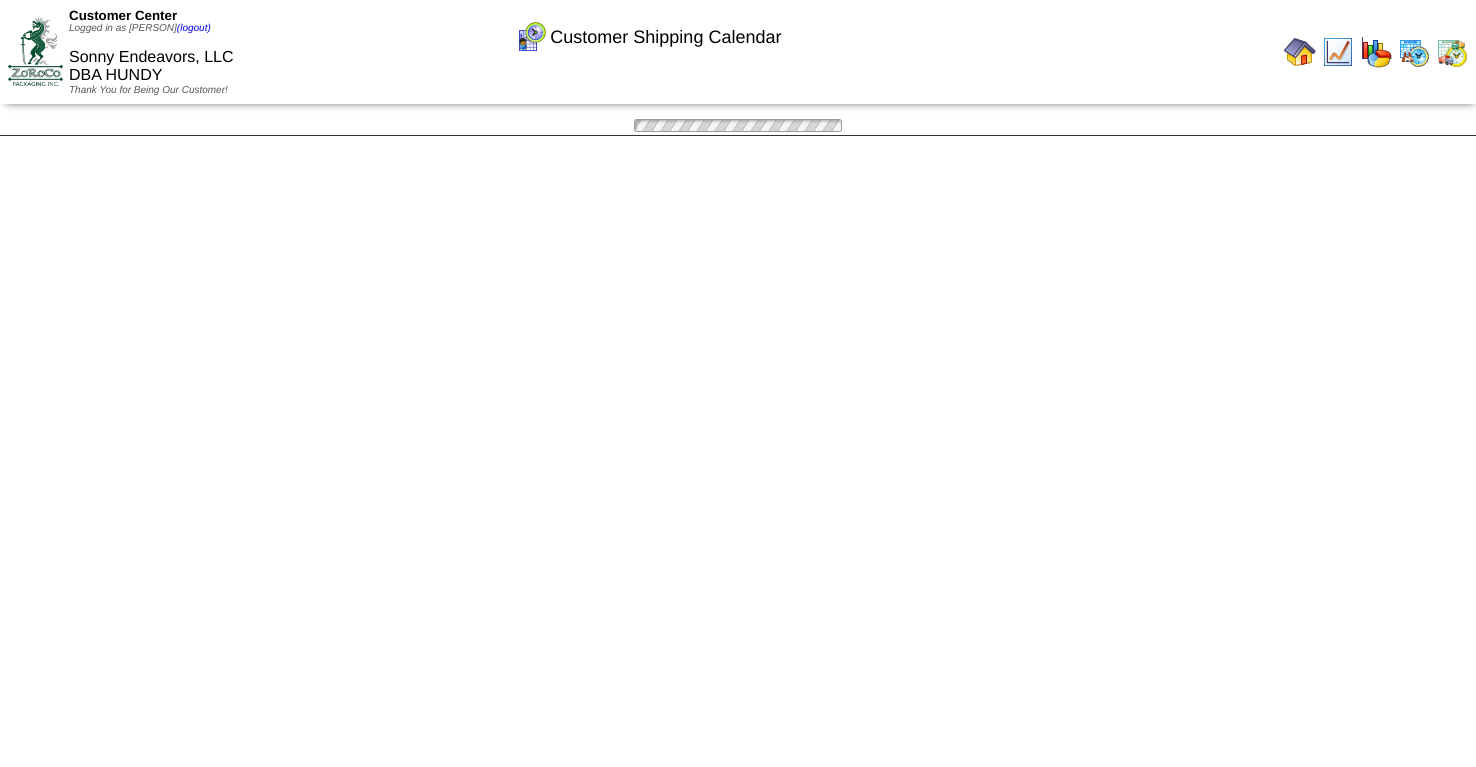 scroll, scrollTop: 0, scrollLeft: 0, axis: both 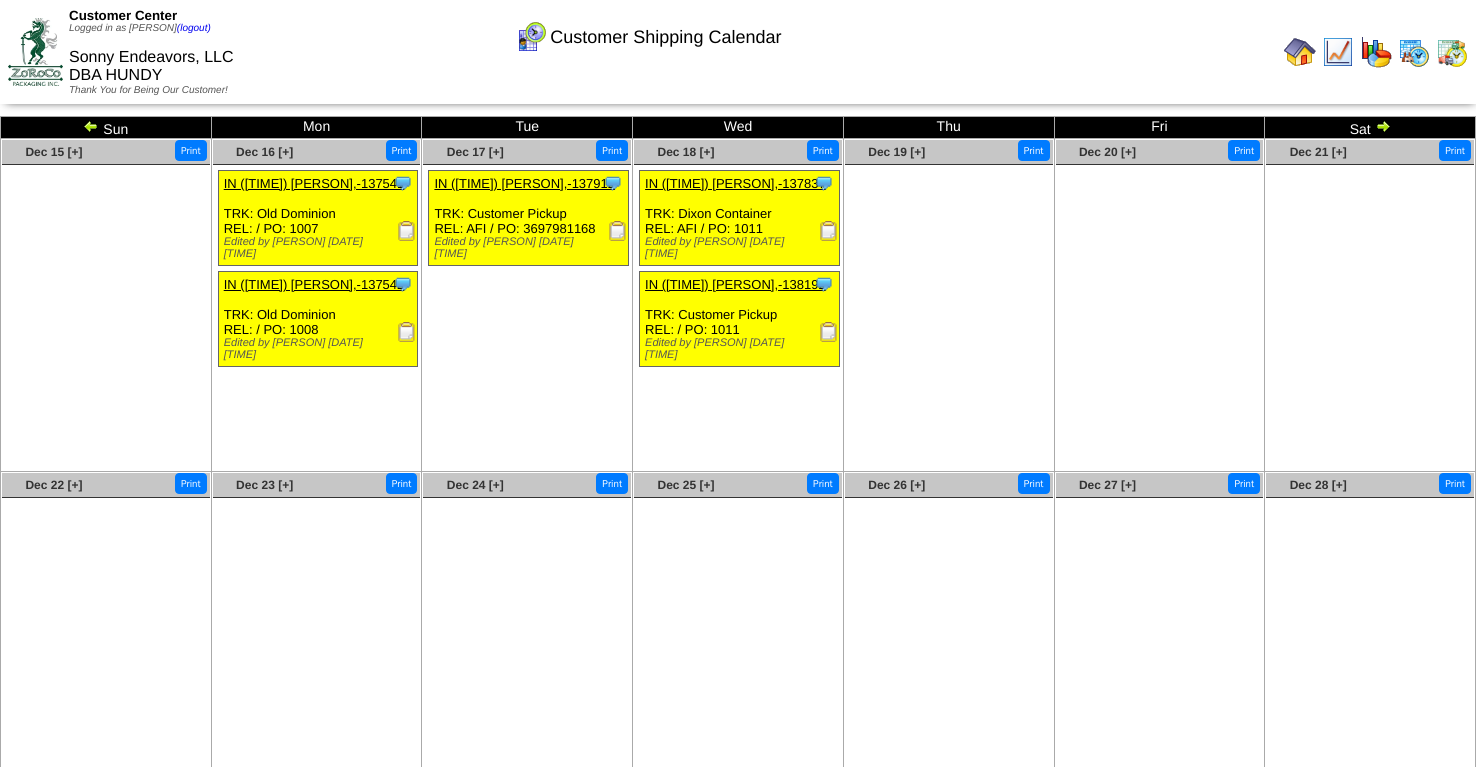 click at bounding box center (1383, 126) 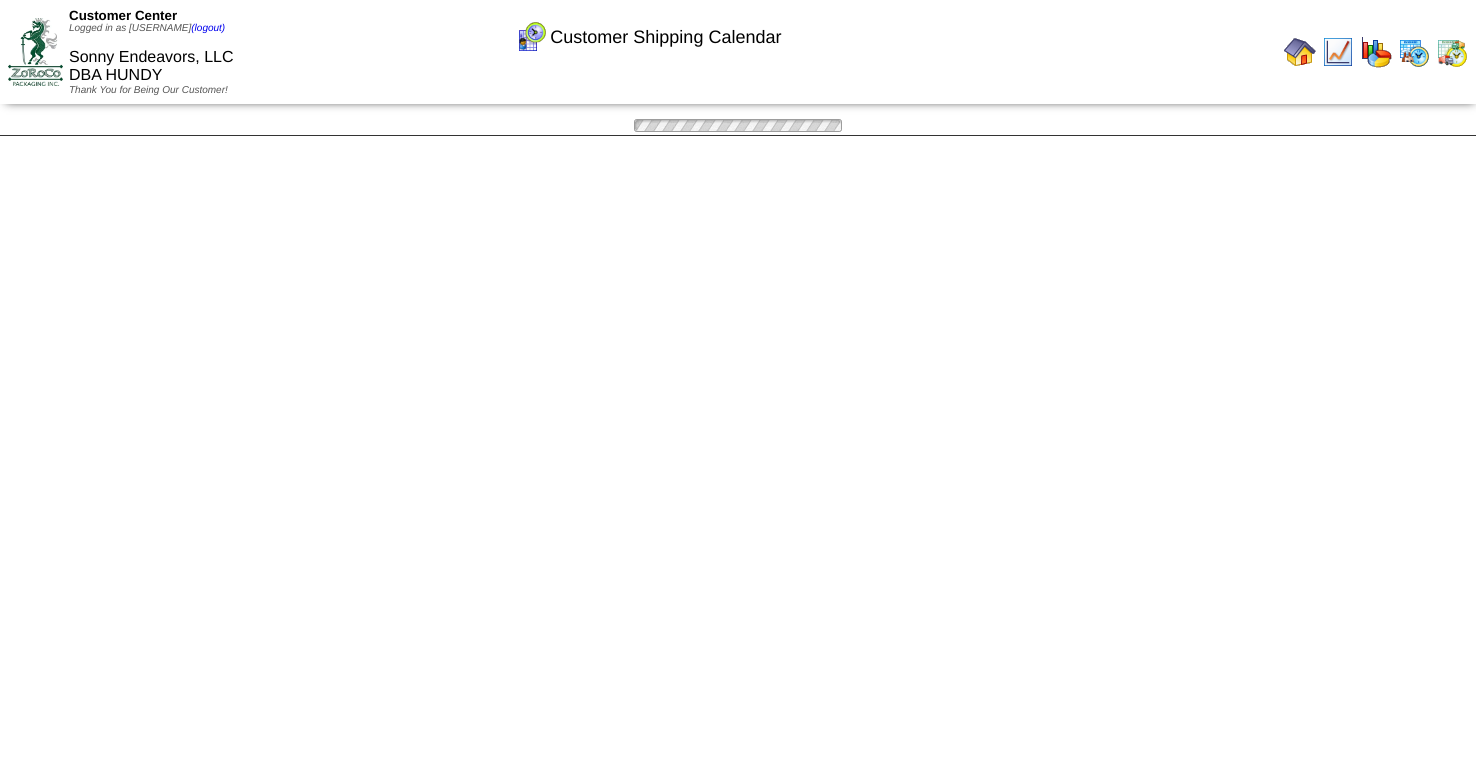 scroll, scrollTop: 0, scrollLeft: 0, axis: both 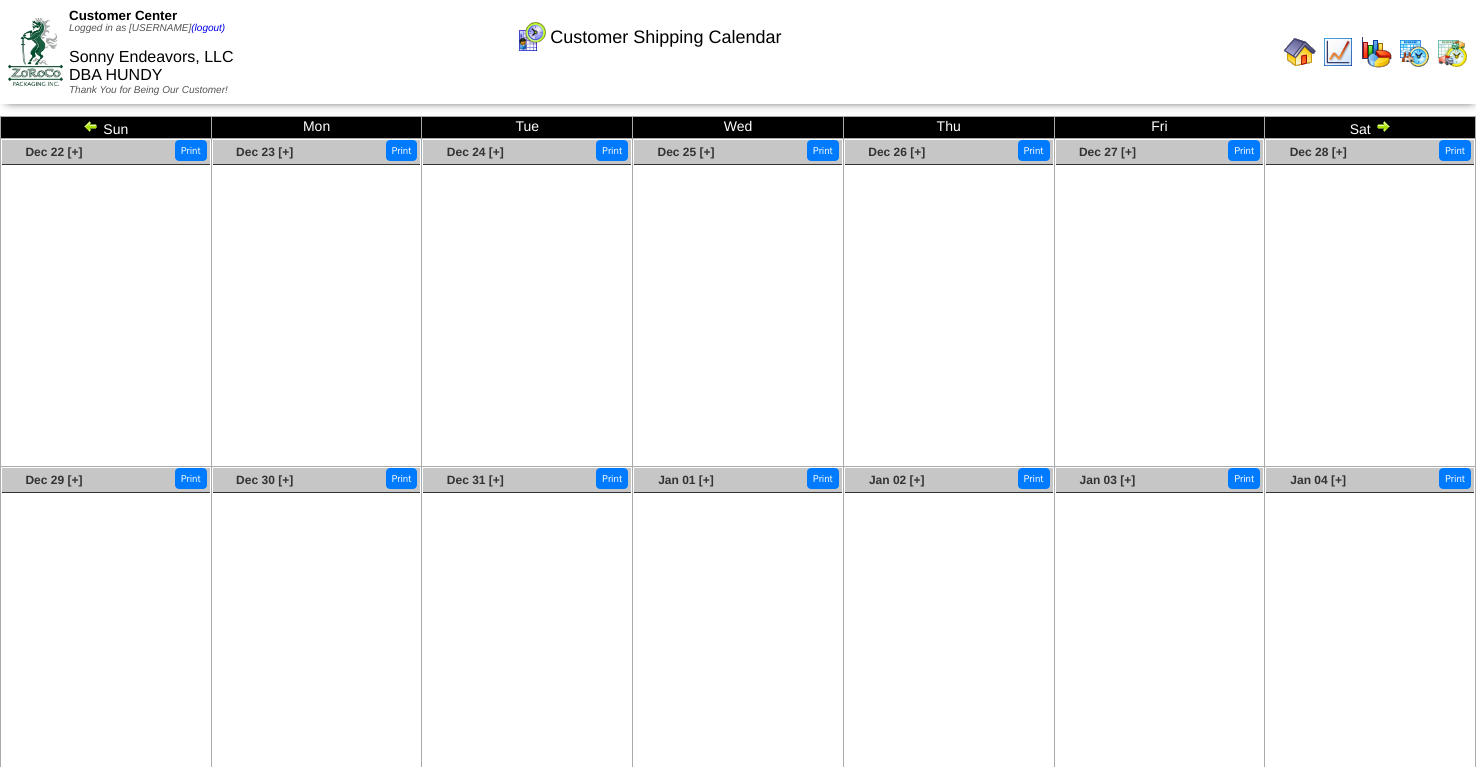 click at bounding box center [1383, 126] 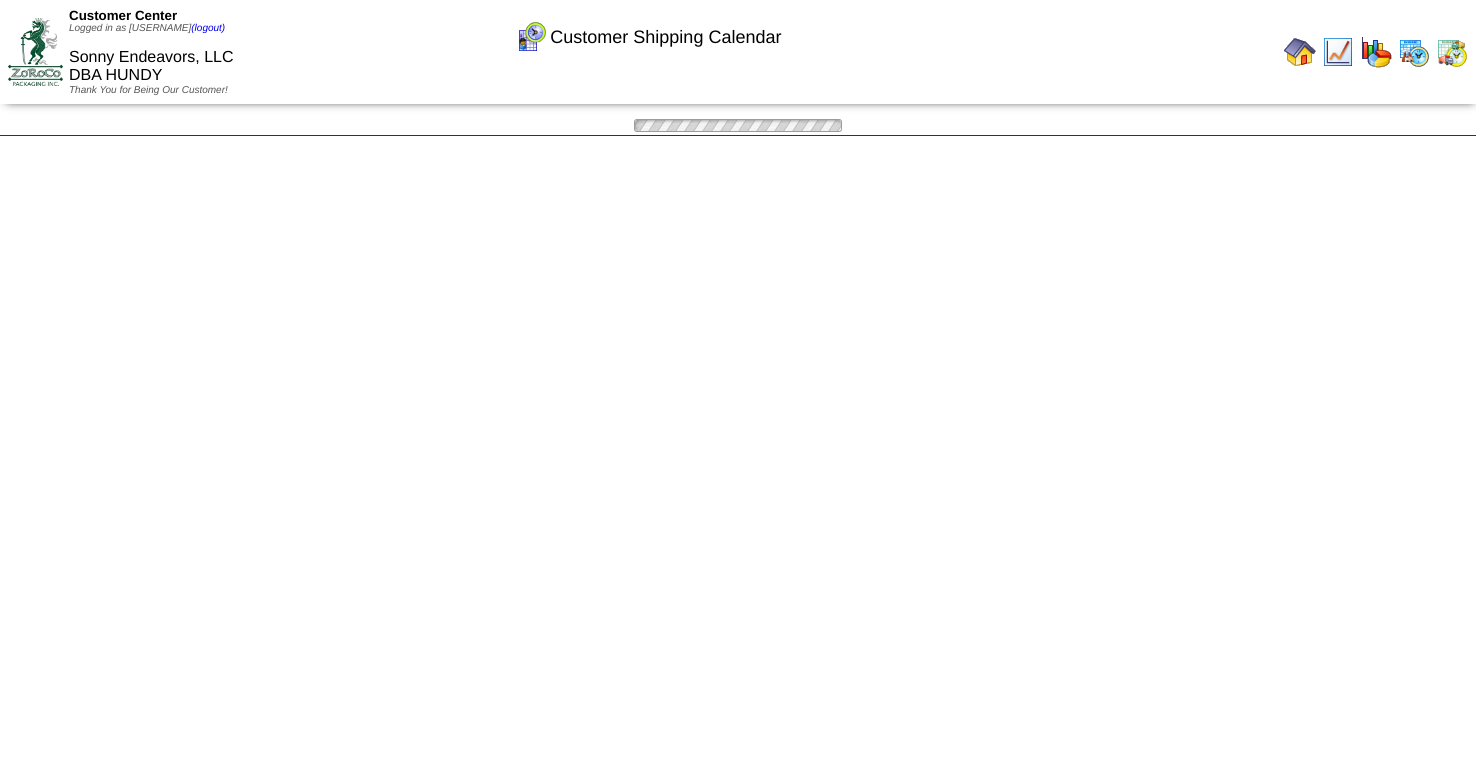scroll, scrollTop: 0, scrollLeft: 0, axis: both 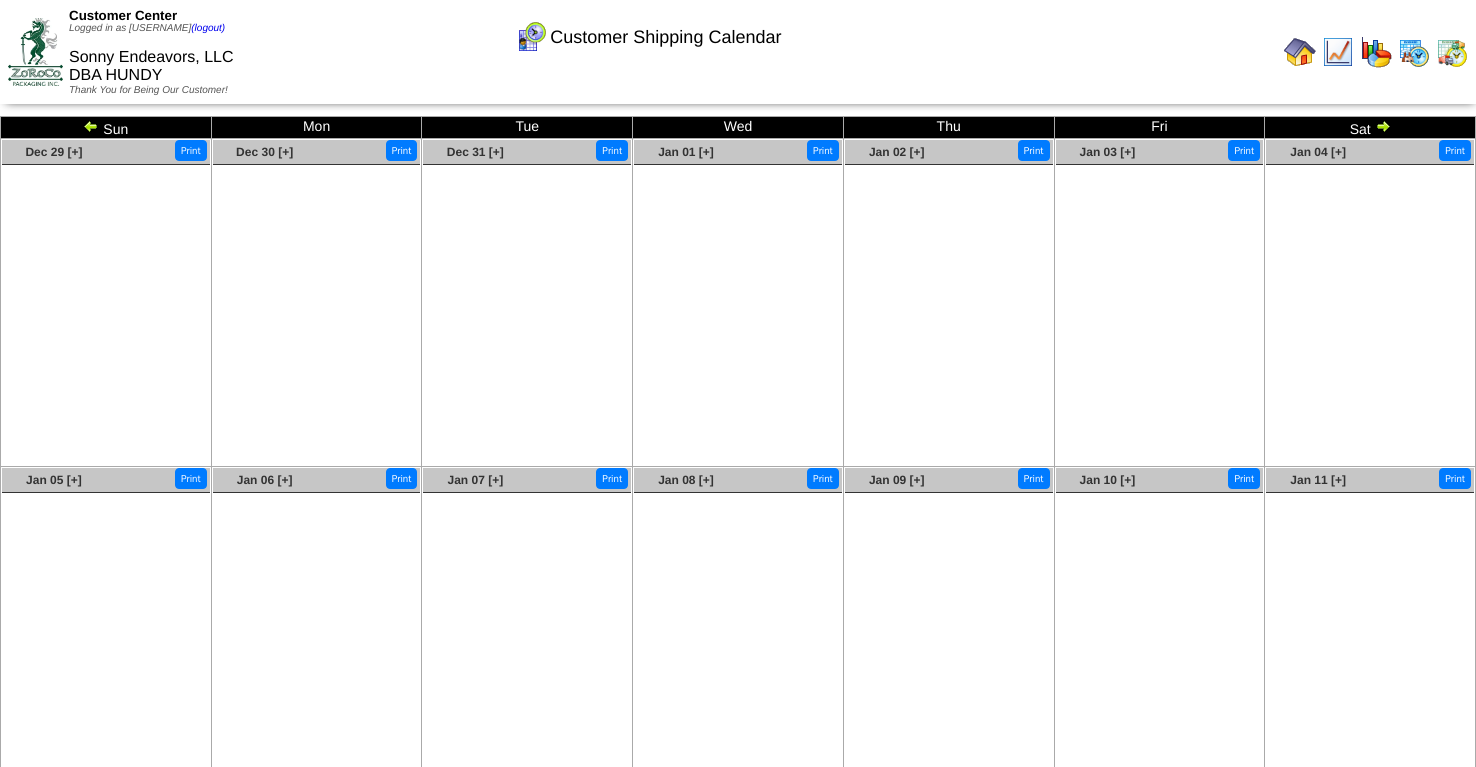 click at bounding box center [1383, 126] 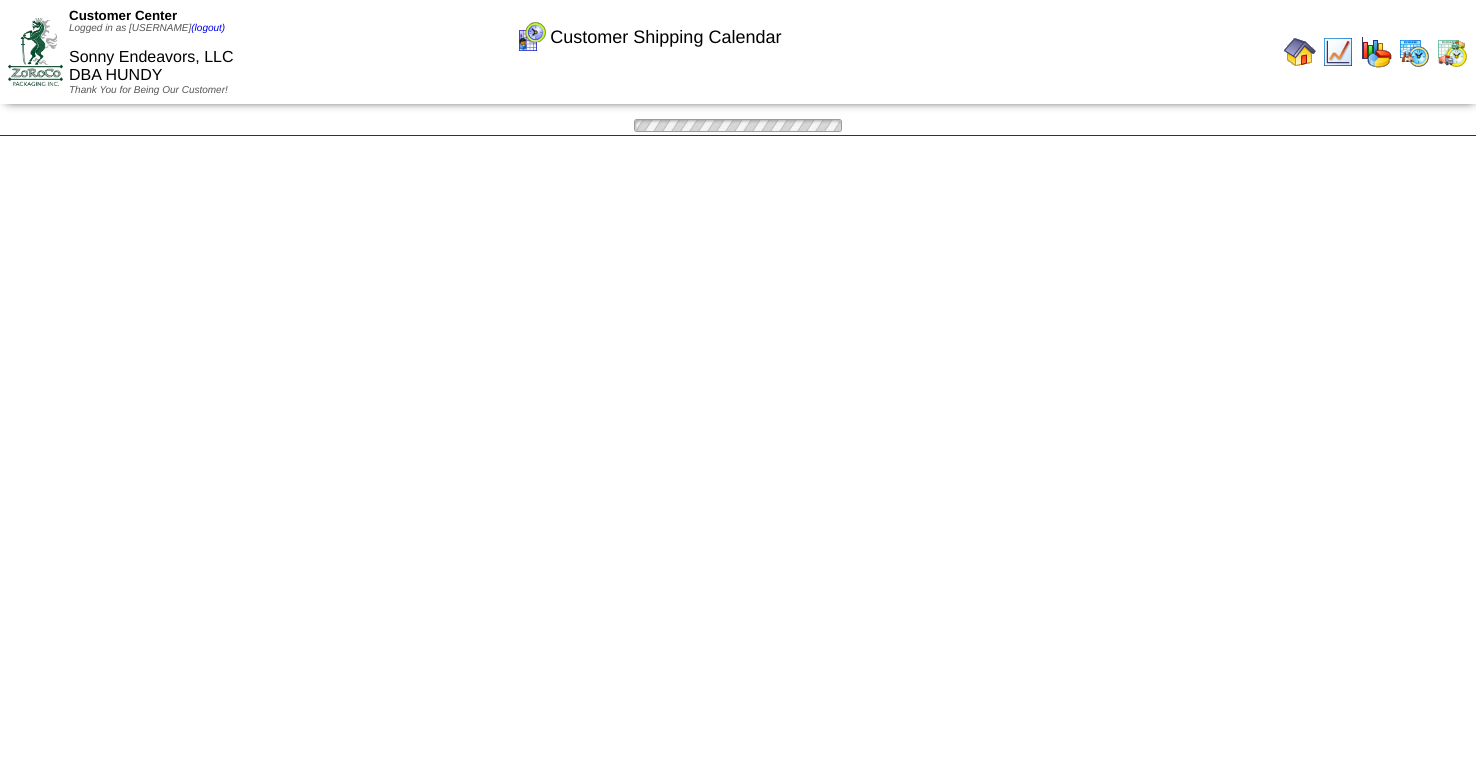 scroll, scrollTop: 0, scrollLeft: 0, axis: both 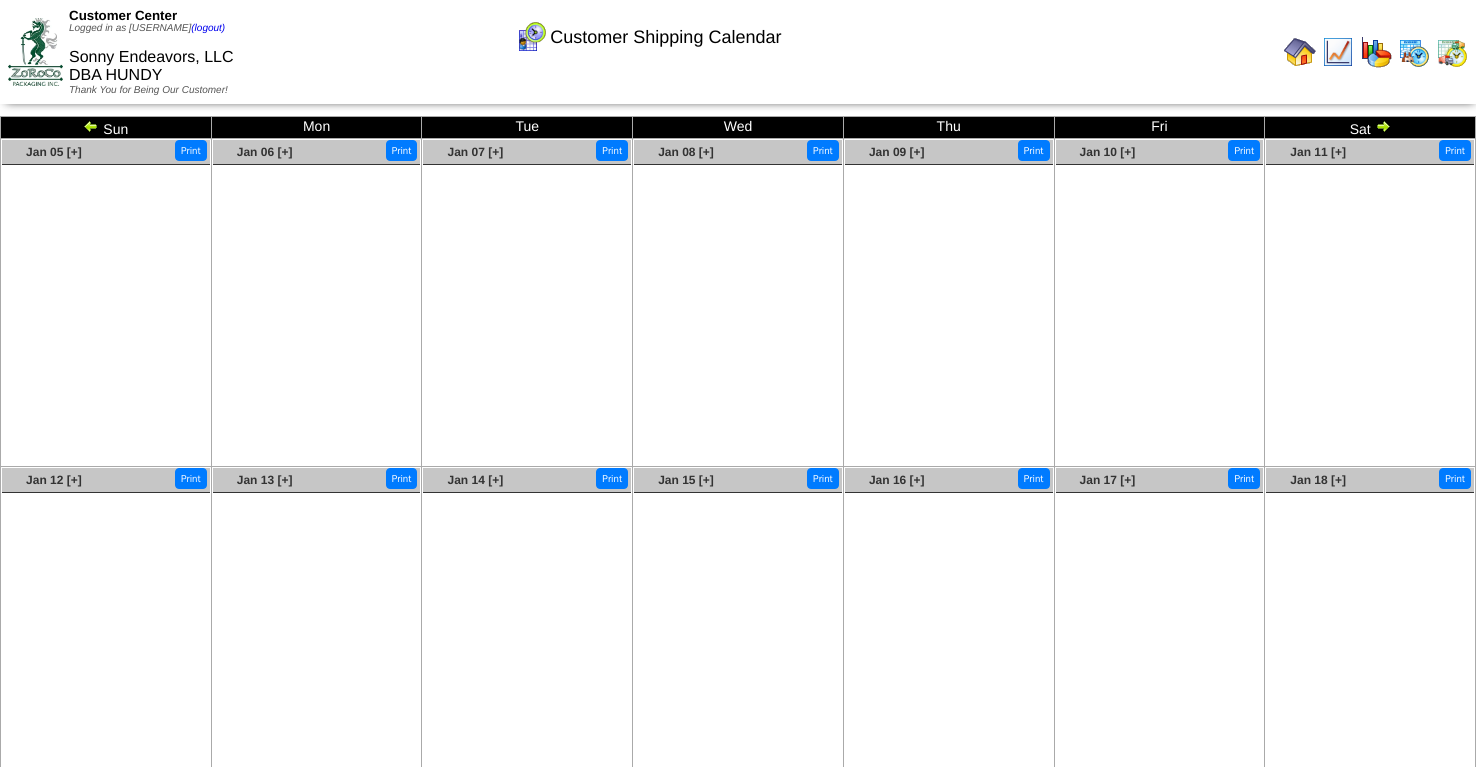 click at bounding box center [1383, 126] 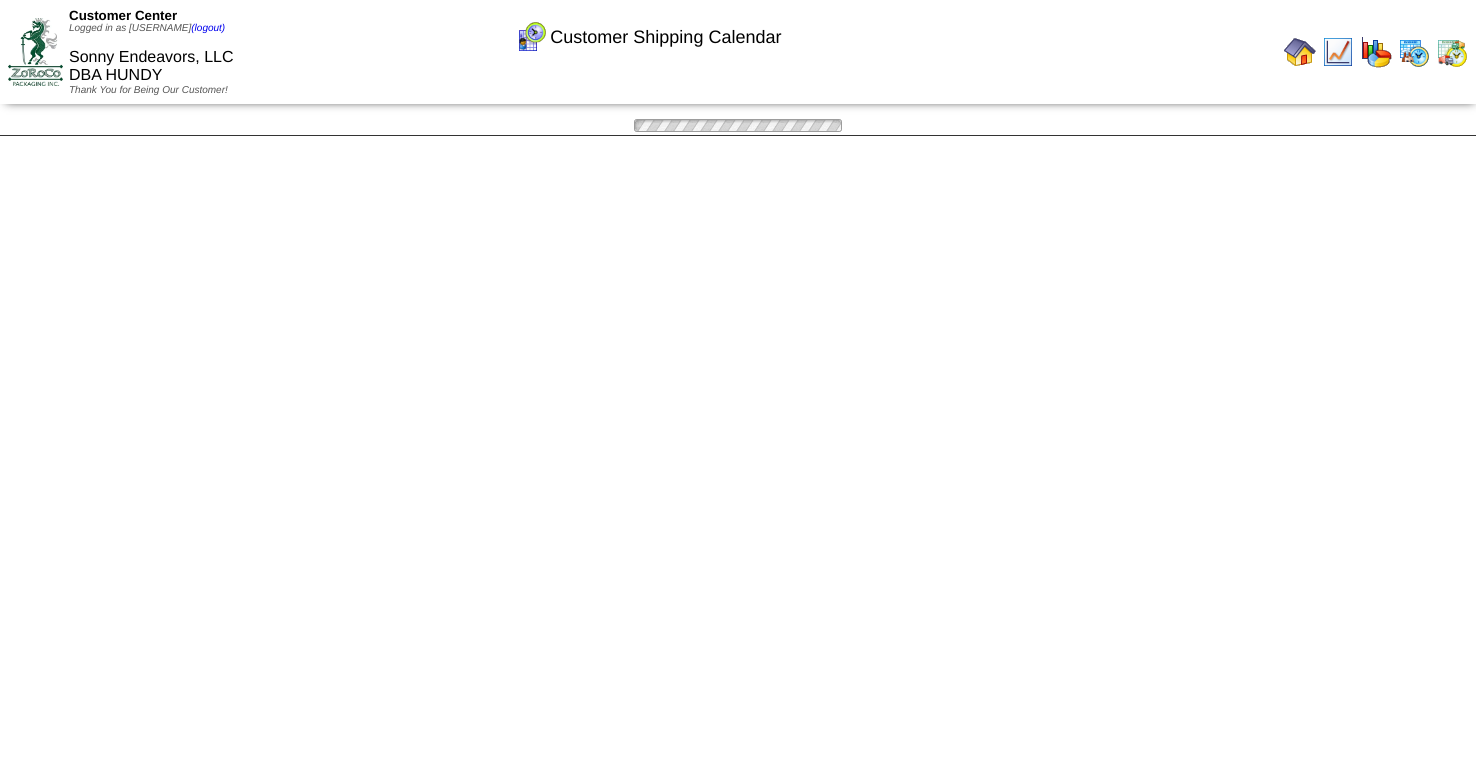 scroll, scrollTop: 0, scrollLeft: 0, axis: both 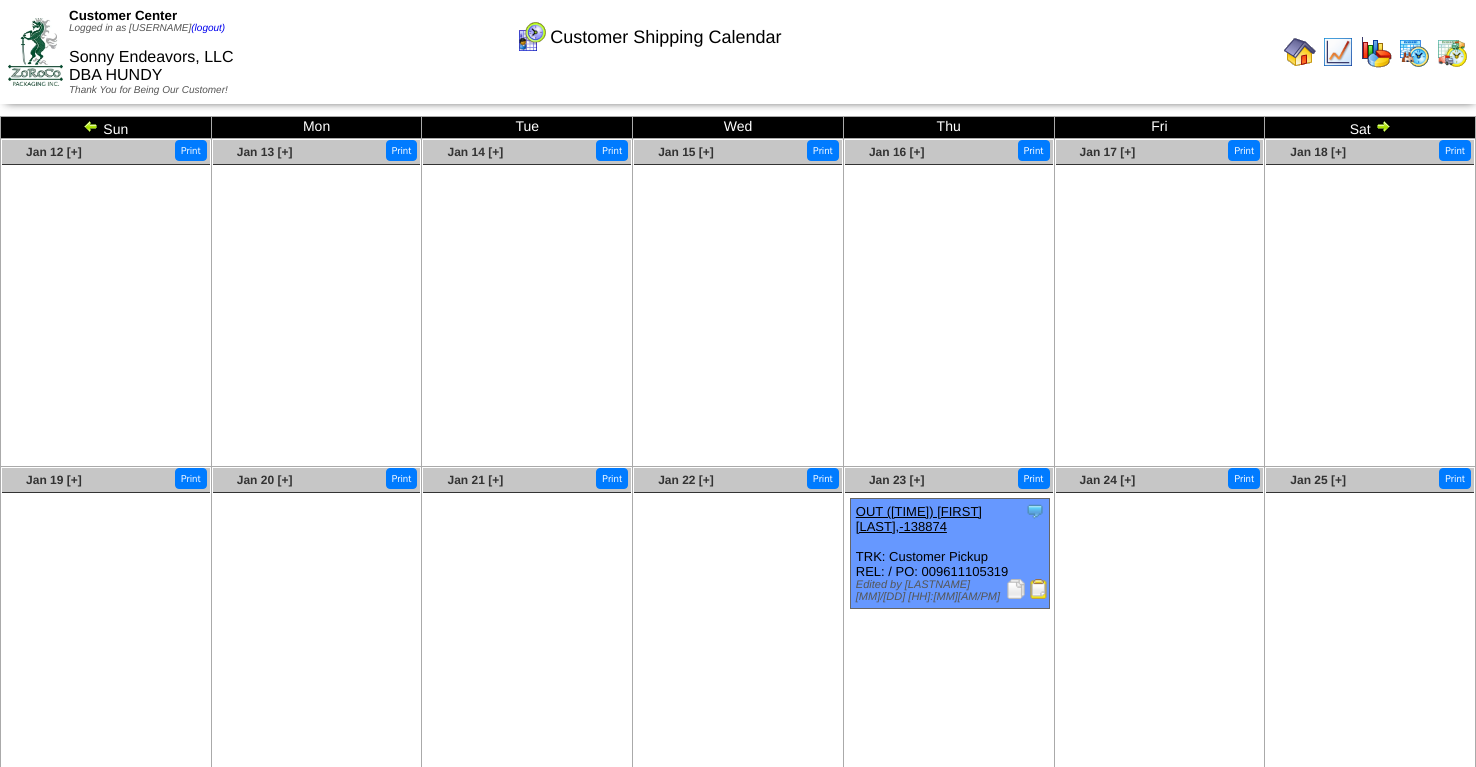 click on "OUT
([TIME])
[FIRST] [LAST],-138874" at bounding box center [919, 519] 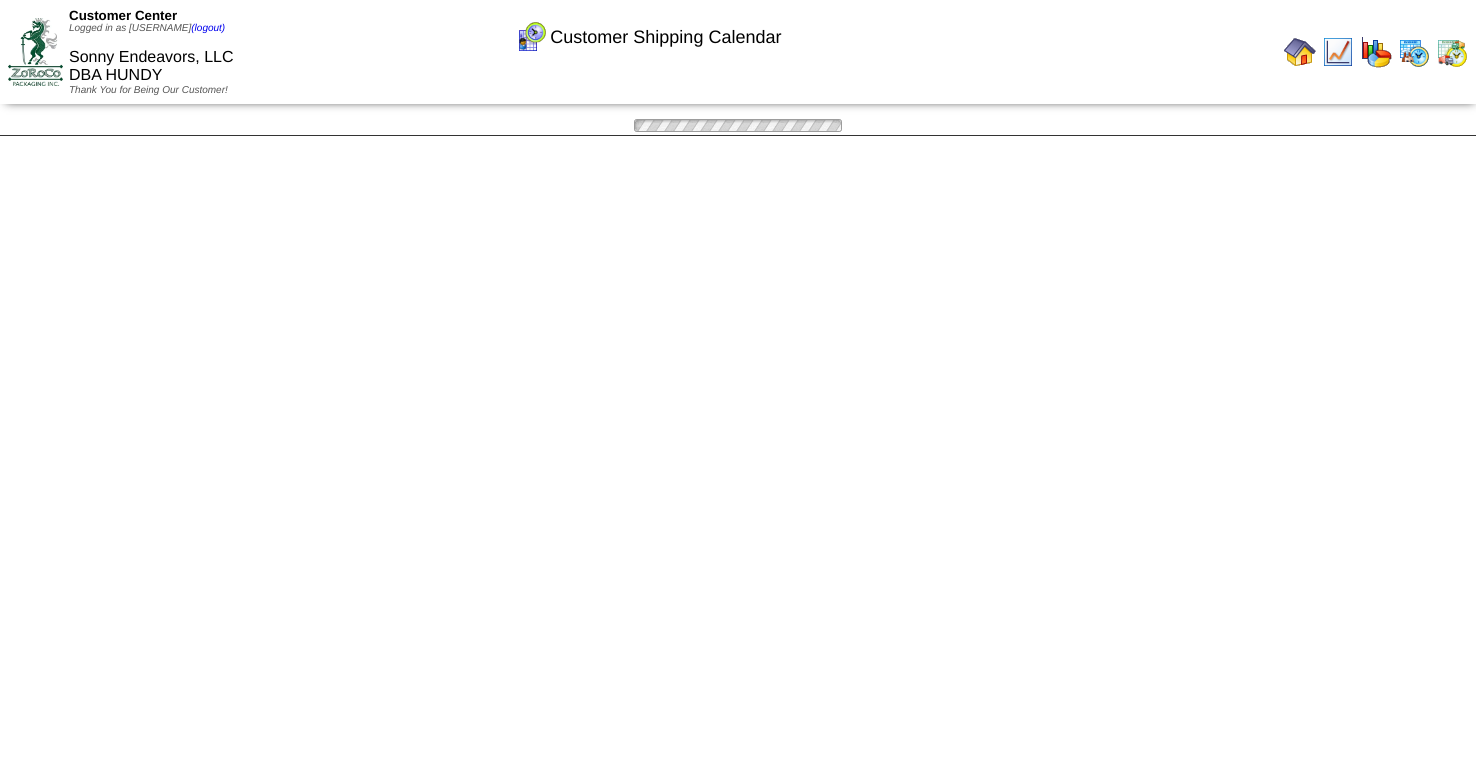 scroll, scrollTop: 0, scrollLeft: 0, axis: both 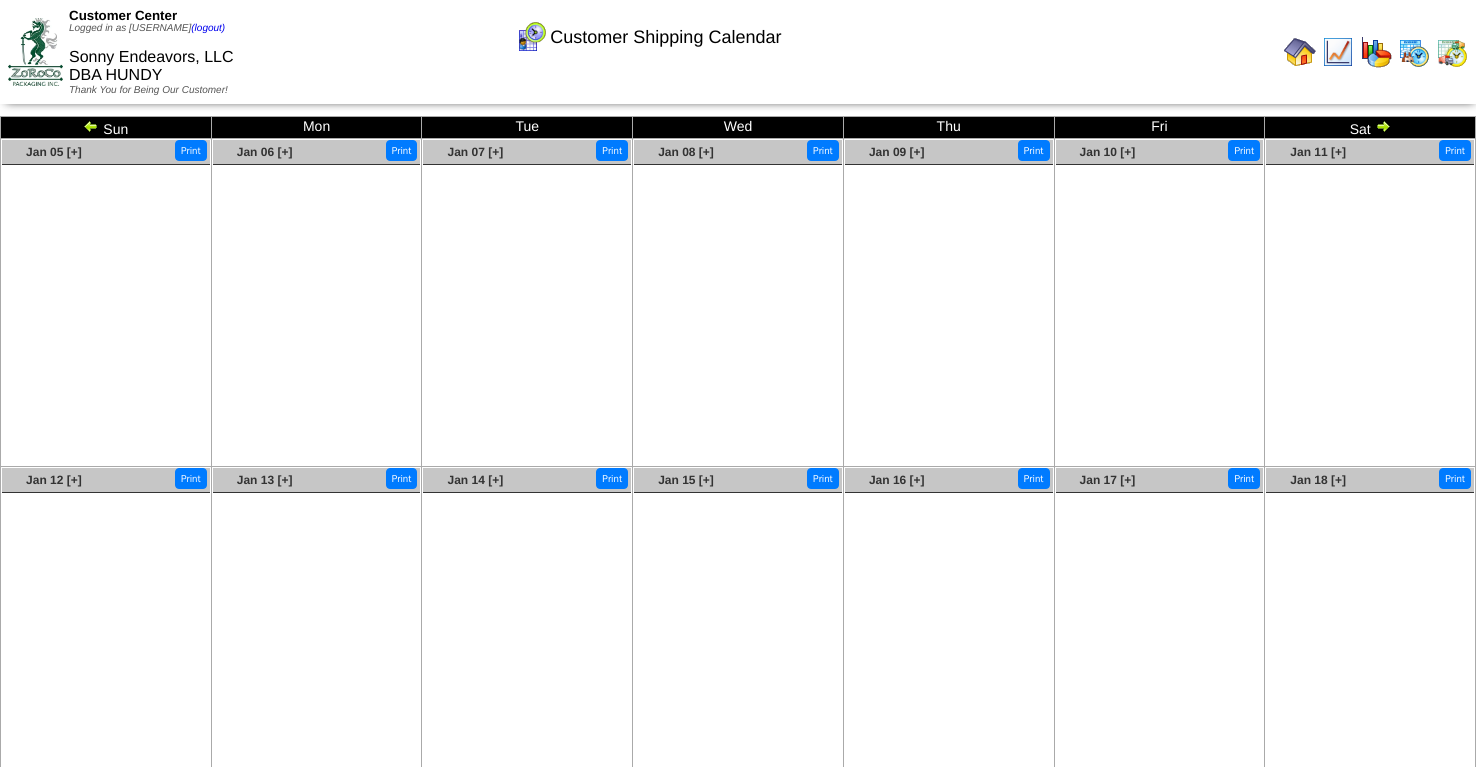 click at bounding box center (1383, 126) 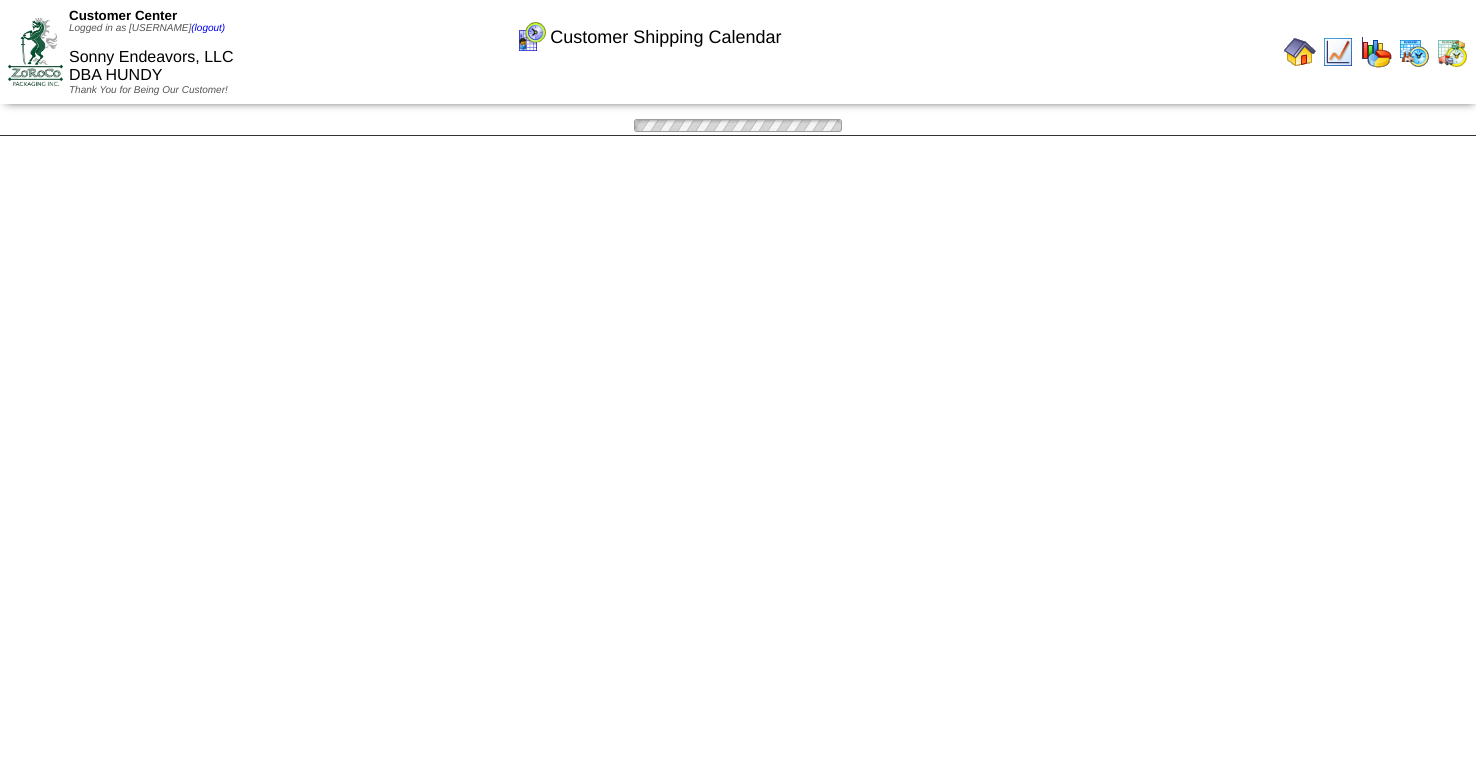 scroll, scrollTop: 0, scrollLeft: 0, axis: both 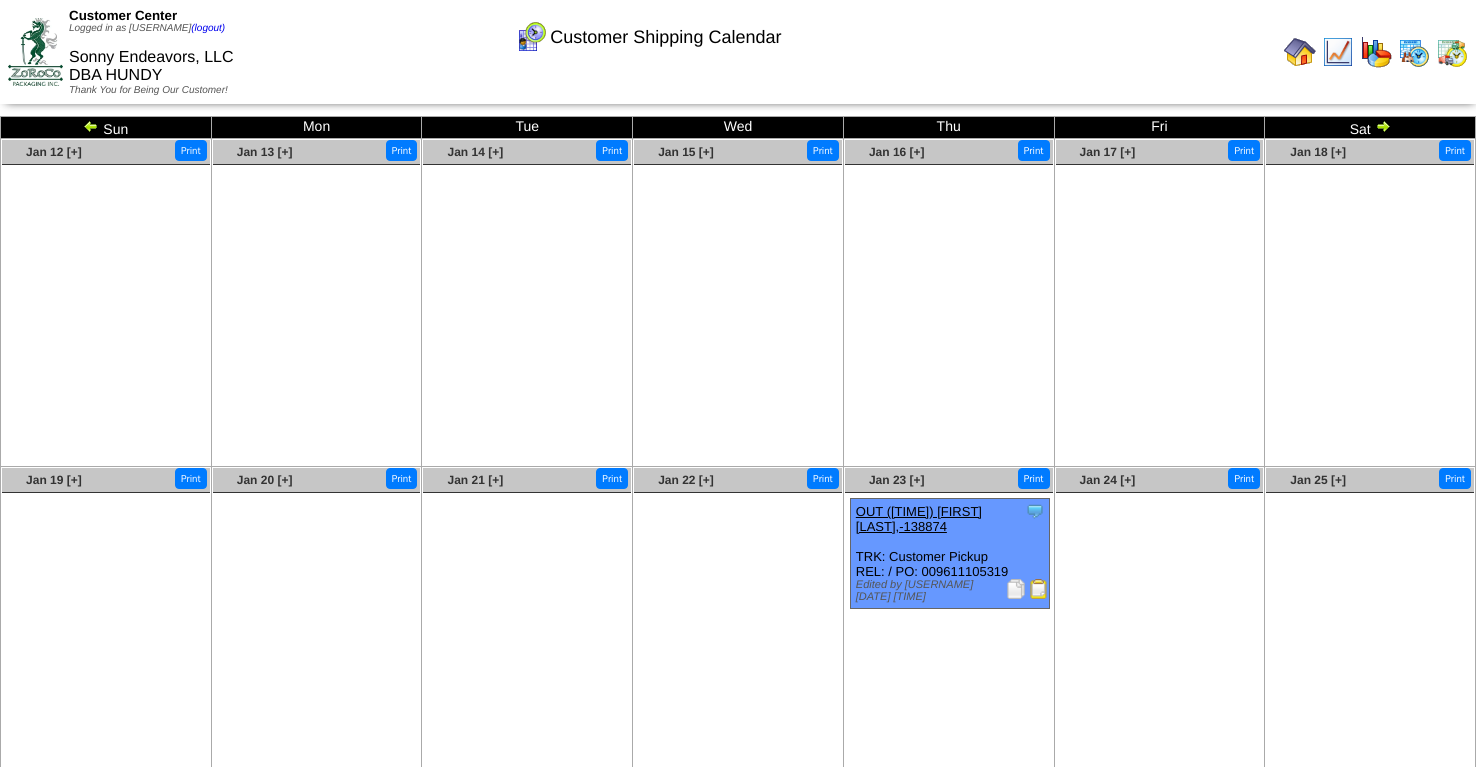 click at bounding box center (1039, 589) 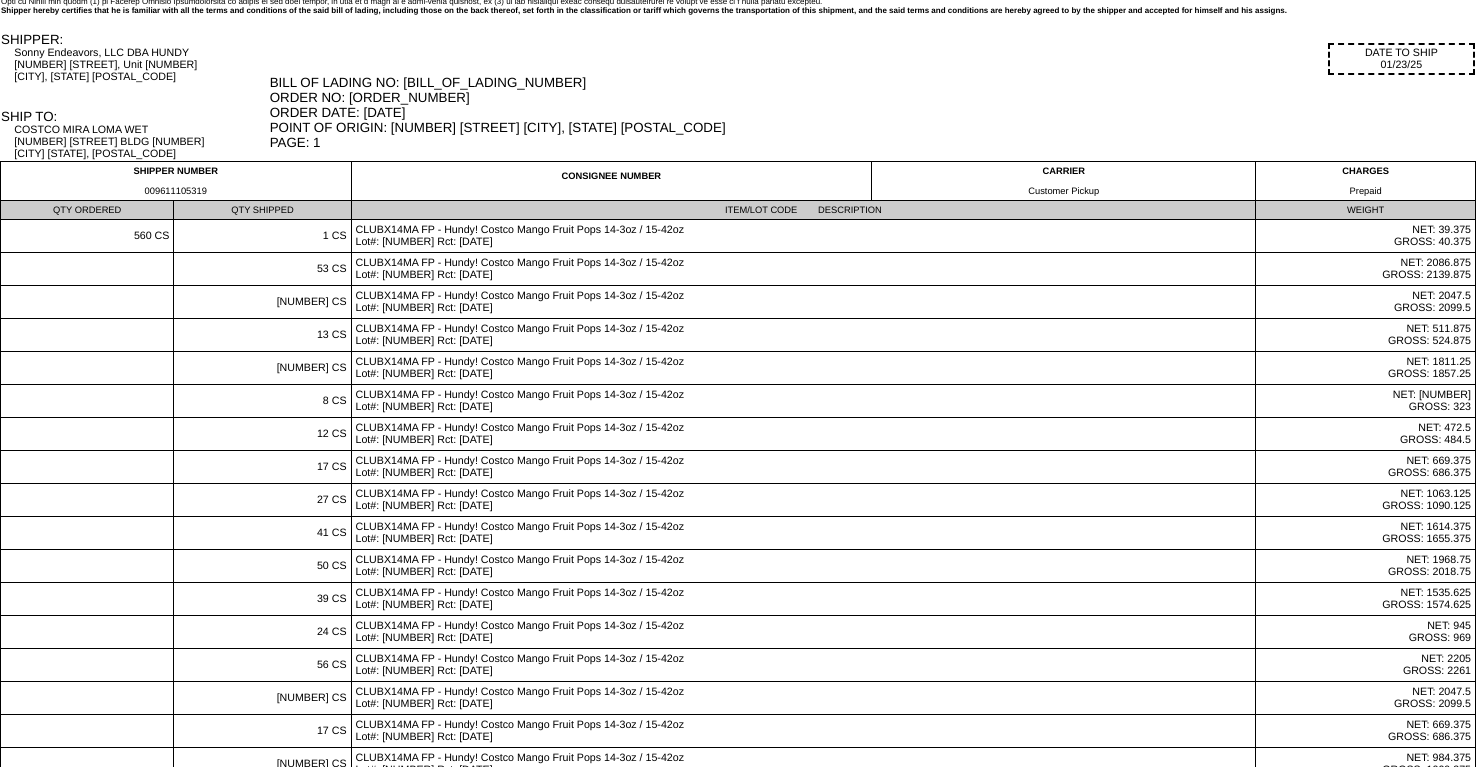scroll, scrollTop: 0, scrollLeft: 0, axis: both 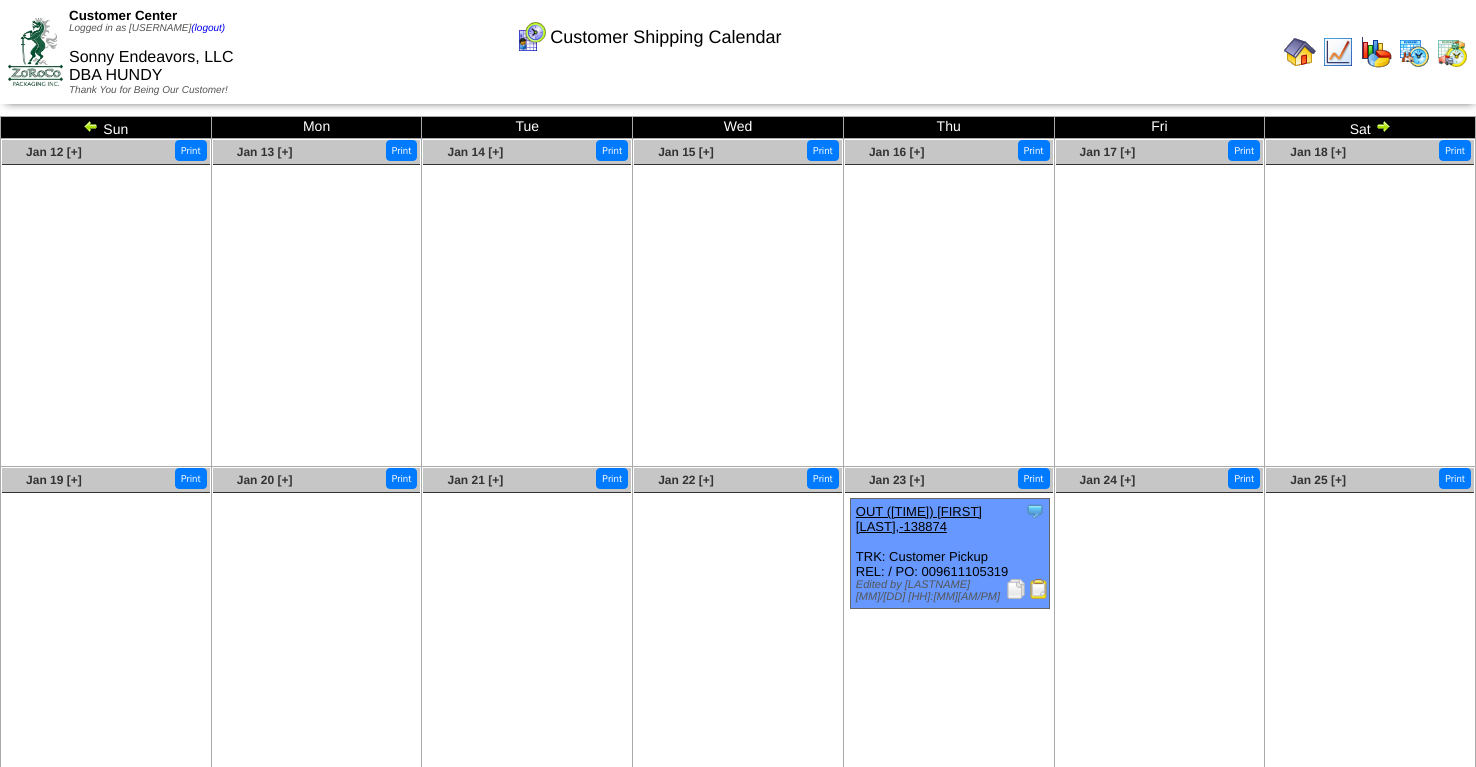 click at bounding box center (1383, 126) 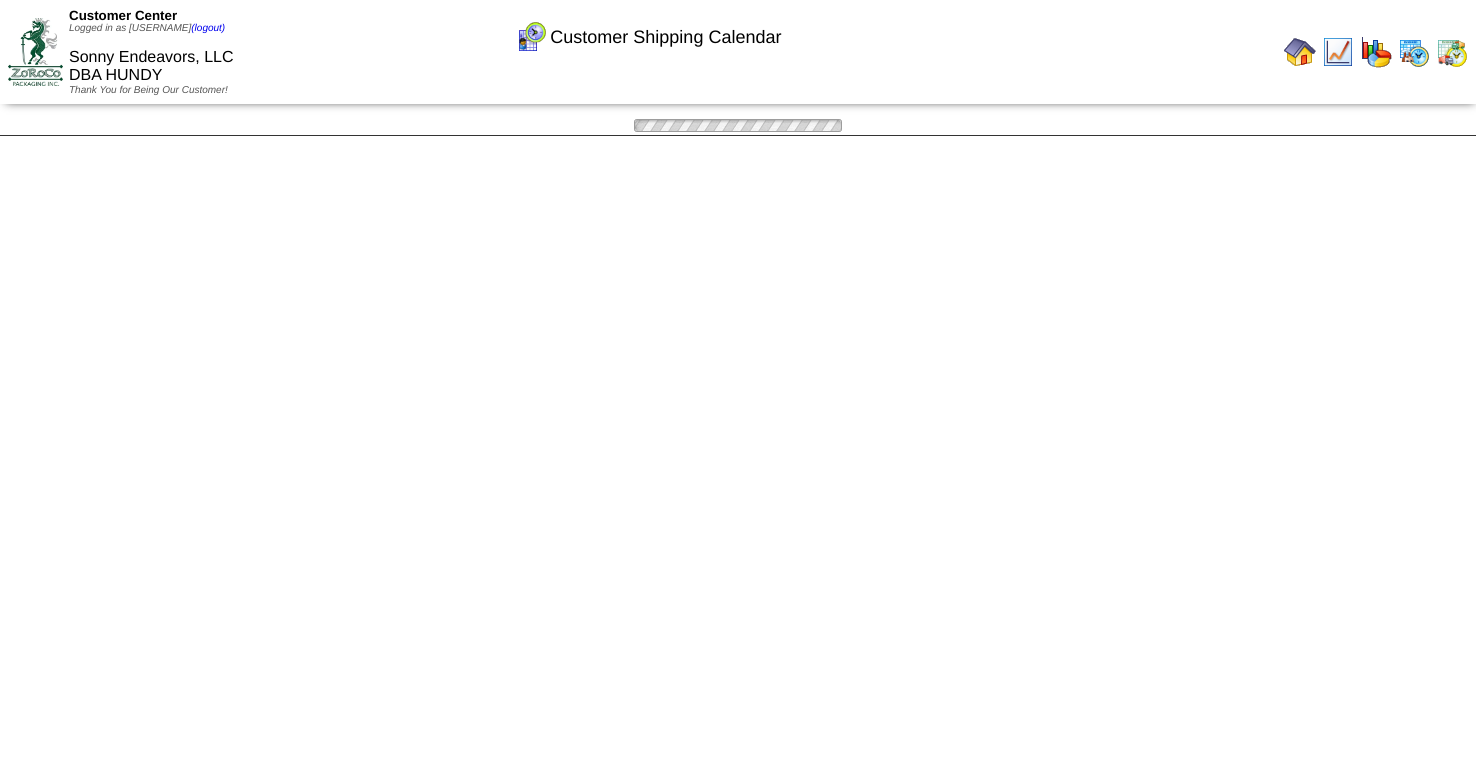scroll, scrollTop: 0, scrollLeft: 0, axis: both 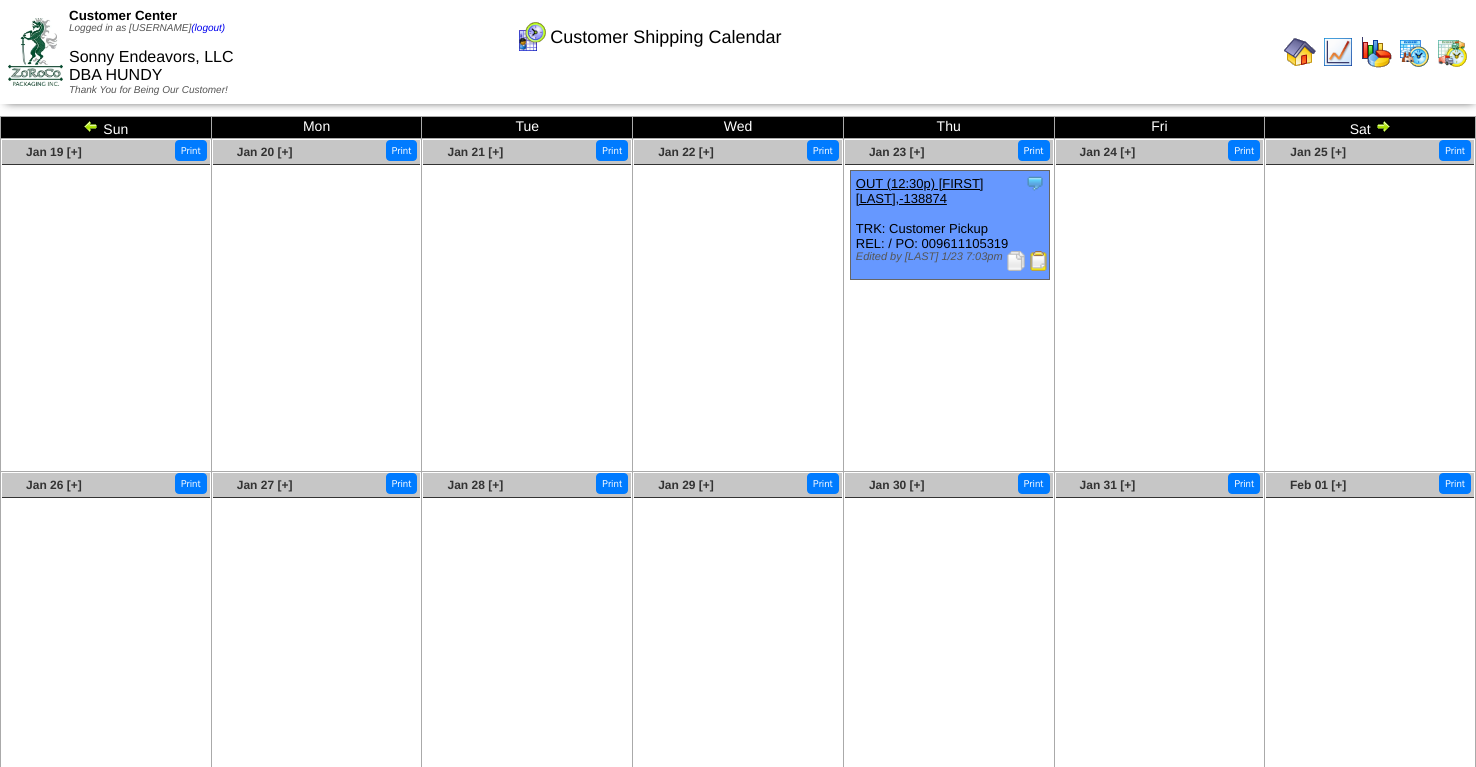 click at bounding box center (1383, 126) 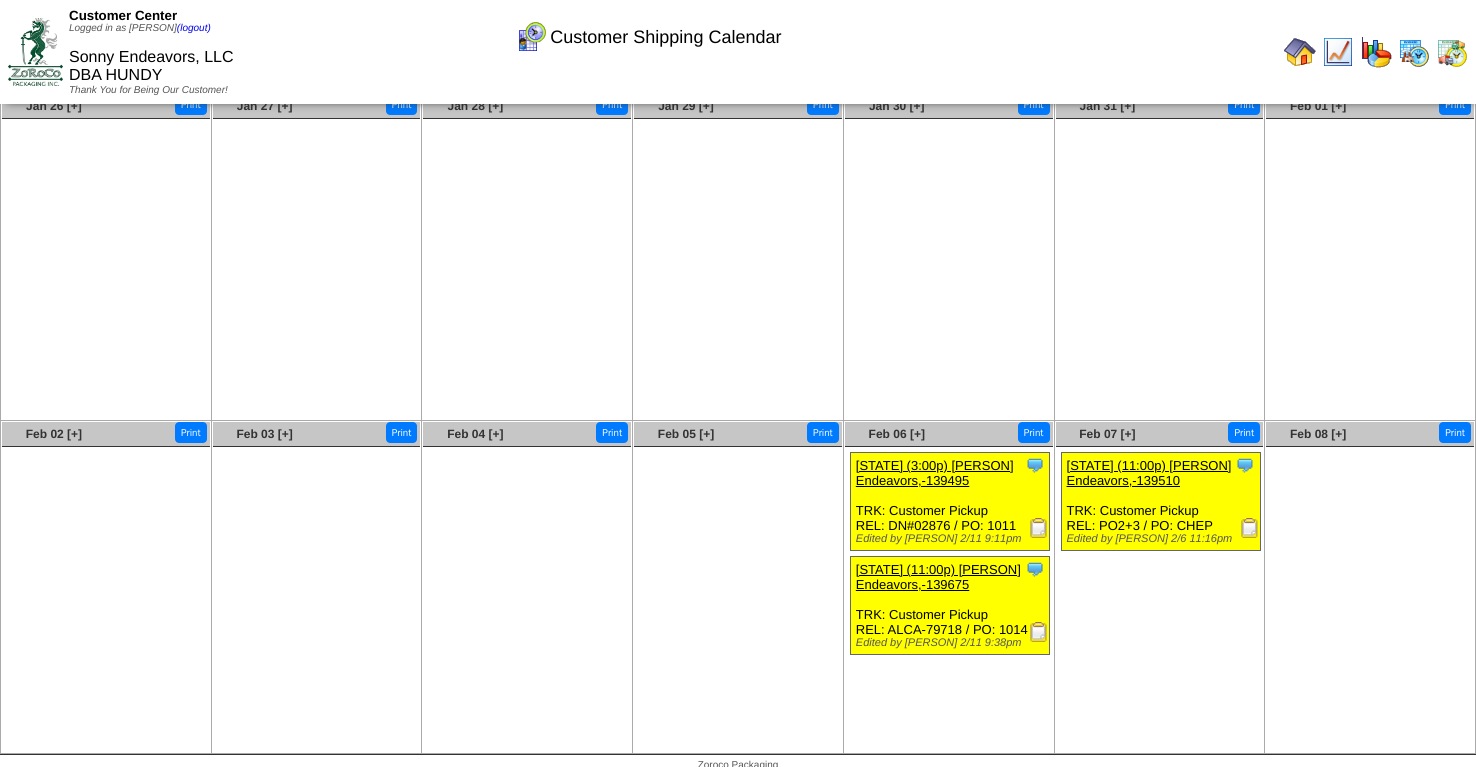 scroll, scrollTop: 62, scrollLeft: 0, axis: vertical 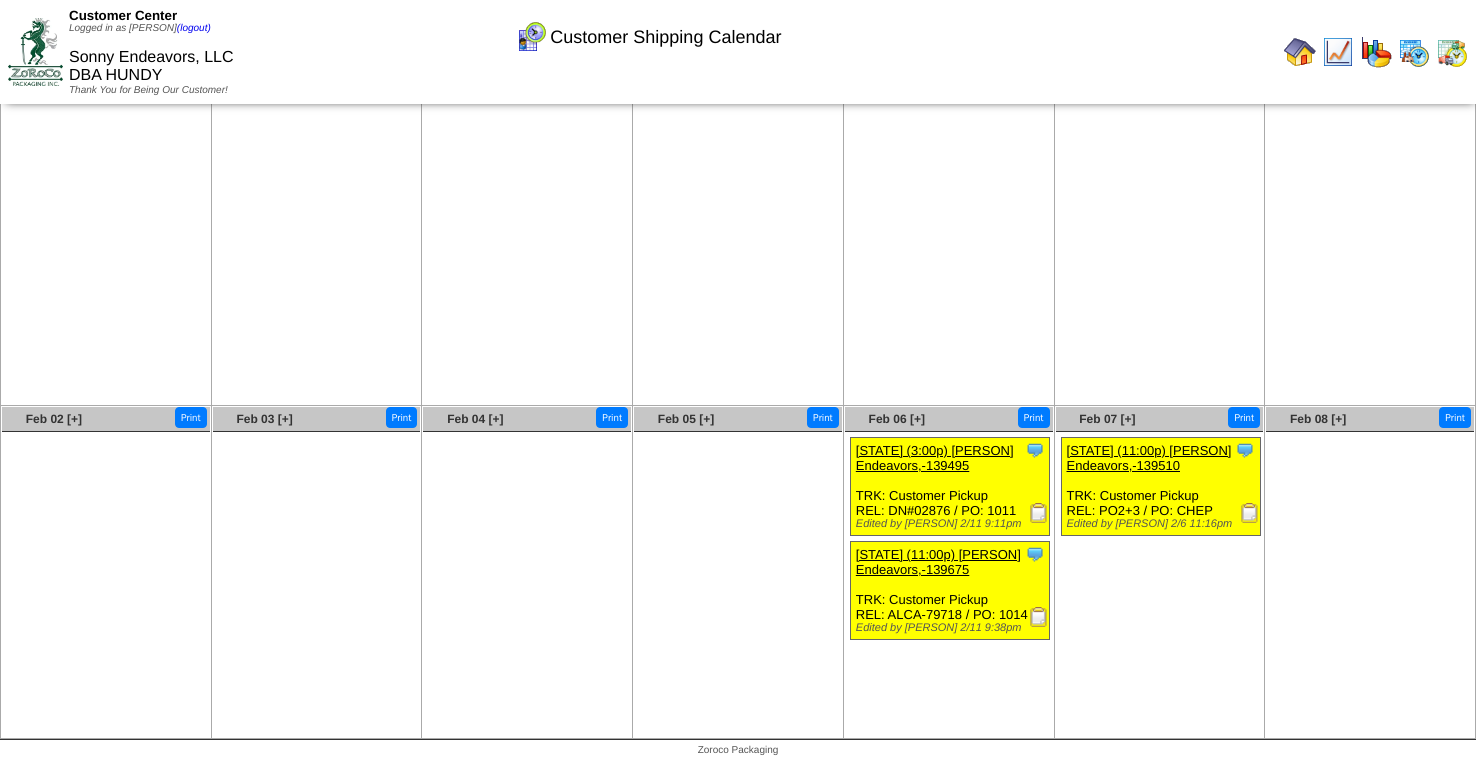 click at bounding box center (1039, 513) 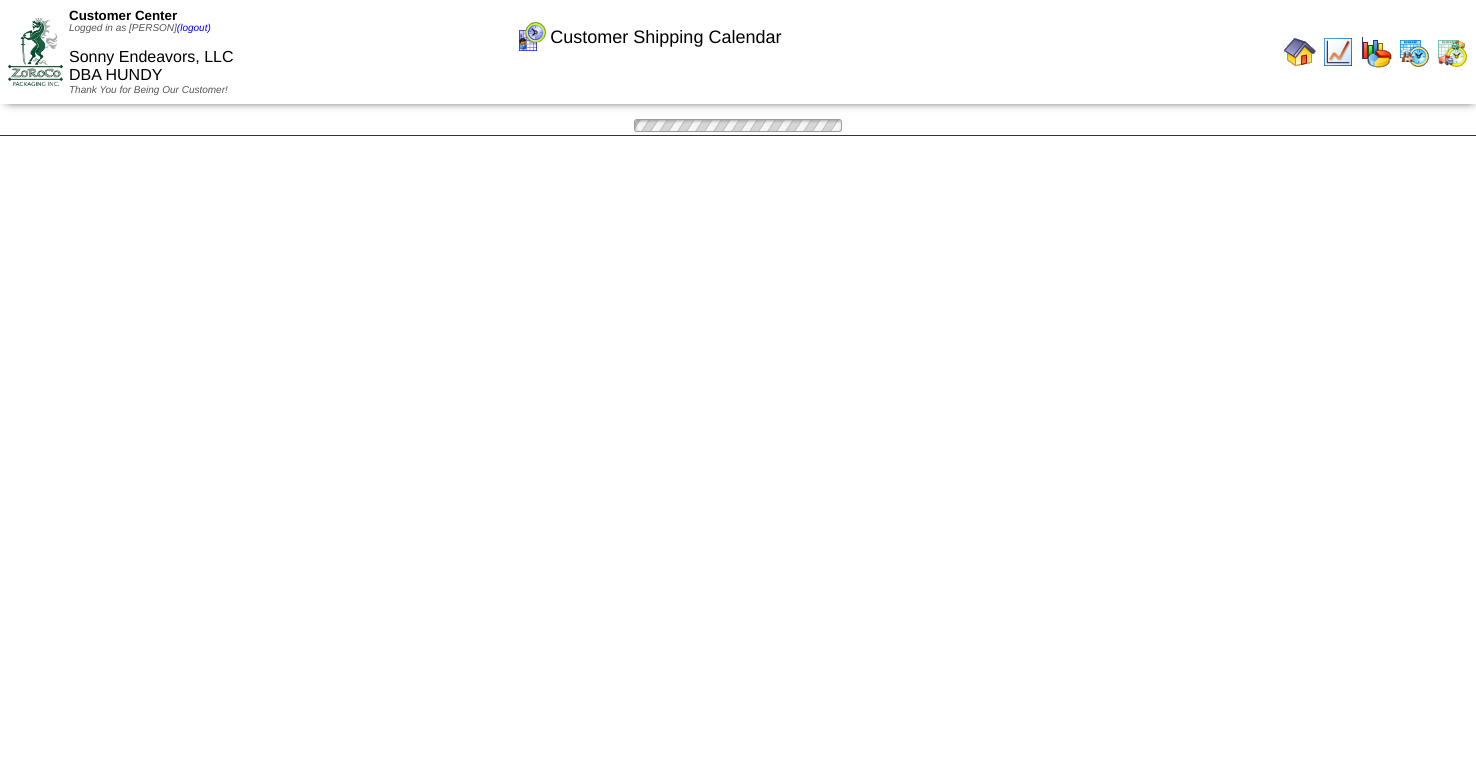 scroll, scrollTop: 62, scrollLeft: 0, axis: vertical 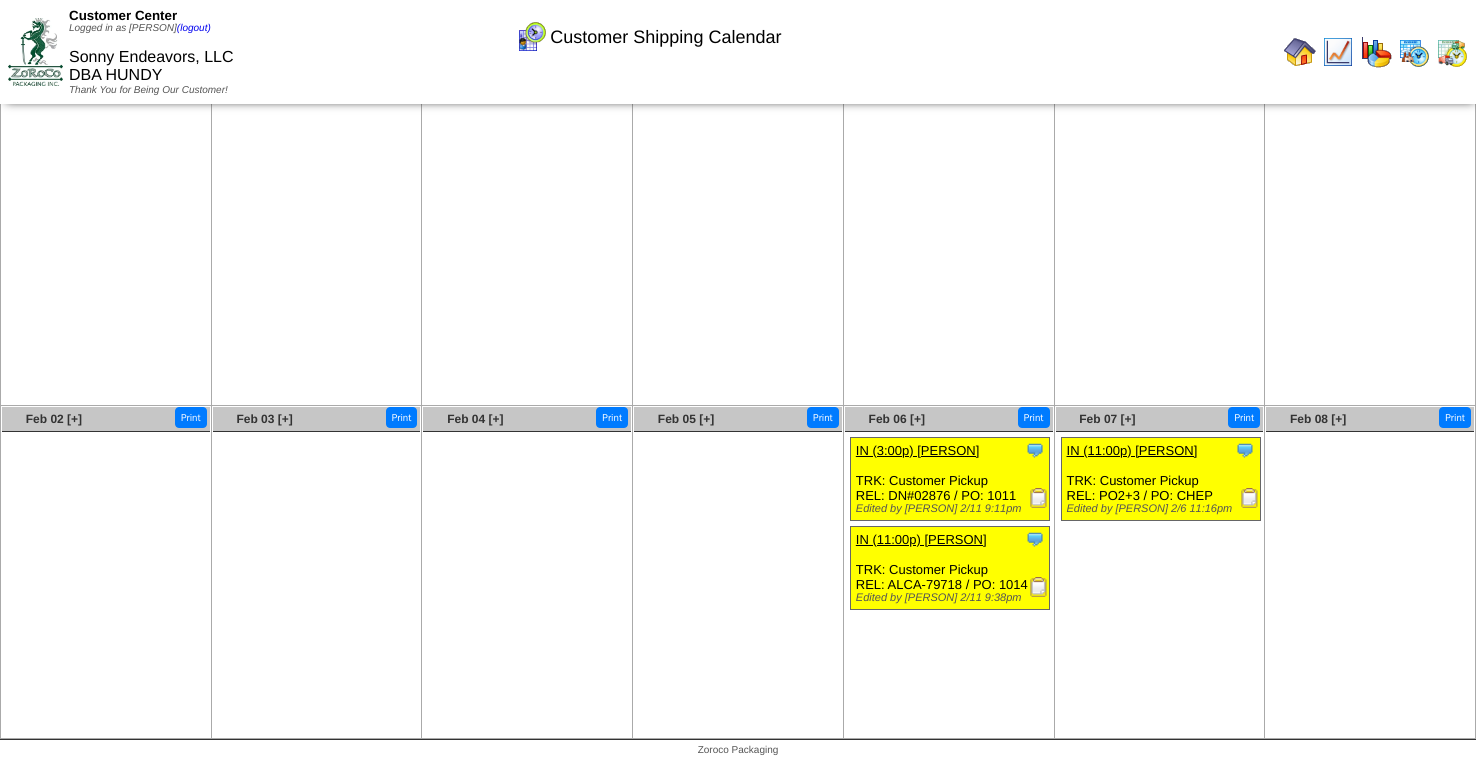 click at bounding box center (1039, 587) 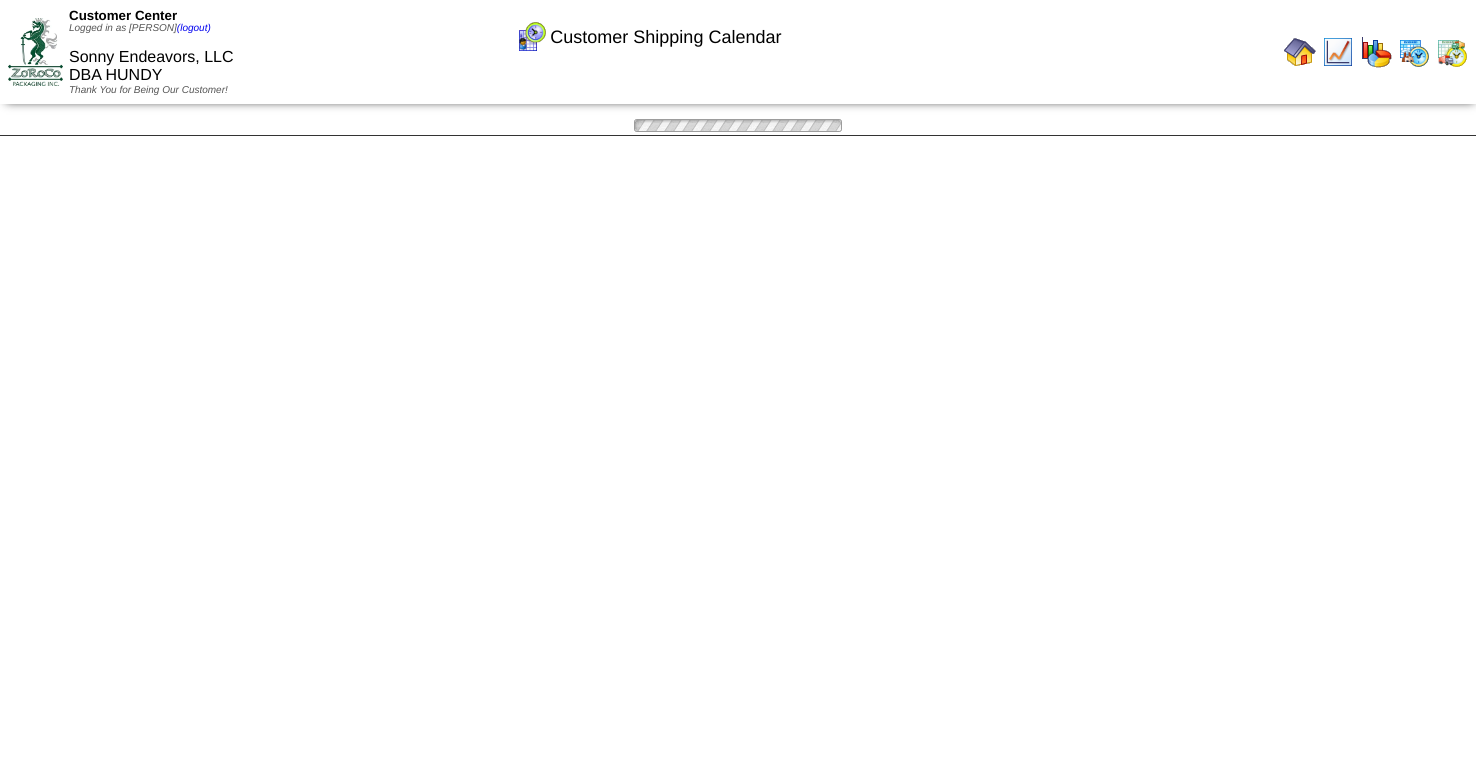 scroll, scrollTop: 62, scrollLeft: 0, axis: vertical 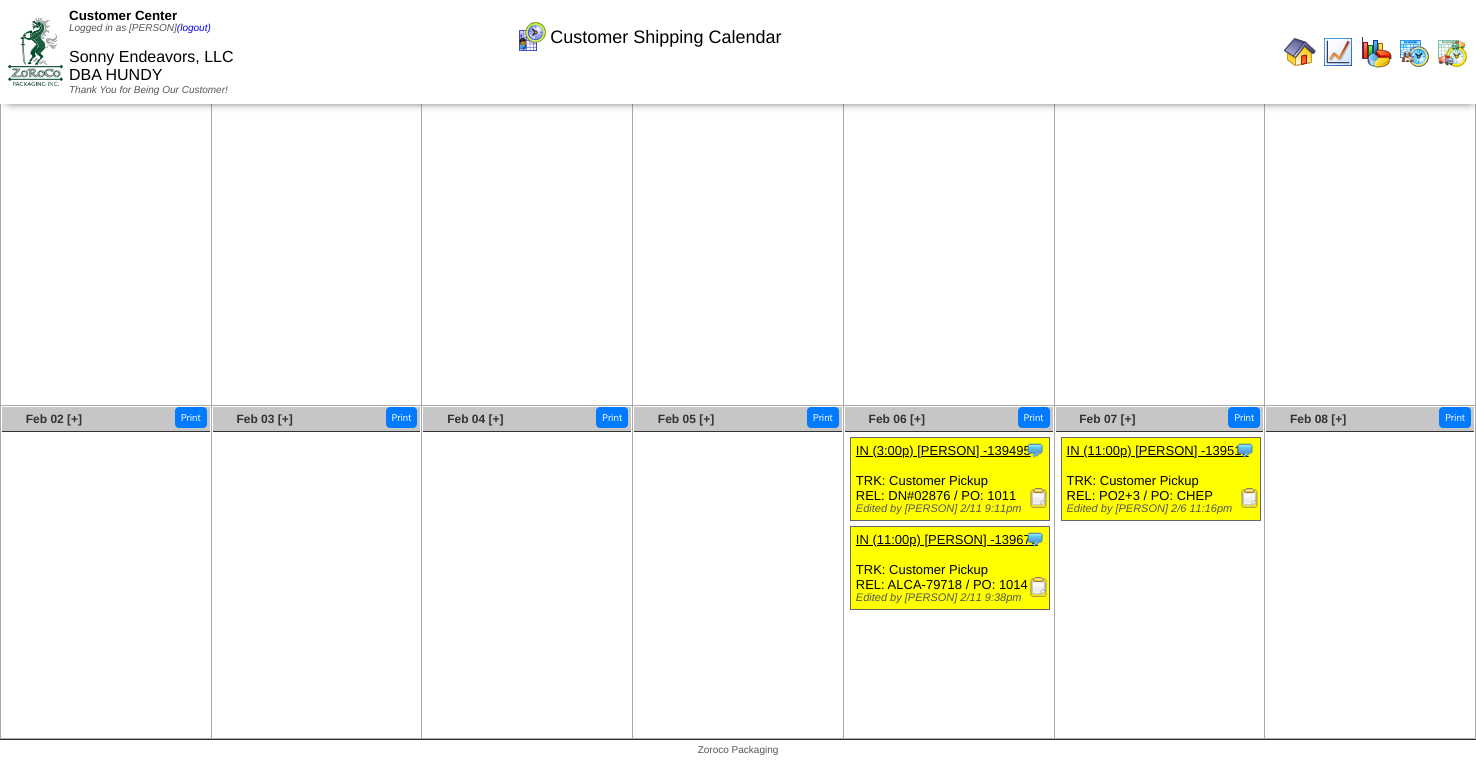 click at bounding box center [1250, 498] 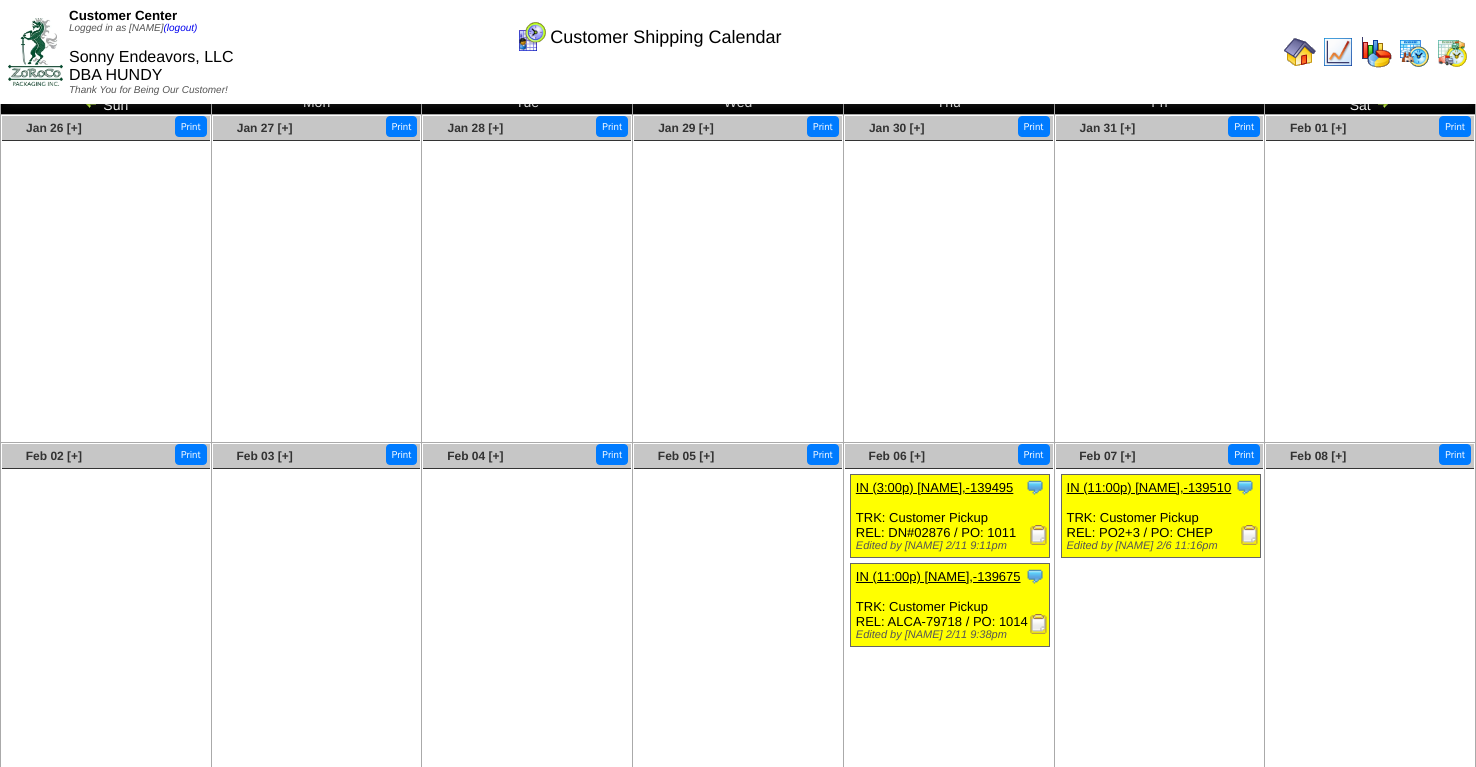 scroll, scrollTop: 0, scrollLeft: 0, axis: both 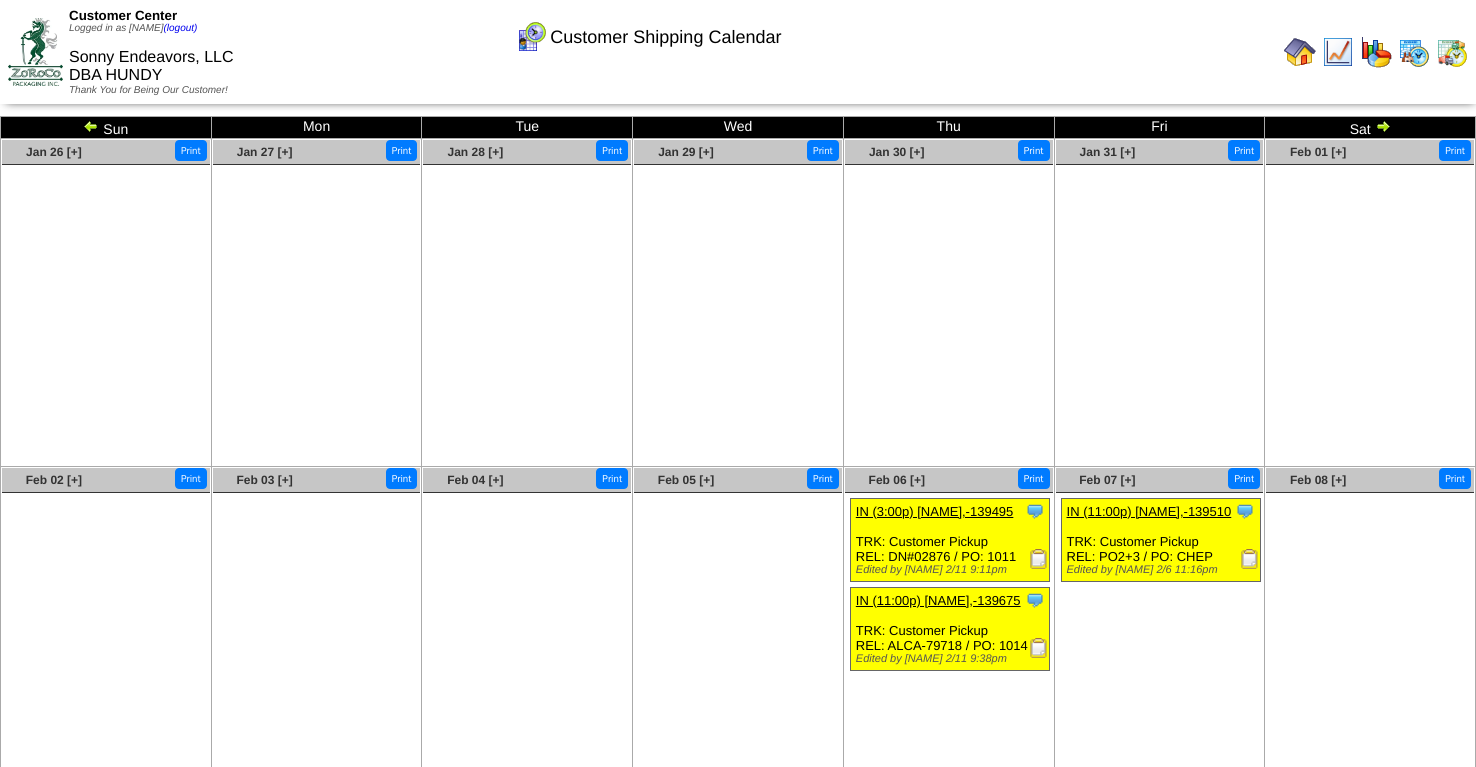 click on "Sat" at bounding box center (1370, 128) 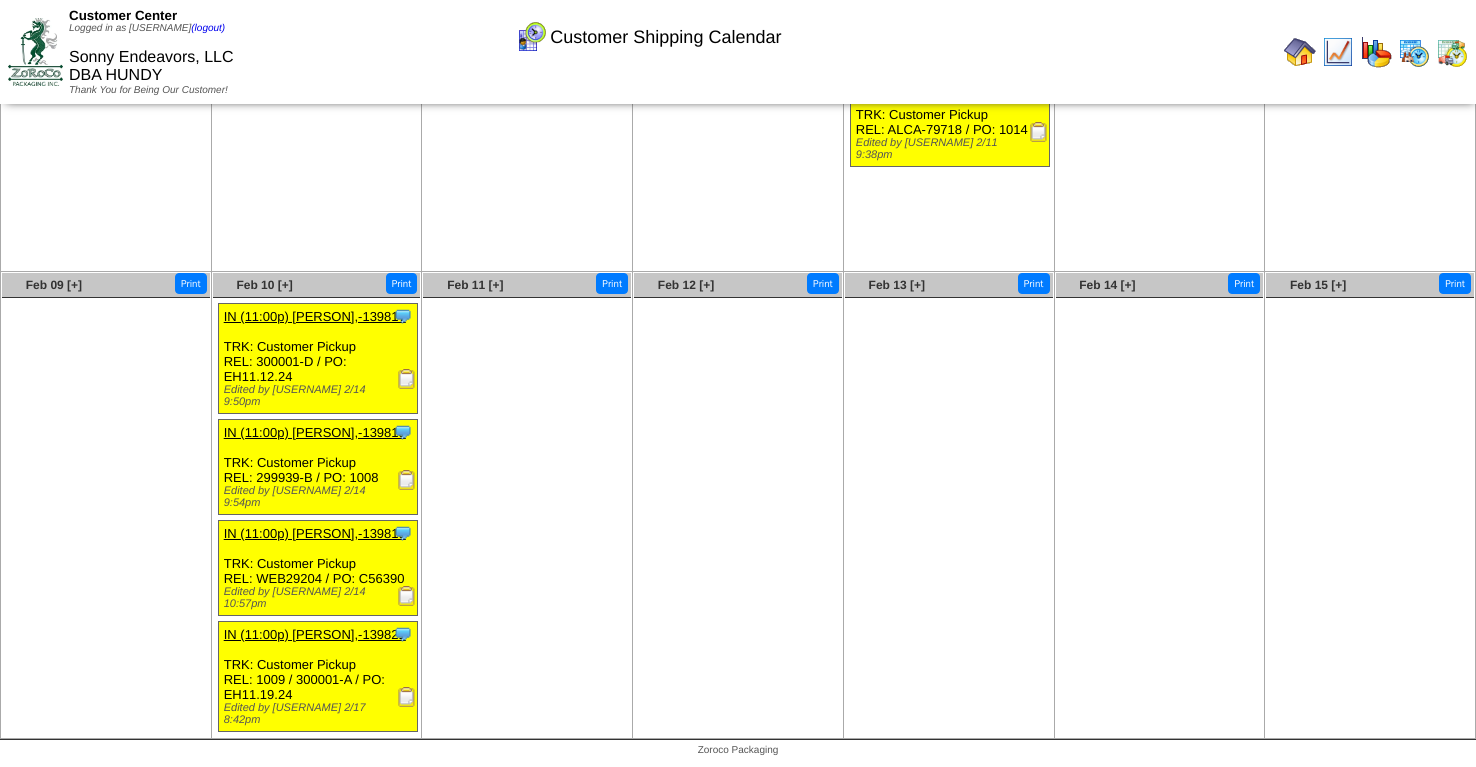 scroll, scrollTop: 258, scrollLeft: 0, axis: vertical 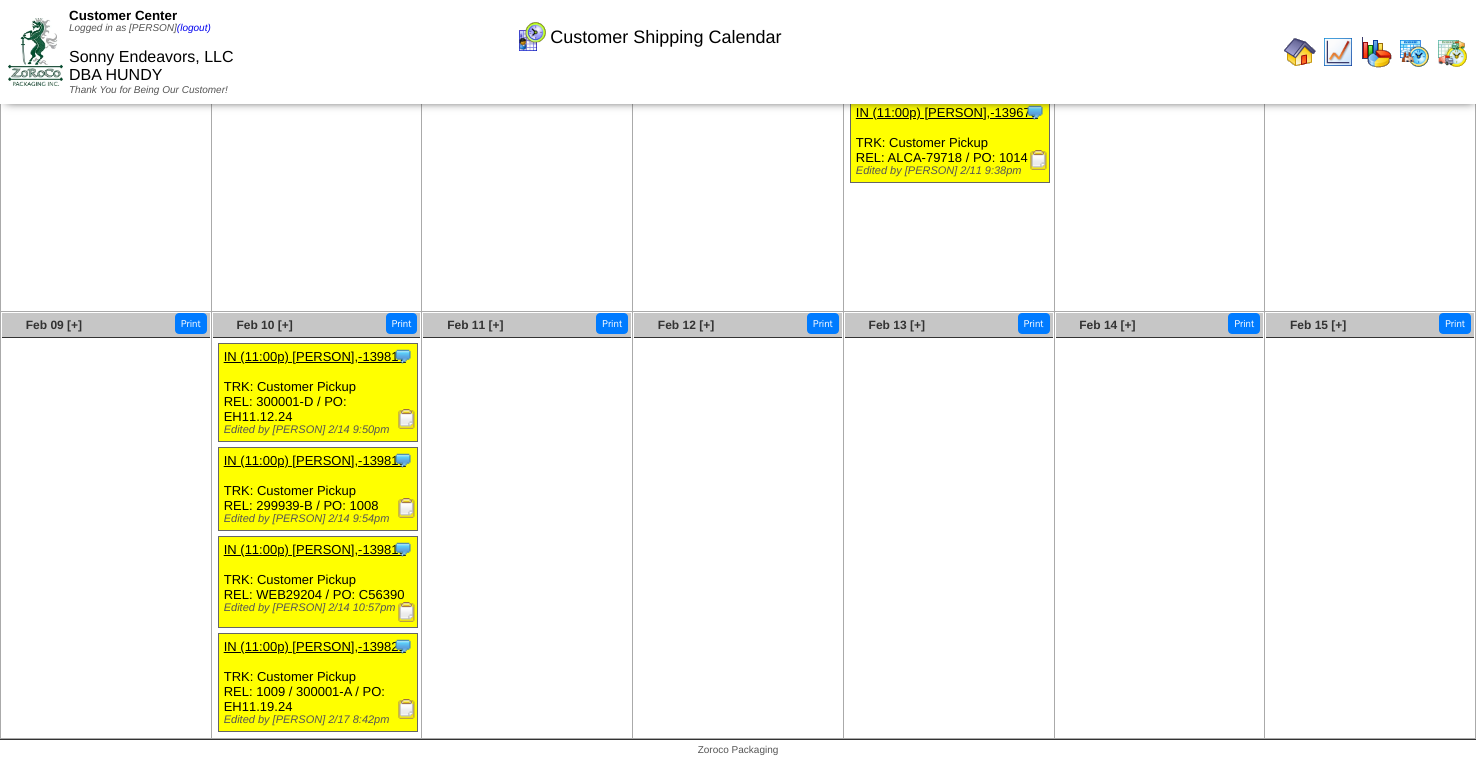 click at bounding box center [407, 508] 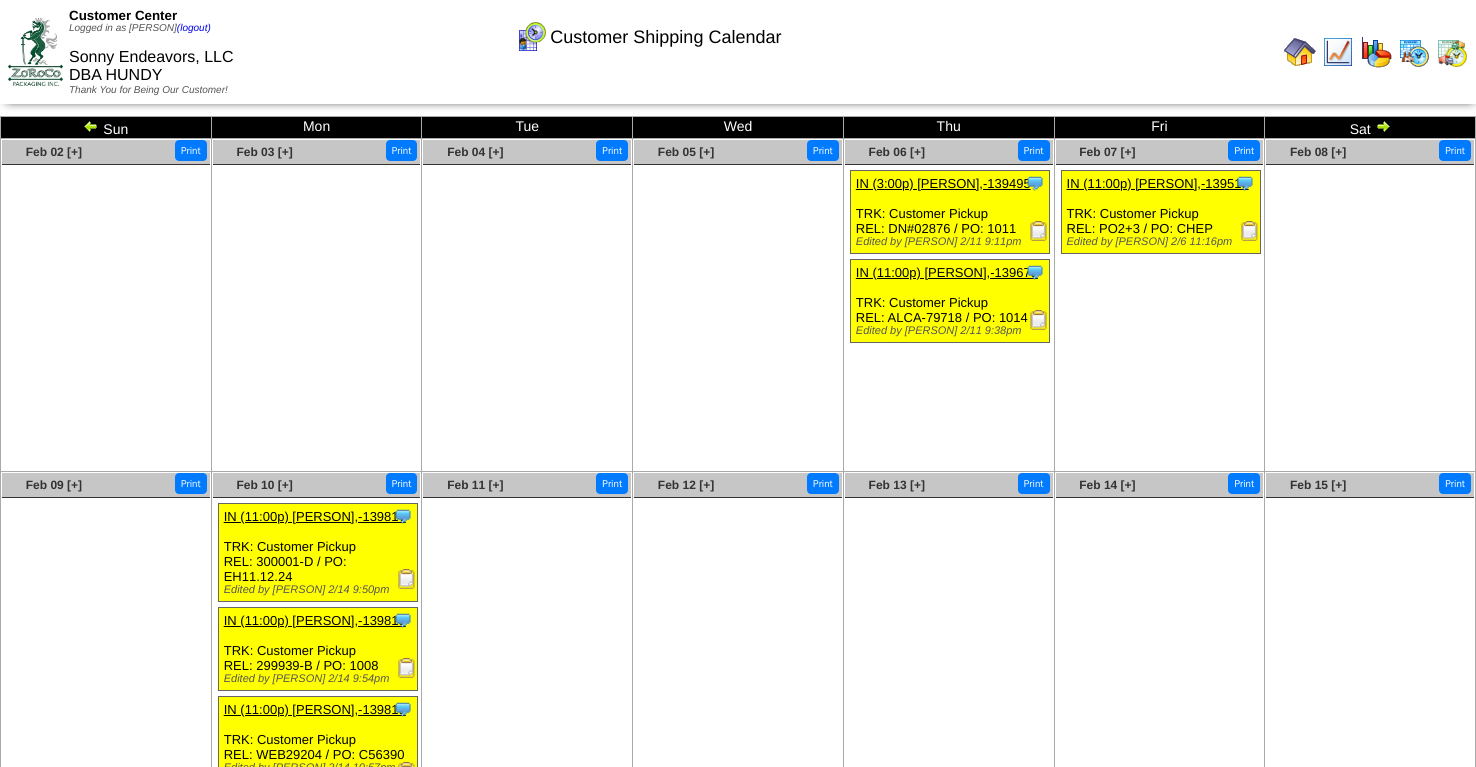 scroll, scrollTop: 280, scrollLeft: 0, axis: vertical 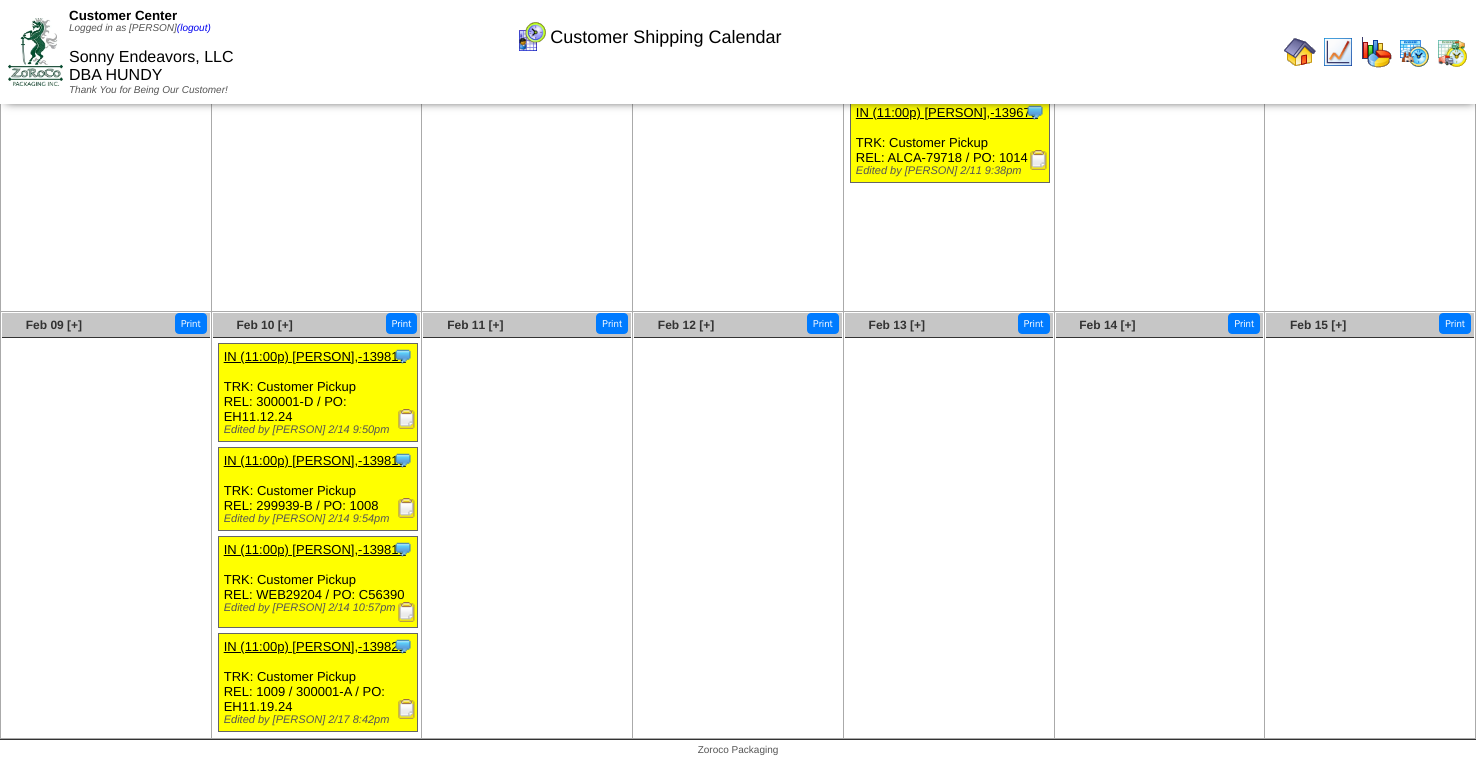 click at bounding box center [407, 612] 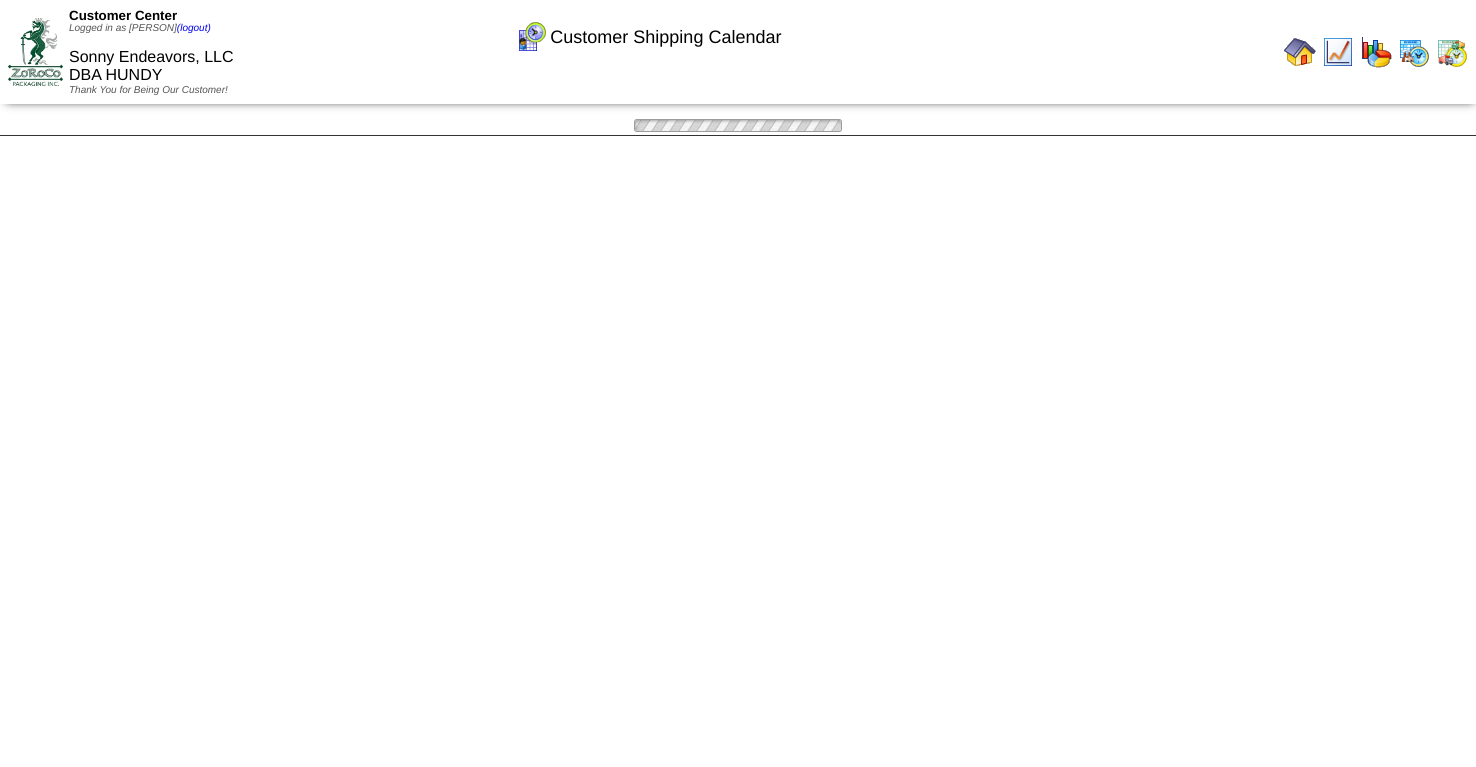scroll, scrollTop: 280, scrollLeft: 0, axis: vertical 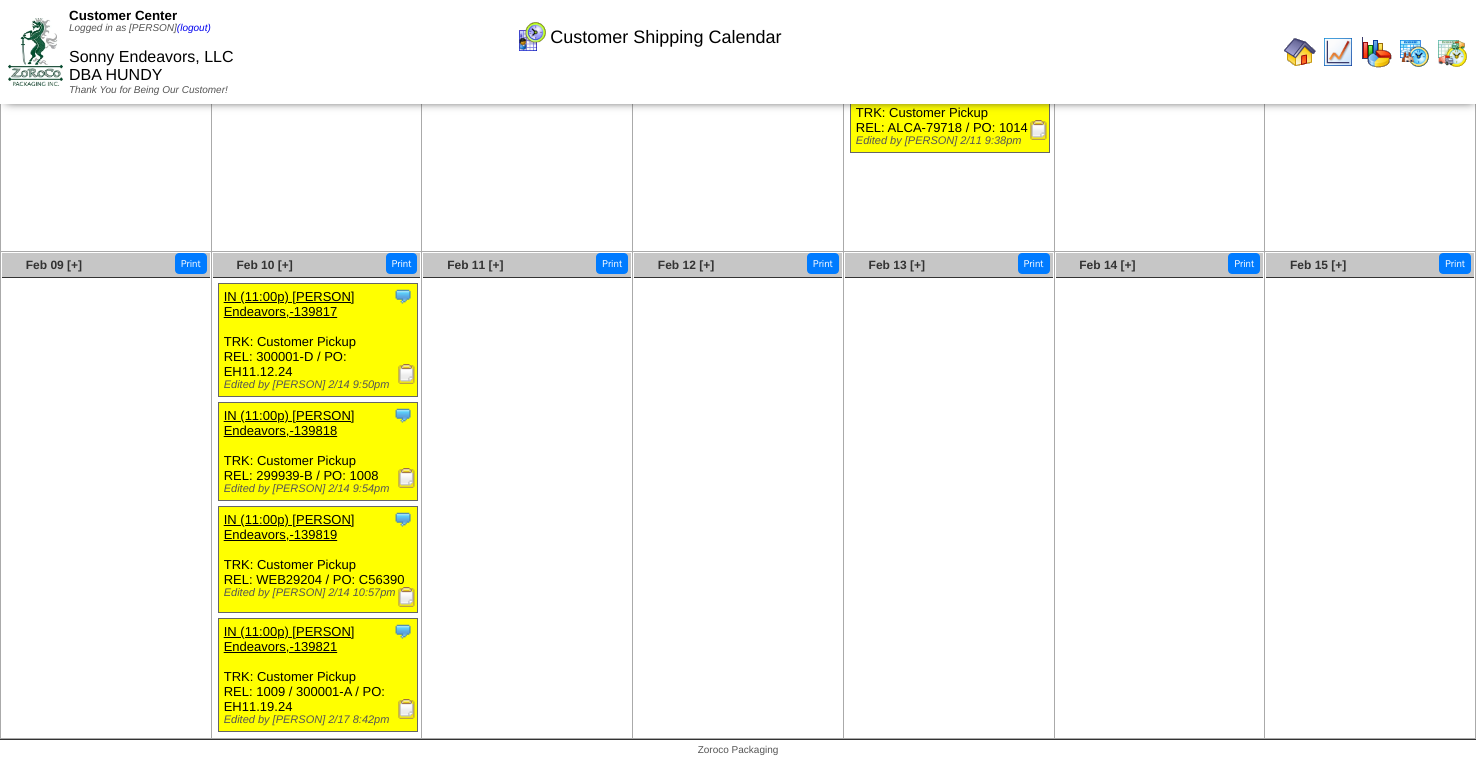 click at bounding box center [407, 709] 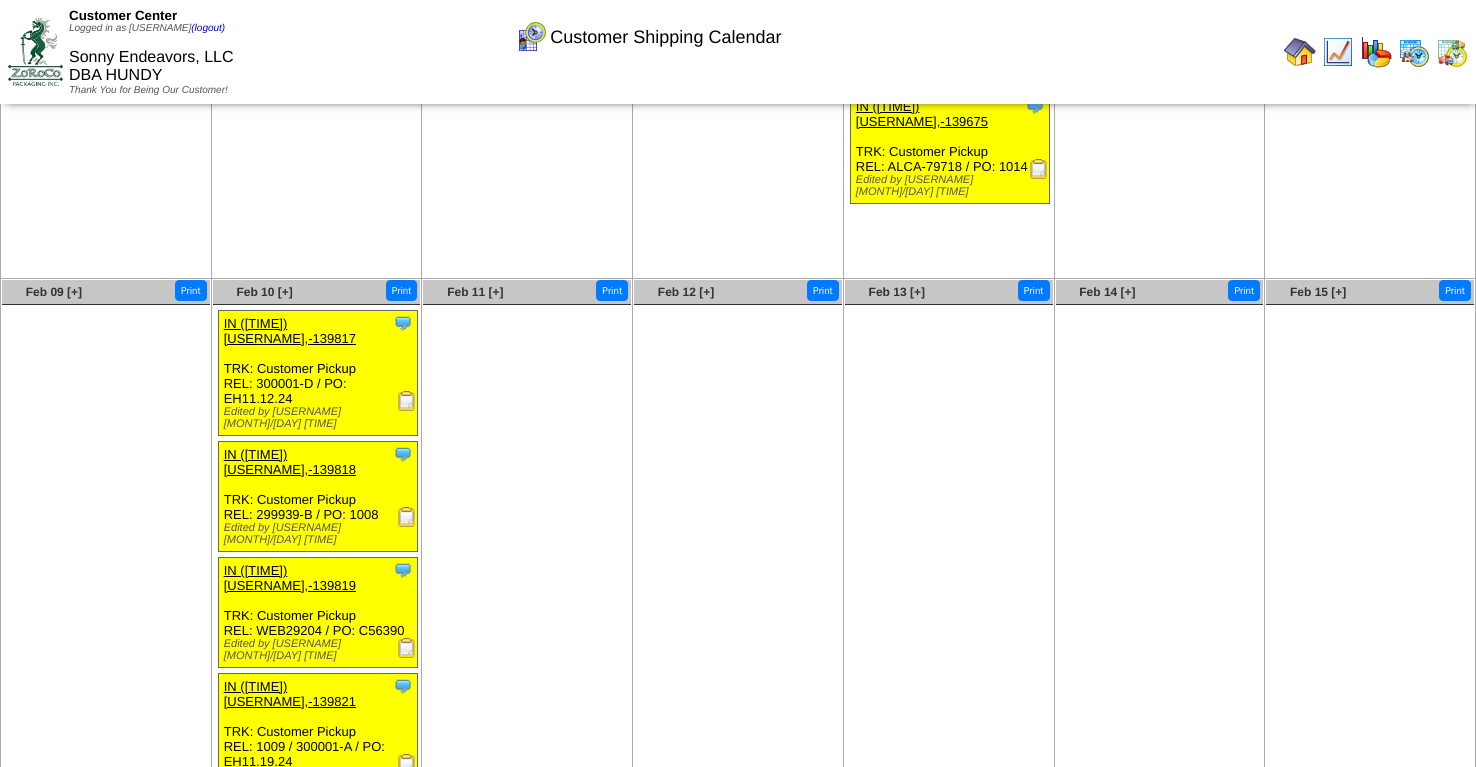 scroll, scrollTop: 0, scrollLeft: 0, axis: both 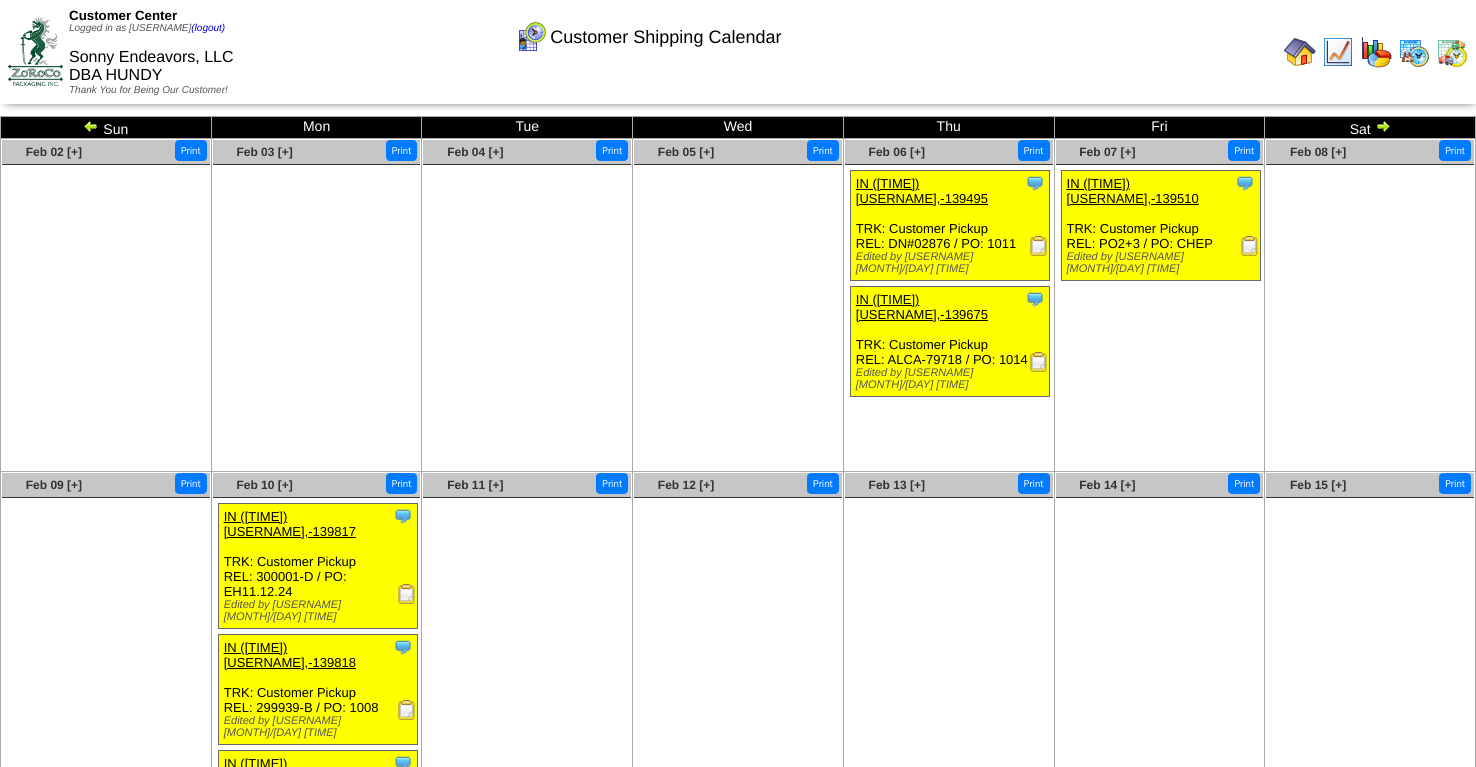 click at bounding box center [1383, 126] 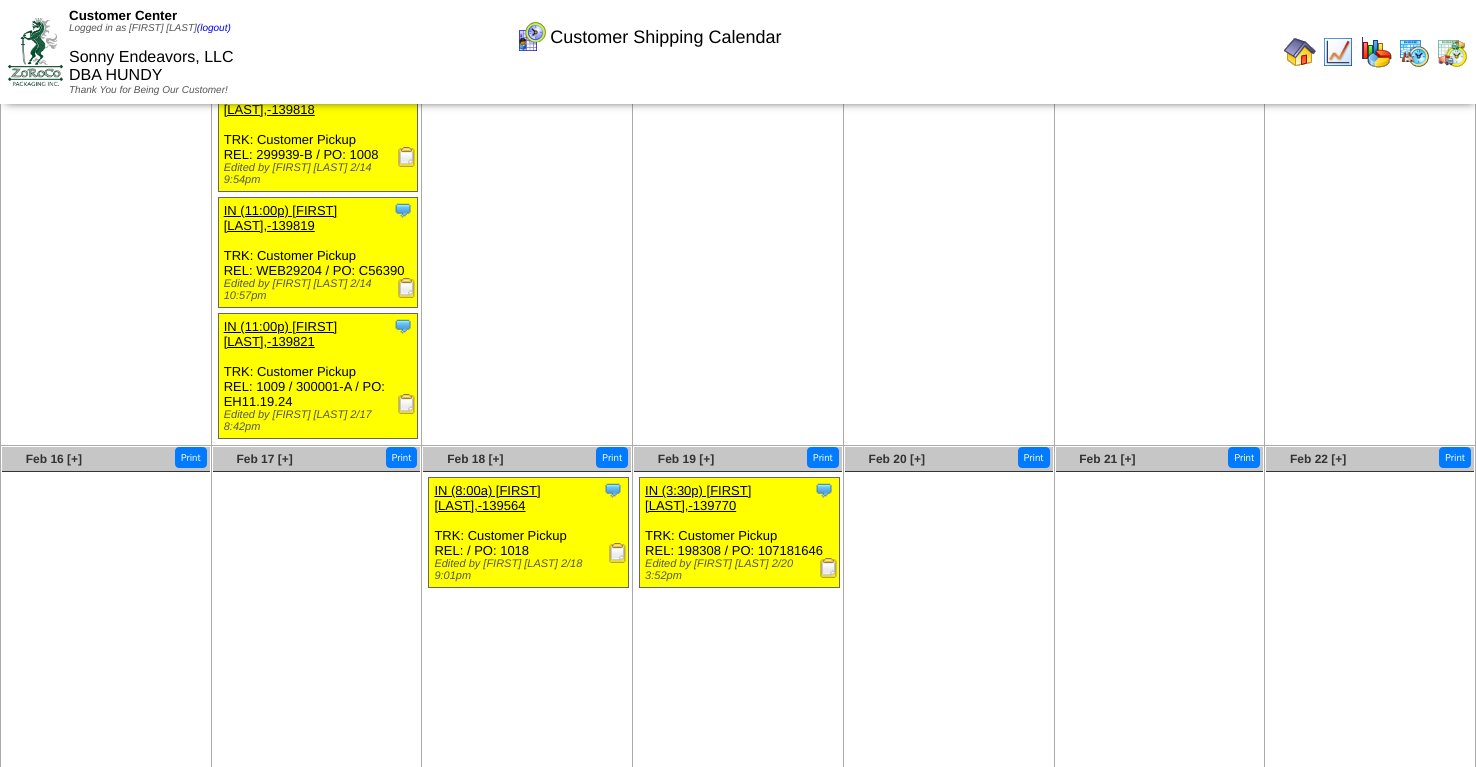 scroll, scrollTop: 280, scrollLeft: 0, axis: vertical 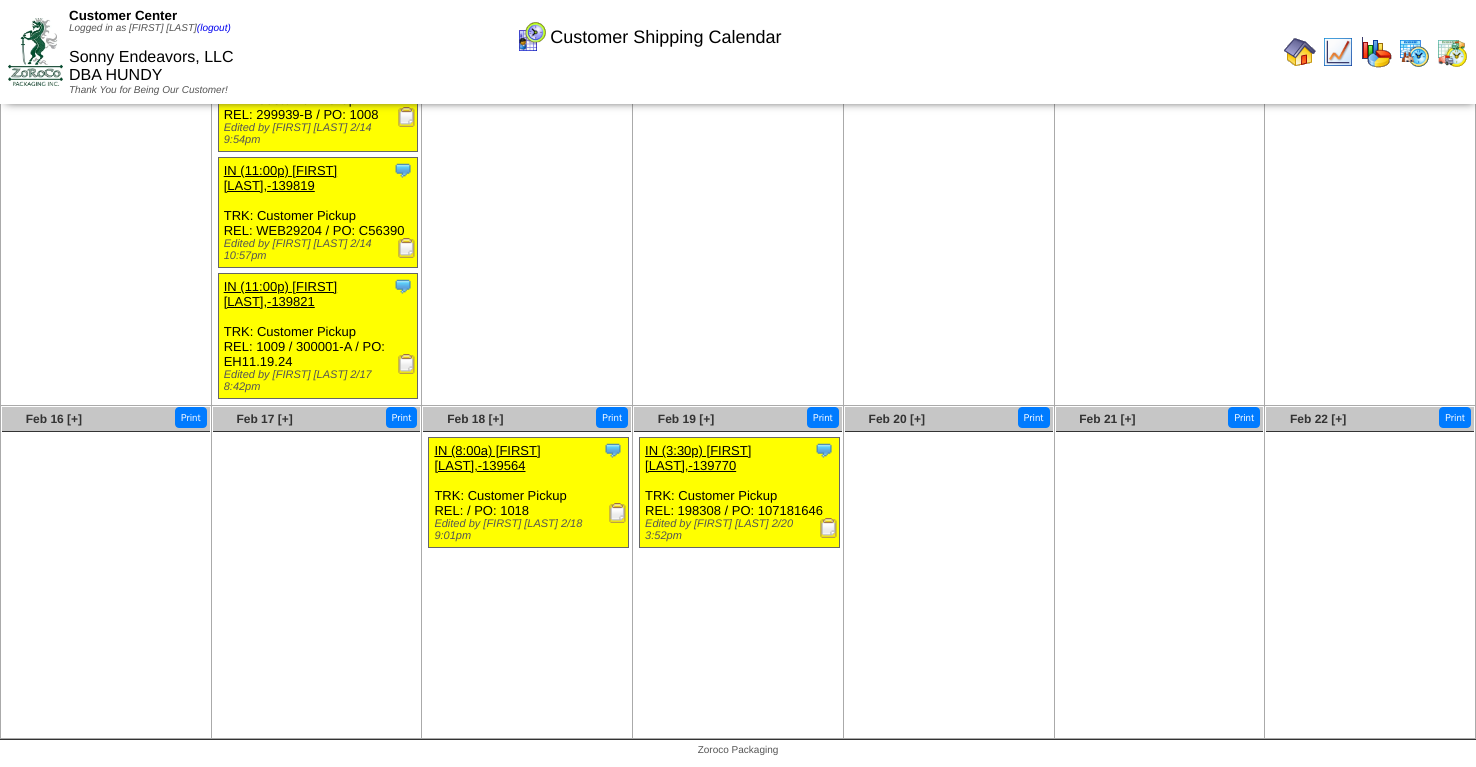 click at bounding box center [618, 513] 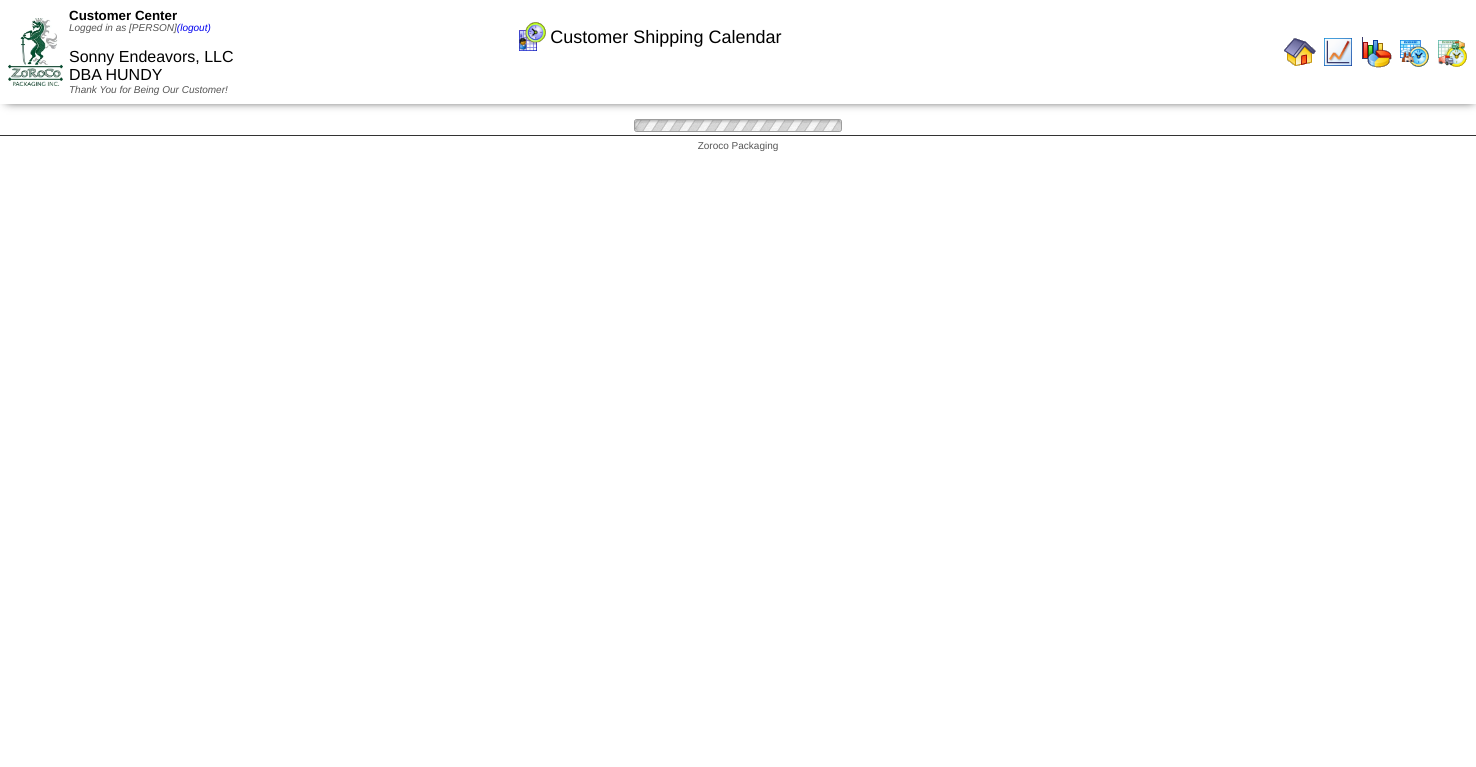scroll, scrollTop: 280, scrollLeft: 0, axis: vertical 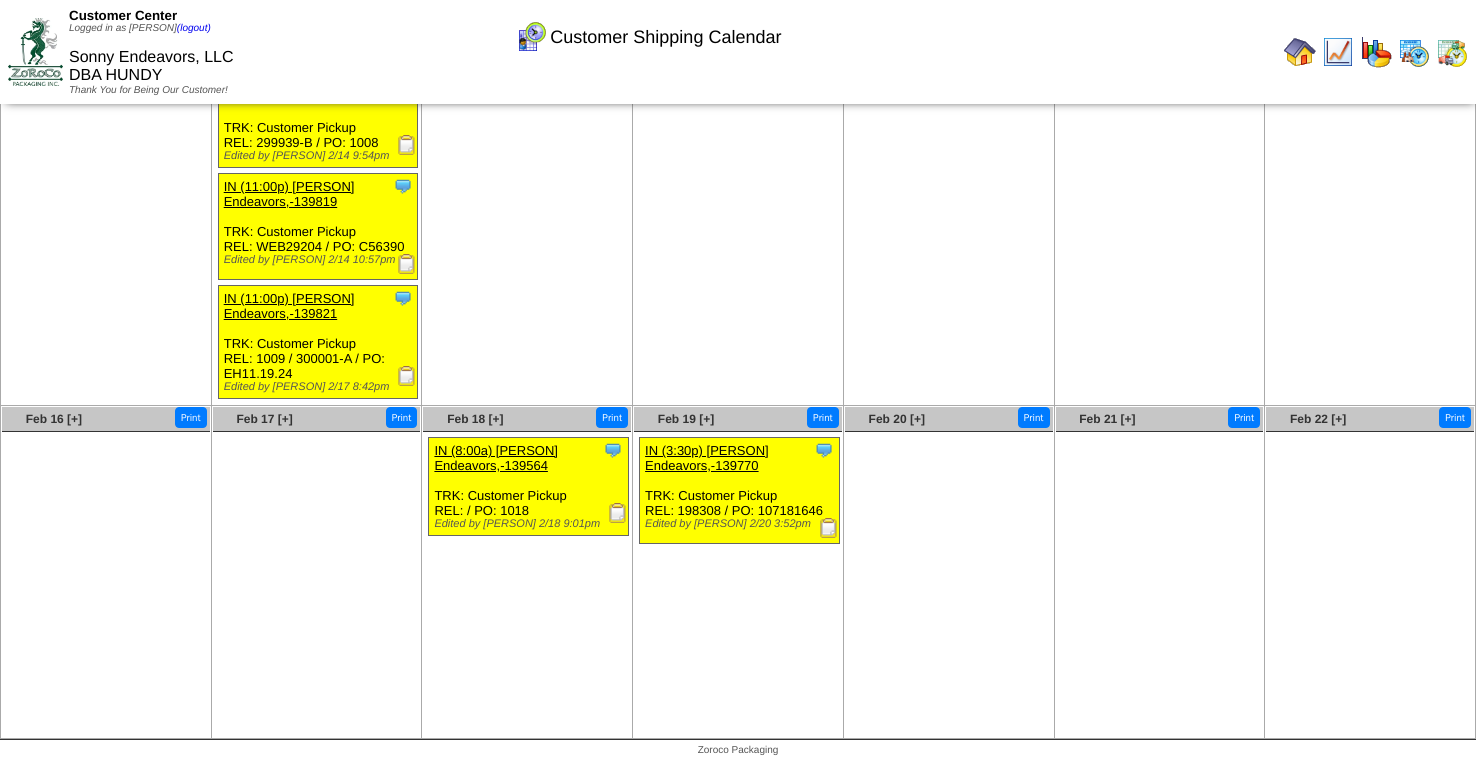click at bounding box center [829, 528] 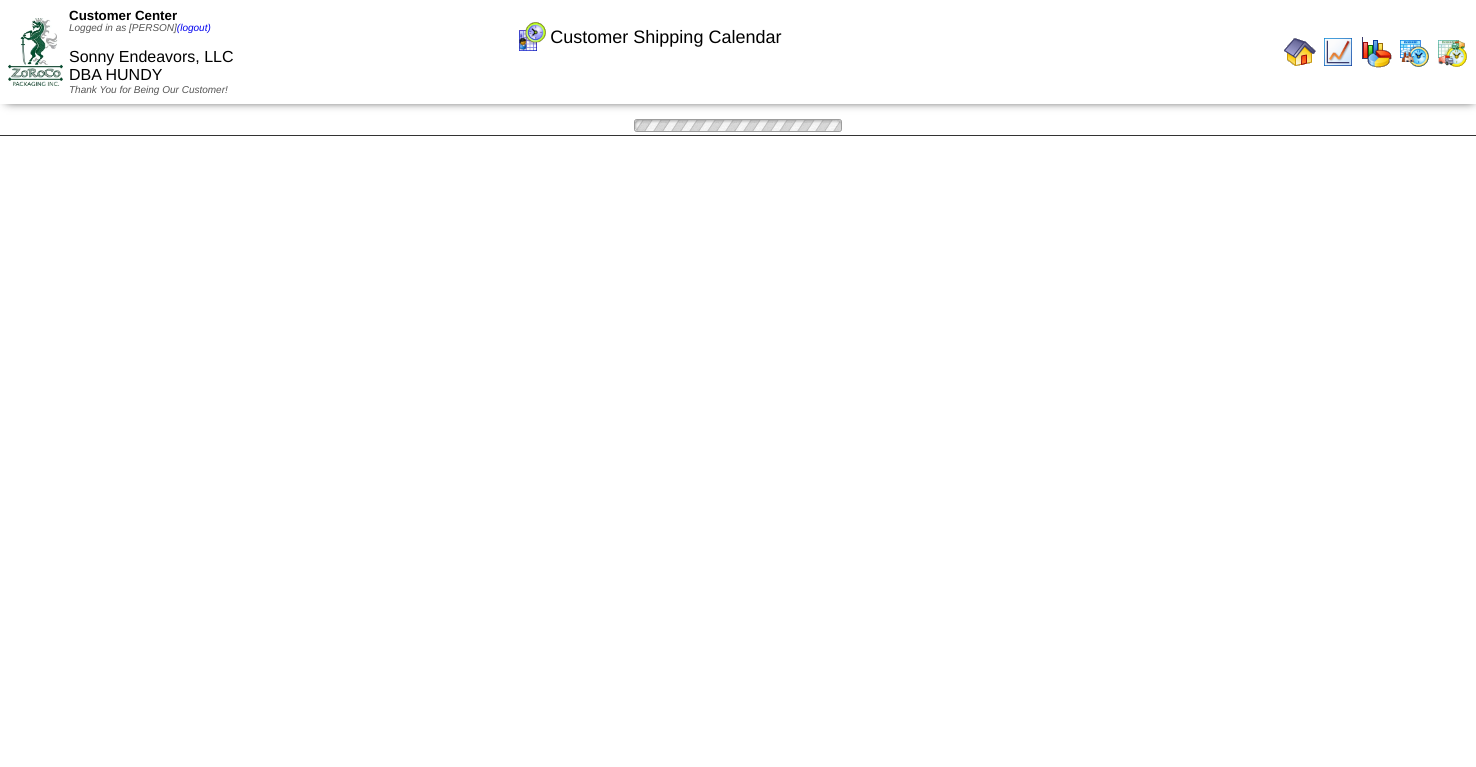 scroll, scrollTop: 280, scrollLeft: 0, axis: vertical 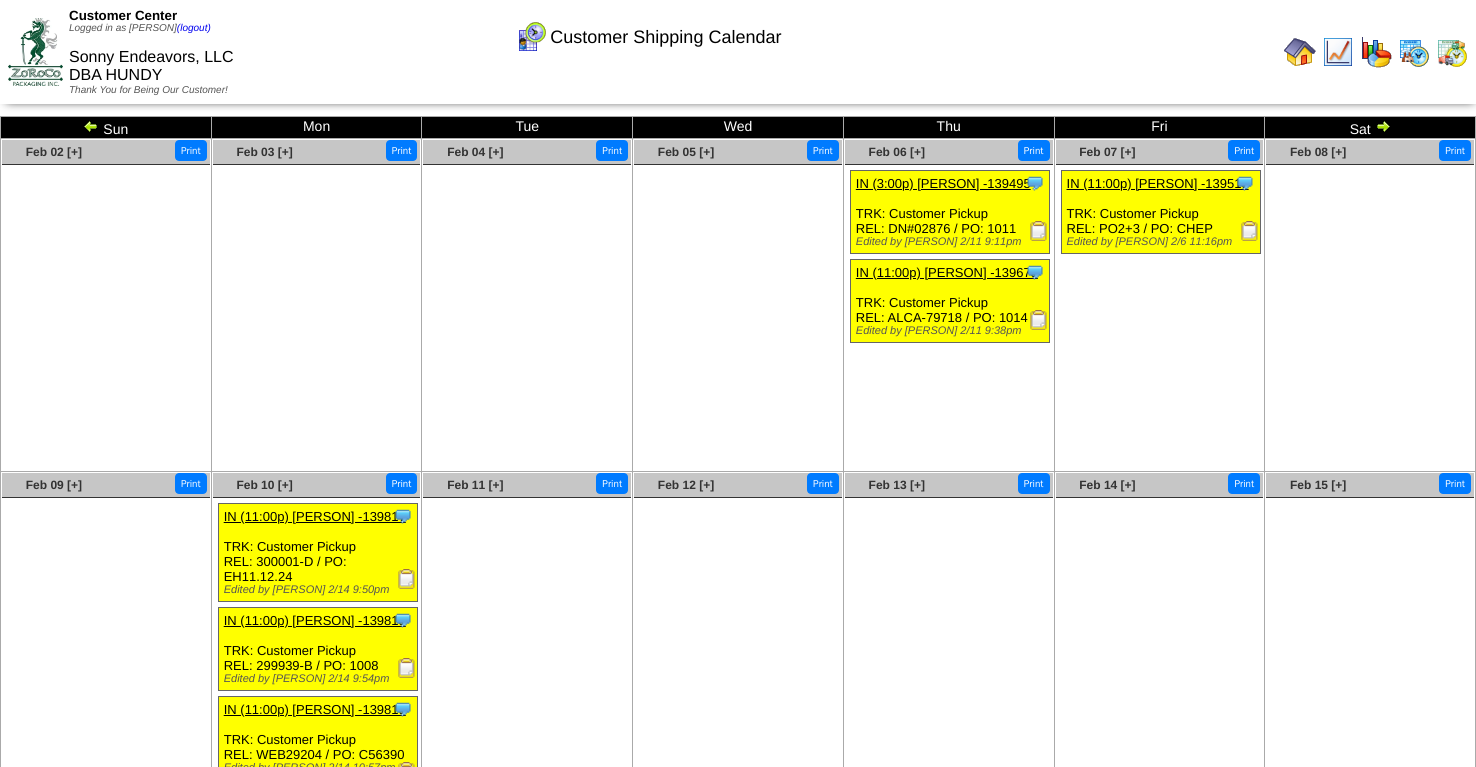 click at bounding box center (1383, 126) 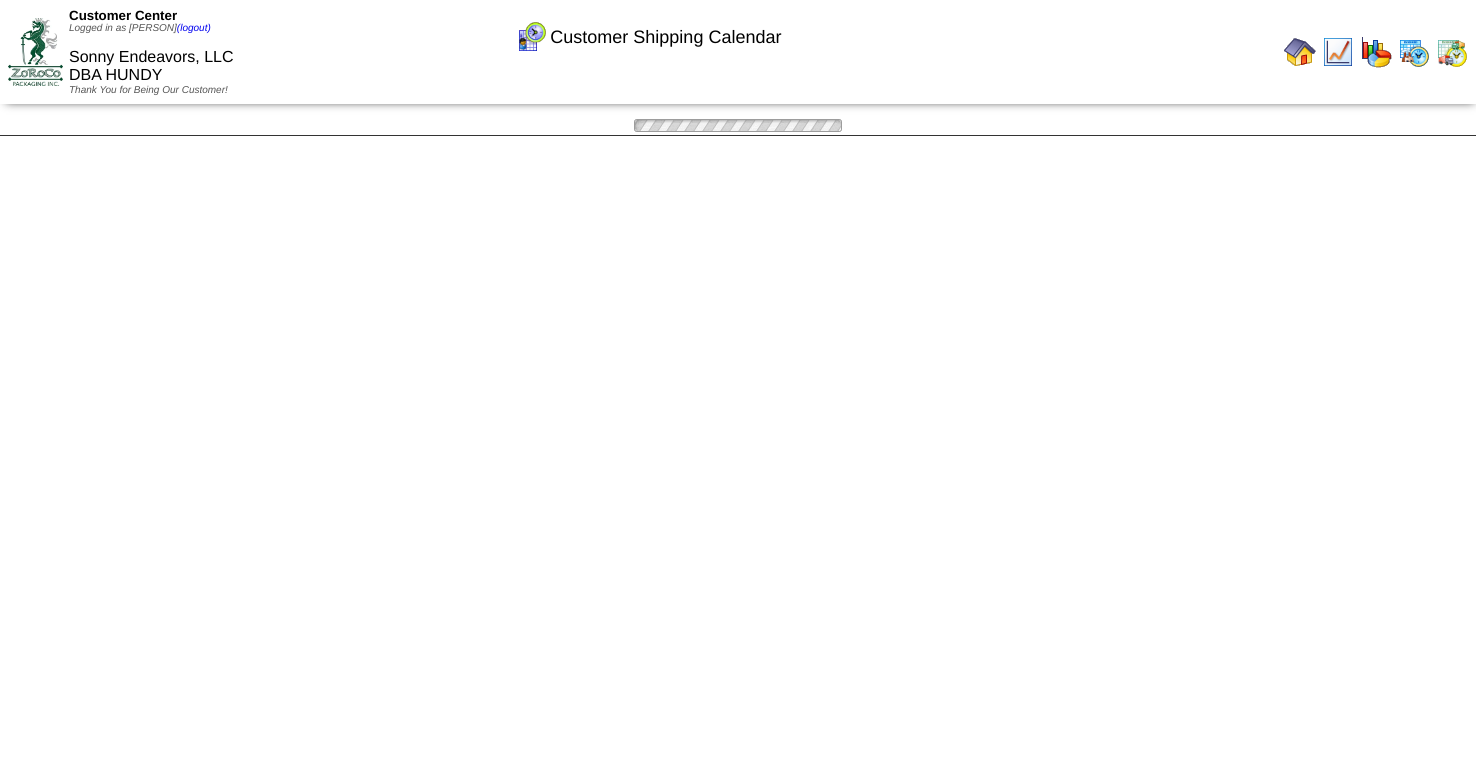 scroll, scrollTop: 0, scrollLeft: 0, axis: both 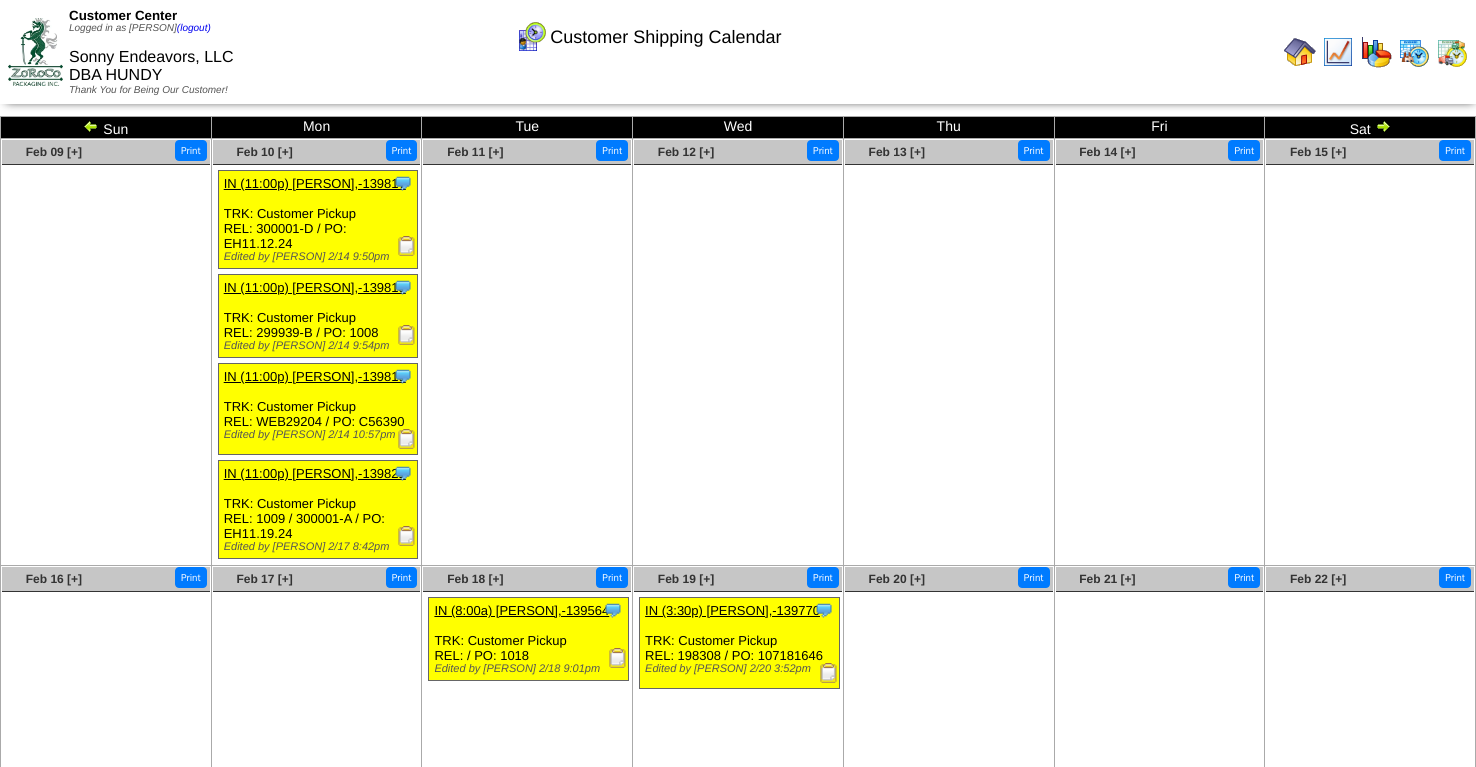 click at bounding box center [1383, 126] 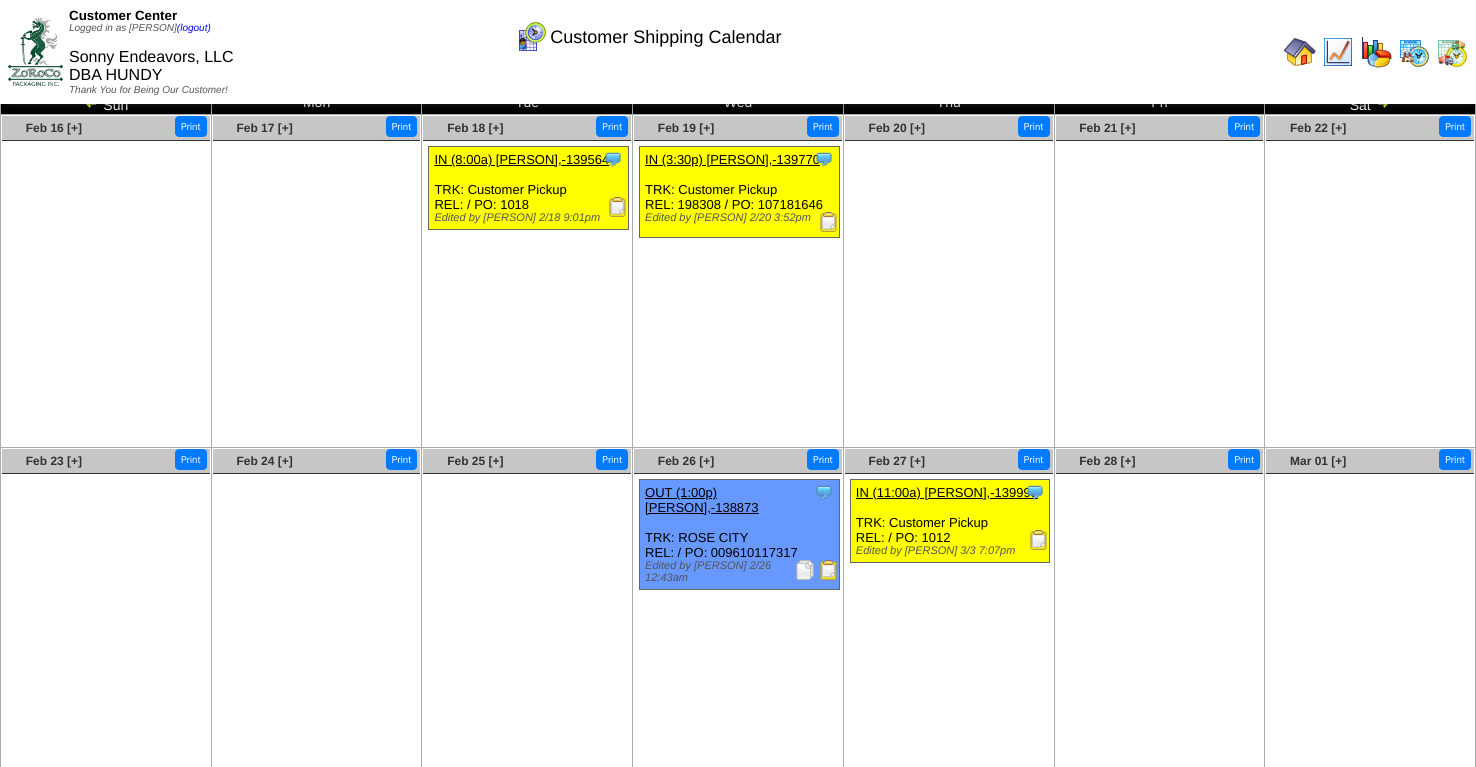 scroll, scrollTop: 41, scrollLeft: 0, axis: vertical 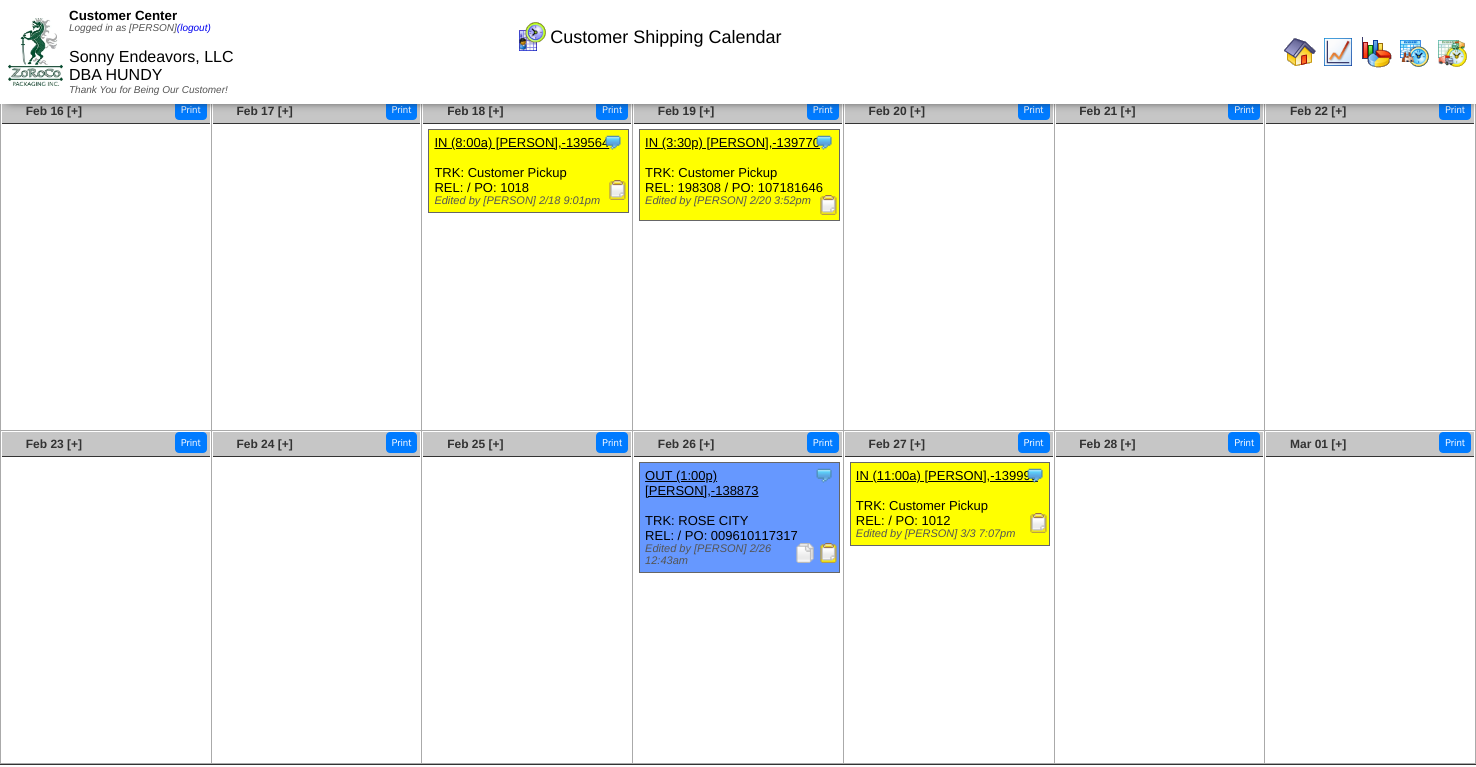 click at bounding box center [829, 553] 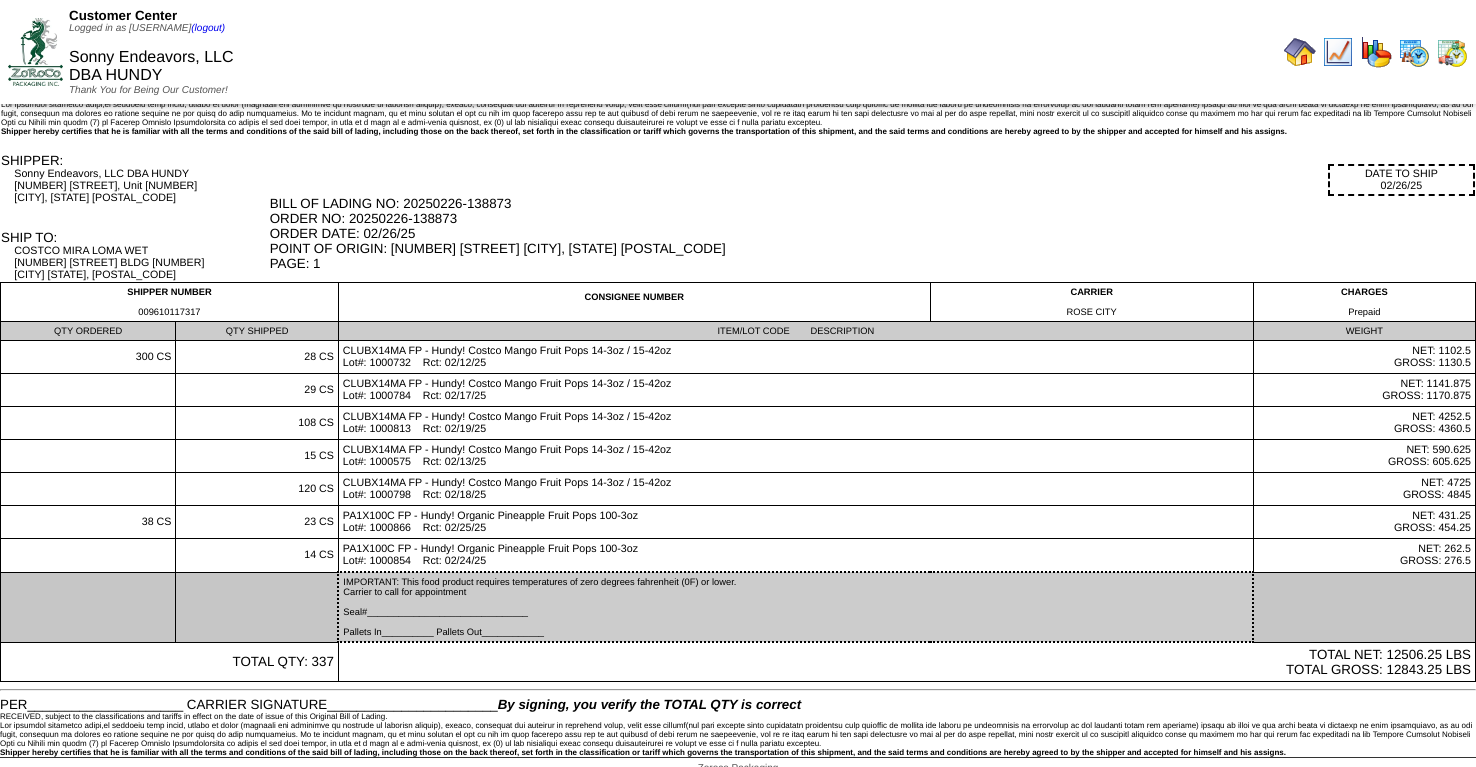 scroll, scrollTop: 0, scrollLeft: 0, axis: both 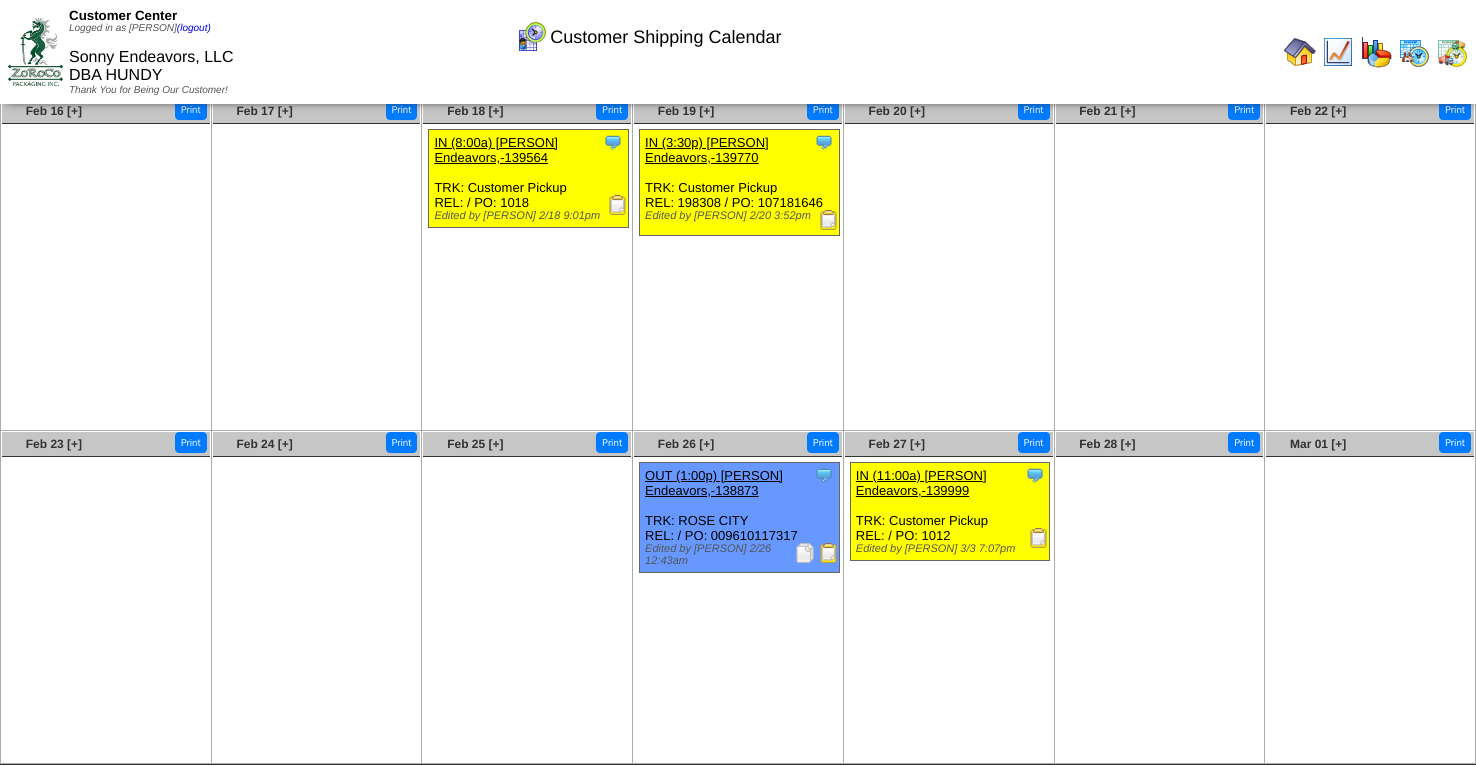 click at bounding box center [1039, 538] 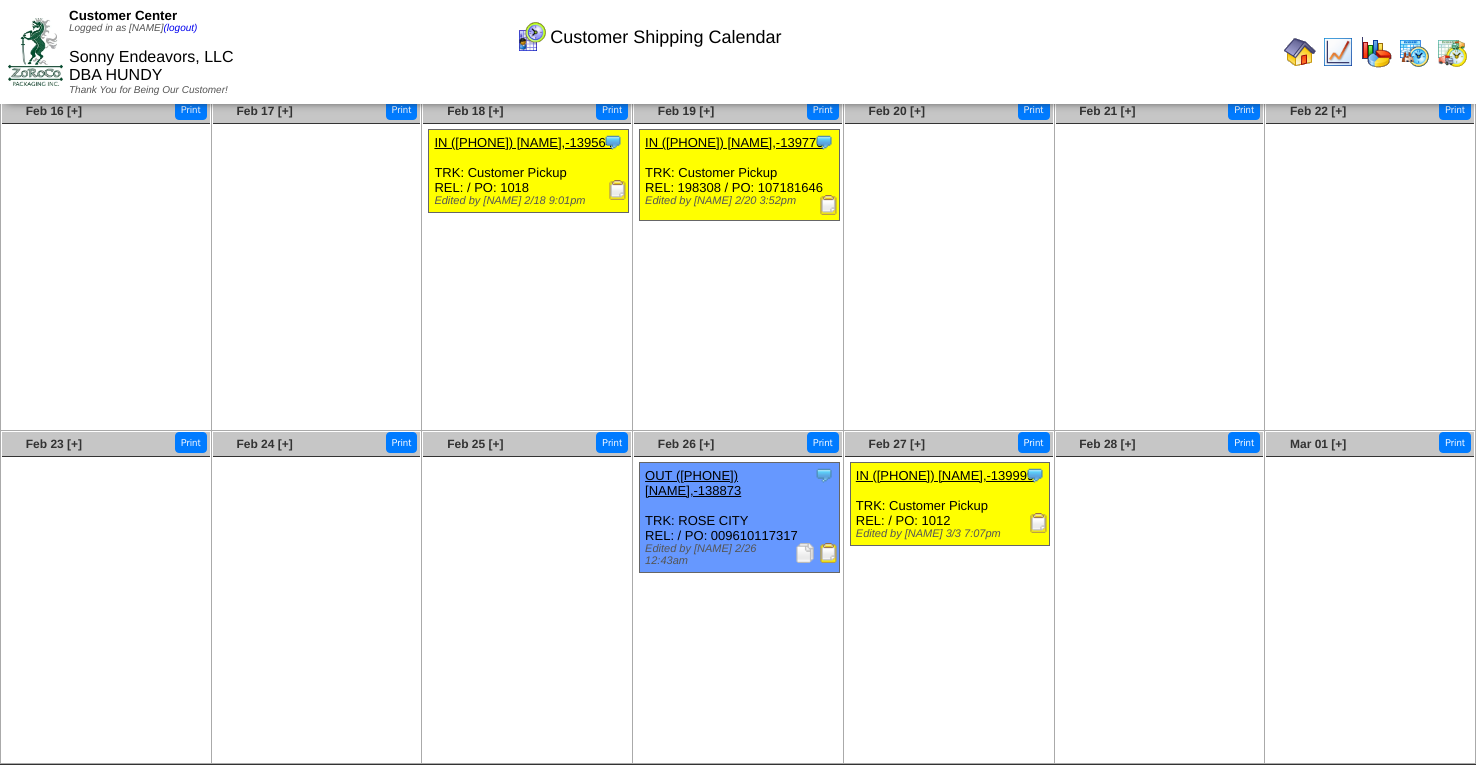 scroll, scrollTop: 0, scrollLeft: 0, axis: both 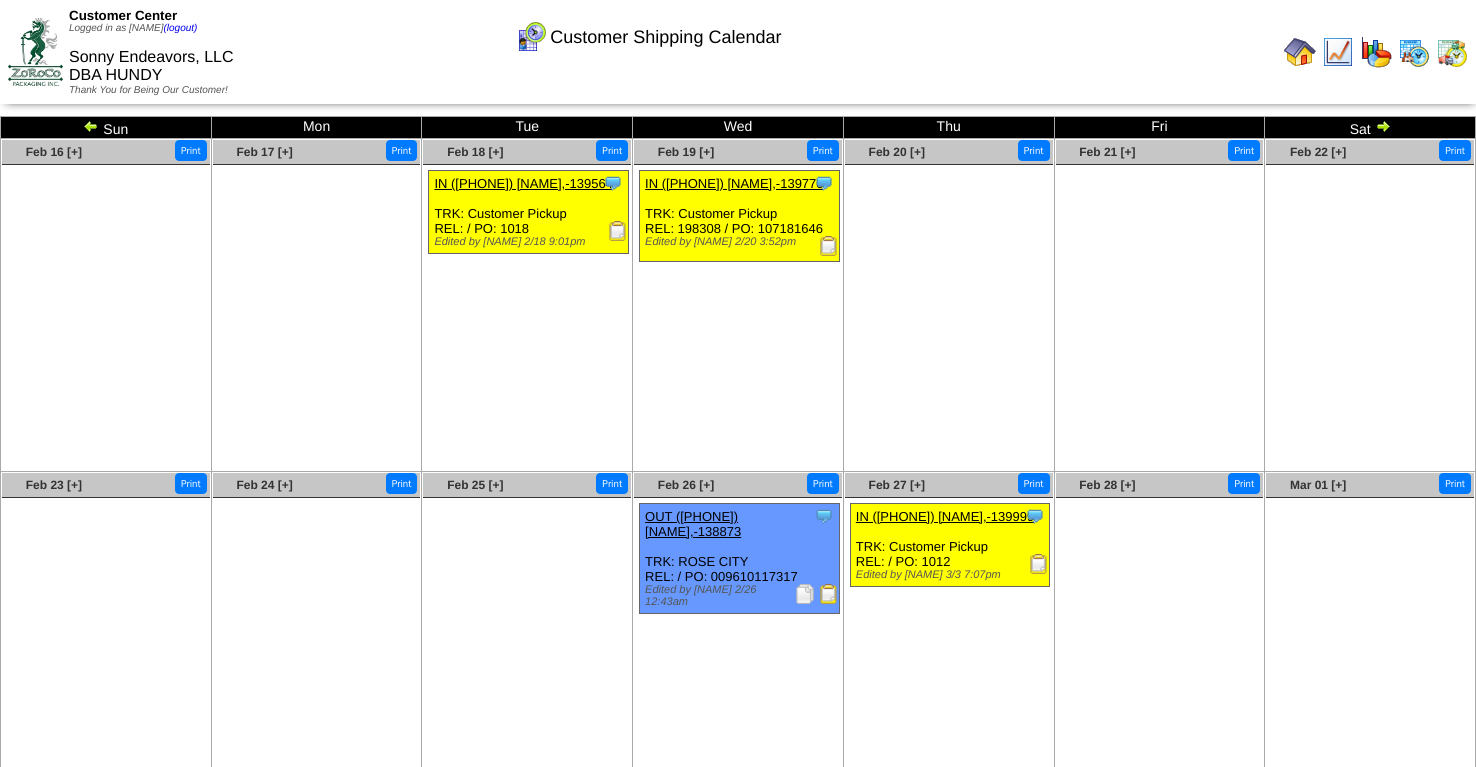 click at bounding box center (1383, 126) 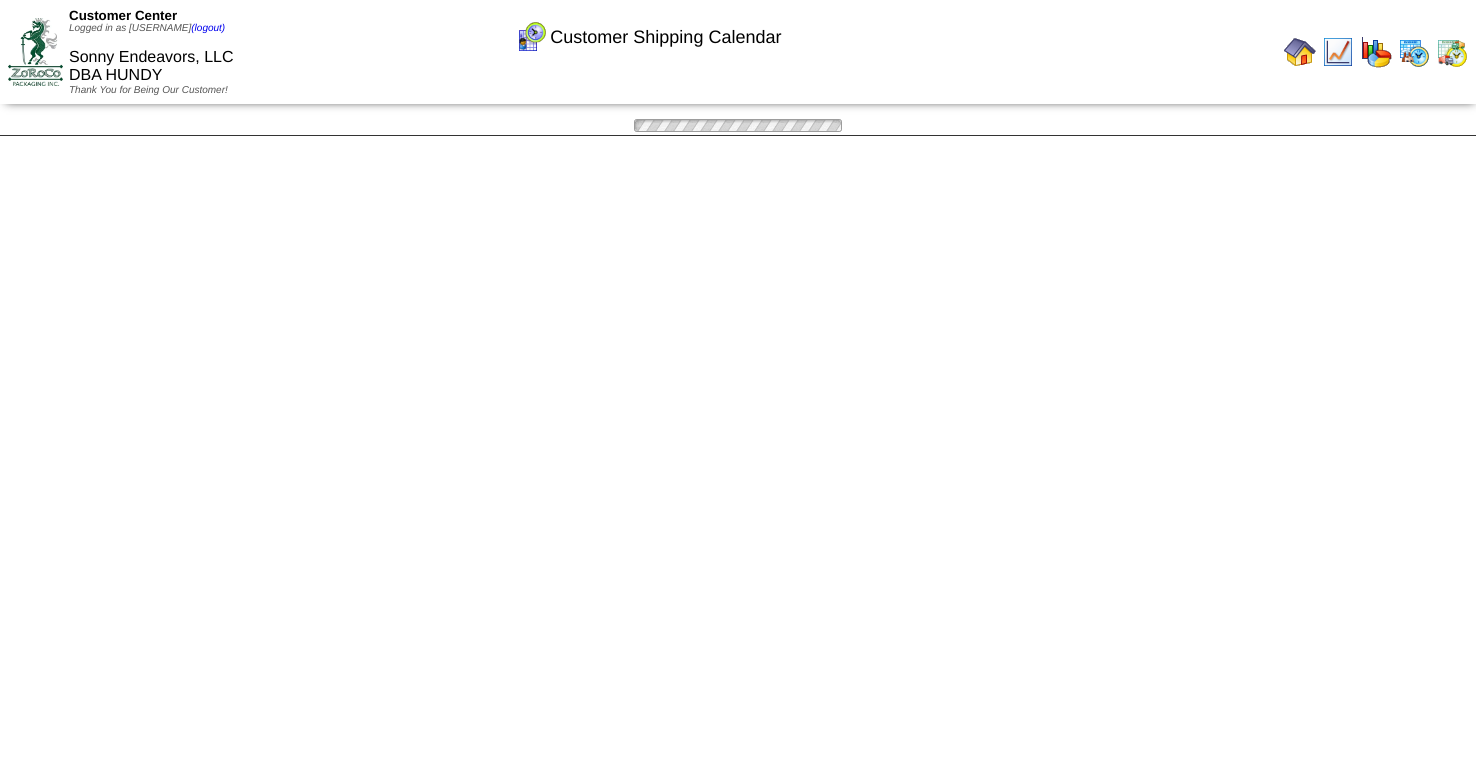 scroll, scrollTop: 0, scrollLeft: 0, axis: both 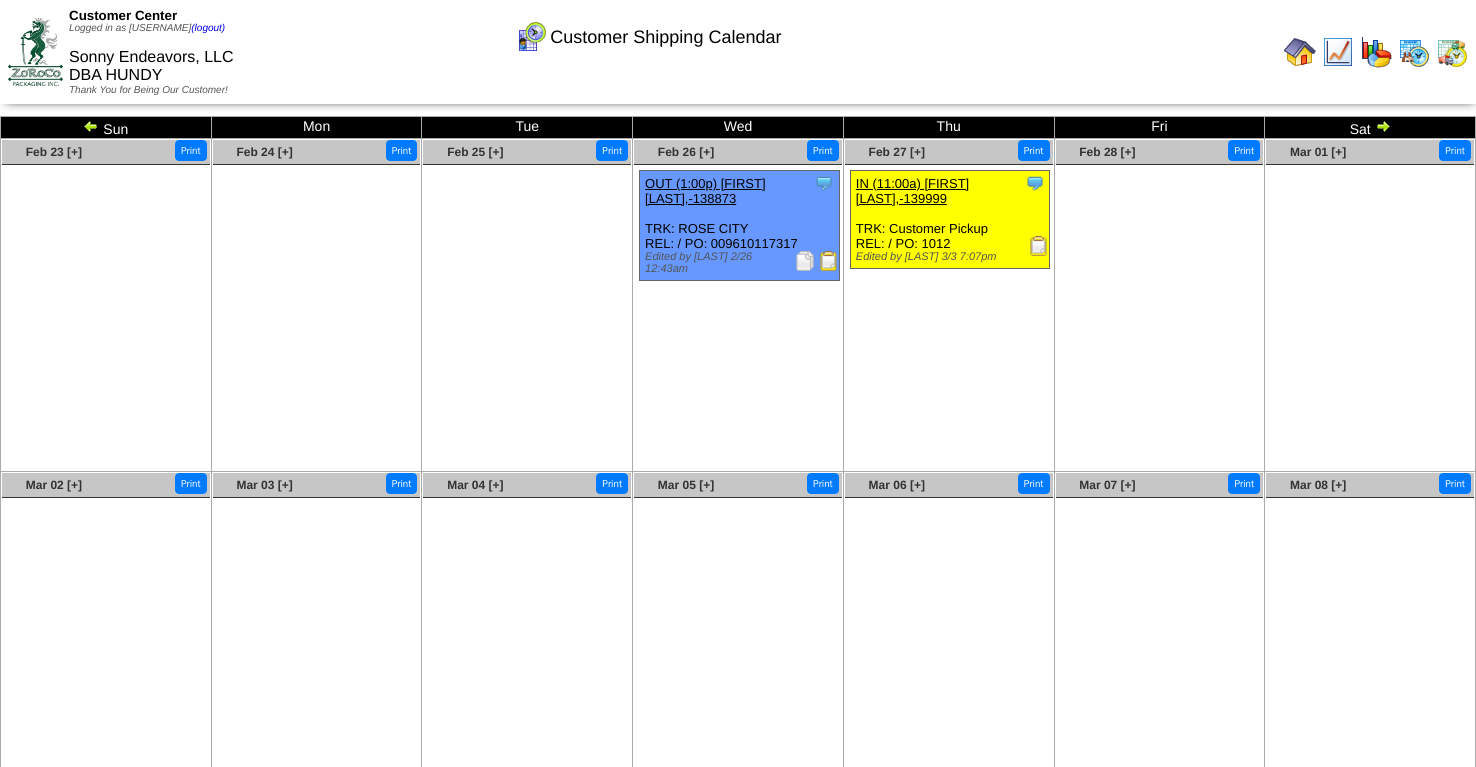 drag, startPoint x: 0, startPoint y: 0, endPoint x: 1389, endPoint y: 119, distance: 1394.0883 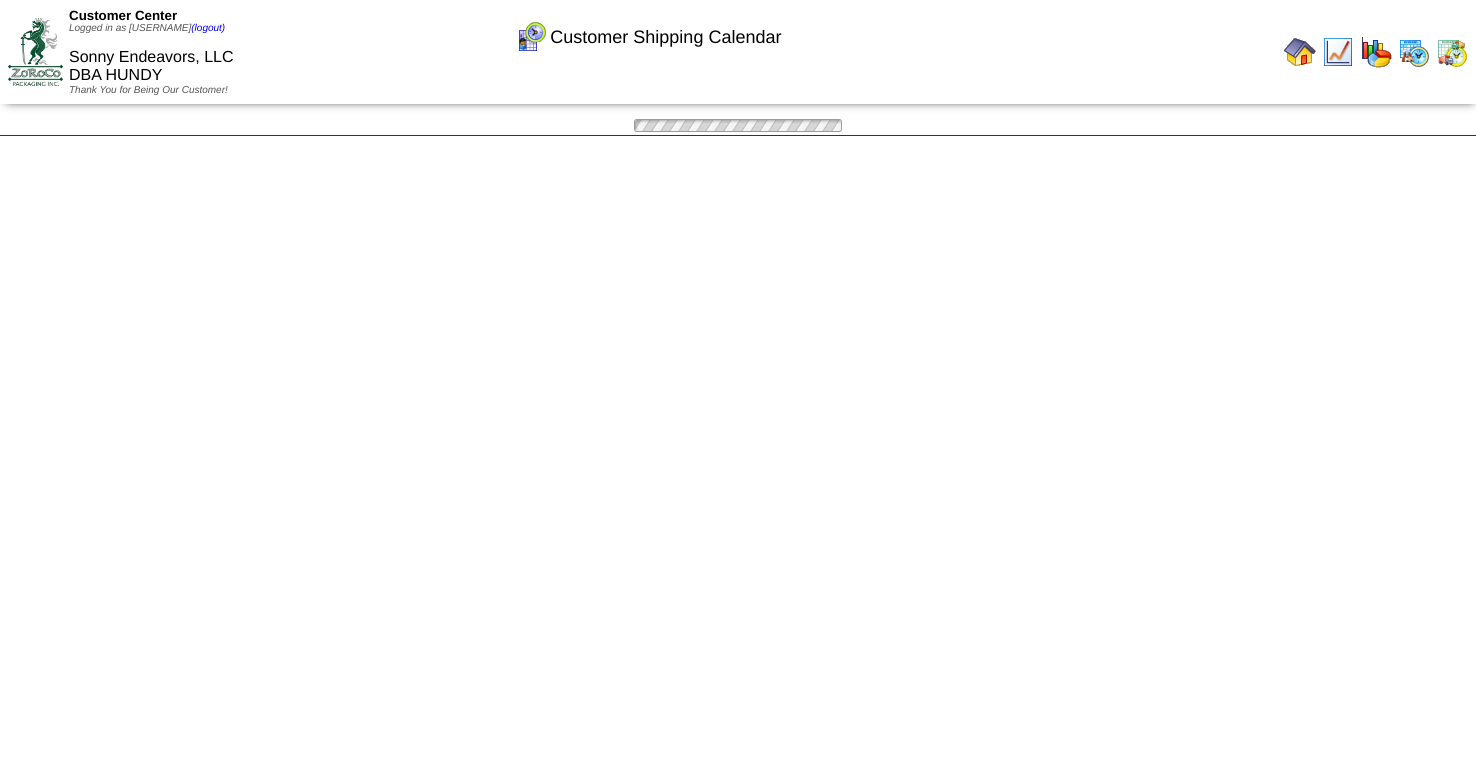 scroll, scrollTop: 0, scrollLeft: 0, axis: both 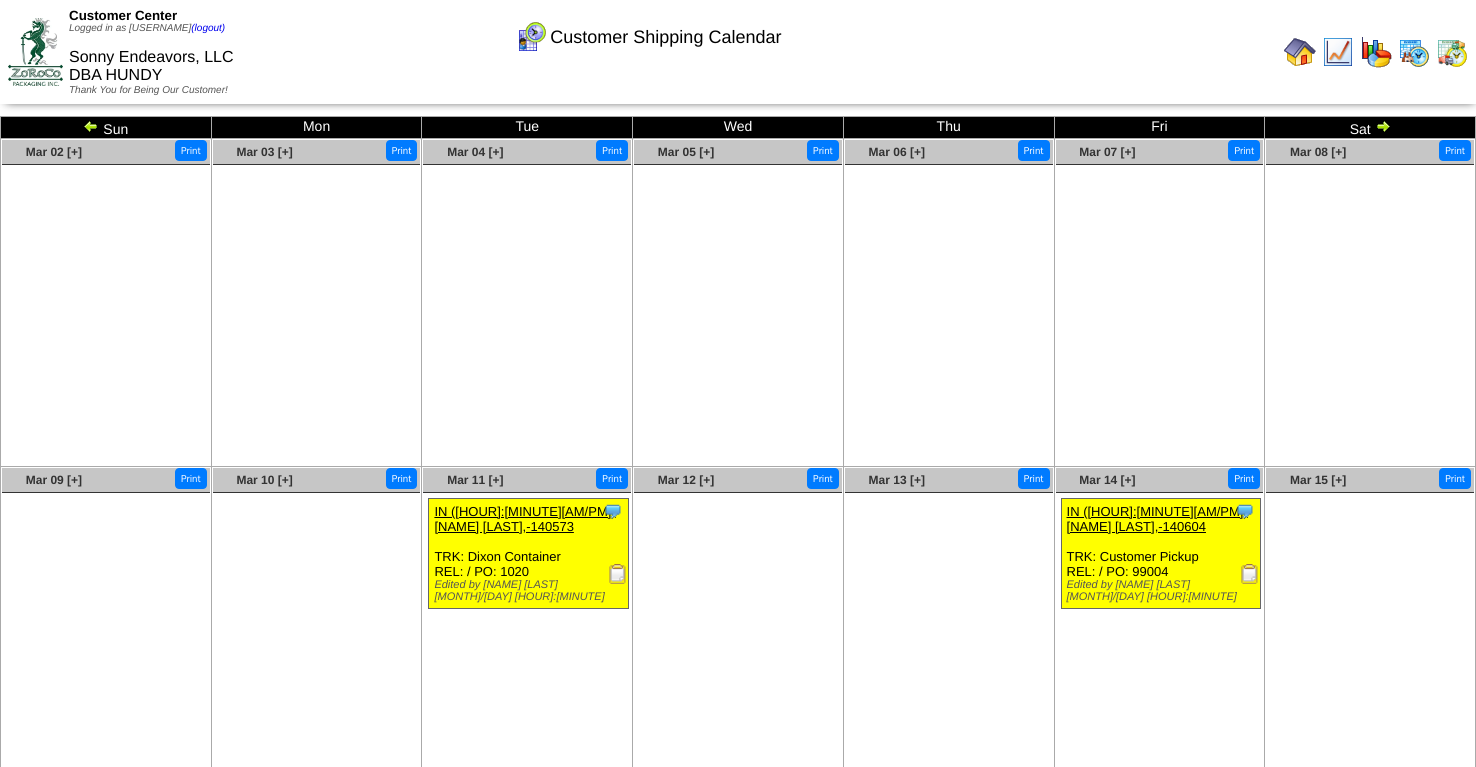 click at bounding box center [618, 574] 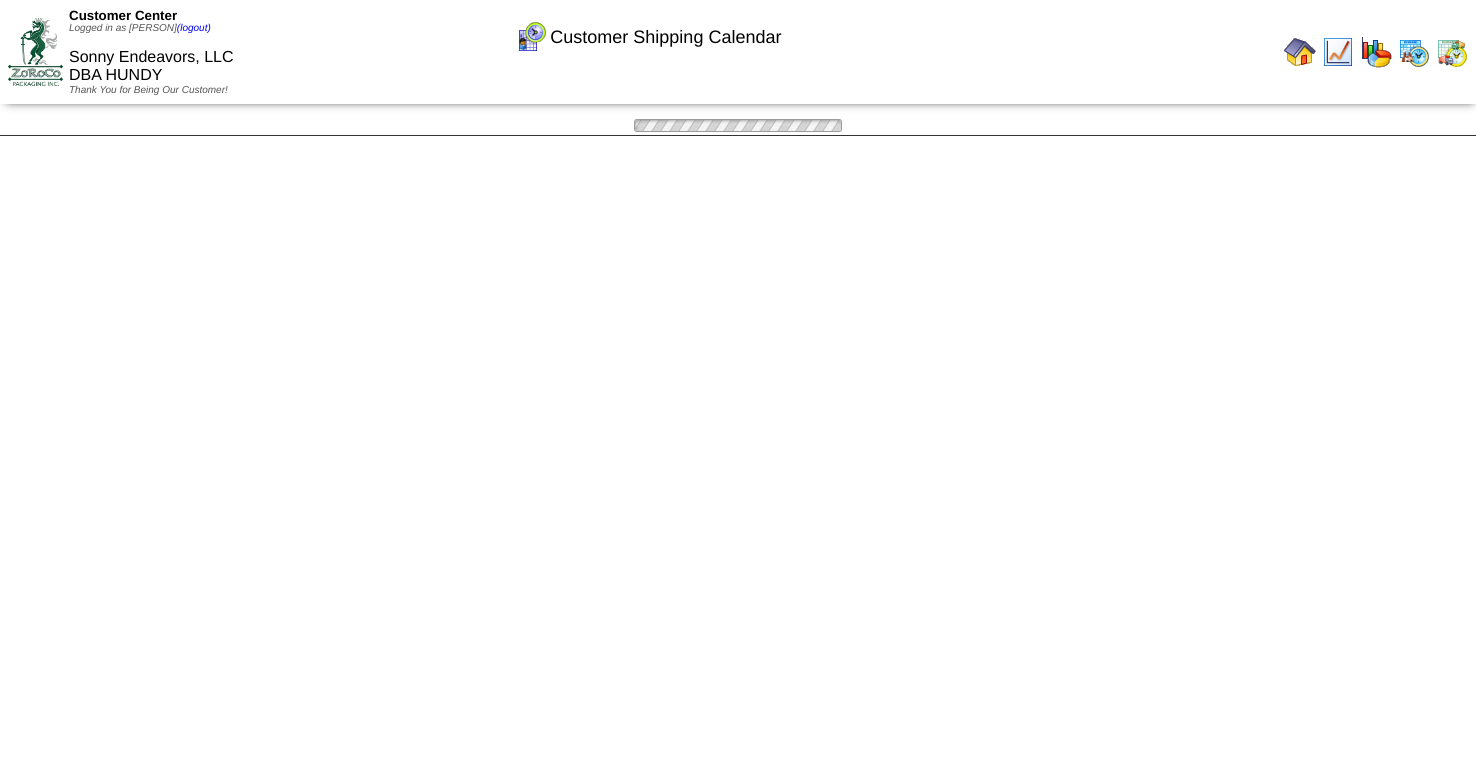scroll, scrollTop: 0, scrollLeft: 0, axis: both 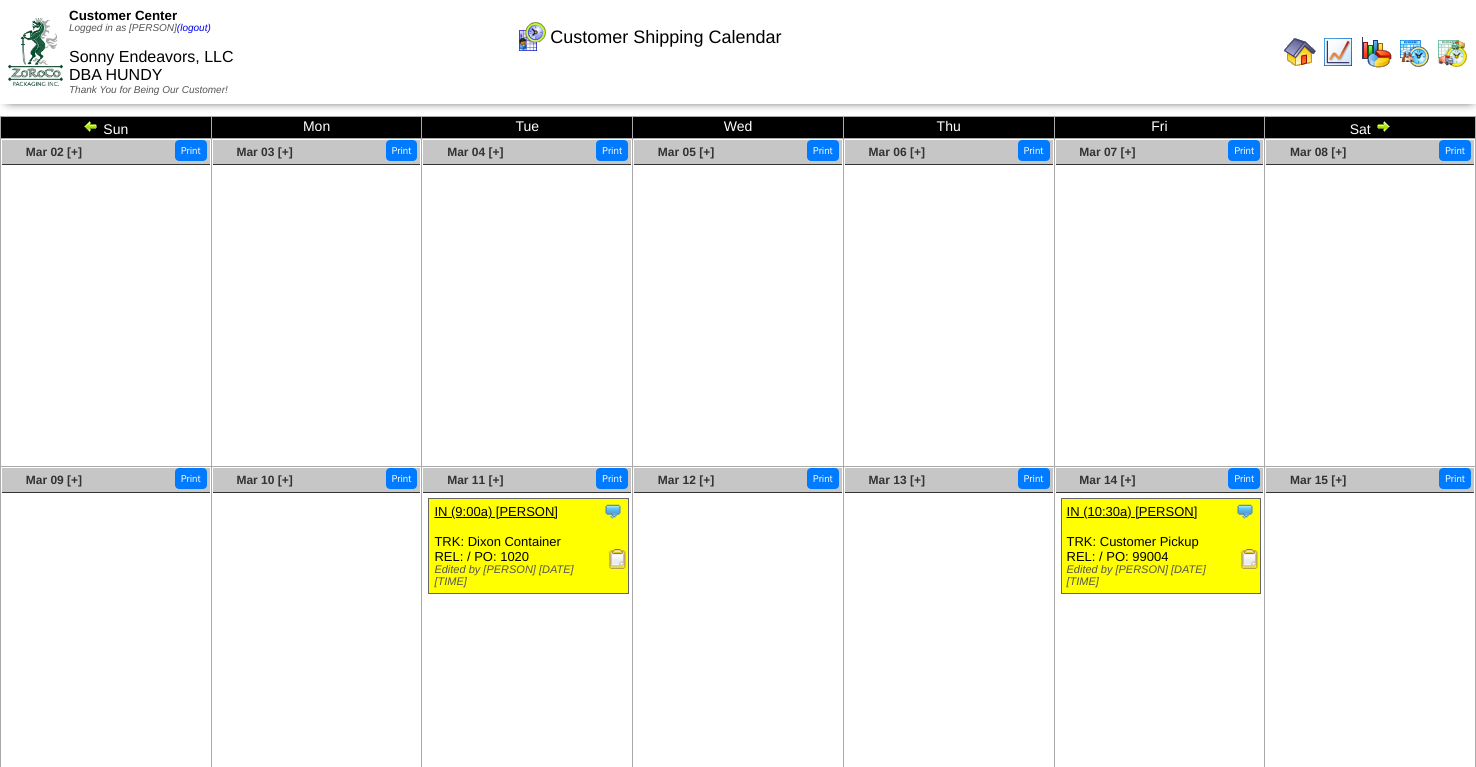 click at bounding box center [1250, 559] 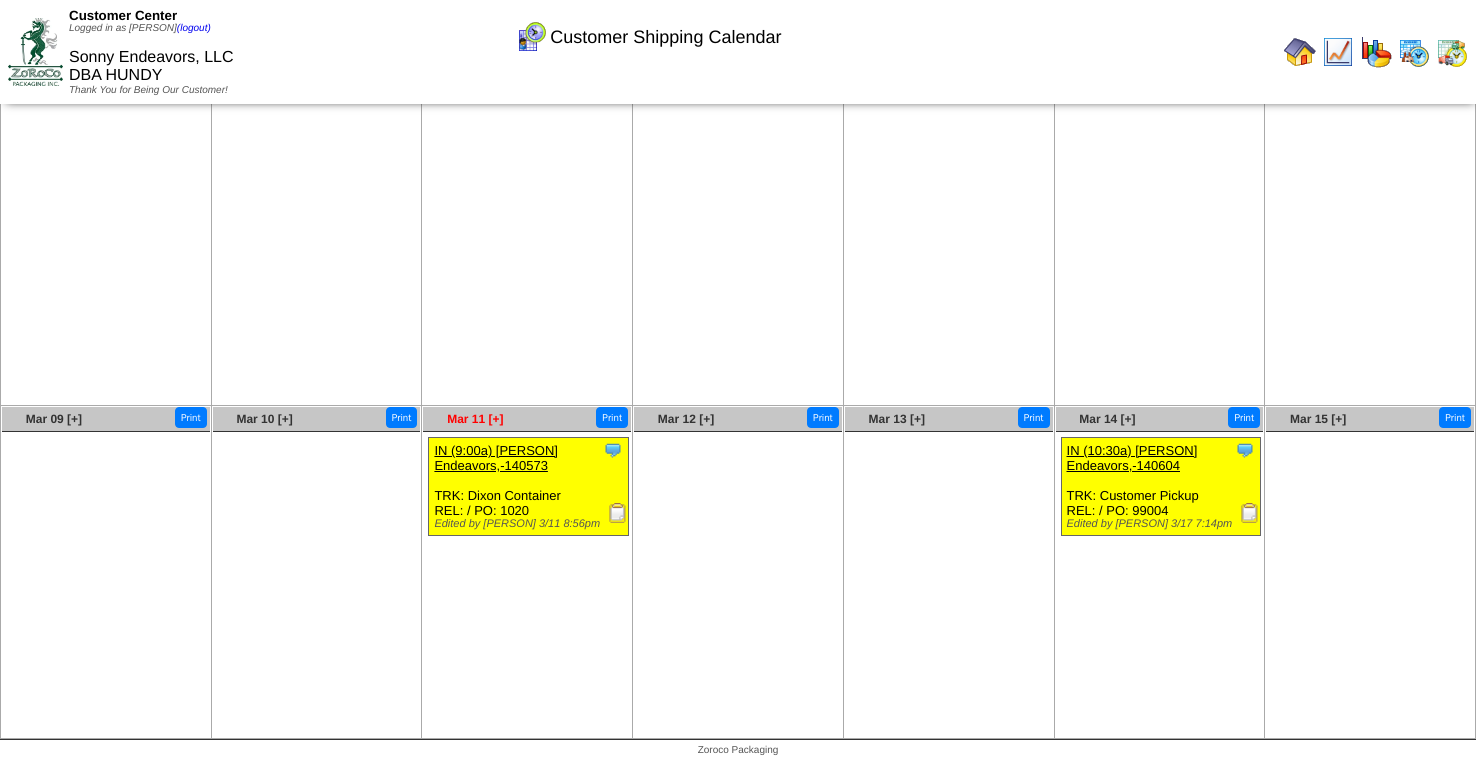 scroll, scrollTop: 0, scrollLeft: 0, axis: both 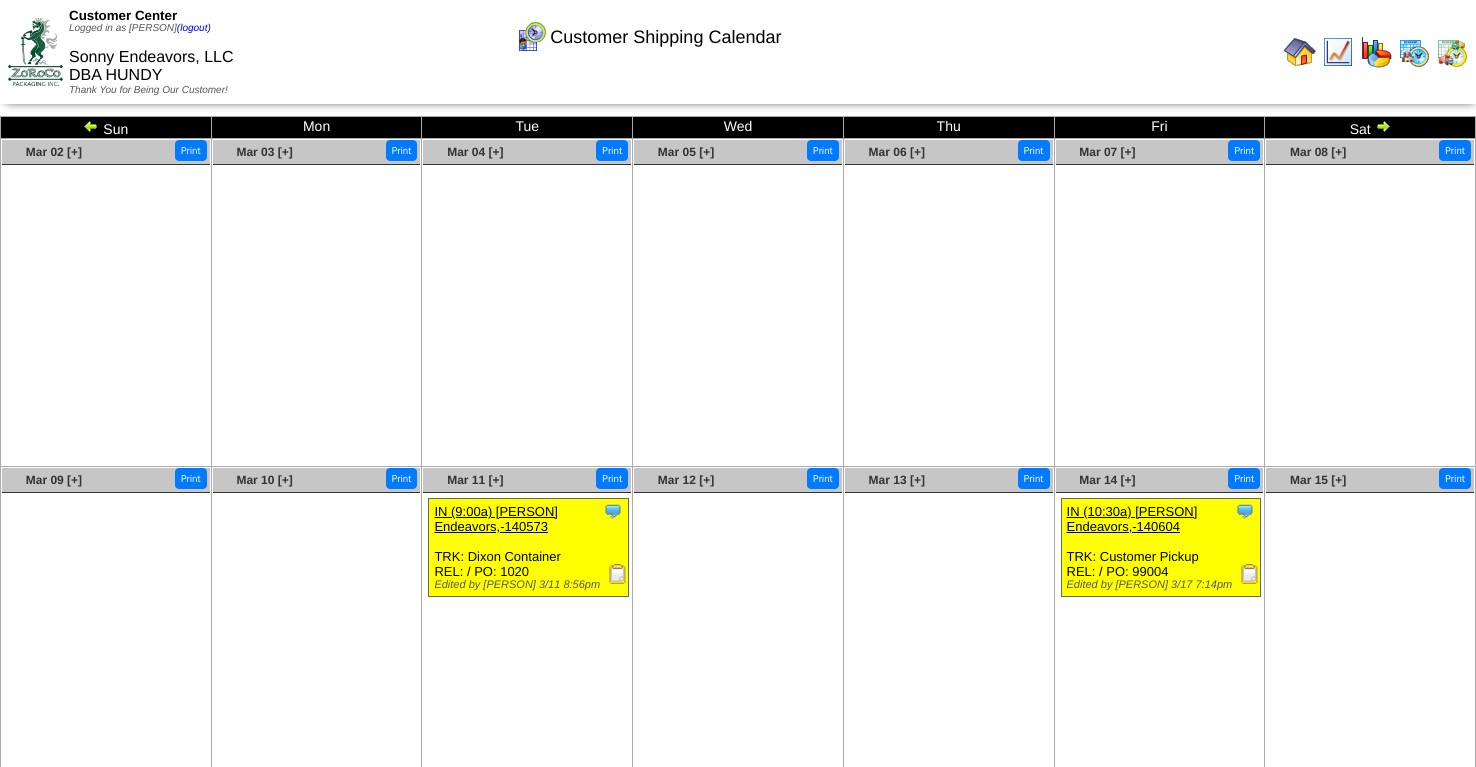 click at bounding box center [1383, 126] 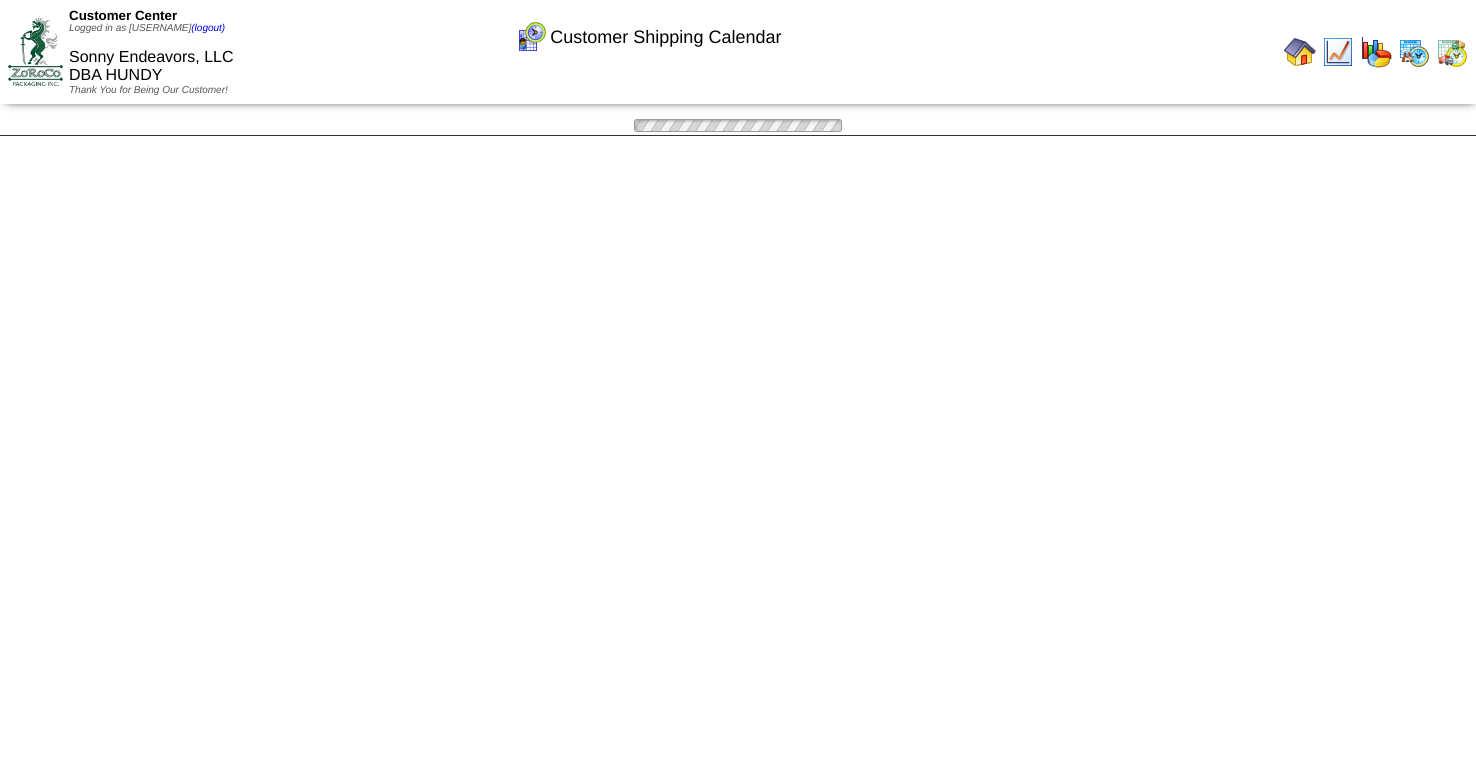 scroll, scrollTop: 0, scrollLeft: 0, axis: both 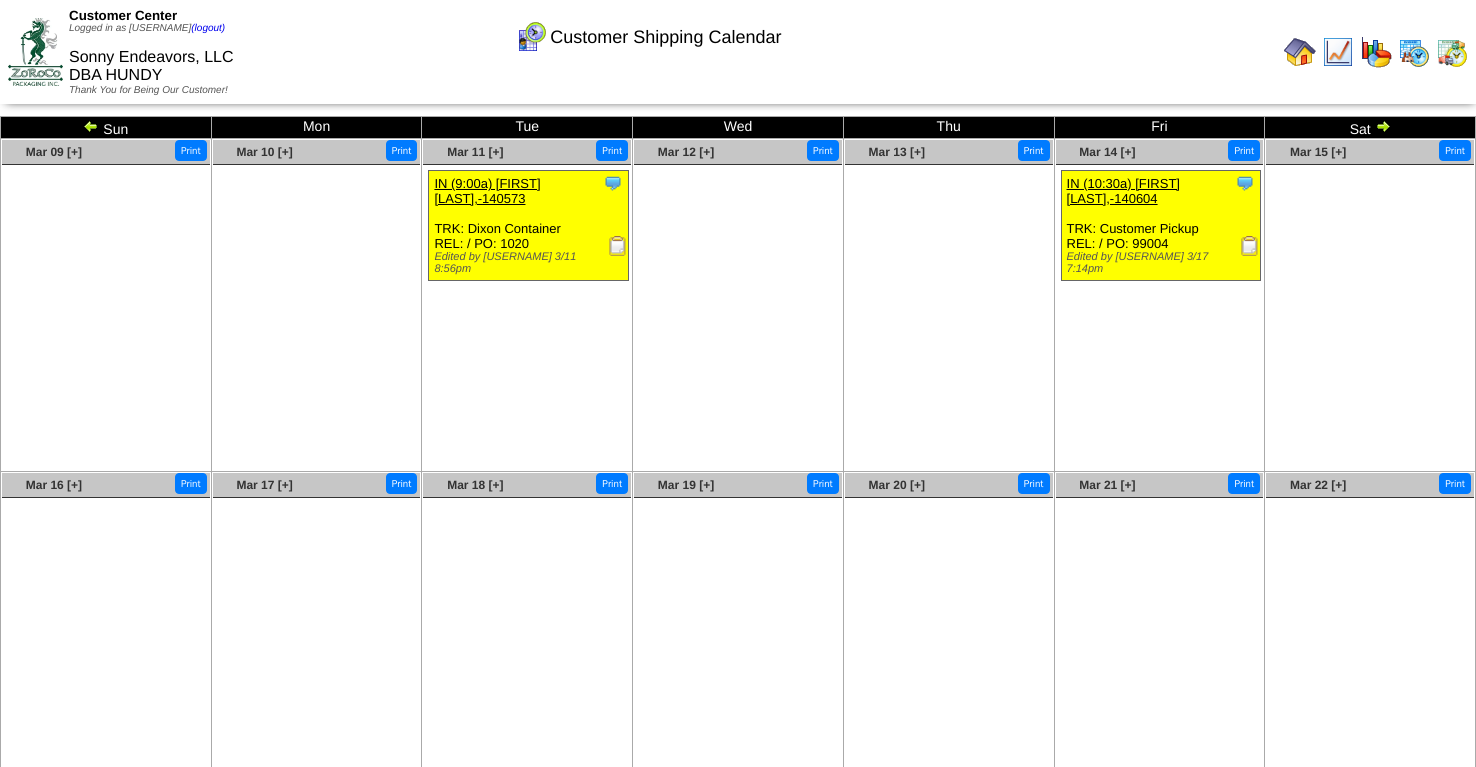 click at bounding box center (1383, 126) 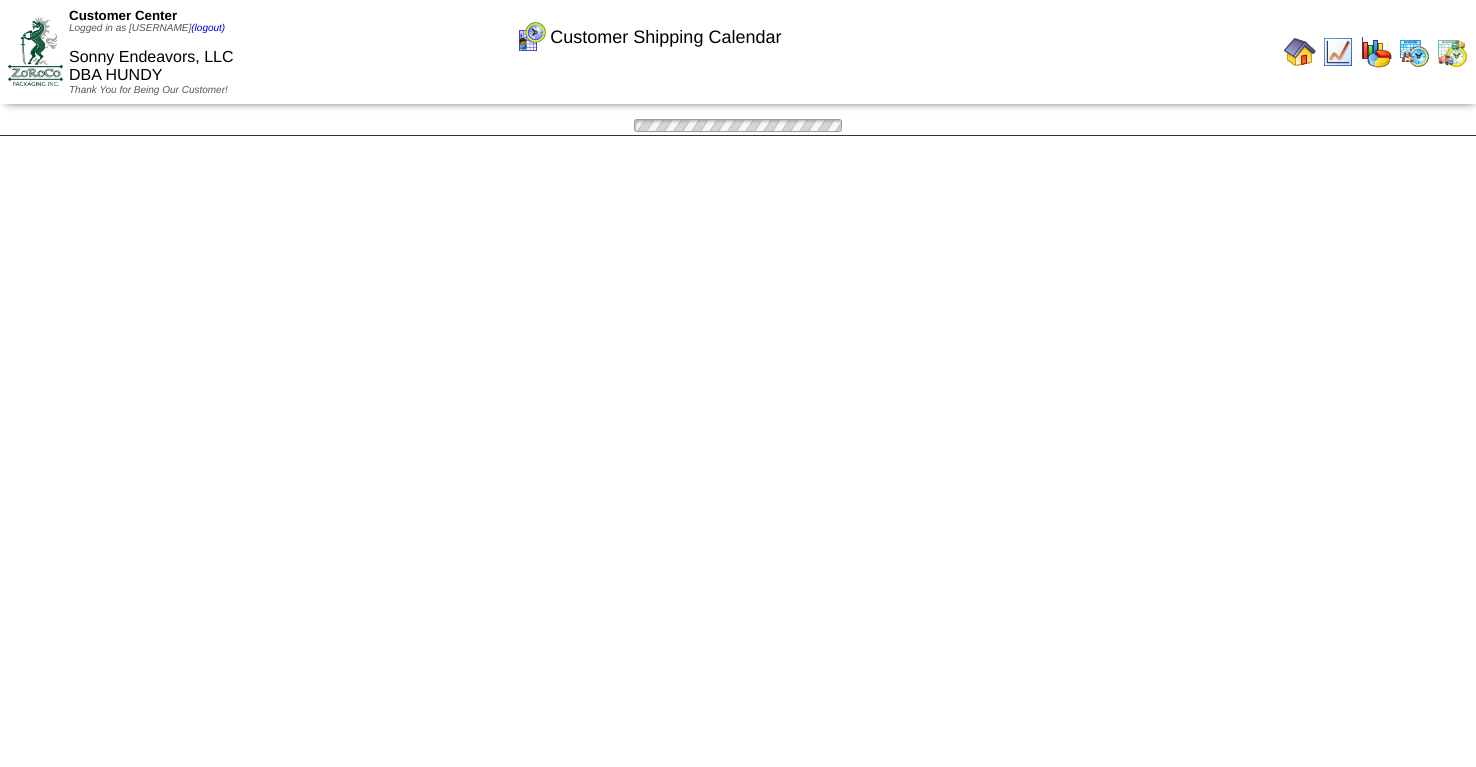 scroll, scrollTop: 0, scrollLeft: 0, axis: both 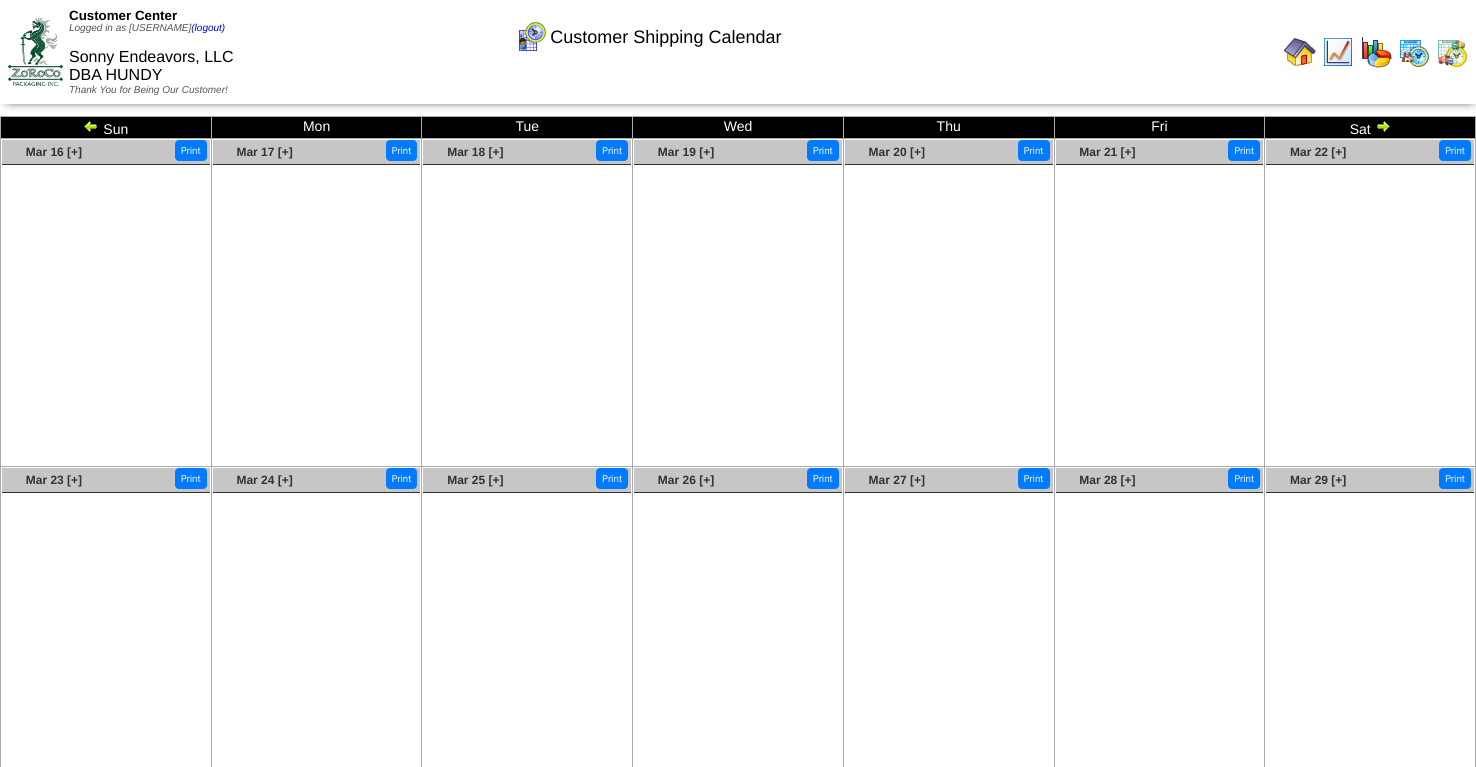 click at bounding box center [1383, 126] 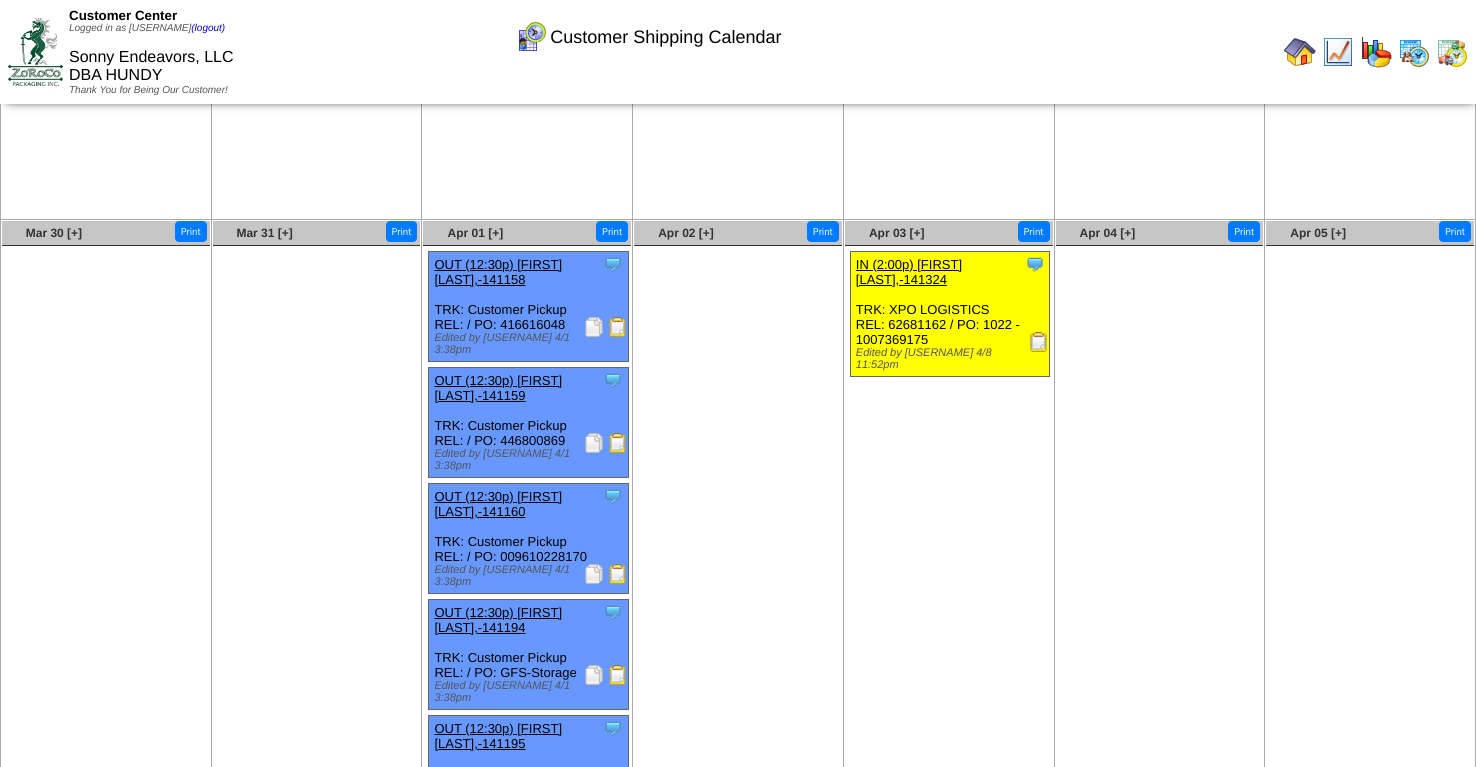 scroll, scrollTop: 227, scrollLeft: 0, axis: vertical 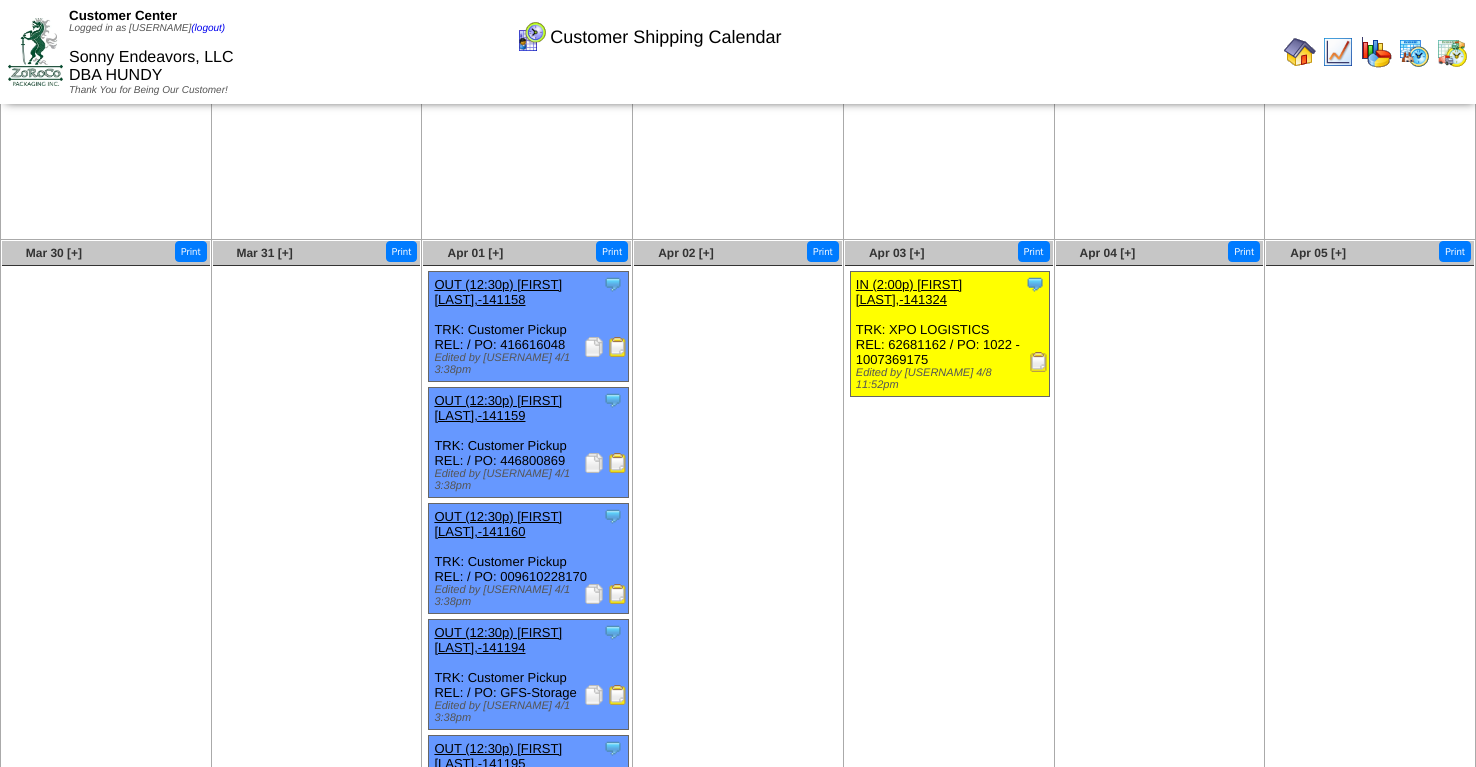 click at bounding box center (618, 347) 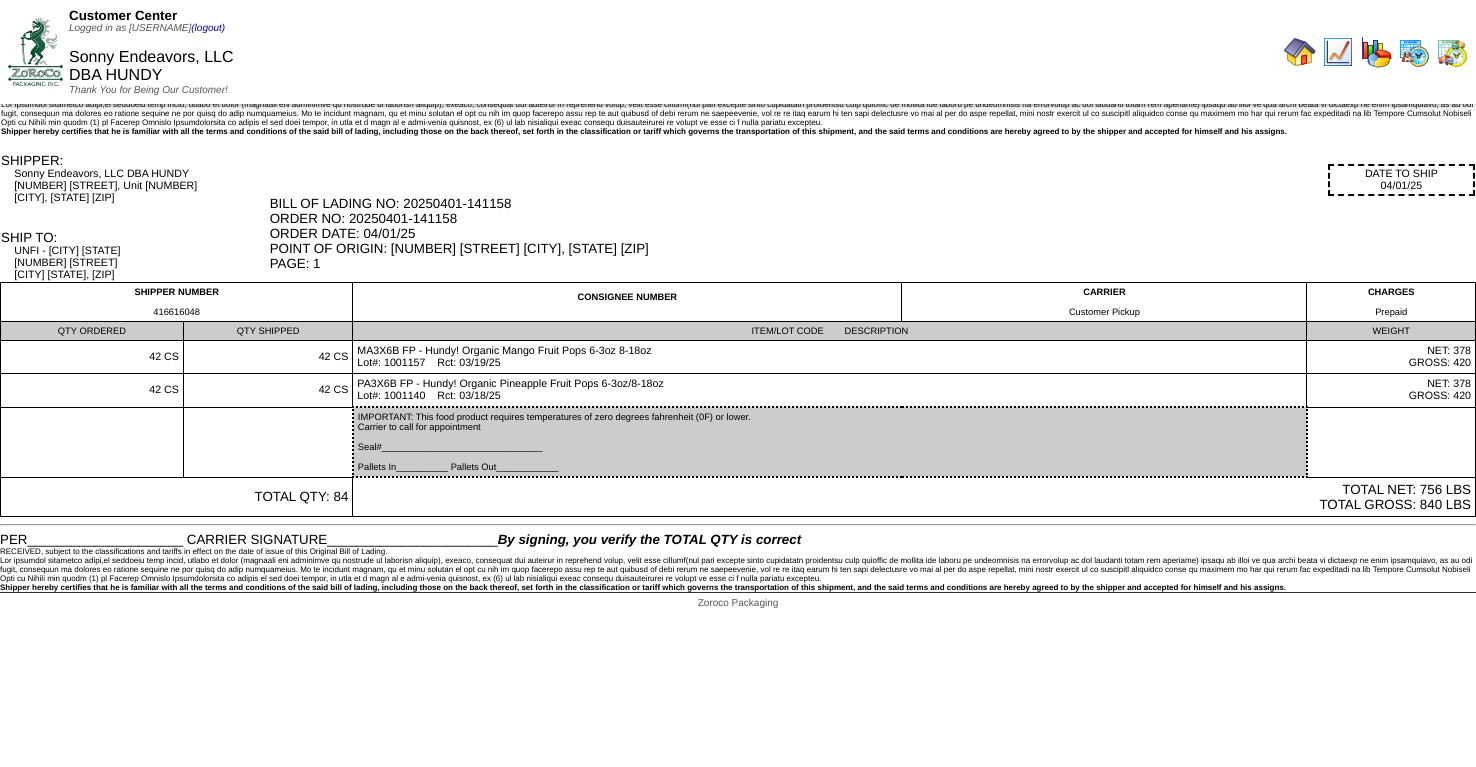 scroll, scrollTop: 0, scrollLeft: 0, axis: both 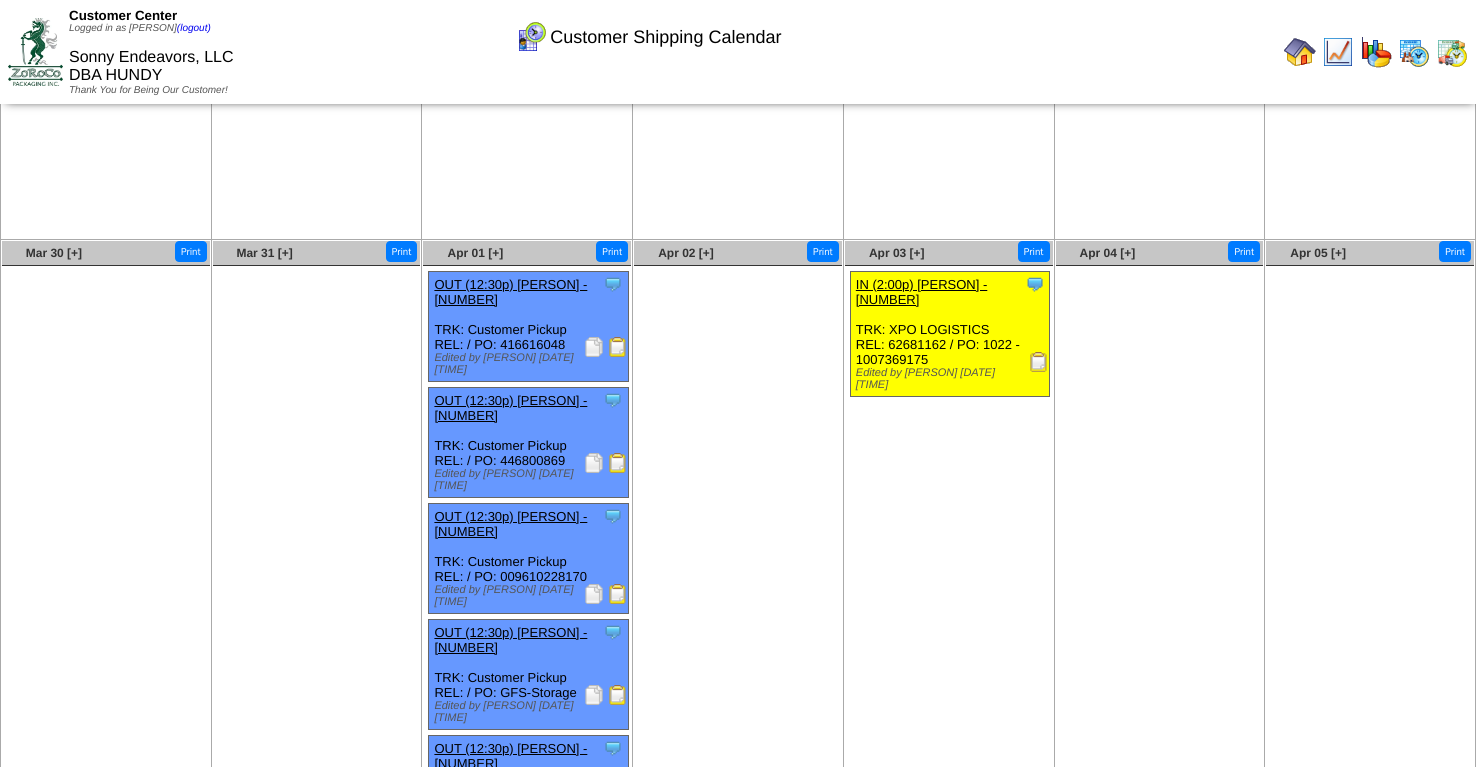 click at bounding box center [618, 463] 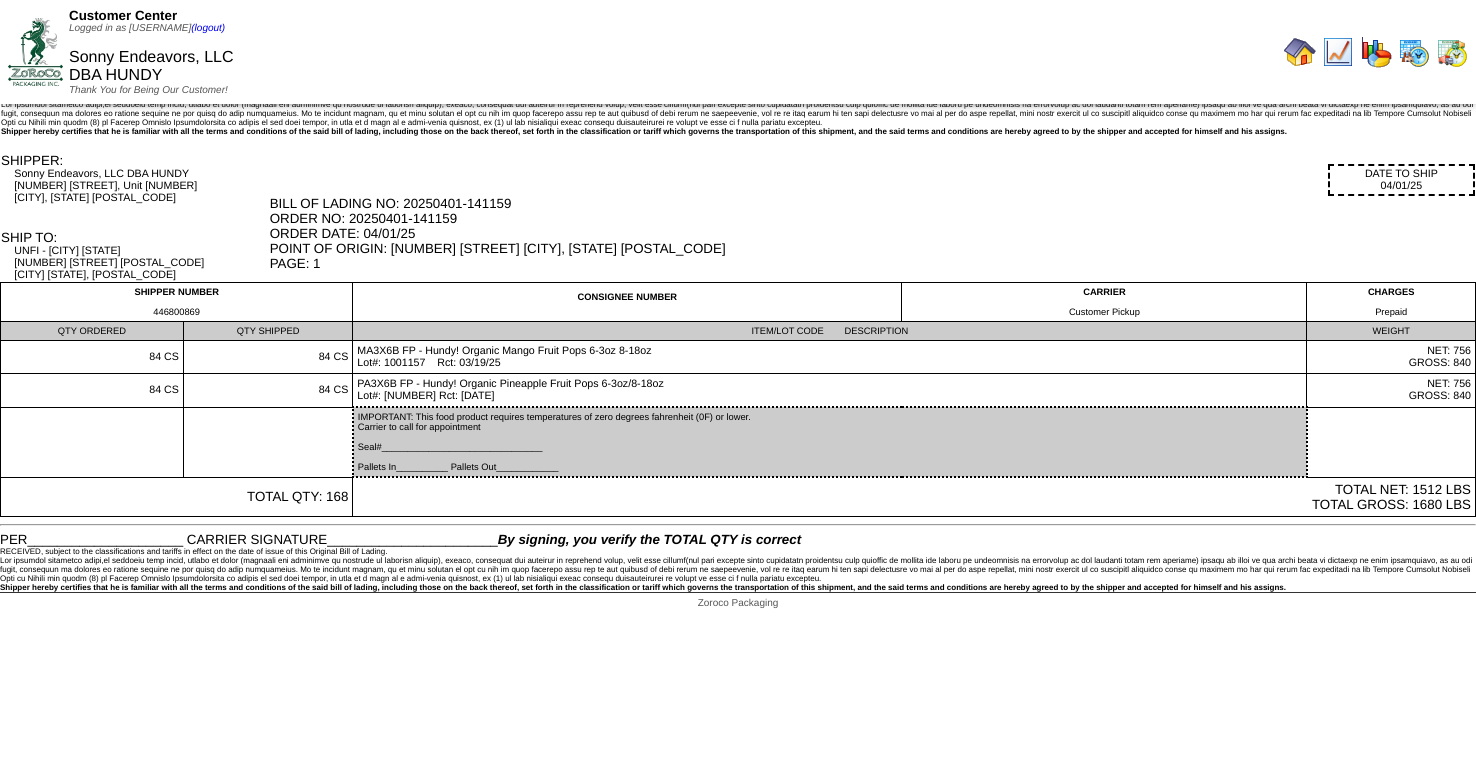 scroll, scrollTop: 0, scrollLeft: 0, axis: both 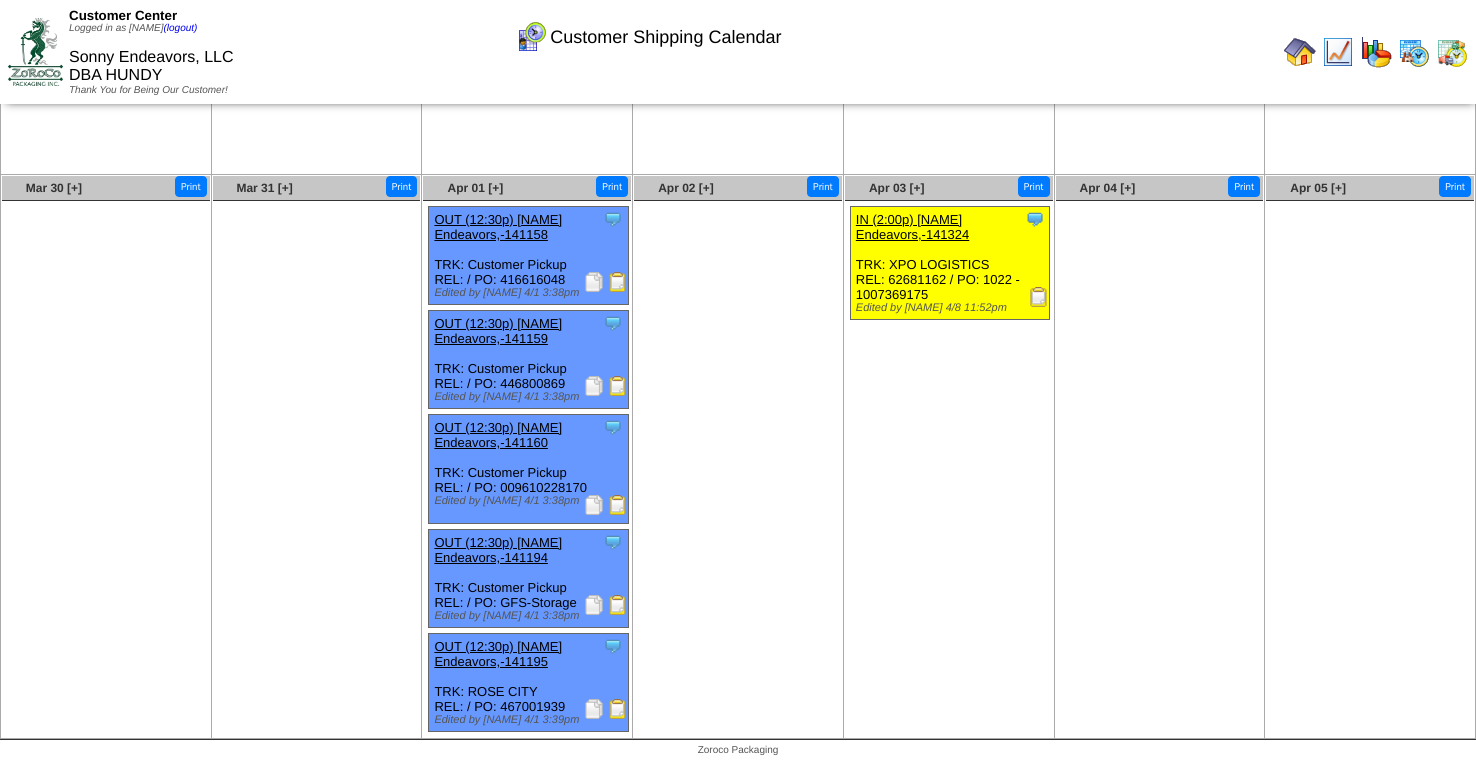 click at bounding box center [618, 505] 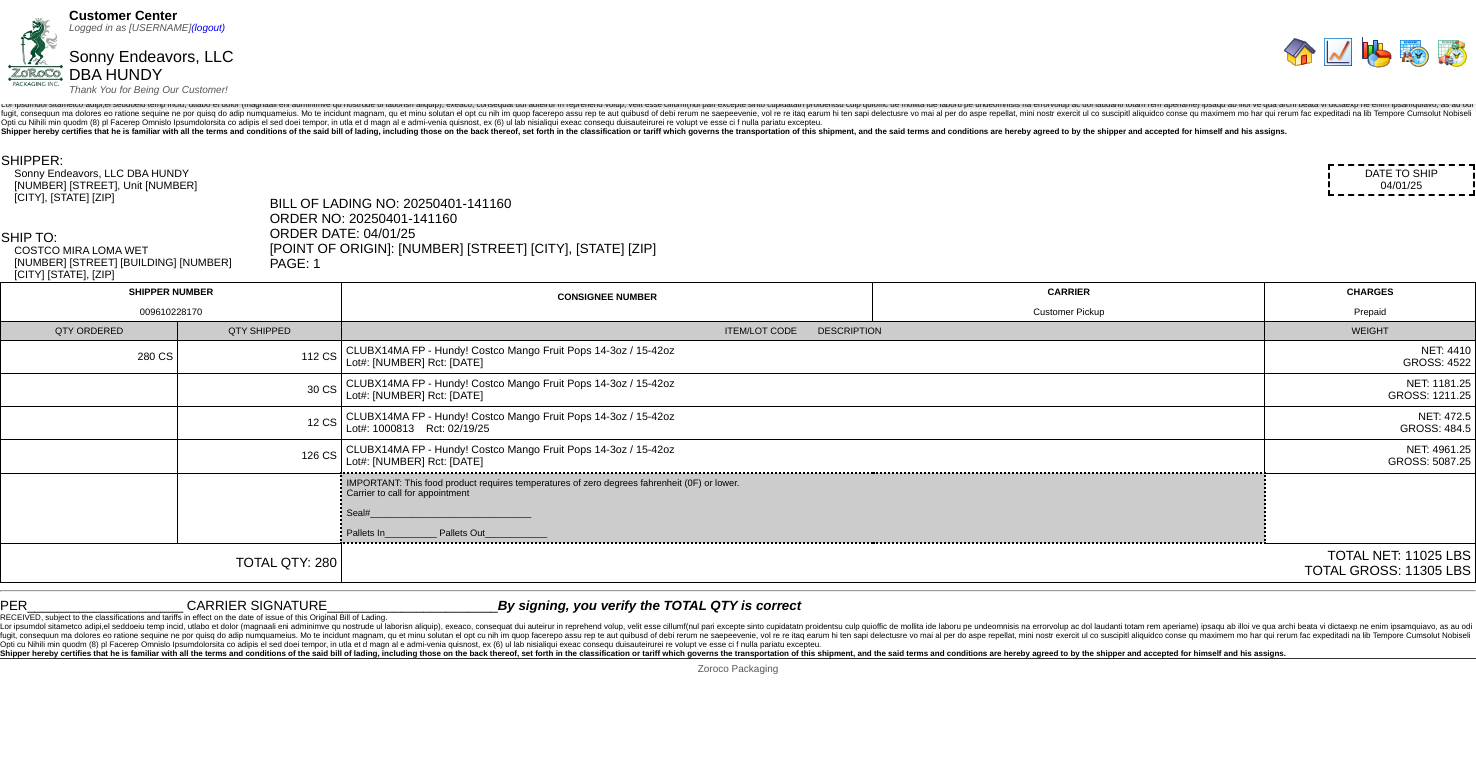scroll, scrollTop: 0, scrollLeft: 0, axis: both 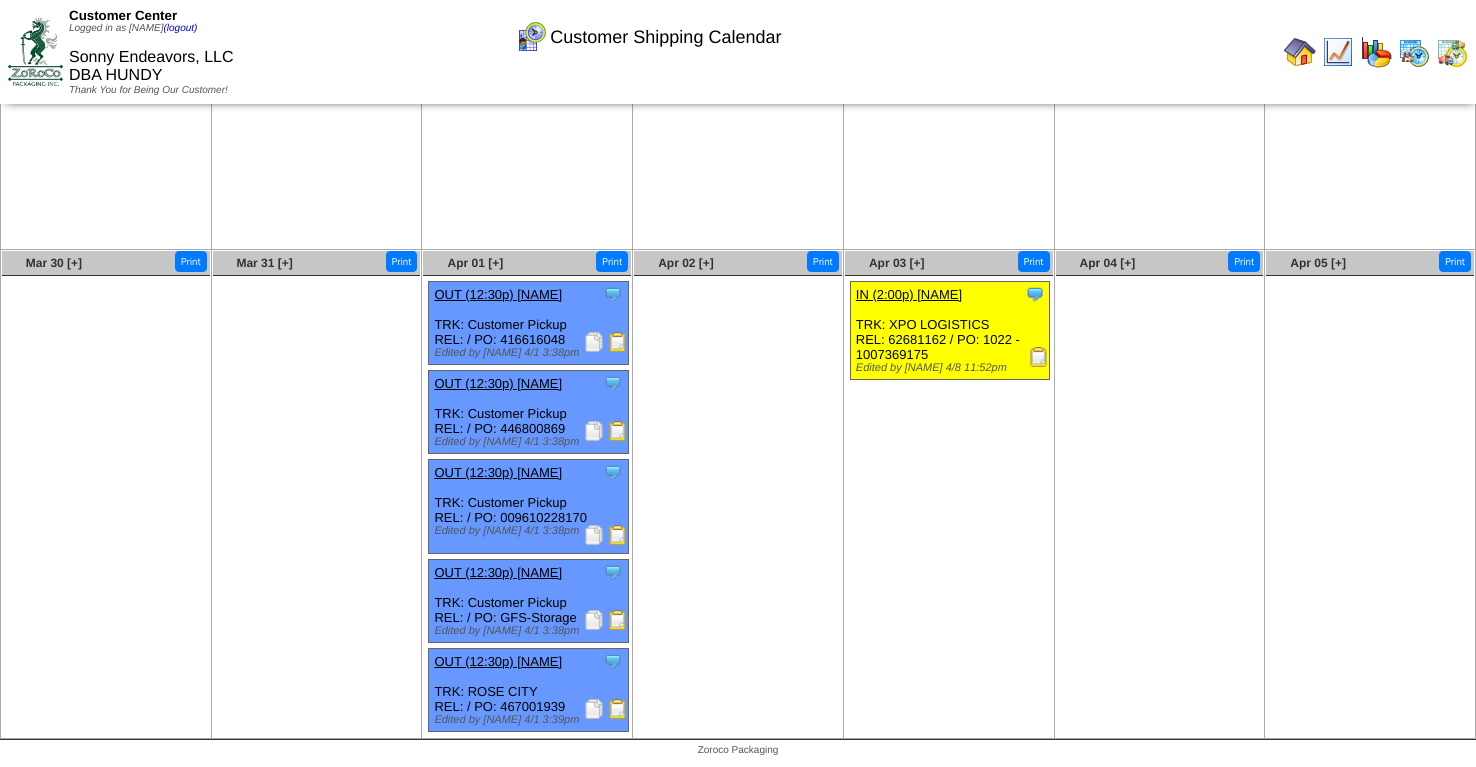 click at bounding box center (618, 620) 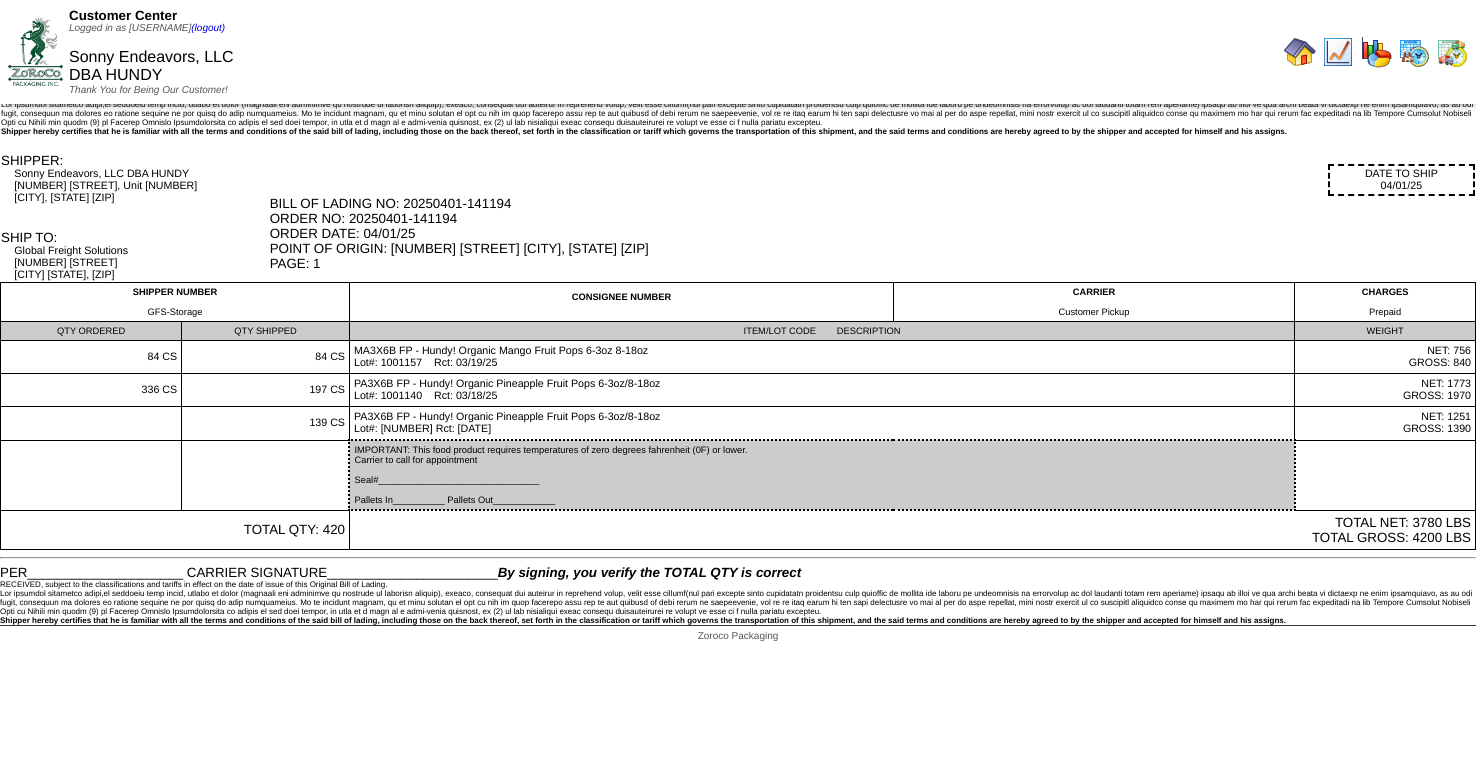 scroll, scrollTop: 0, scrollLeft: 0, axis: both 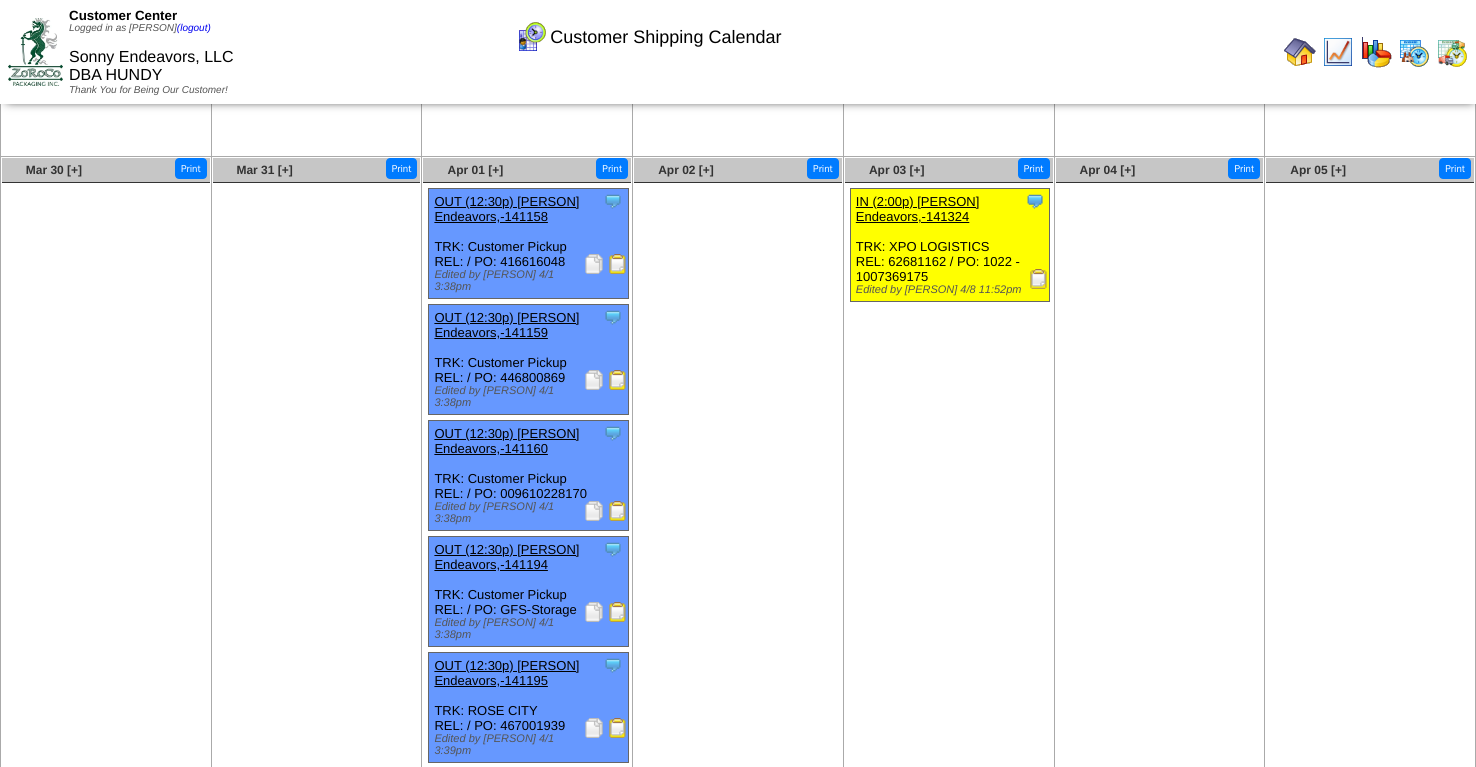 click at bounding box center [618, 728] 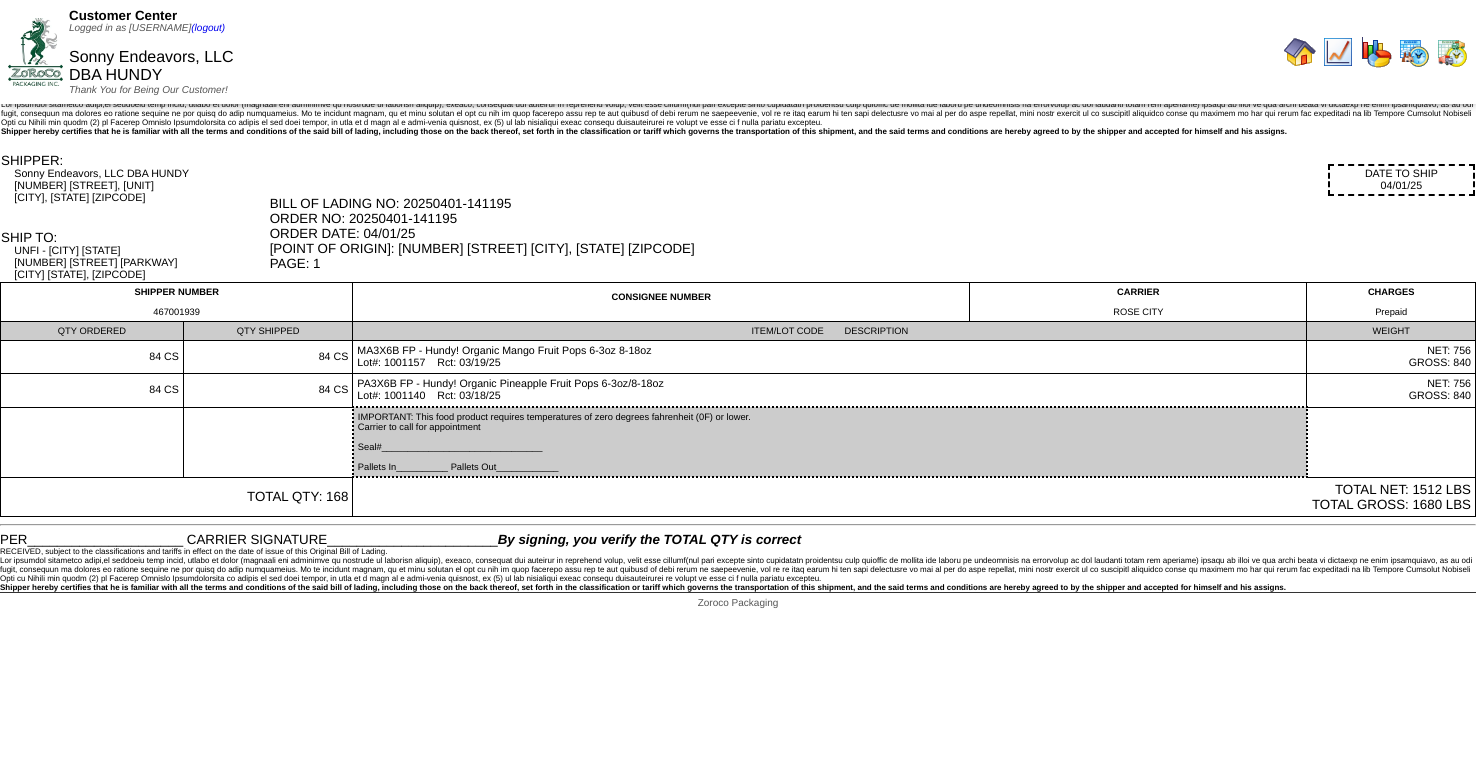 scroll, scrollTop: 0, scrollLeft: 0, axis: both 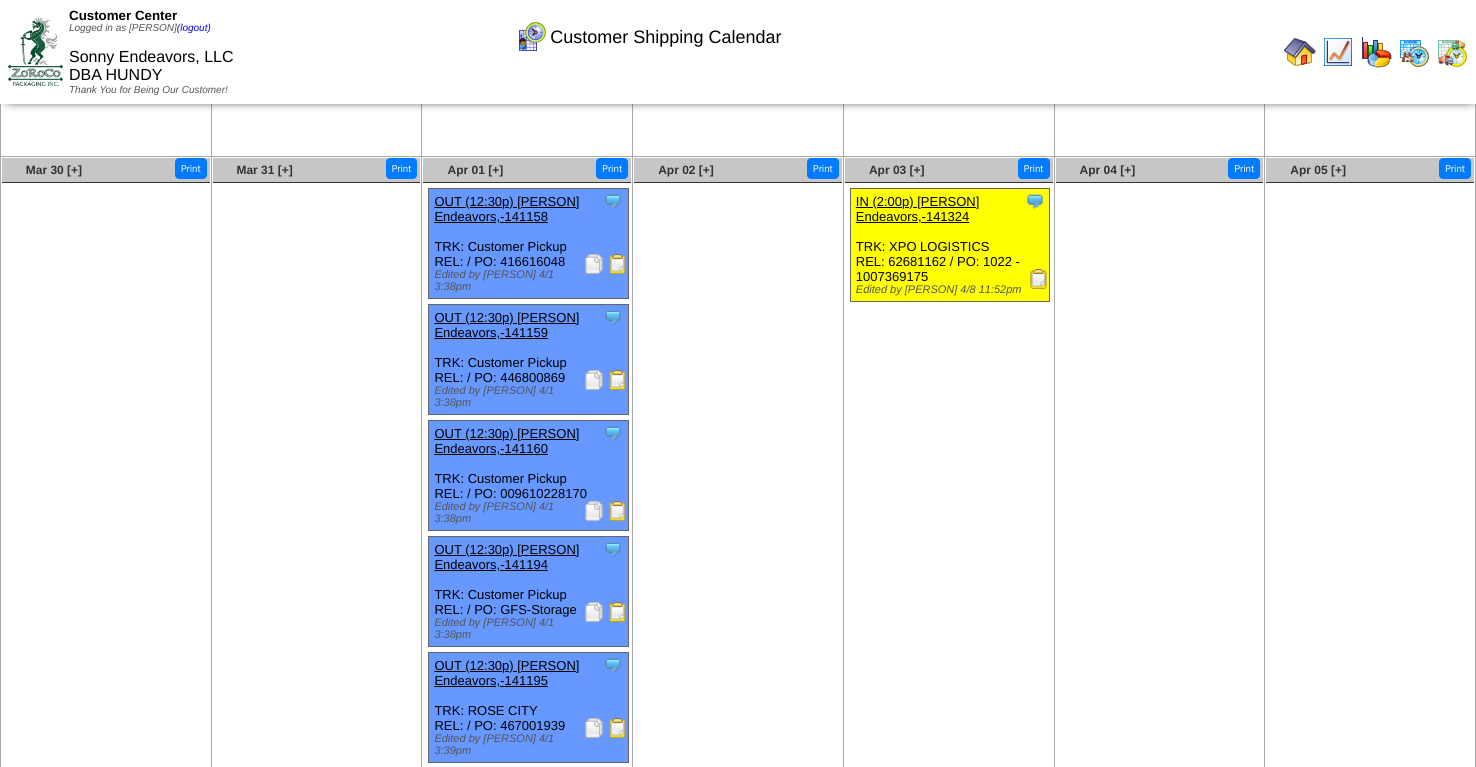 click on "IN
(2:00p)
[PERSON] Endeavors,-141324" at bounding box center (918, 209) 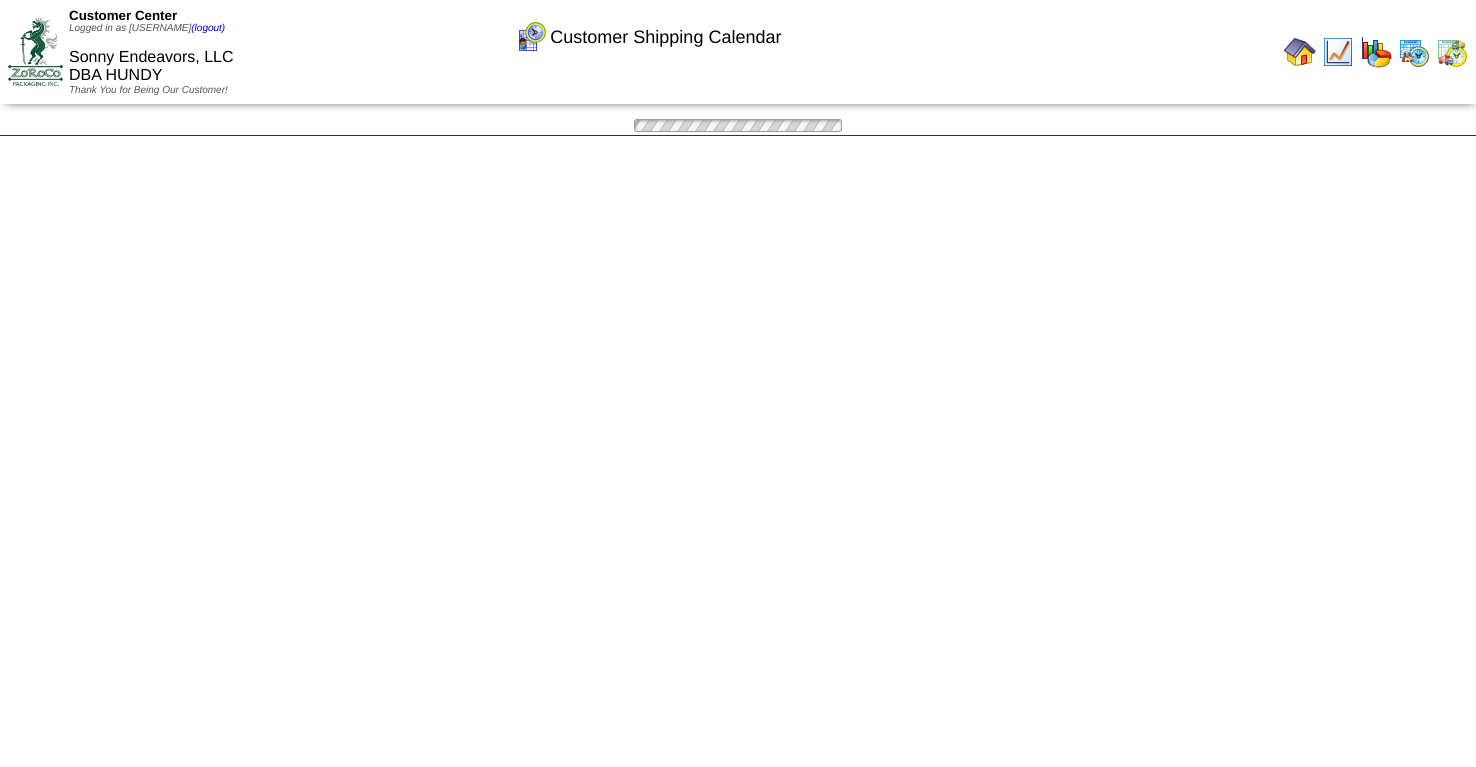 scroll, scrollTop: 0, scrollLeft: 0, axis: both 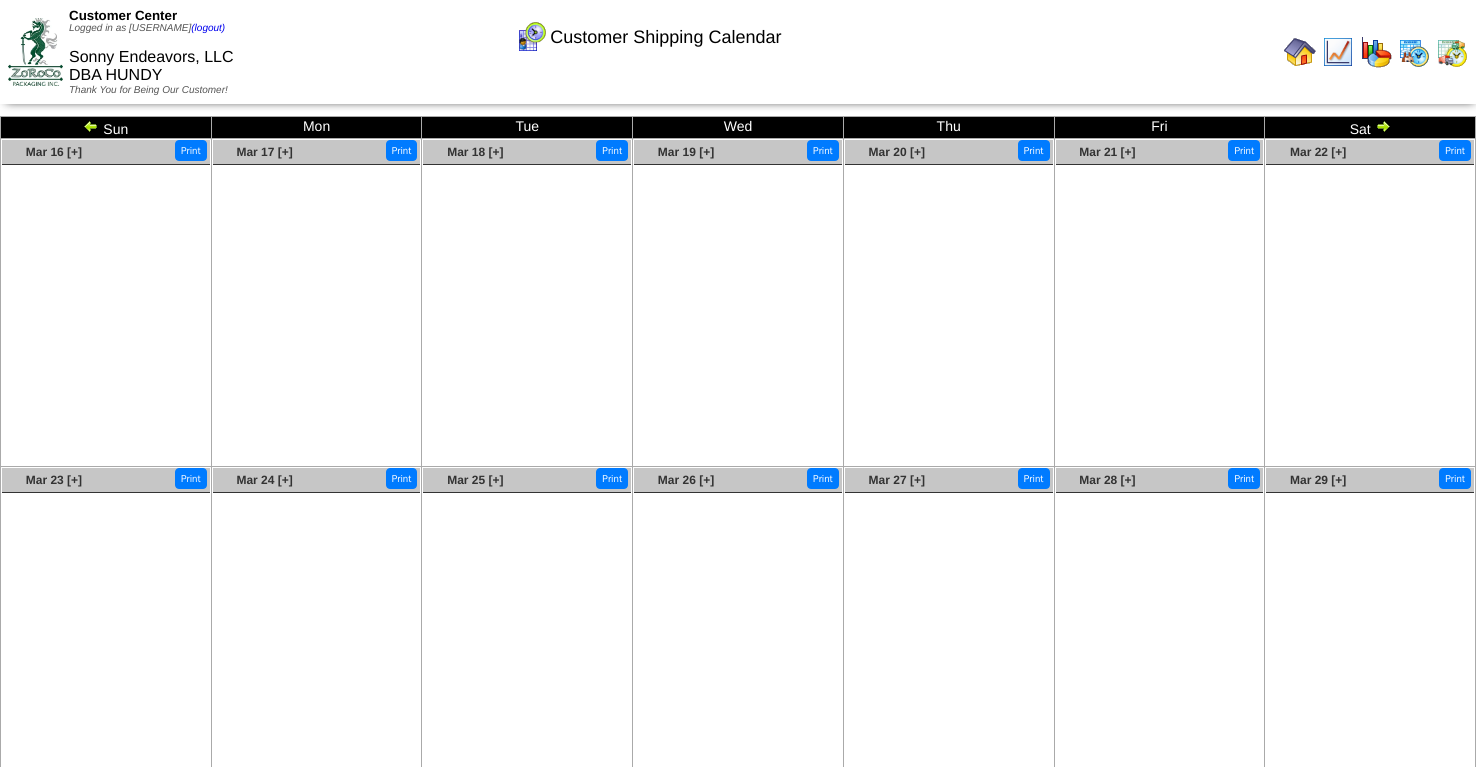 click at bounding box center [1383, 126] 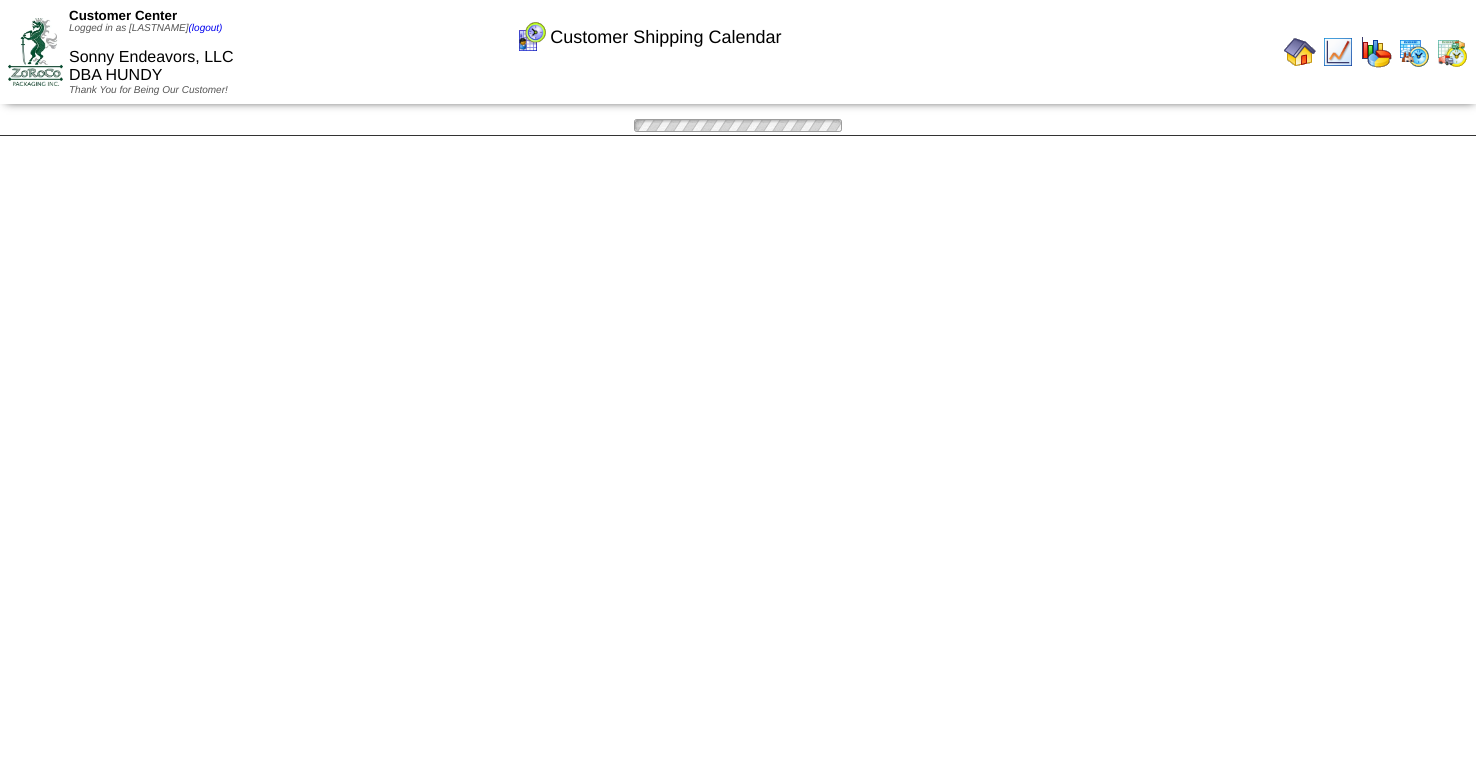 scroll, scrollTop: 0, scrollLeft: 0, axis: both 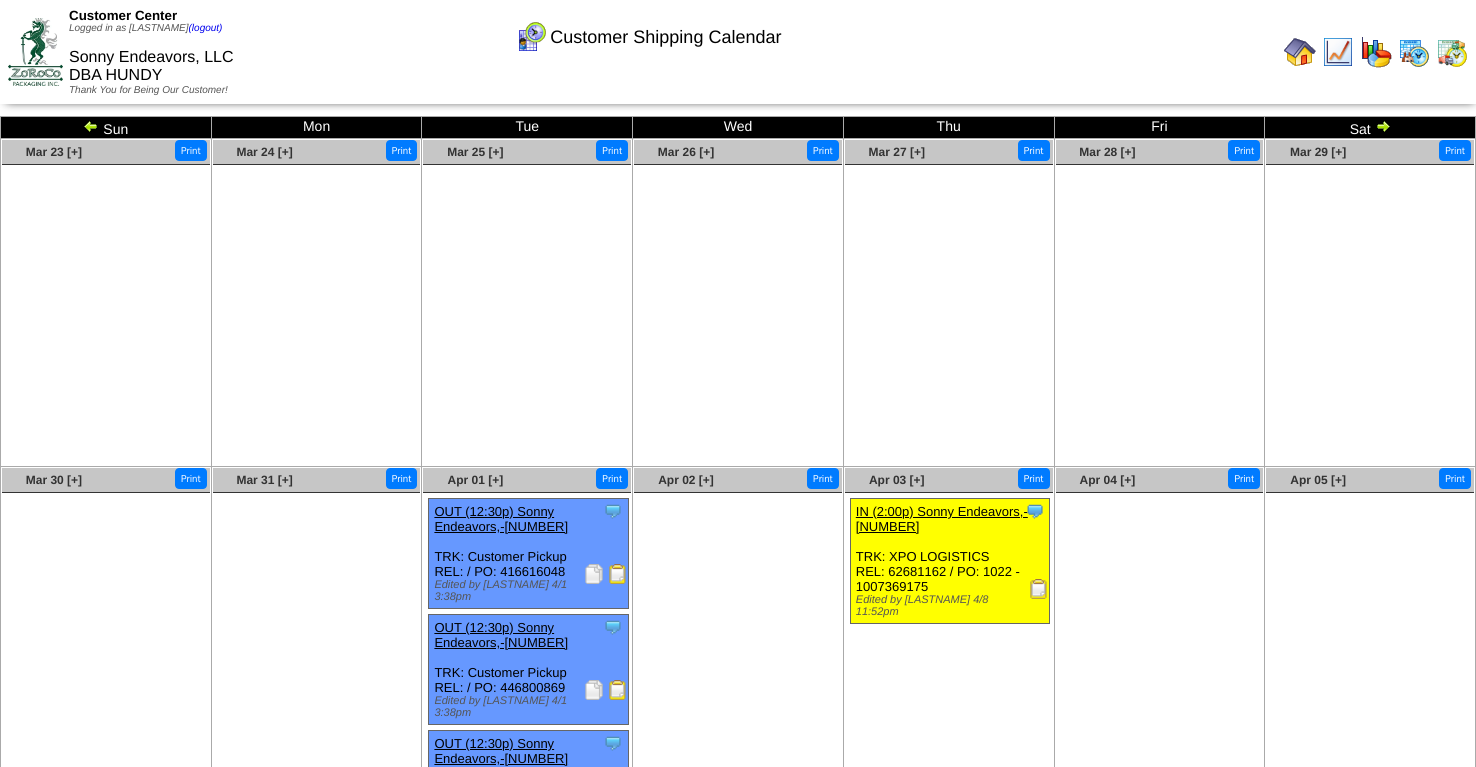 click on "Edited by [USERNAME] 4/8 11:52pm" at bounding box center (952, 606) 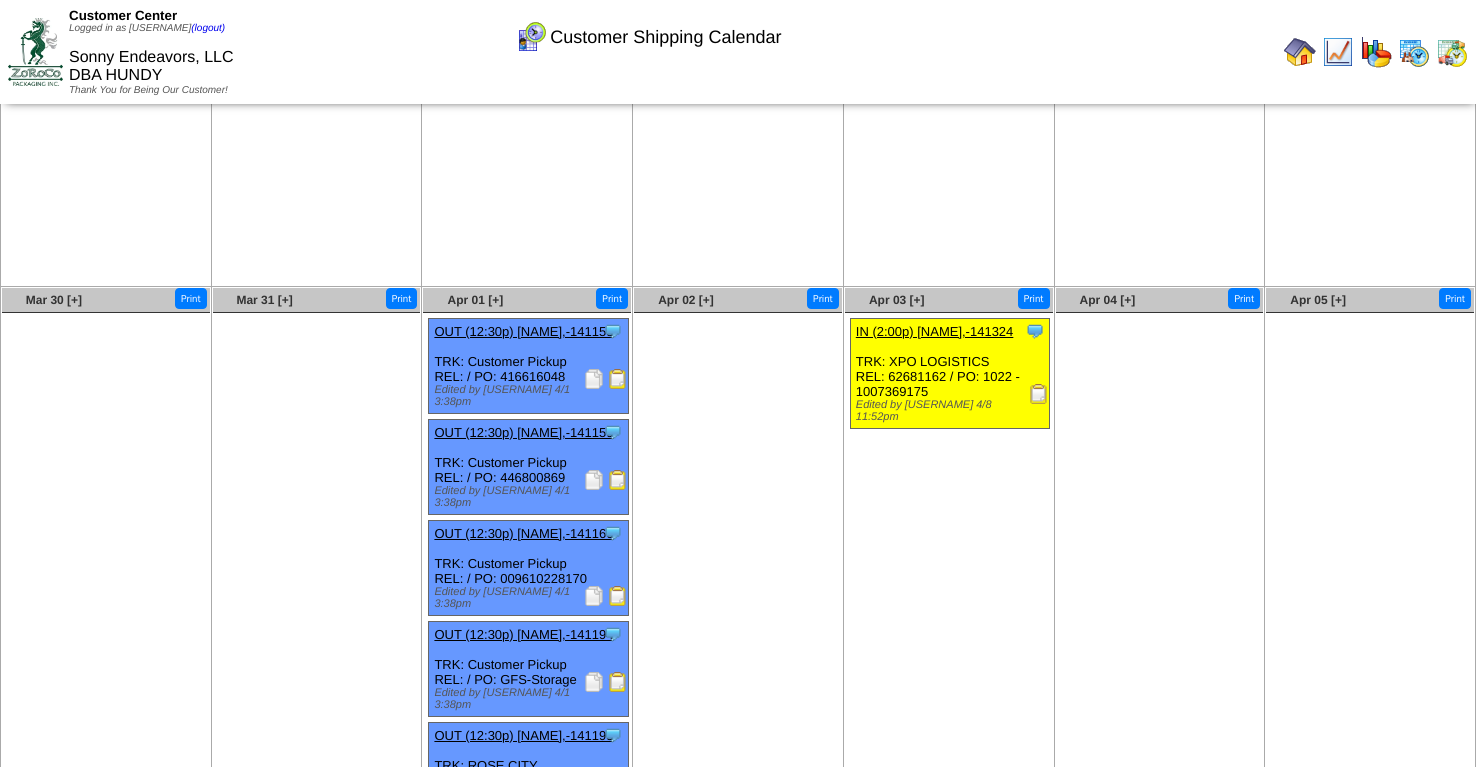 scroll, scrollTop: 0, scrollLeft: 0, axis: both 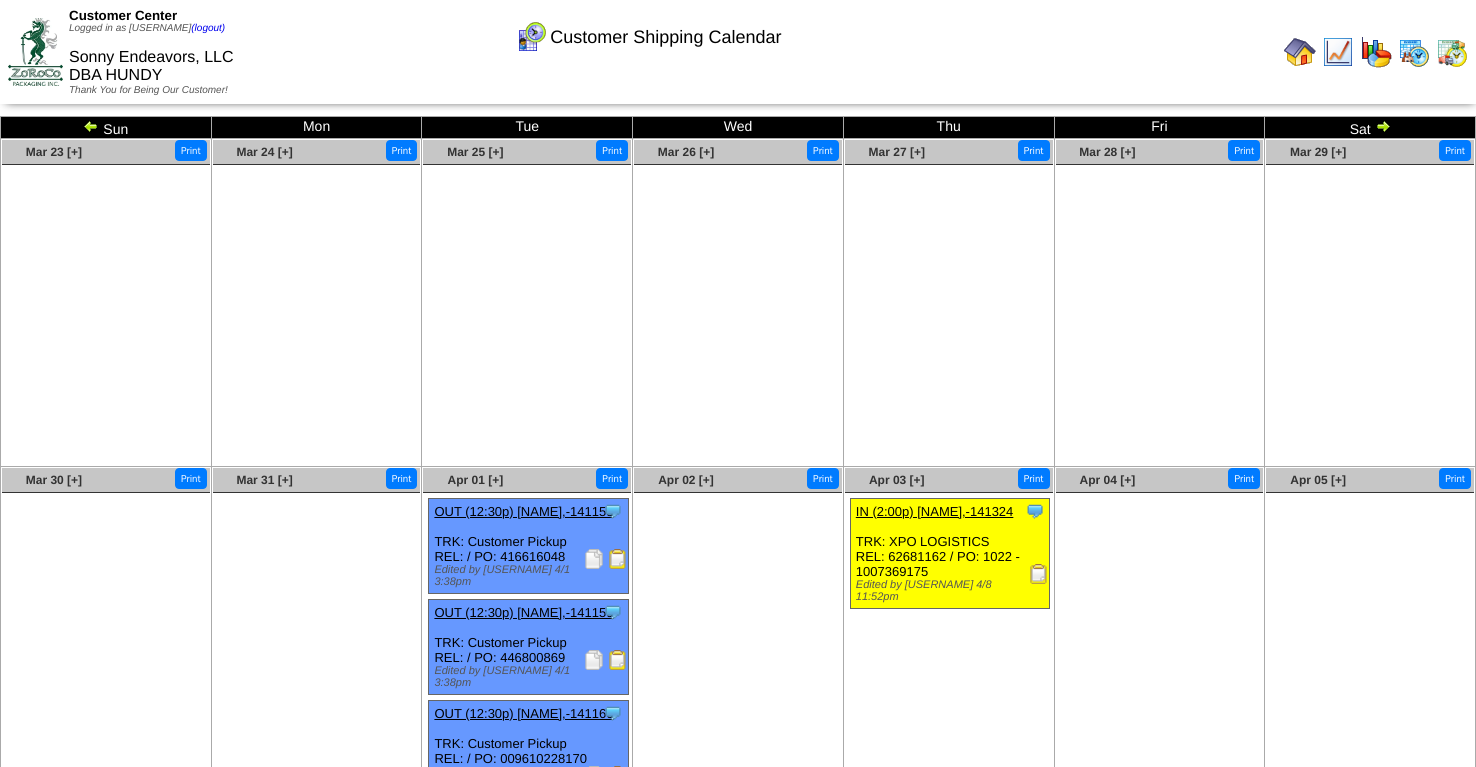 click on "Sat" at bounding box center (1370, 128) 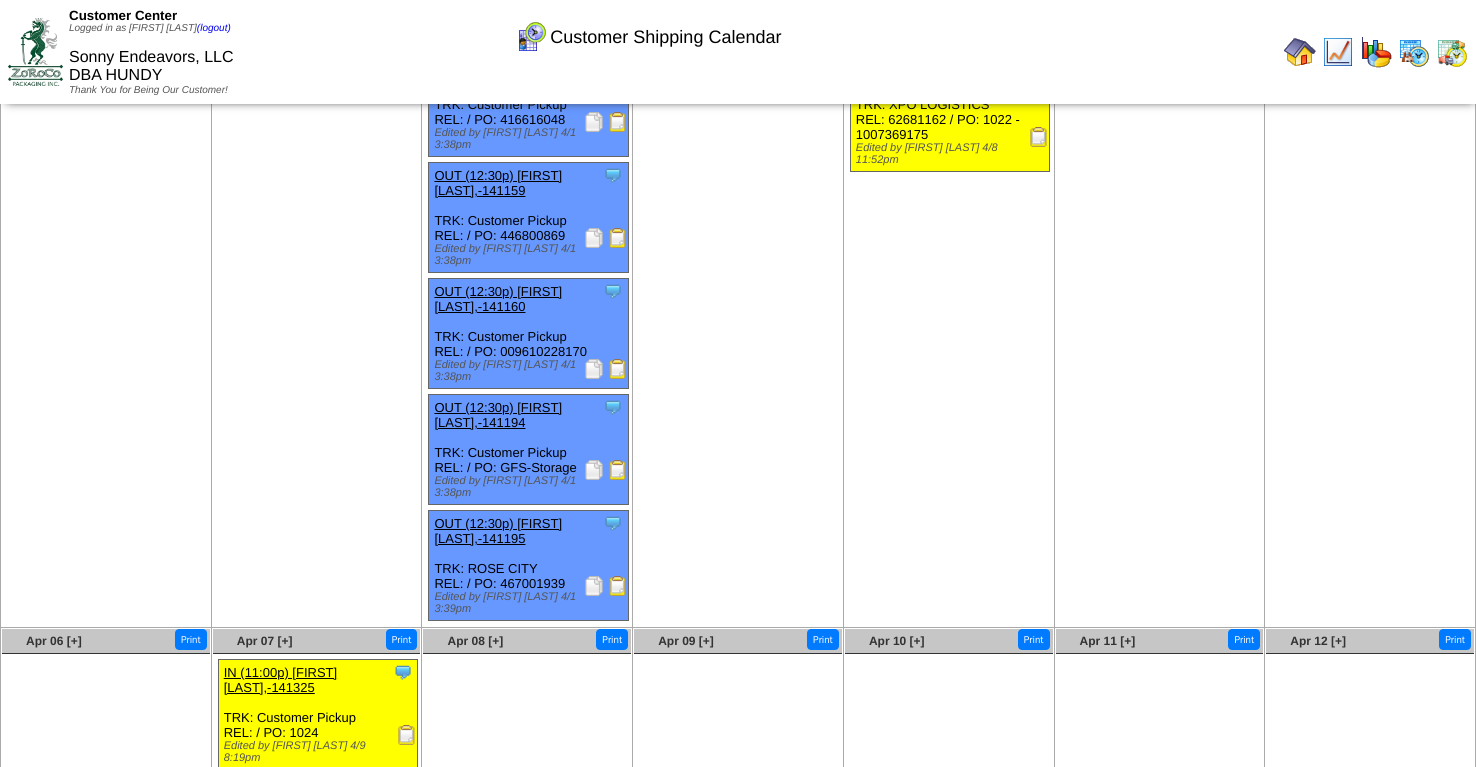 scroll, scrollTop: 315, scrollLeft: 0, axis: vertical 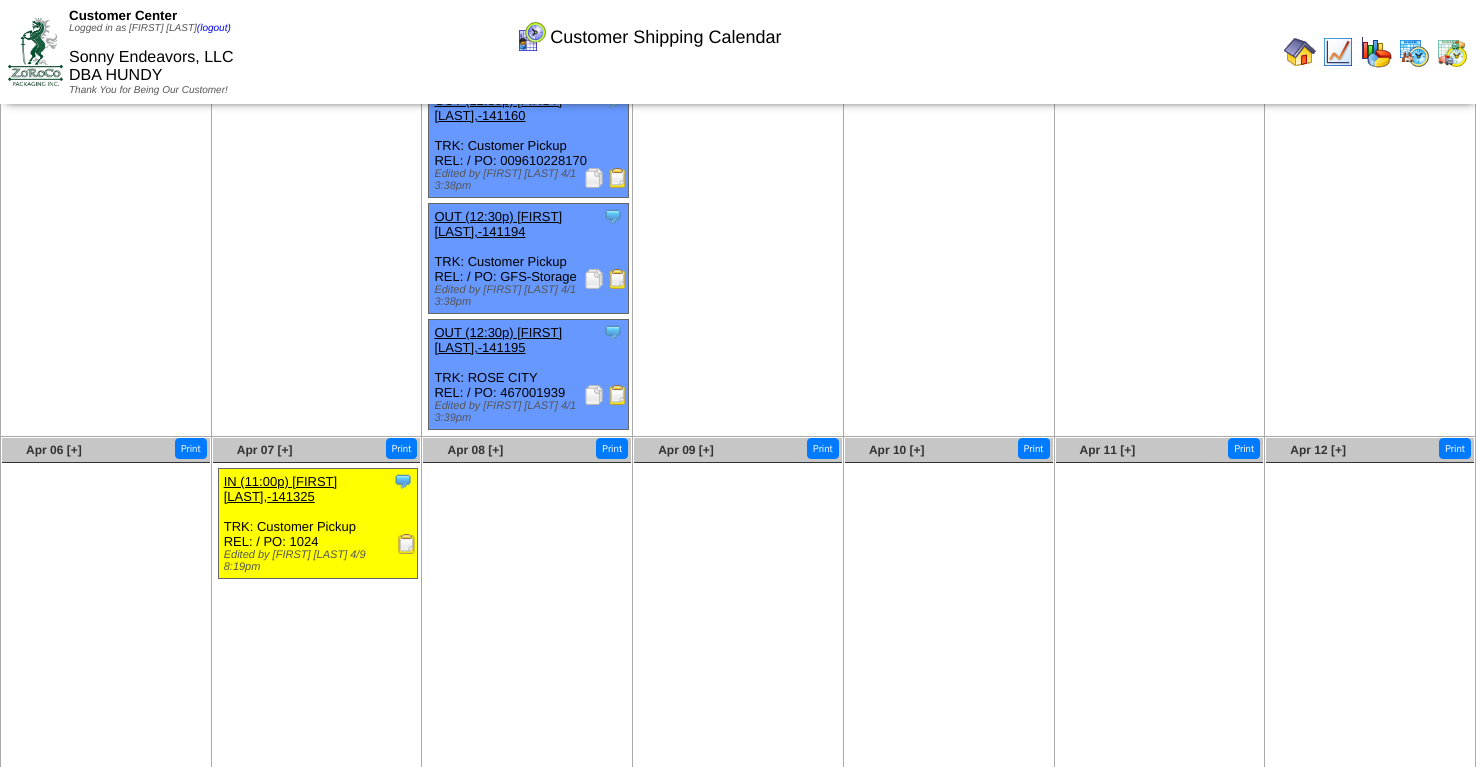 click at bounding box center [407, 544] 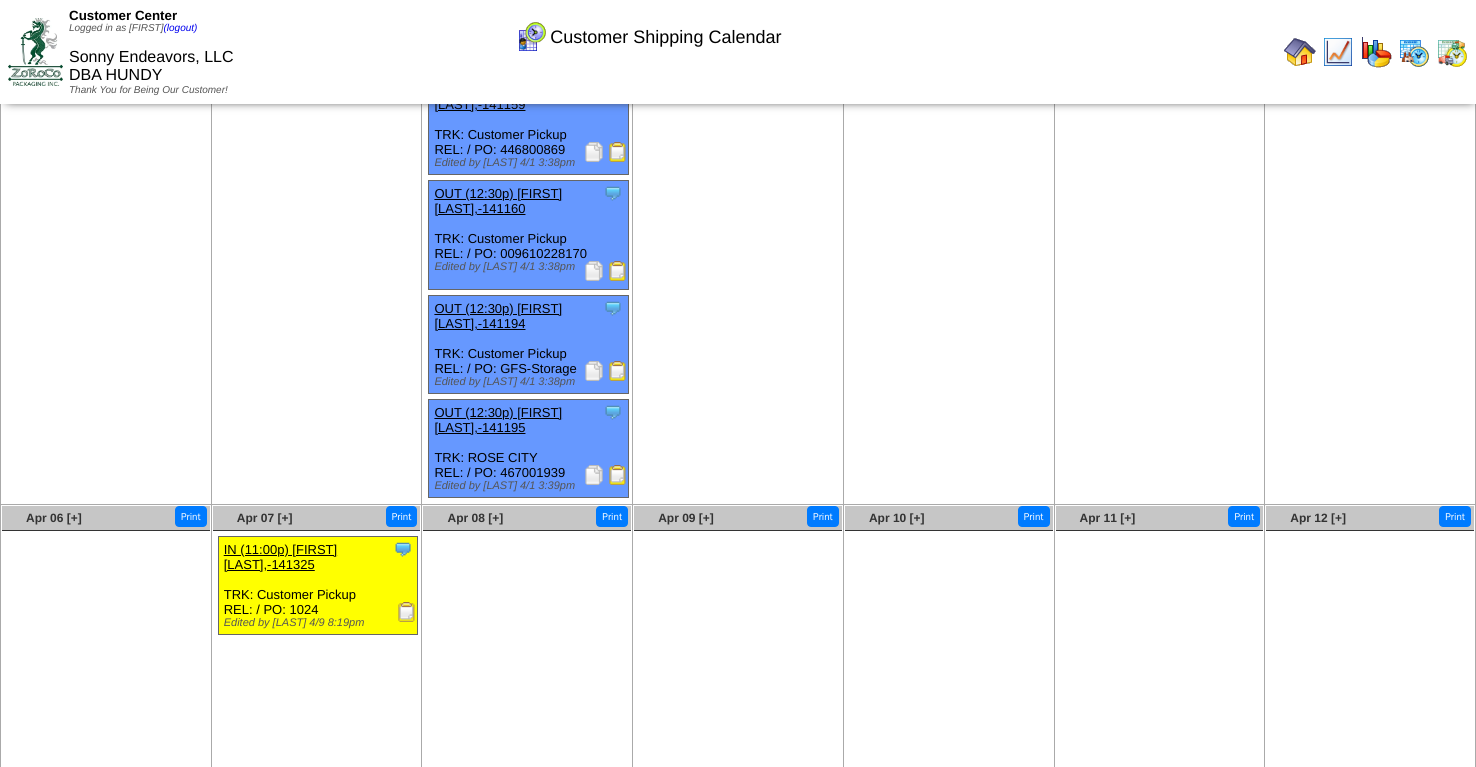 scroll, scrollTop: 0, scrollLeft: 0, axis: both 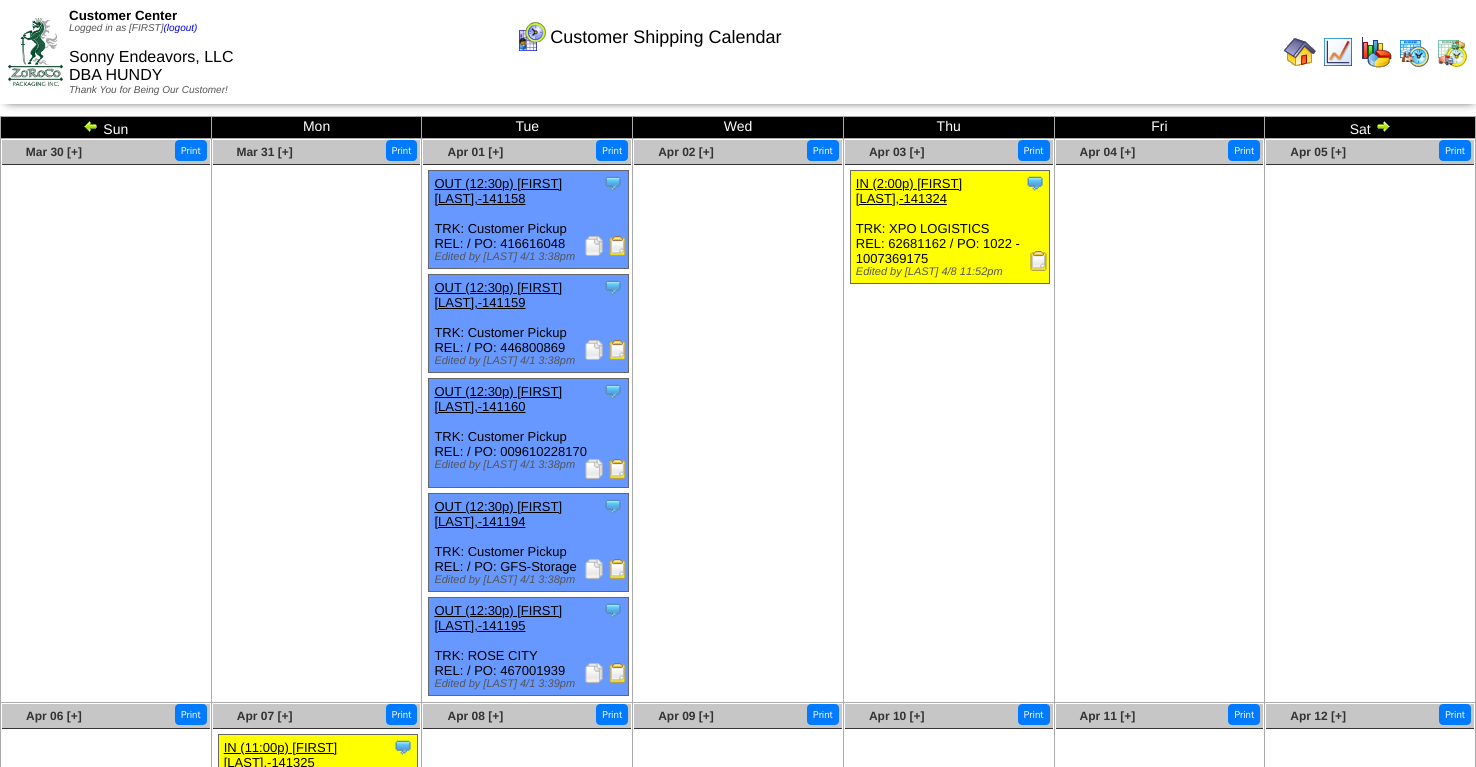 click on "Sat" at bounding box center [1370, 128] 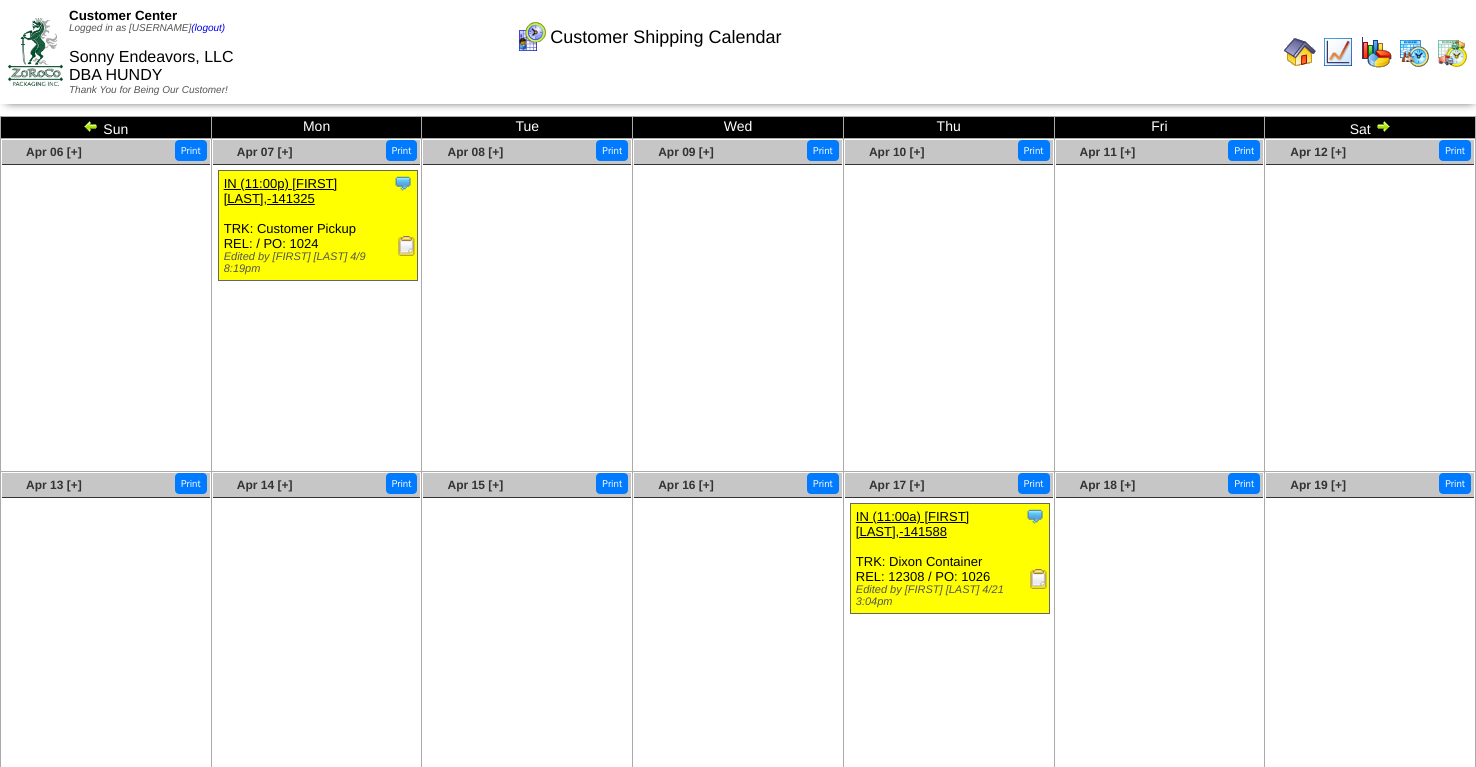 scroll, scrollTop: 67, scrollLeft: 0, axis: vertical 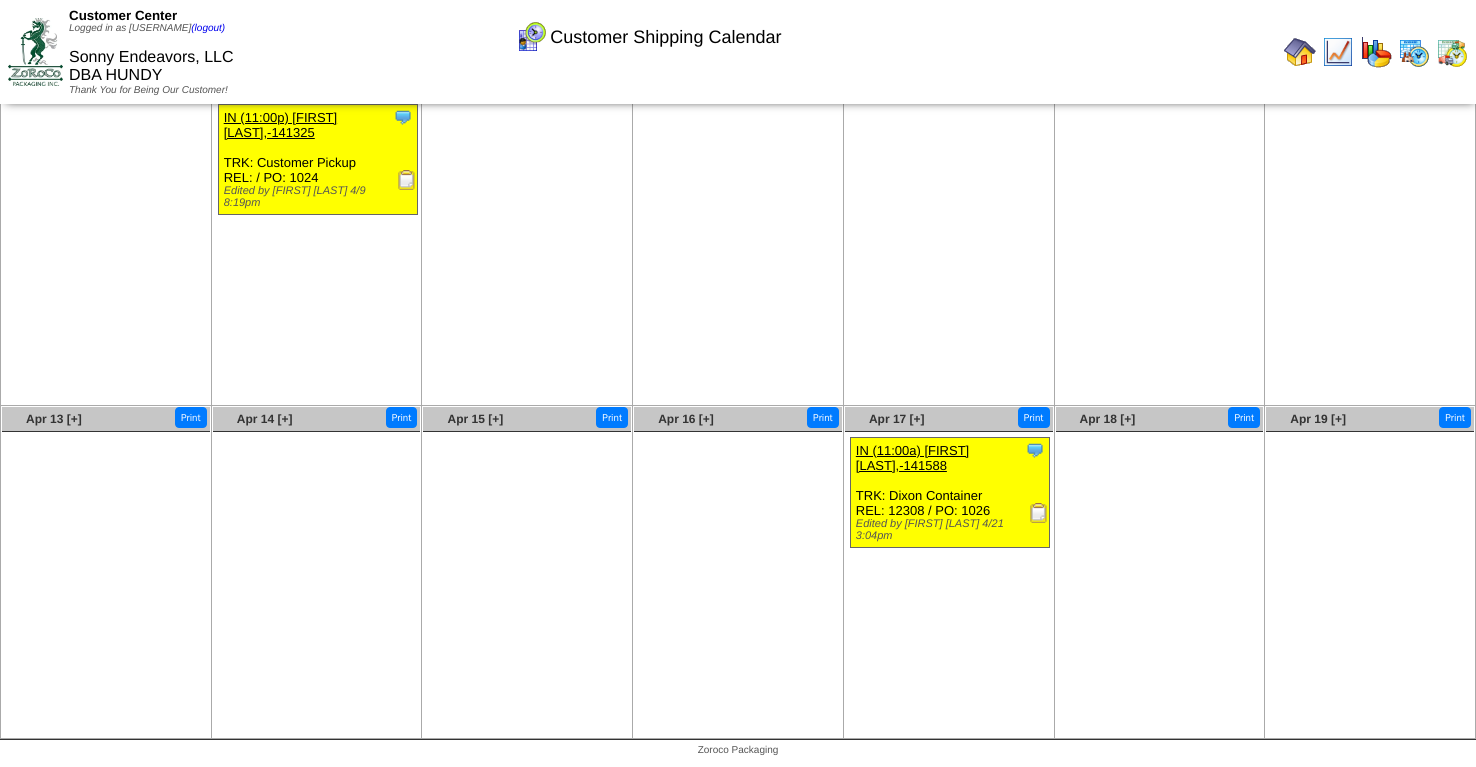 click at bounding box center [1039, 513] 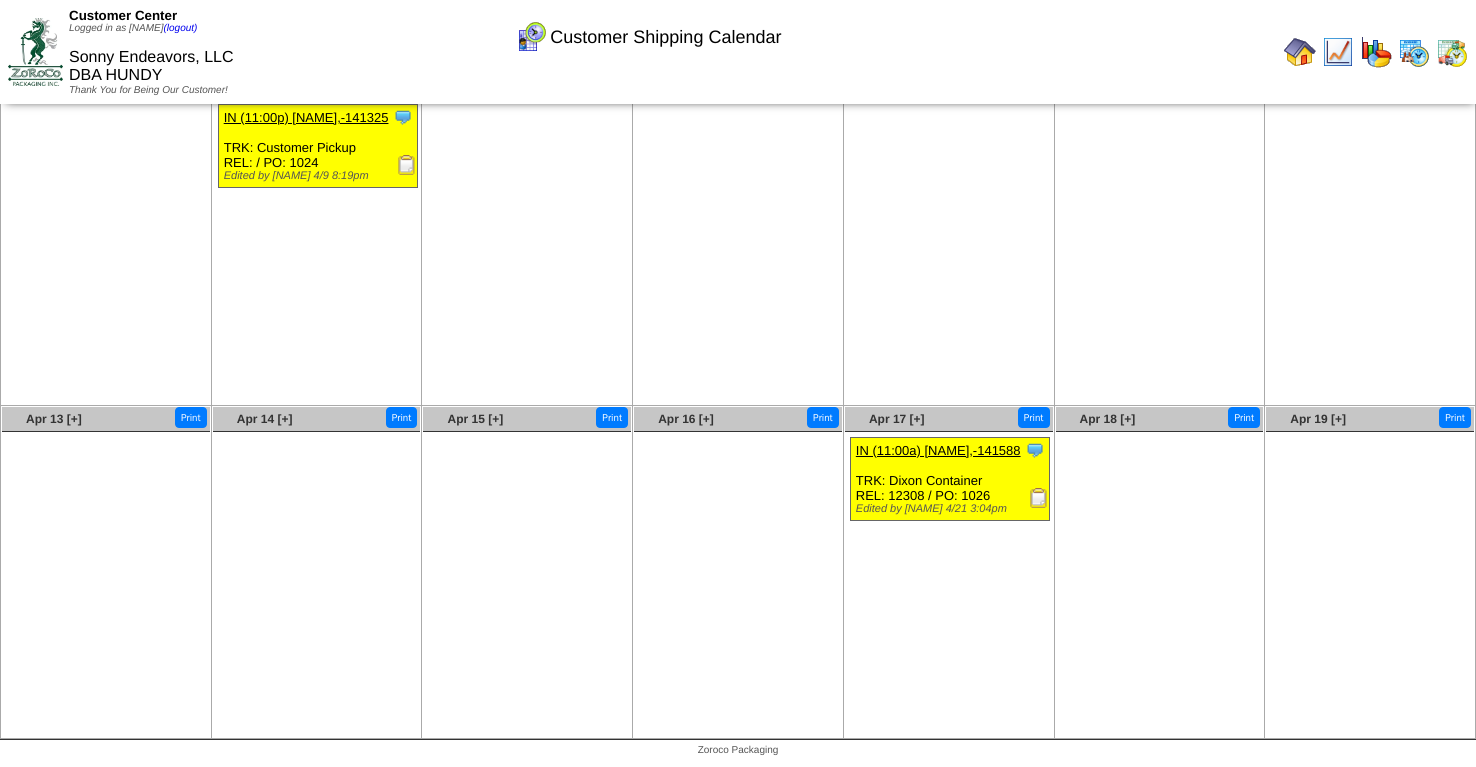 scroll, scrollTop: 0, scrollLeft: 0, axis: both 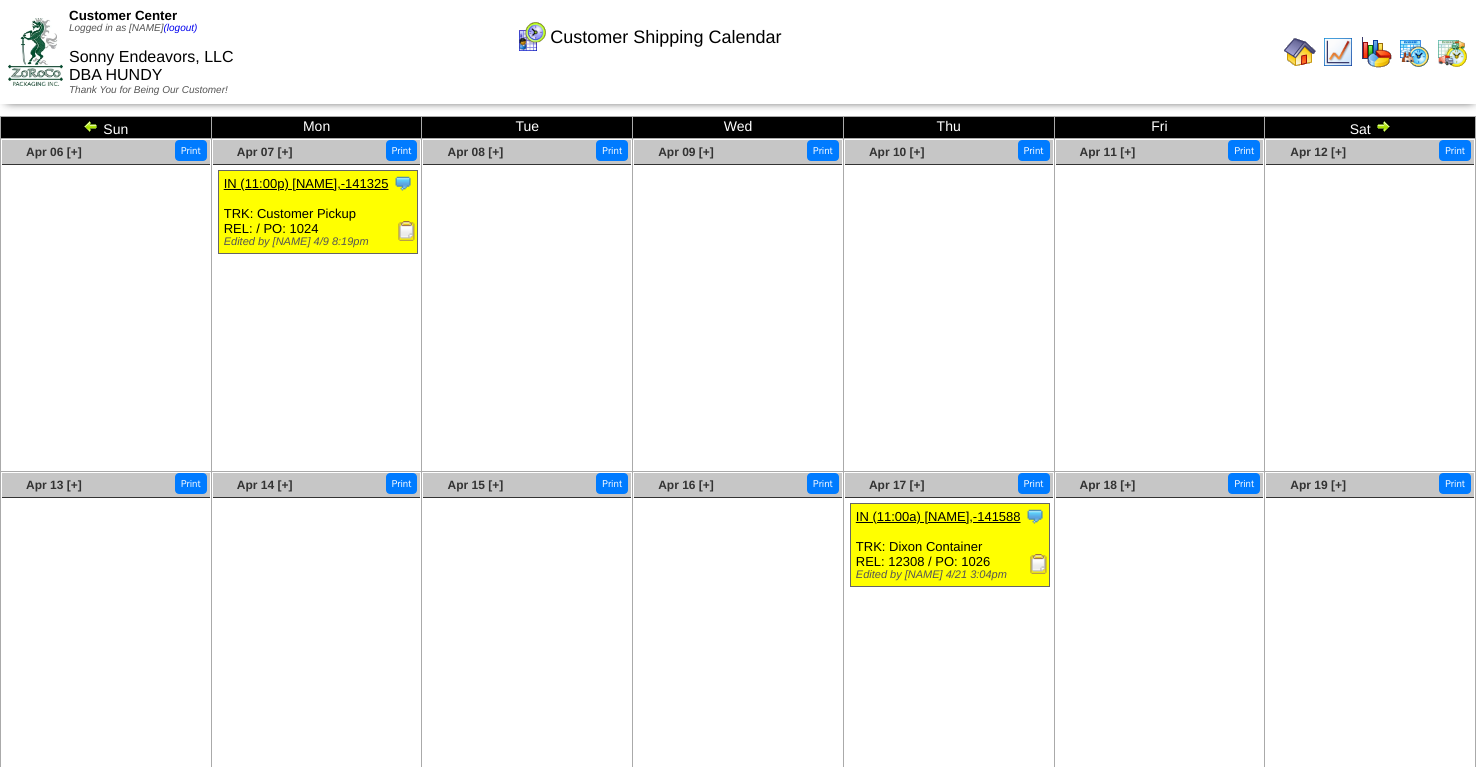 click at bounding box center (1383, 126) 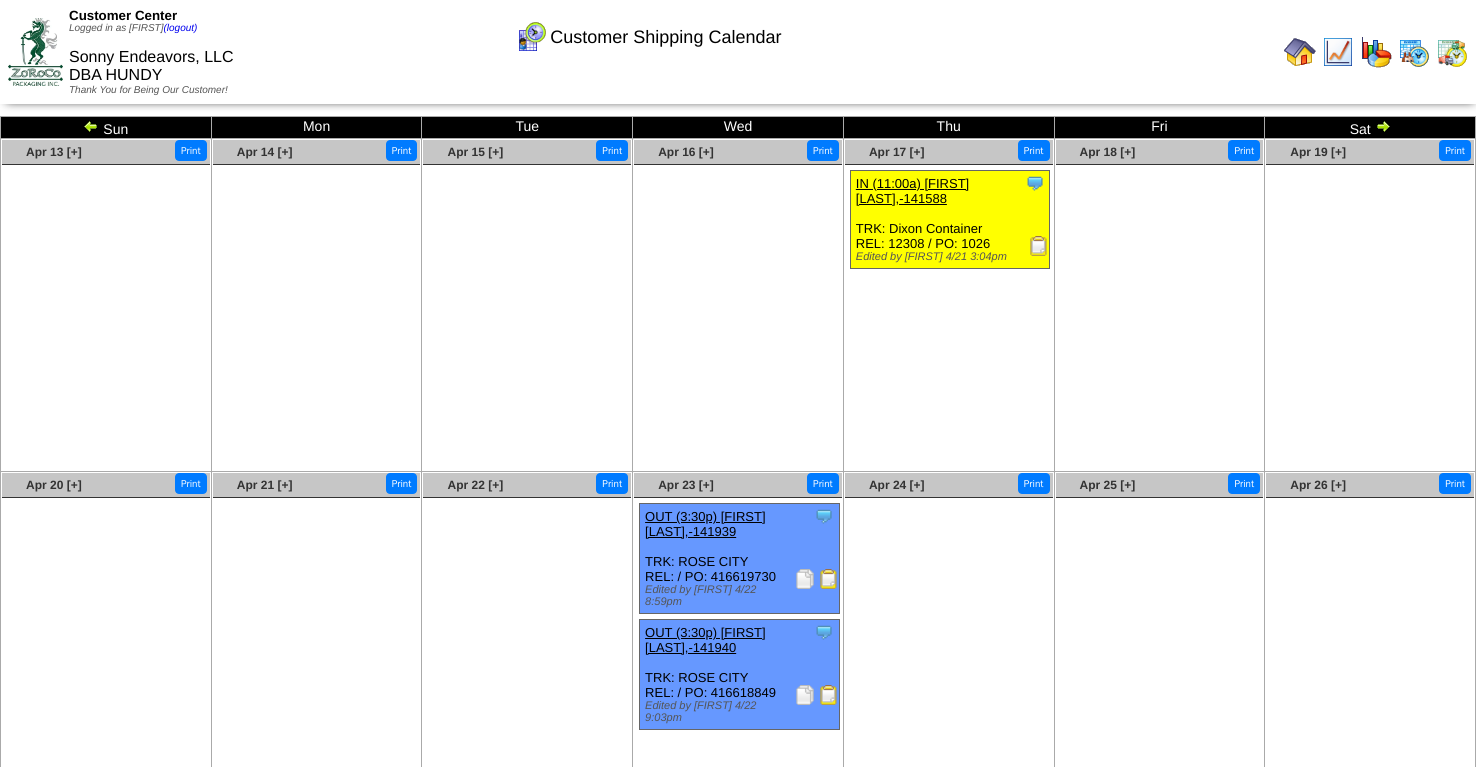 scroll, scrollTop: 67, scrollLeft: 0, axis: vertical 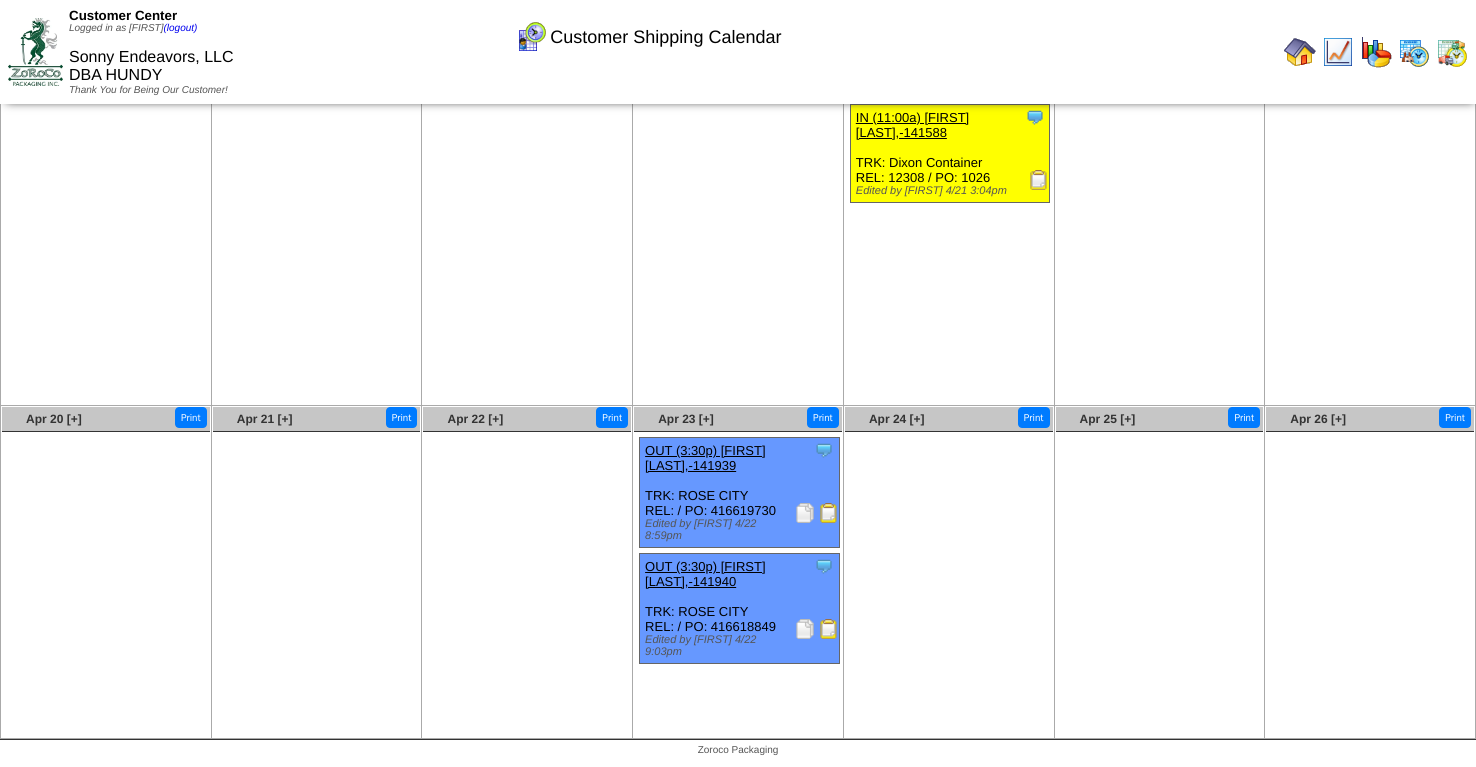 click at bounding box center [829, 513] 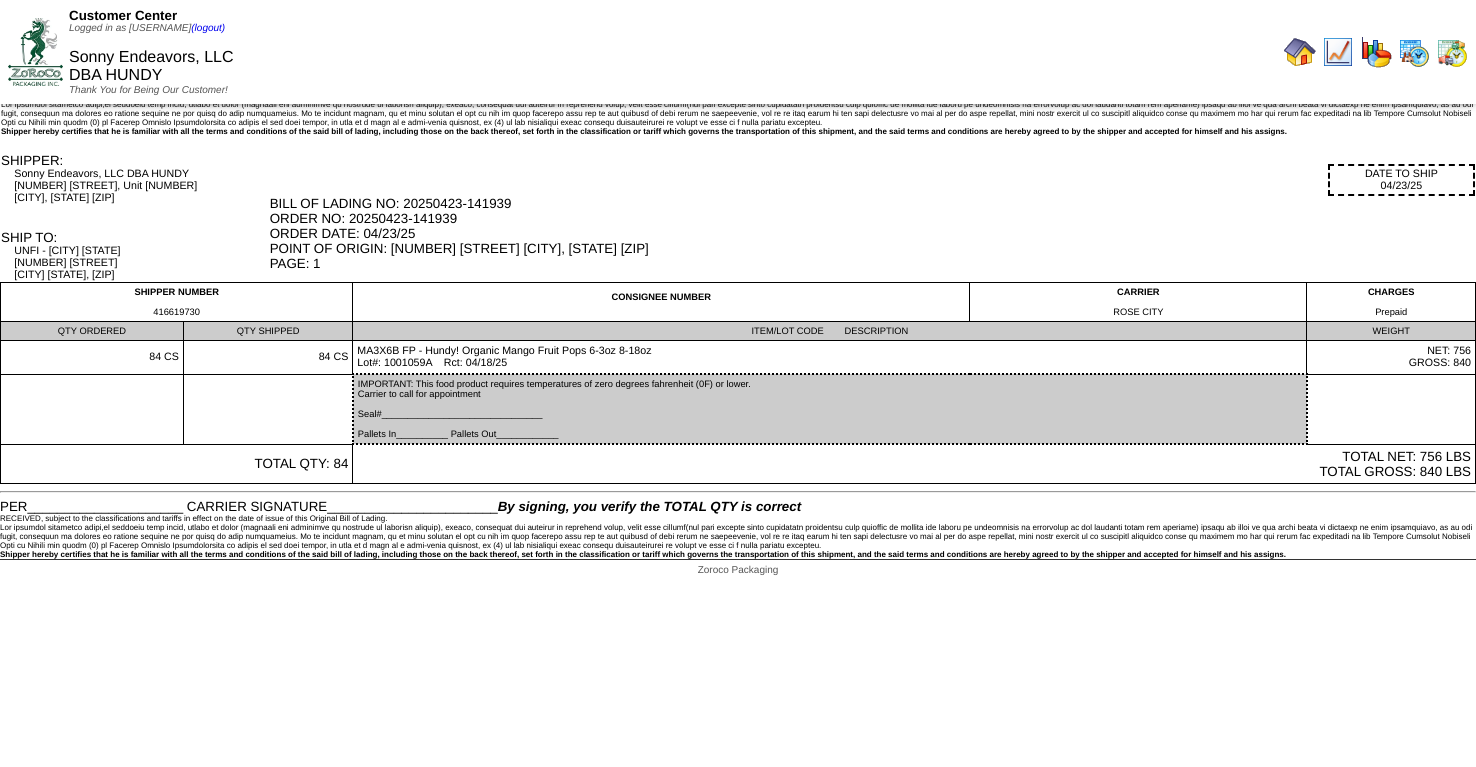 scroll, scrollTop: 0, scrollLeft: 0, axis: both 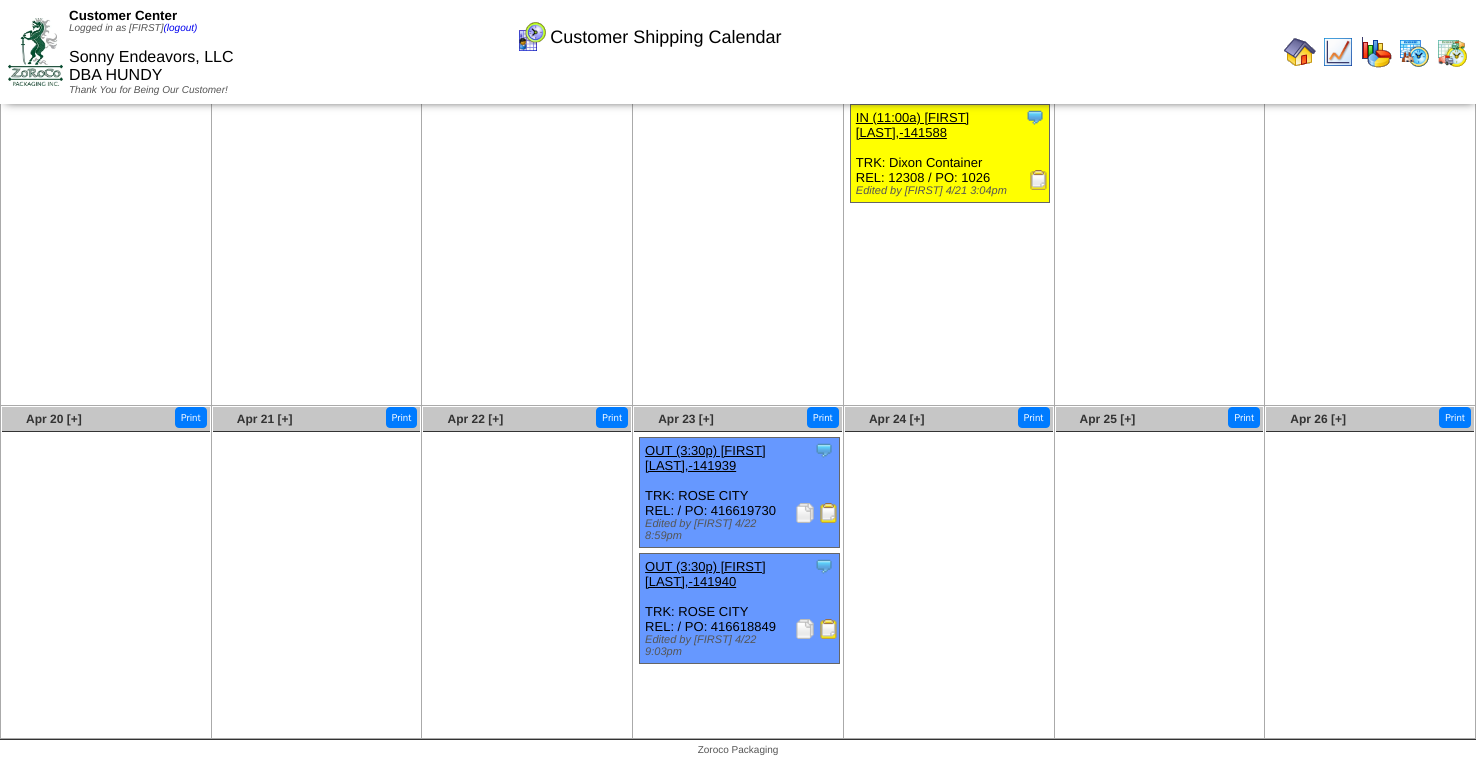 click at bounding box center (829, 629) 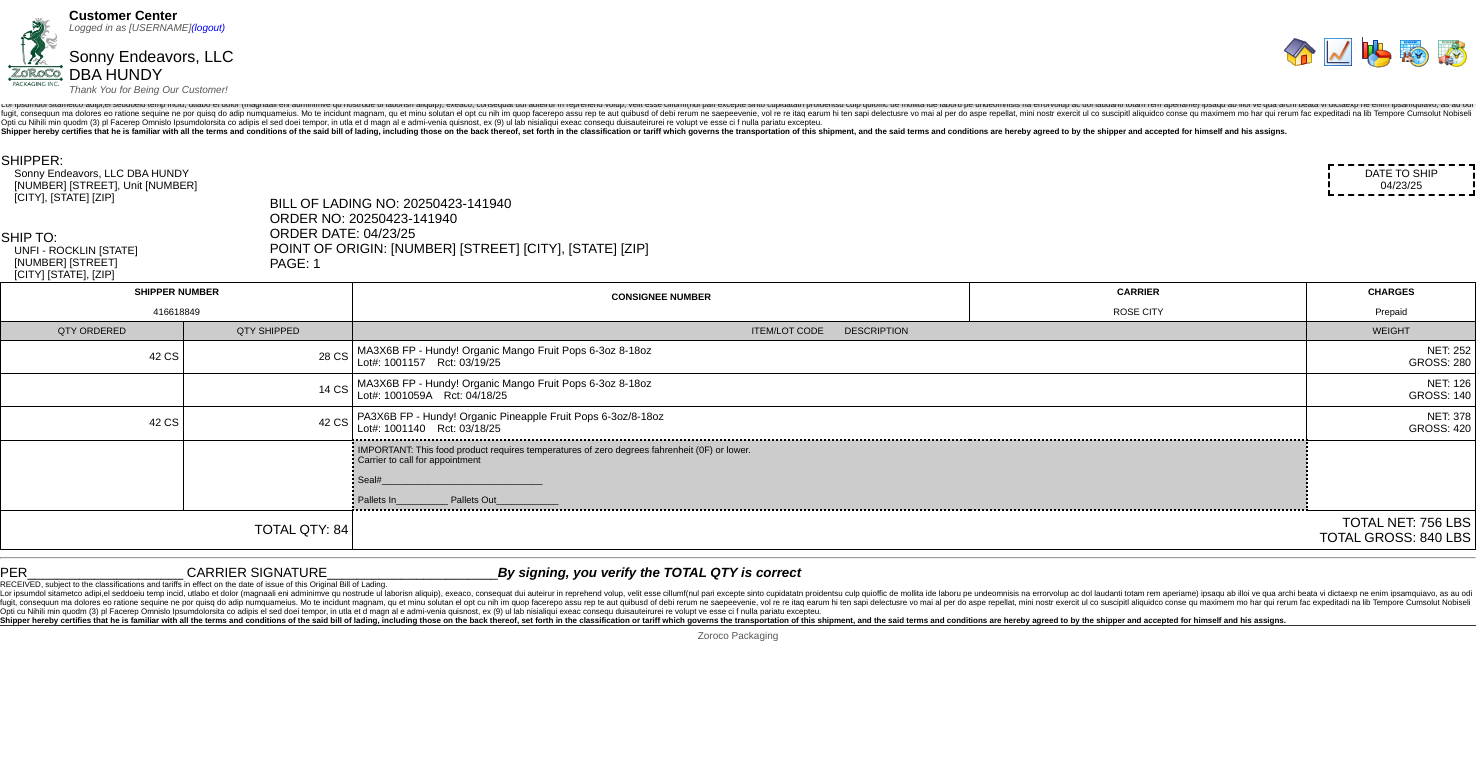 scroll, scrollTop: 0, scrollLeft: 0, axis: both 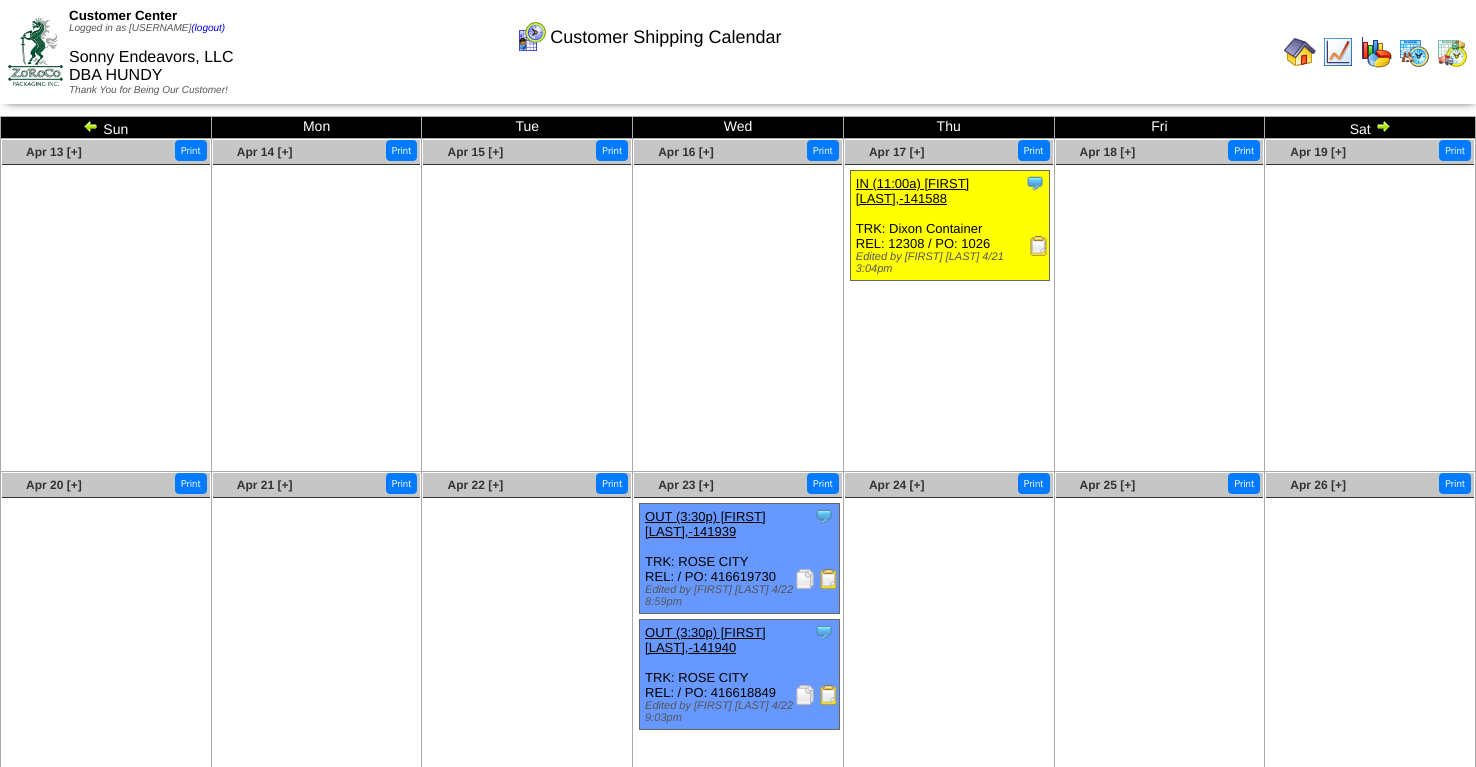 click at bounding box center (1383, 126) 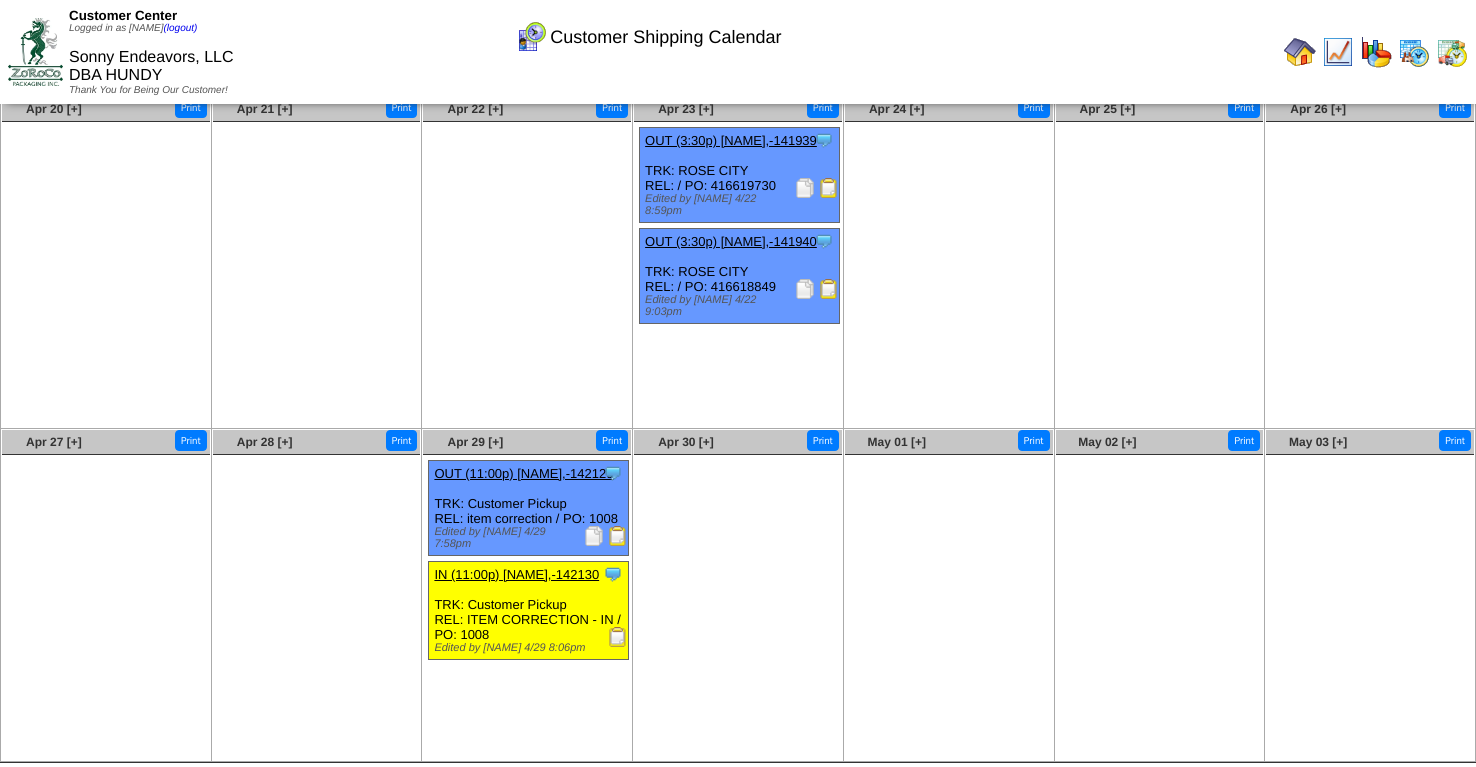 scroll, scrollTop: 67, scrollLeft: 0, axis: vertical 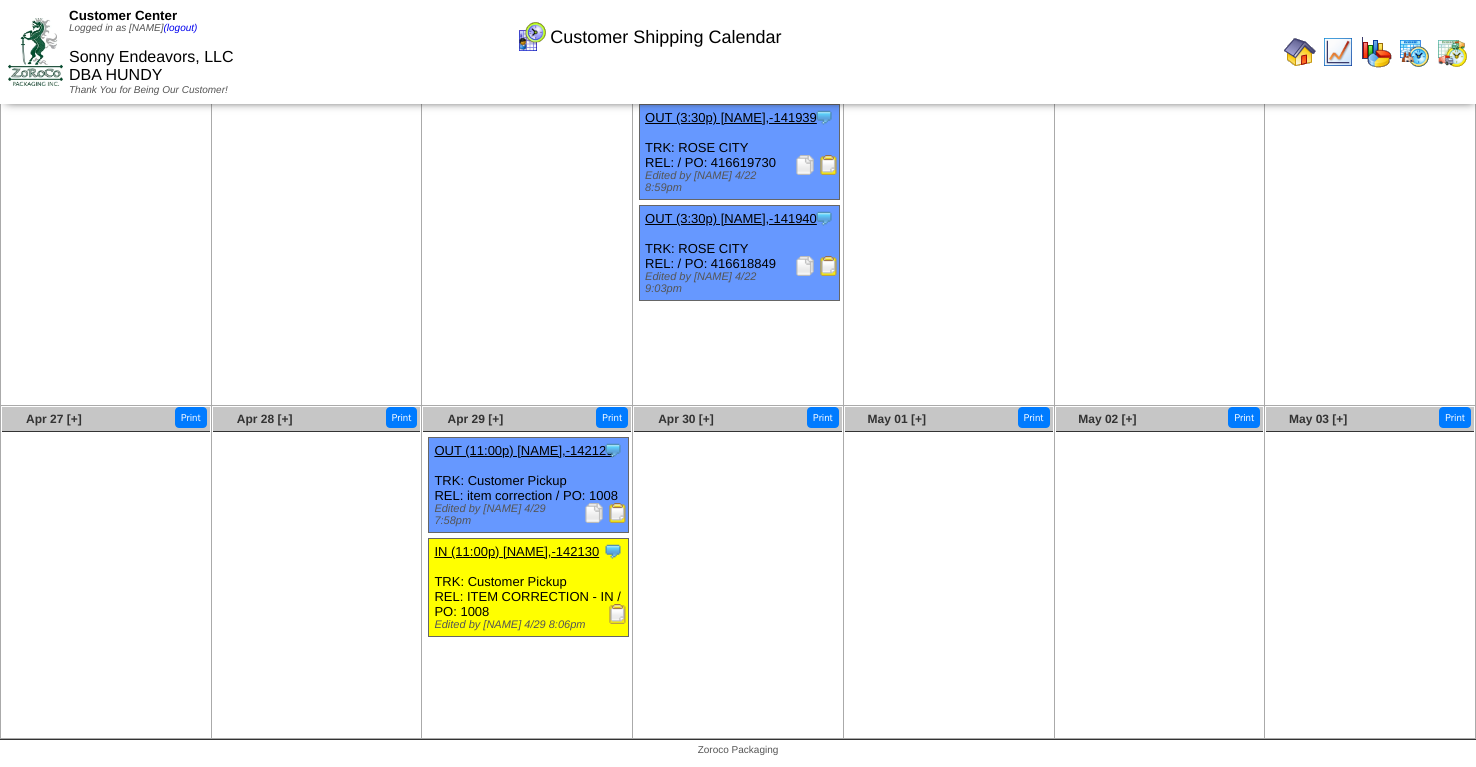 click at bounding box center (618, 513) 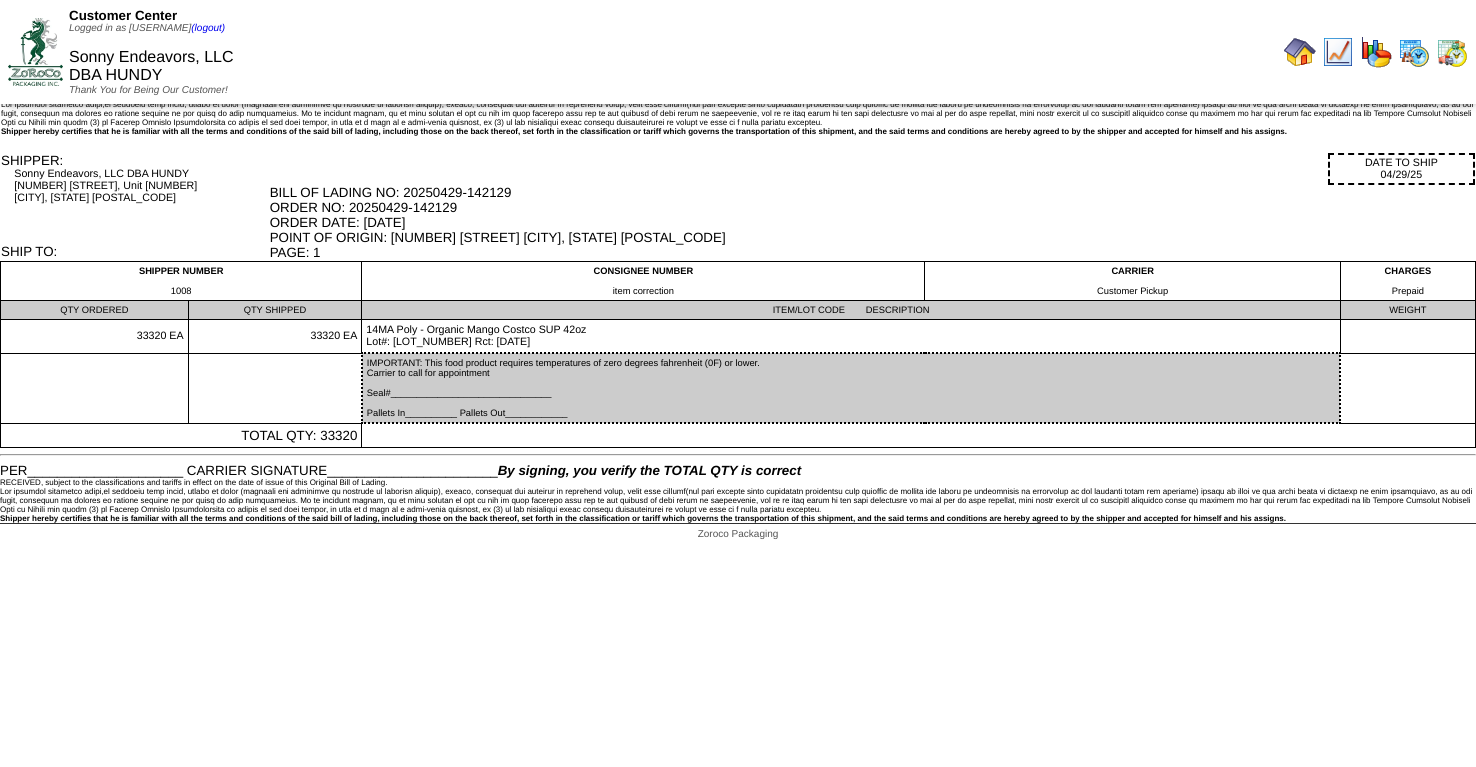 scroll, scrollTop: 0, scrollLeft: 0, axis: both 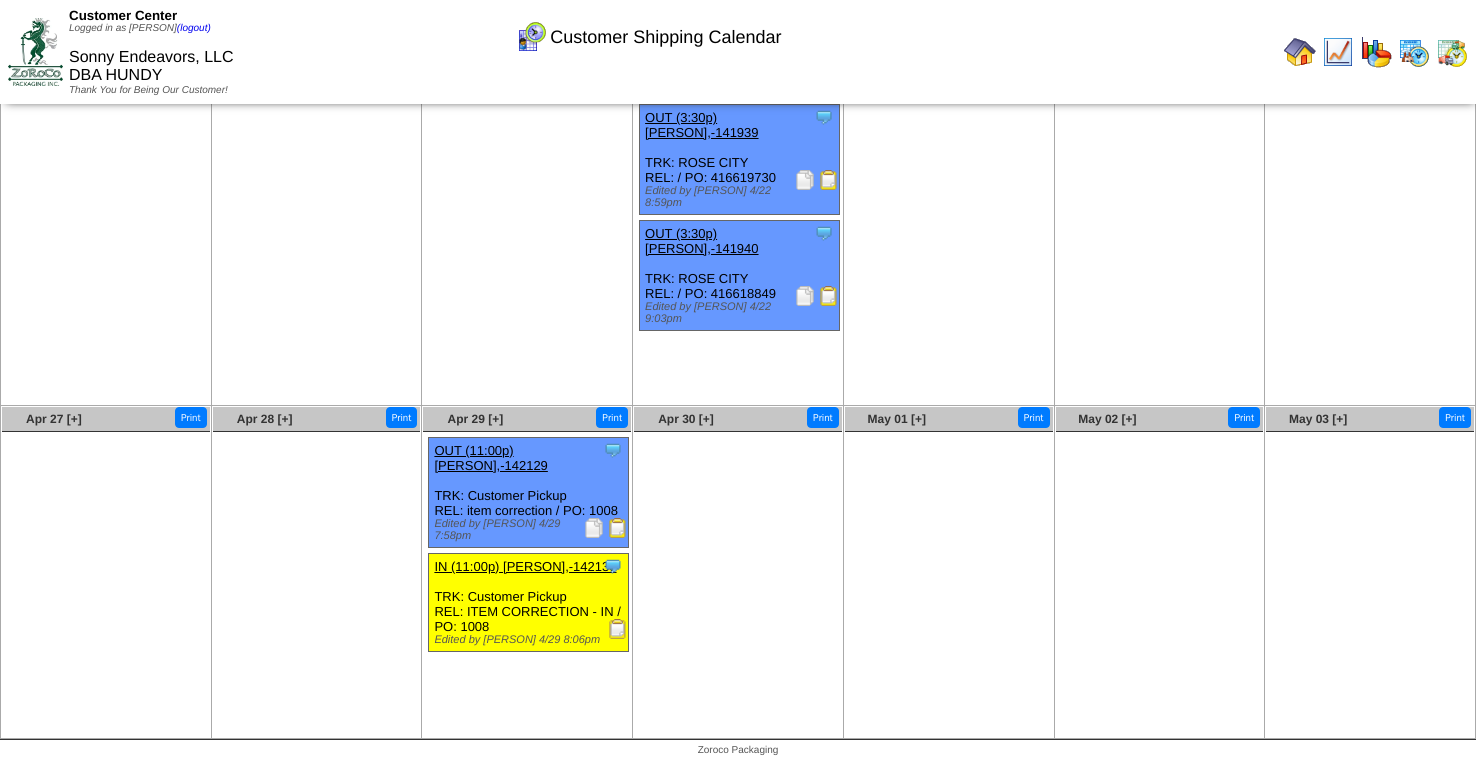 click at bounding box center [618, 629] 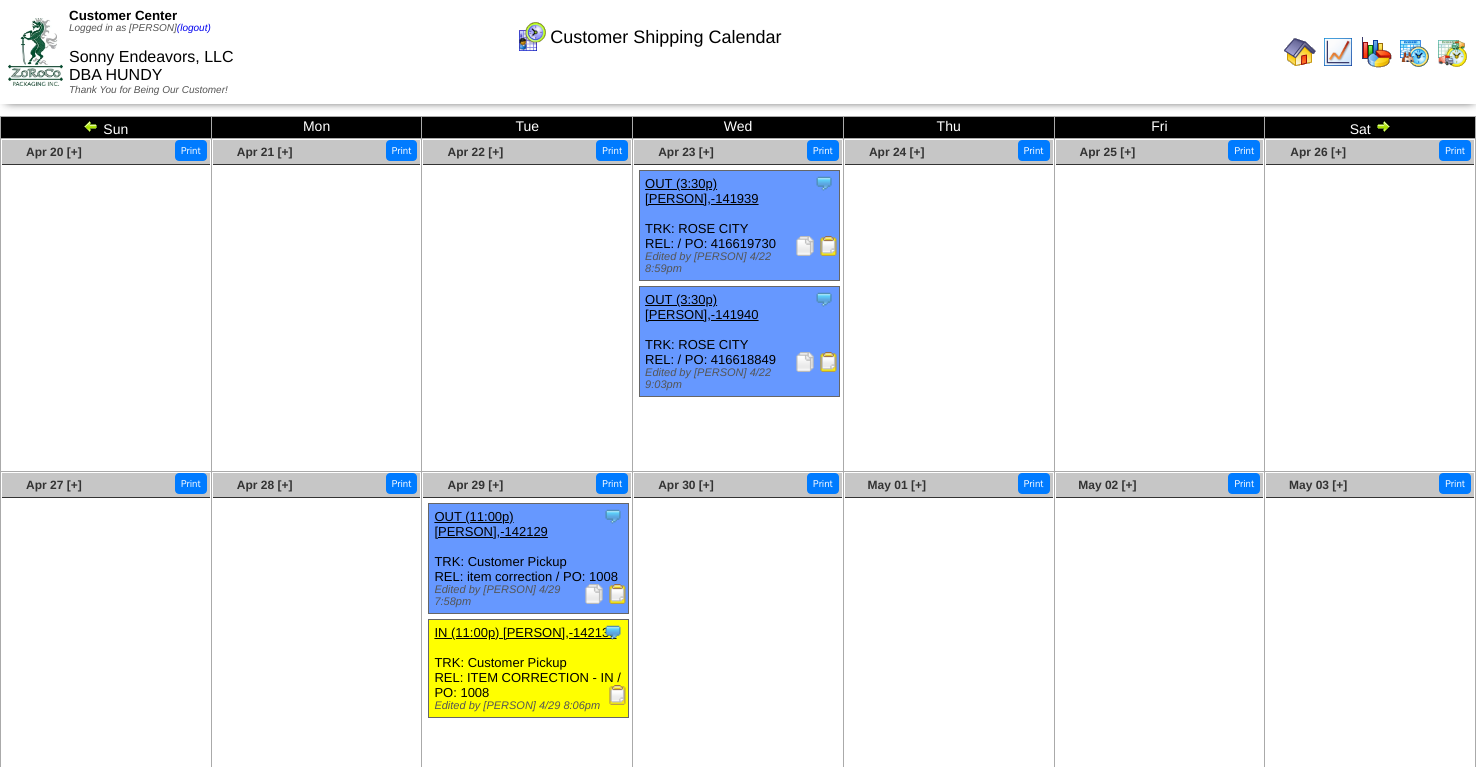 click at bounding box center [1383, 126] 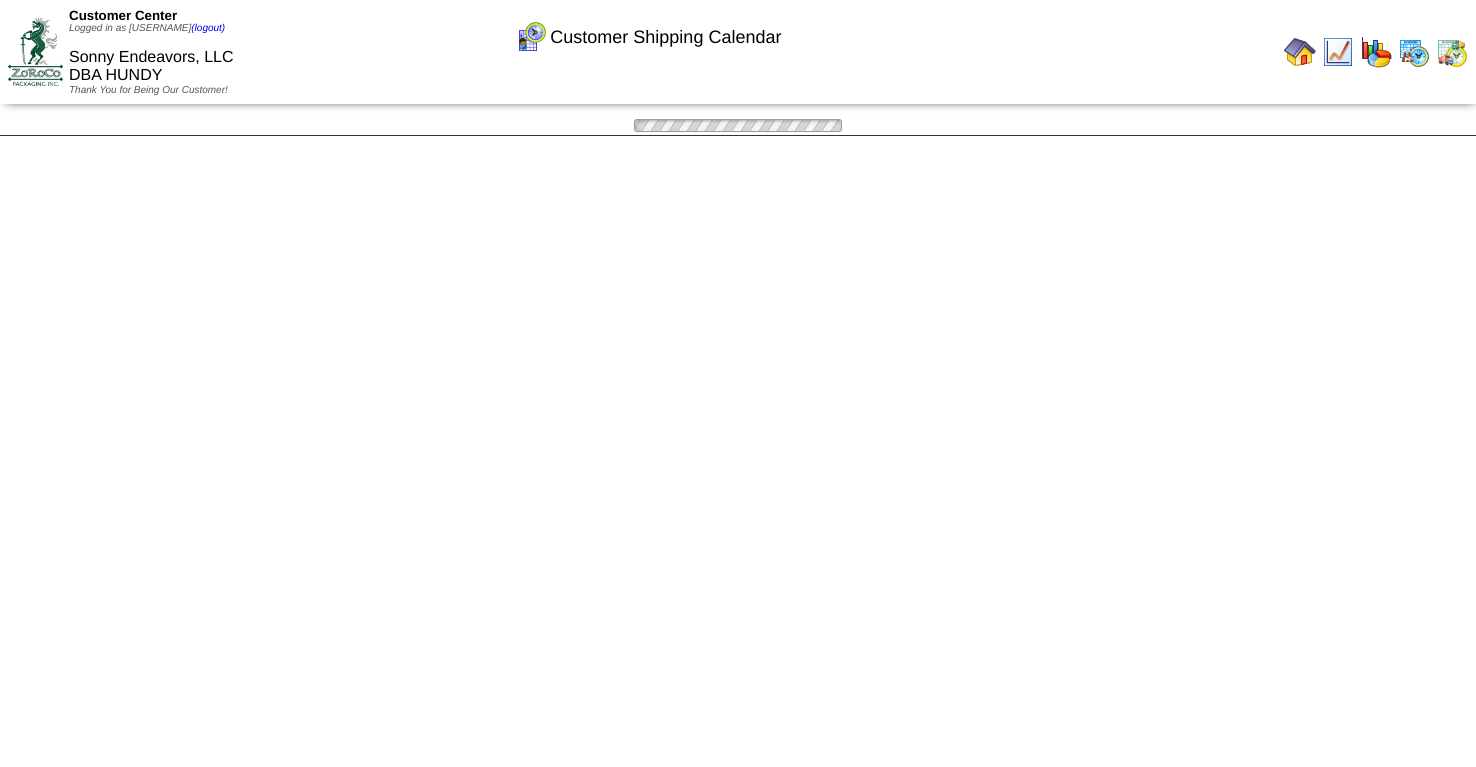 scroll, scrollTop: 0, scrollLeft: 0, axis: both 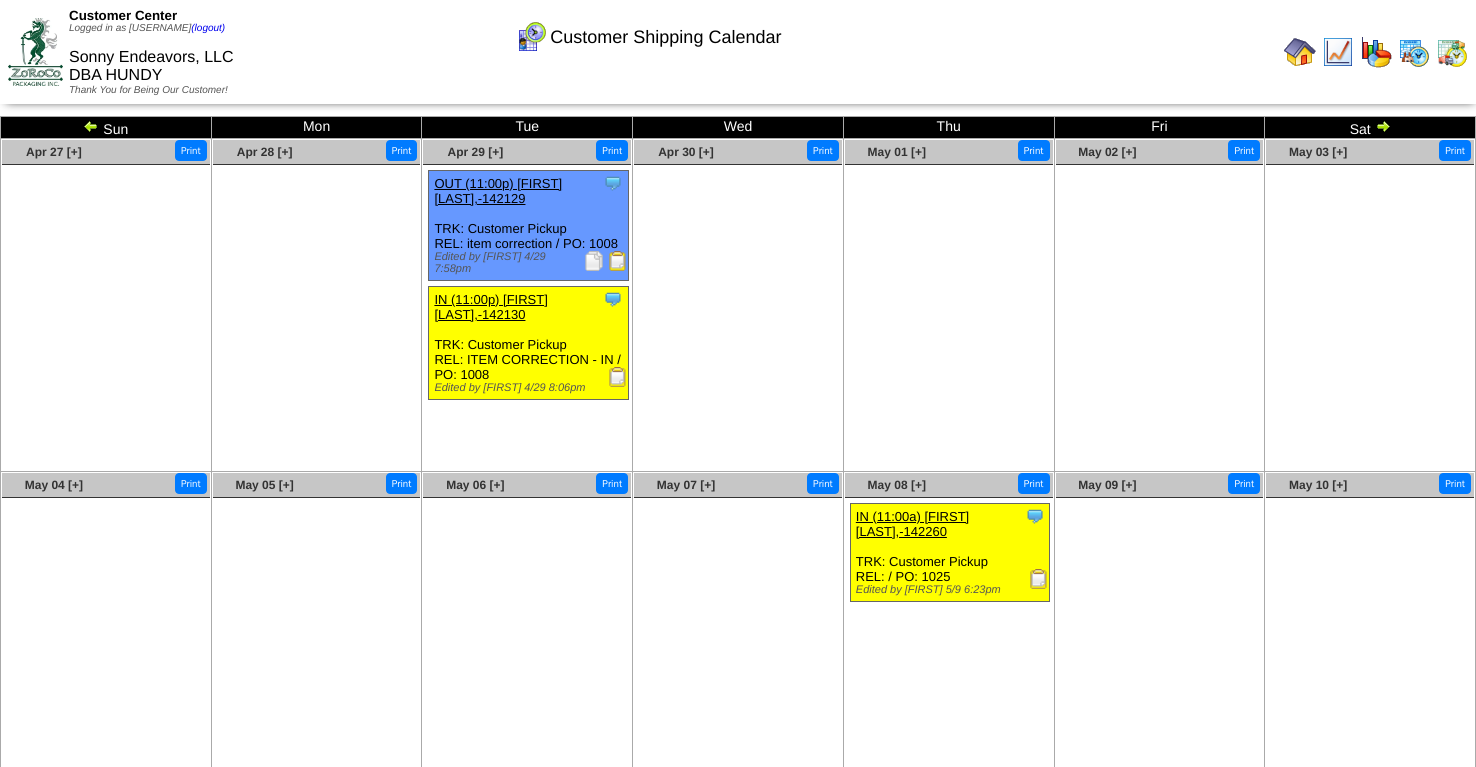 click at bounding box center [1039, 579] 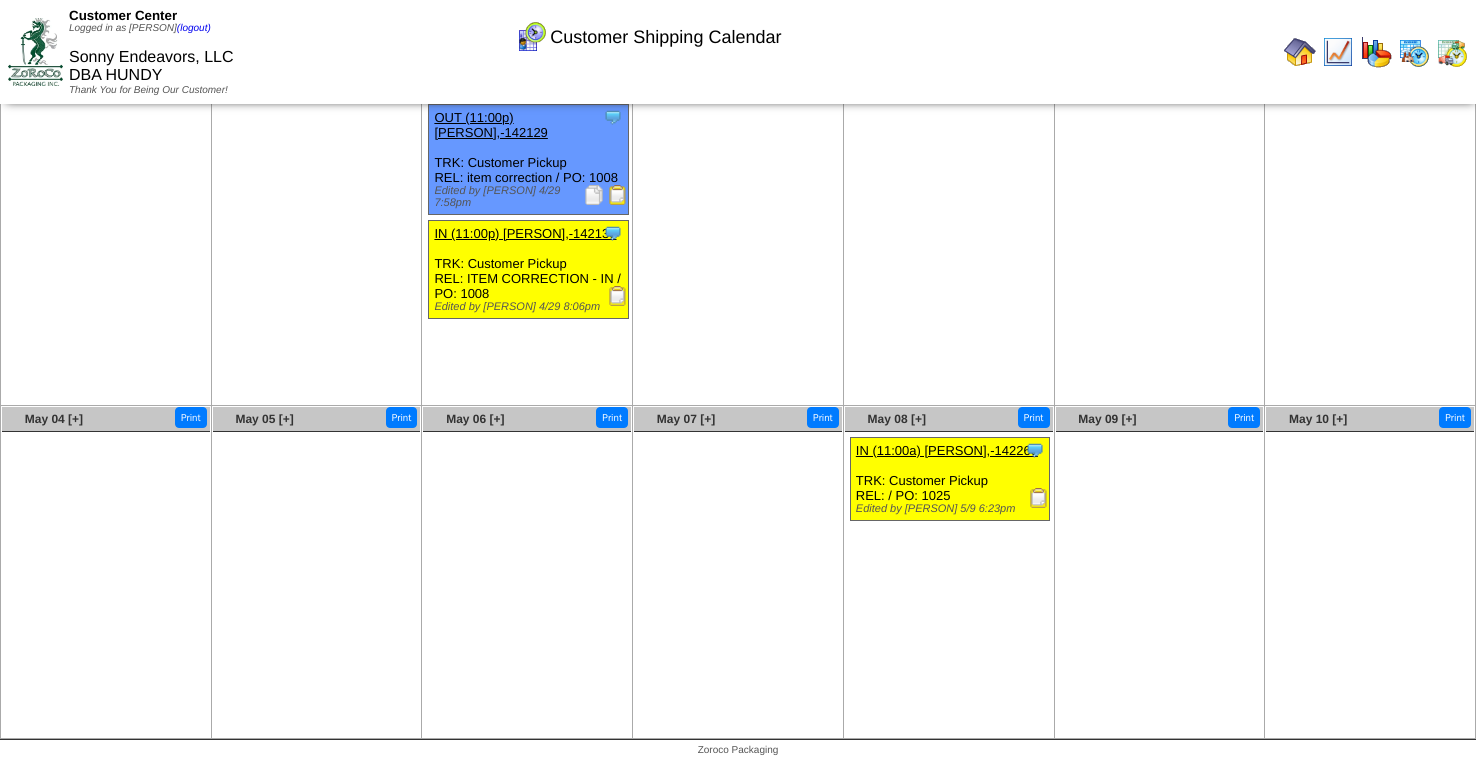 scroll, scrollTop: 0, scrollLeft: 0, axis: both 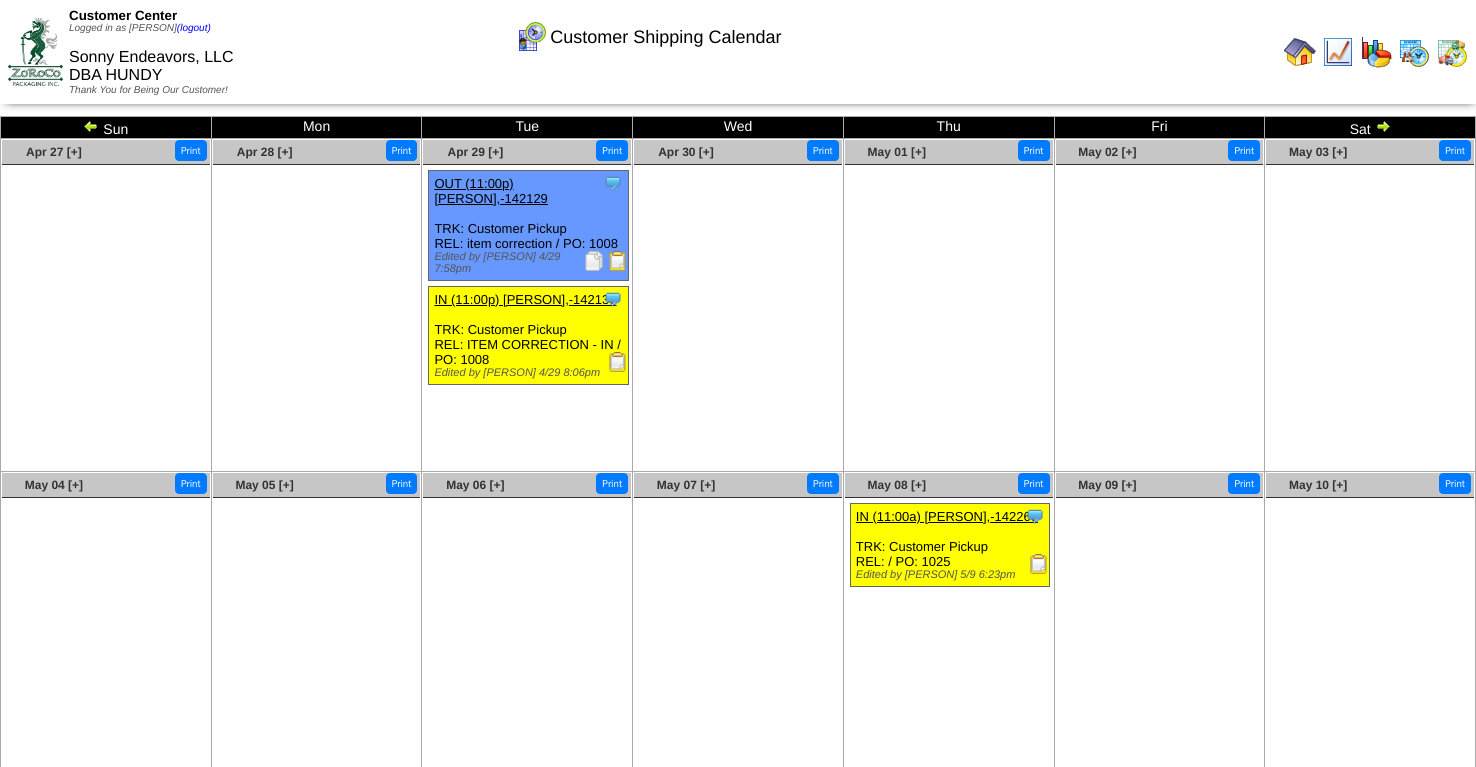 click at bounding box center [1383, 126] 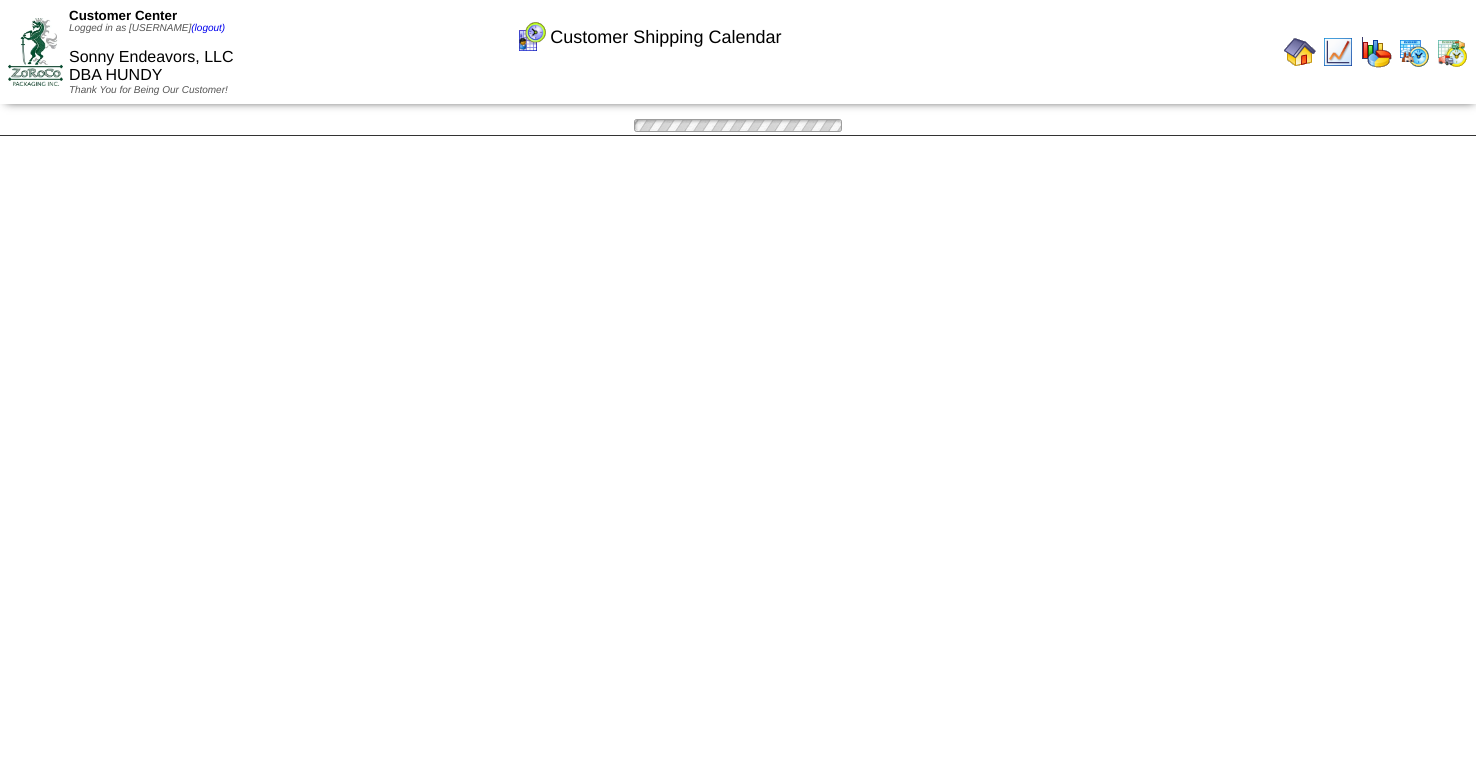 scroll, scrollTop: 0, scrollLeft: 0, axis: both 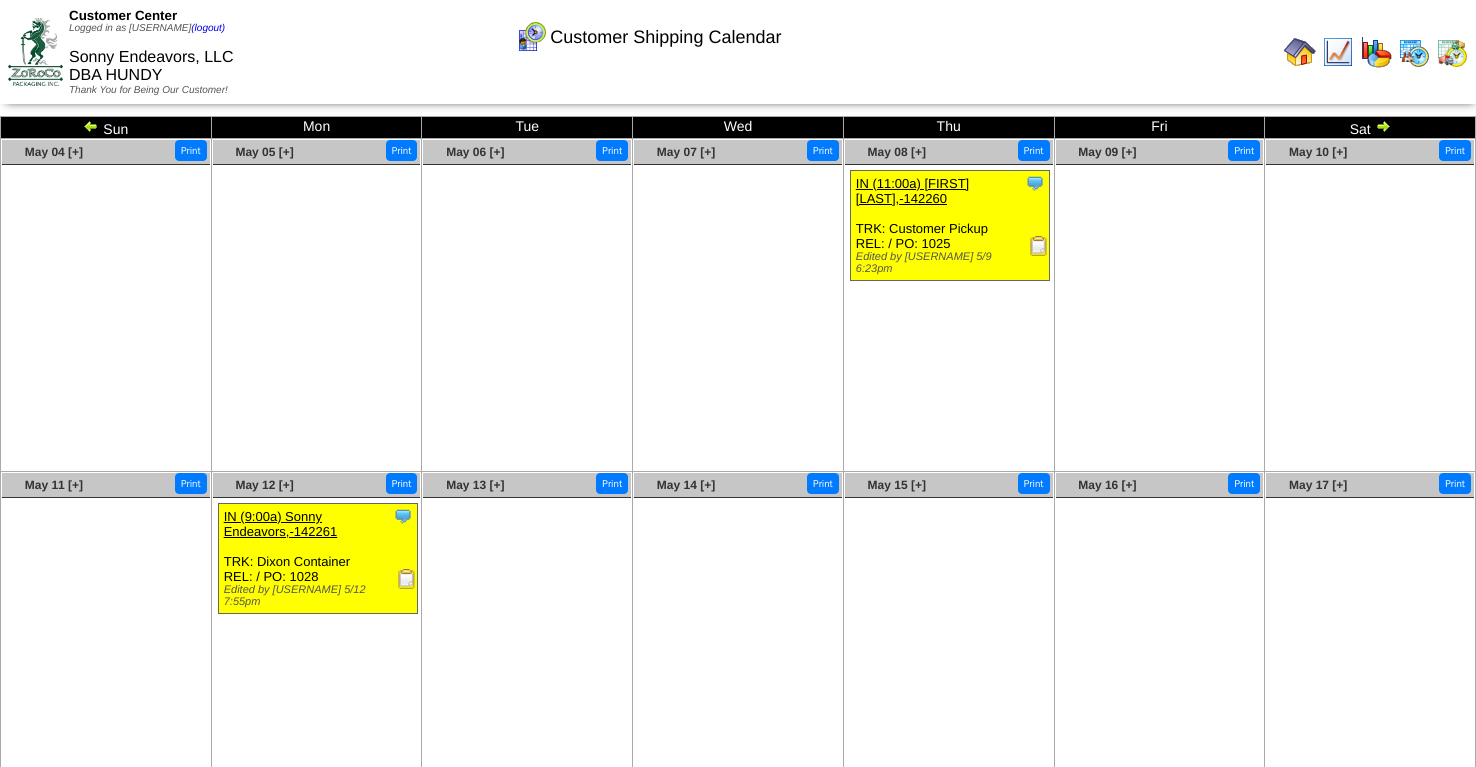 click at bounding box center [407, 579] 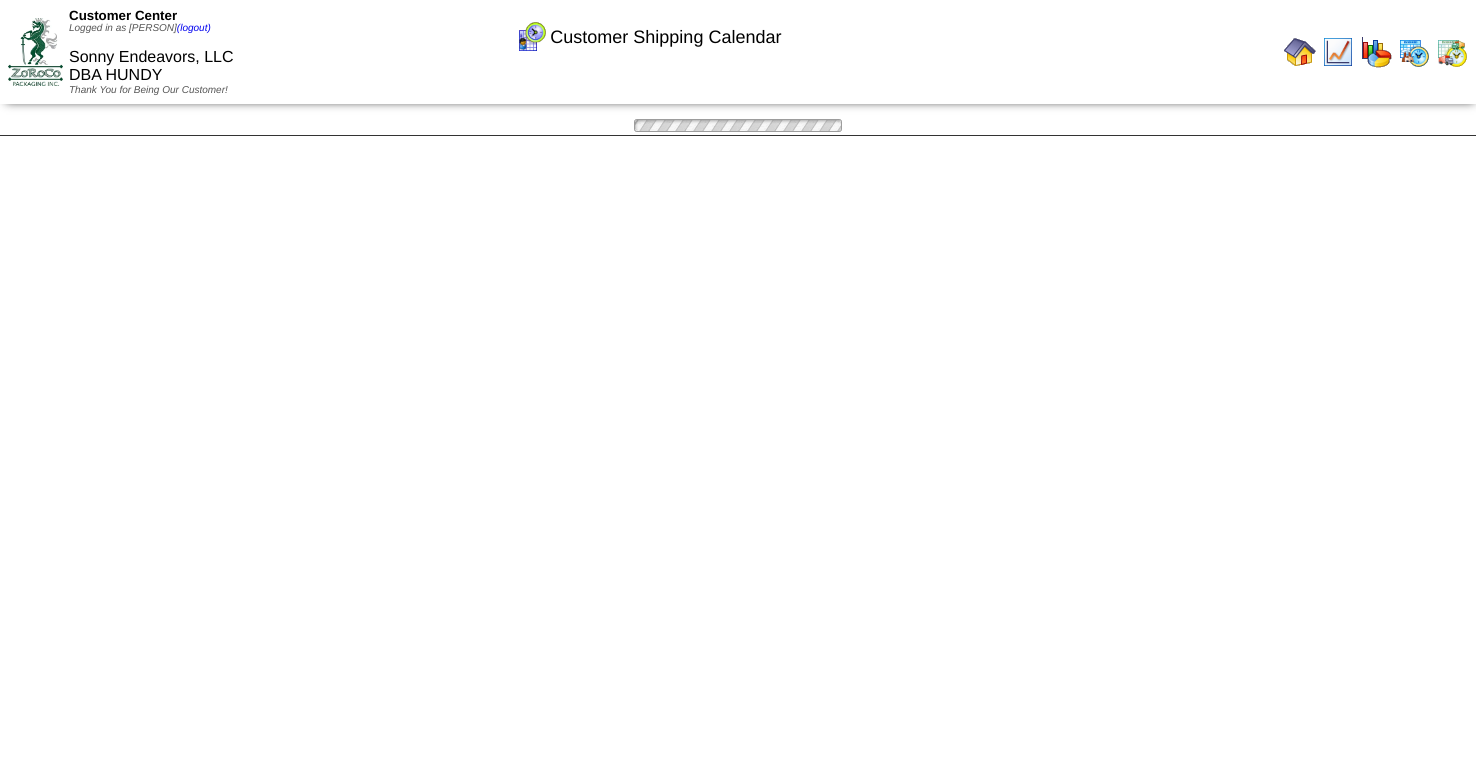 scroll, scrollTop: 0, scrollLeft: 0, axis: both 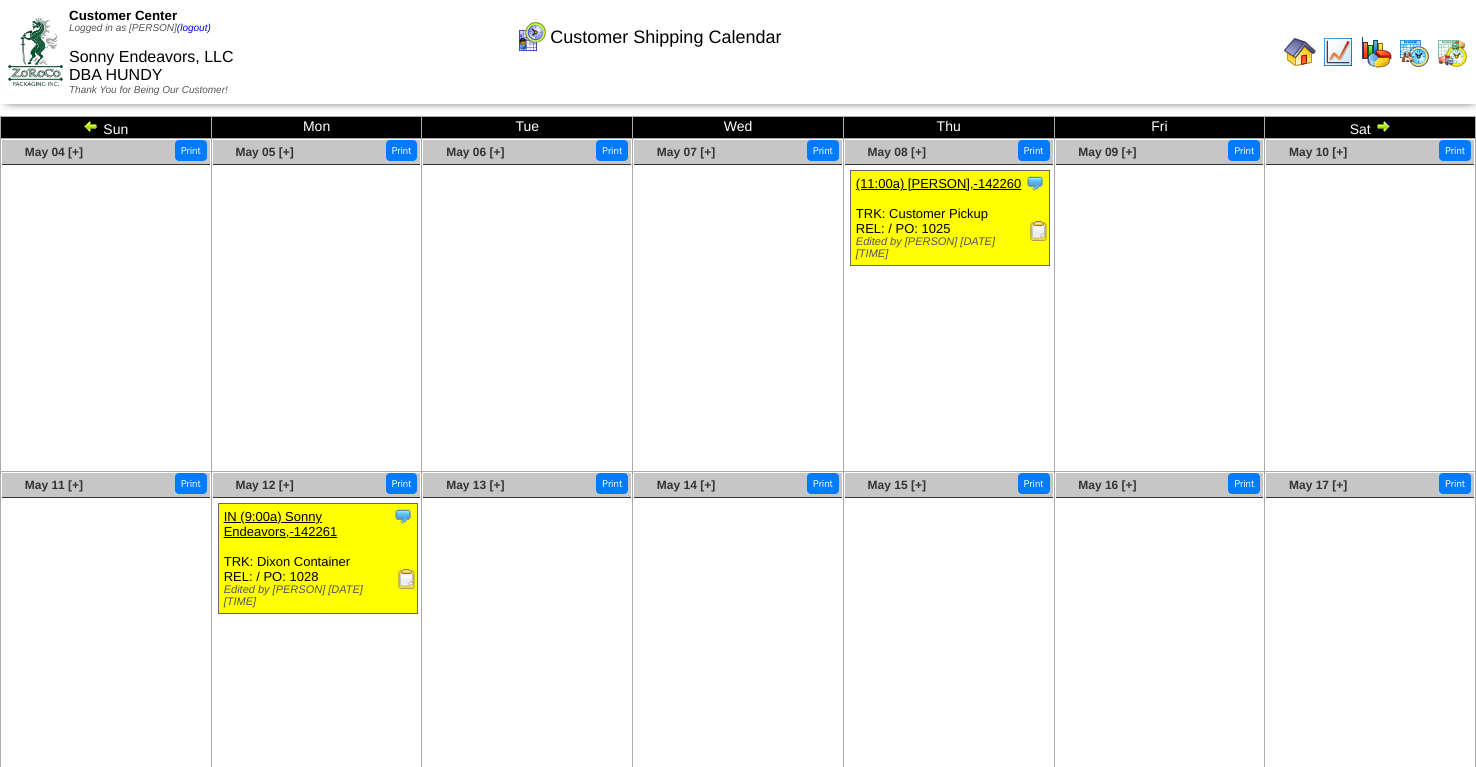 click at bounding box center [1383, 126] 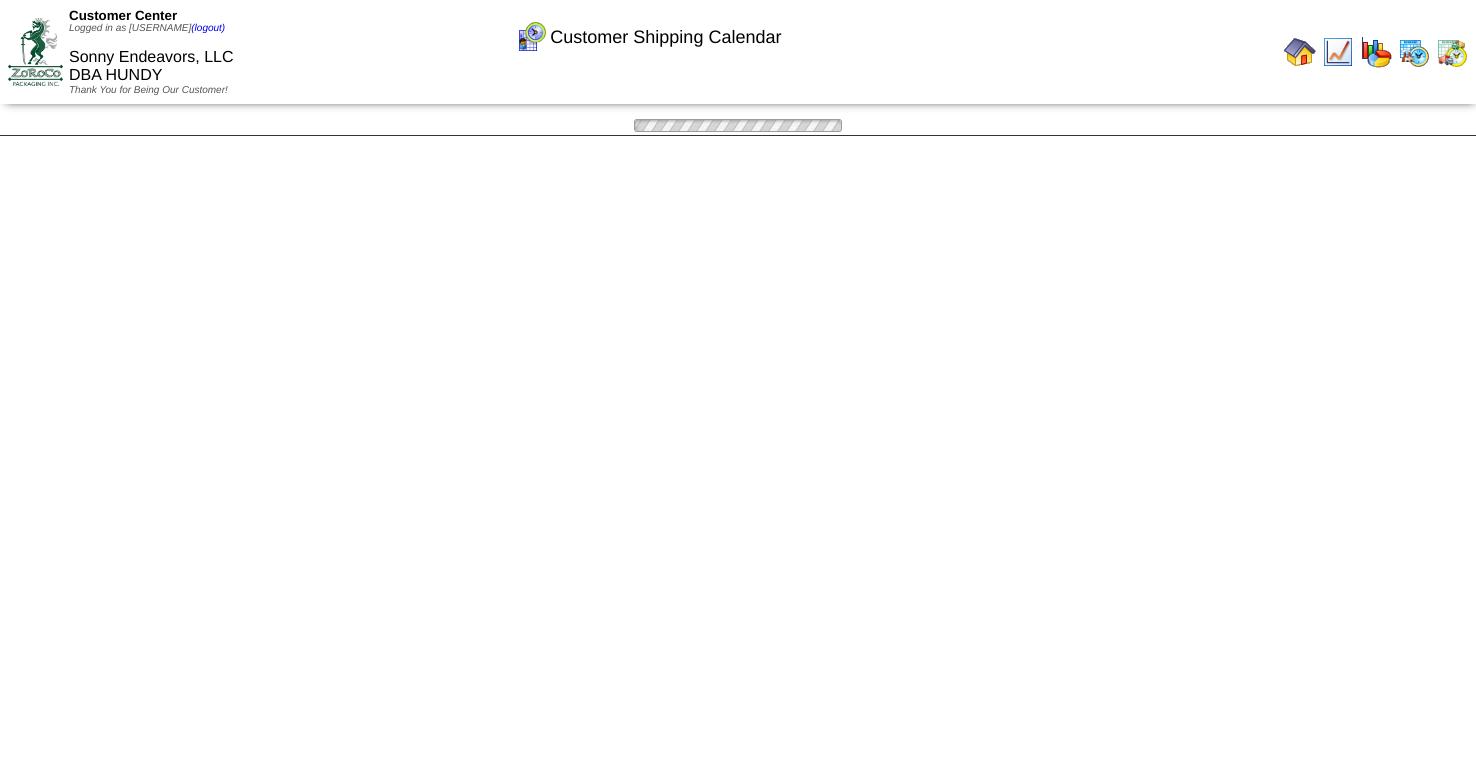 scroll, scrollTop: 0, scrollLeft: 0, axis: both 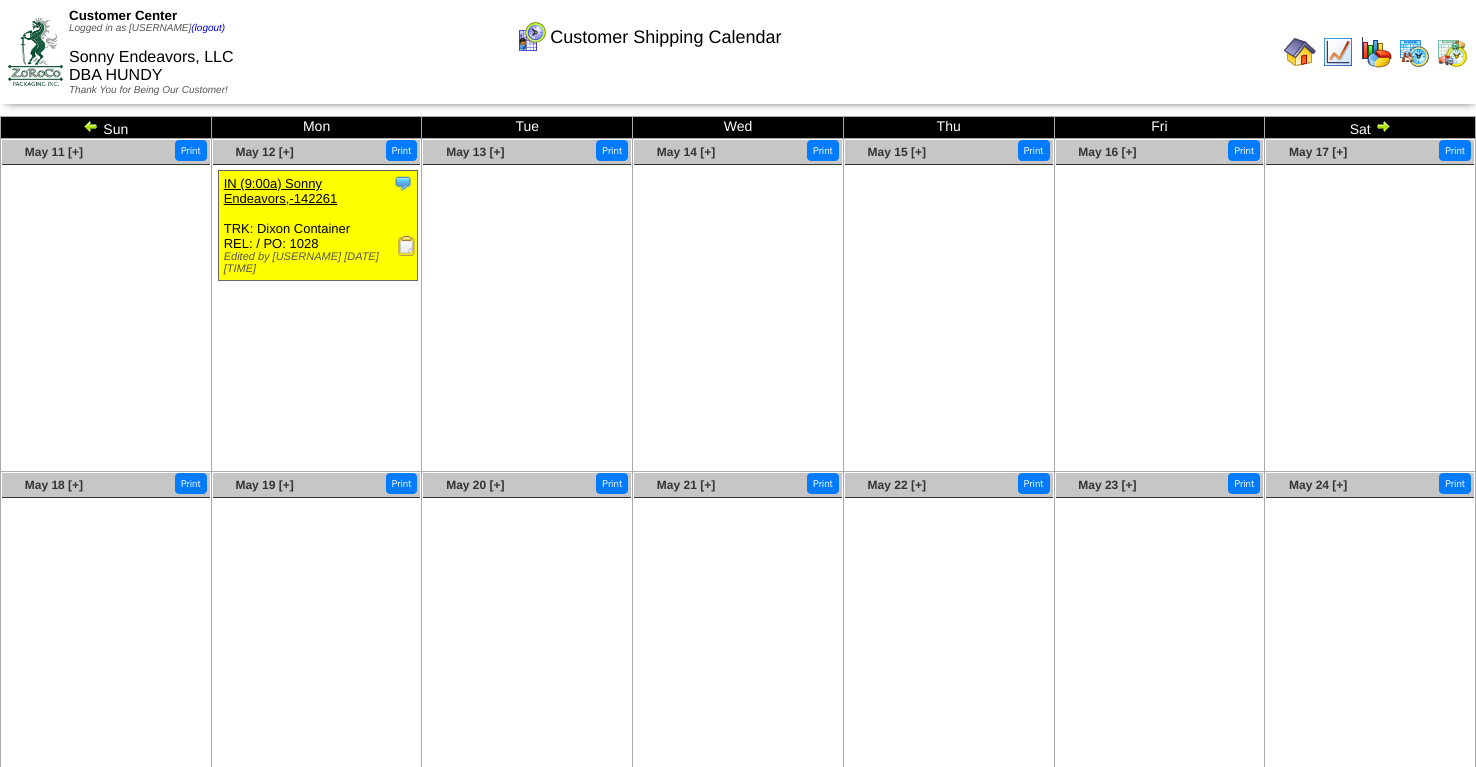 click at bounding box center [1383, 126] 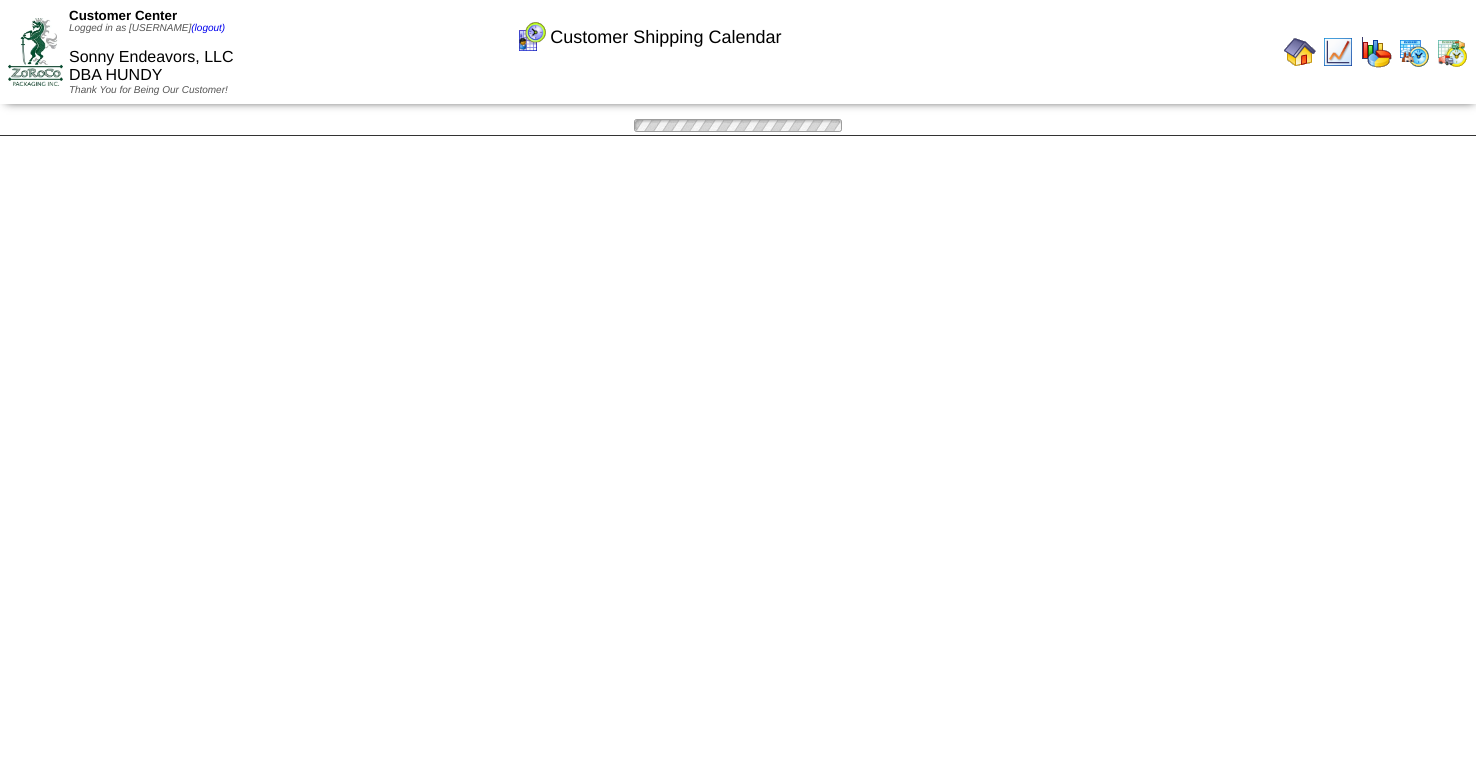 scroll, scrollTop: 0, scrollLeft: 0, axis: both 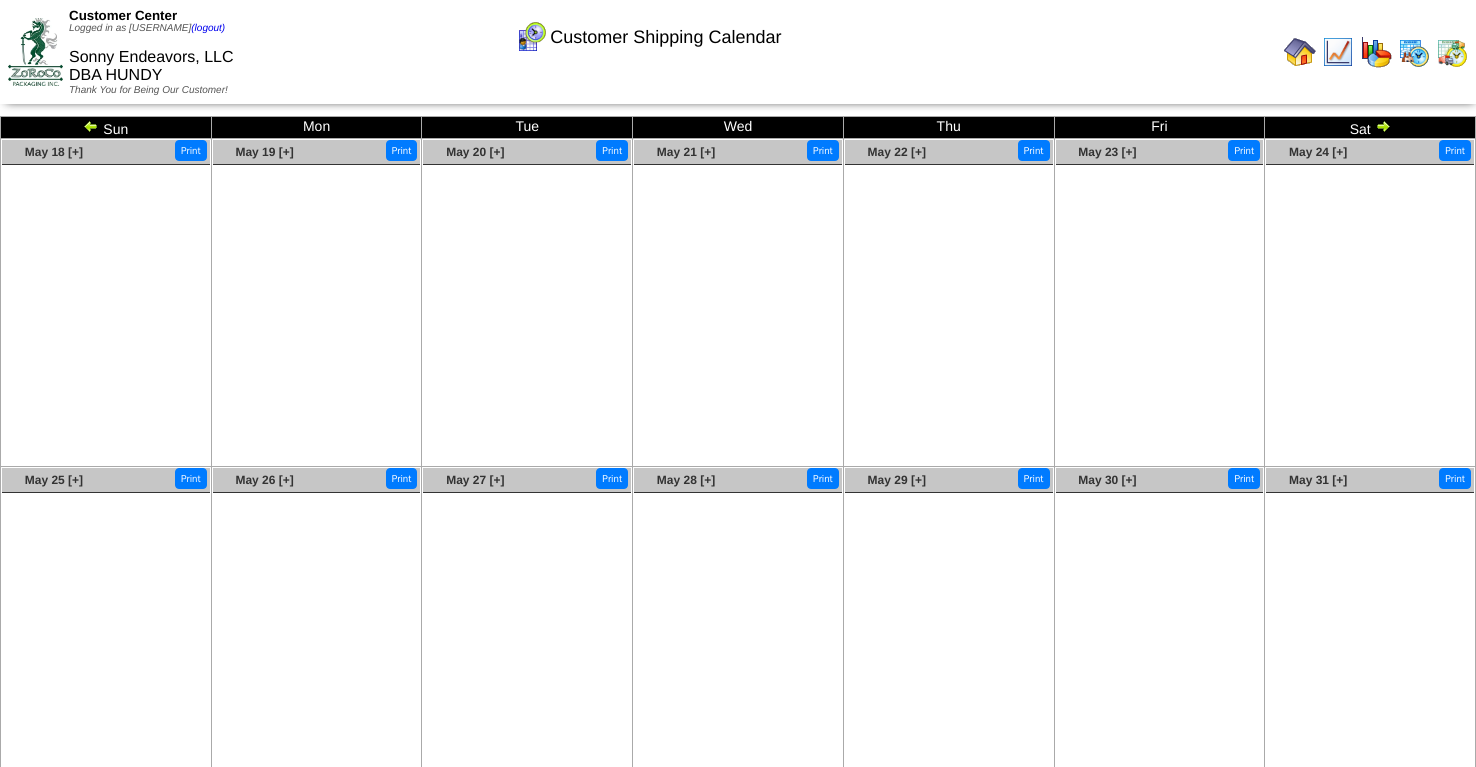 click at bounding box center (1383, 126) 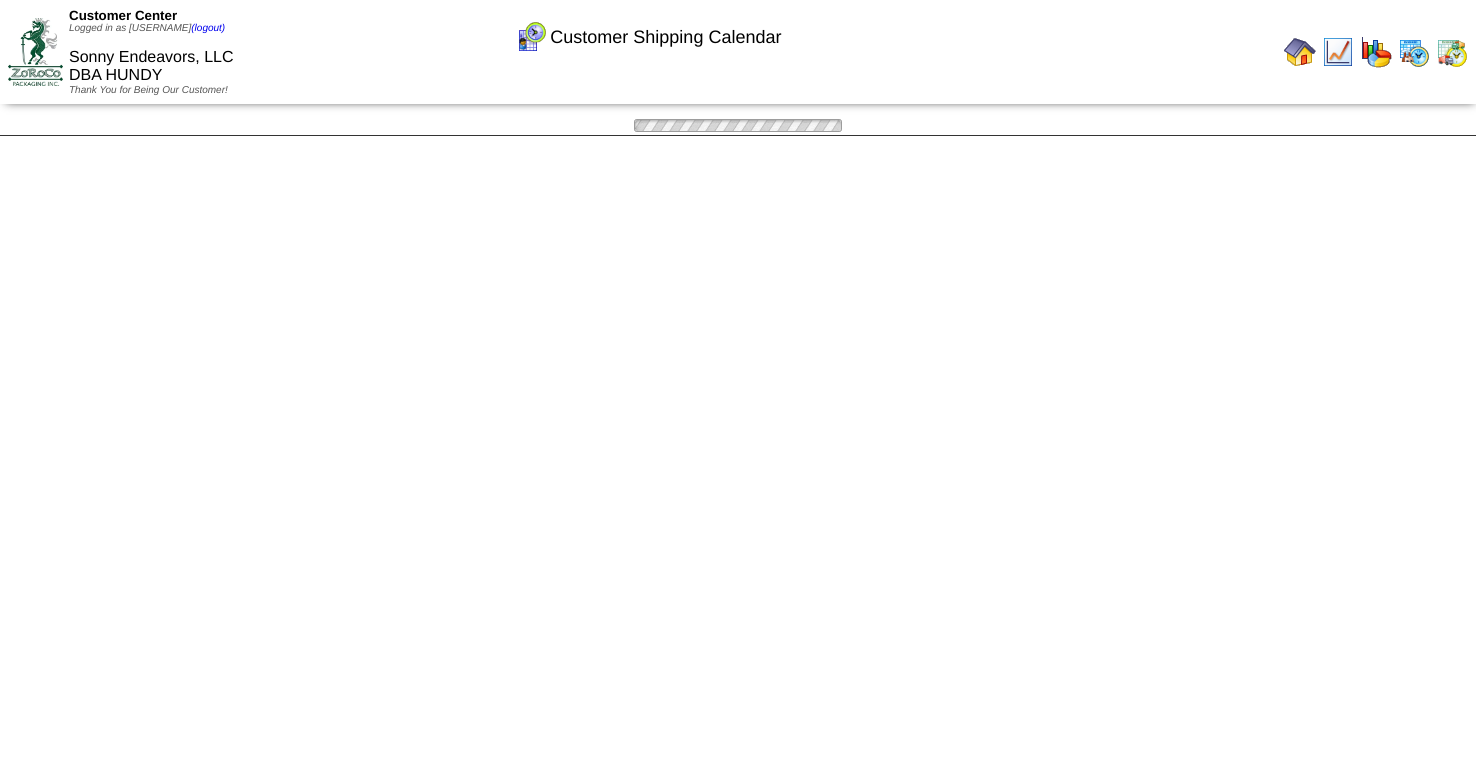 scroll, scrollTop: 0, scrollLeft: 0, axis: both 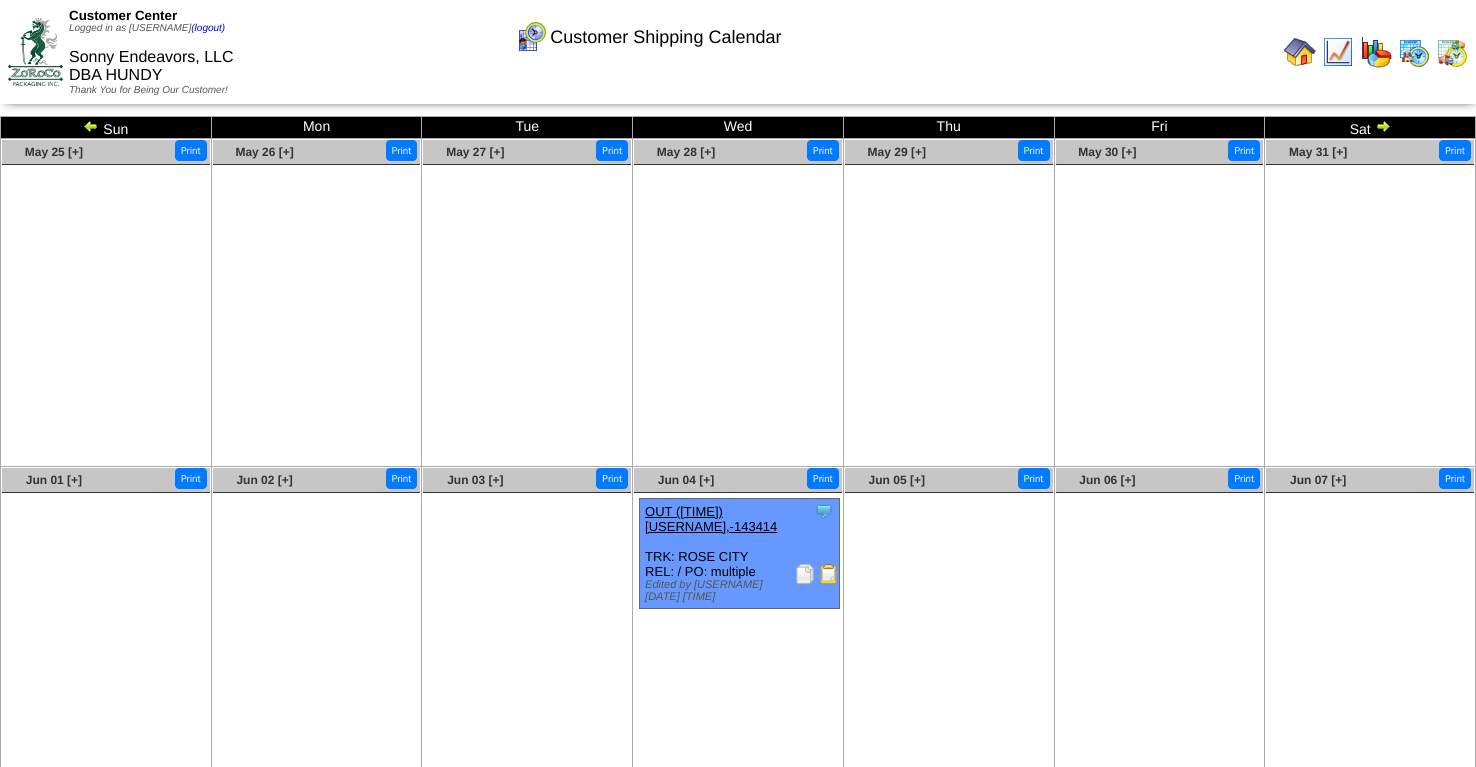 click at bounding box center [829, 574] 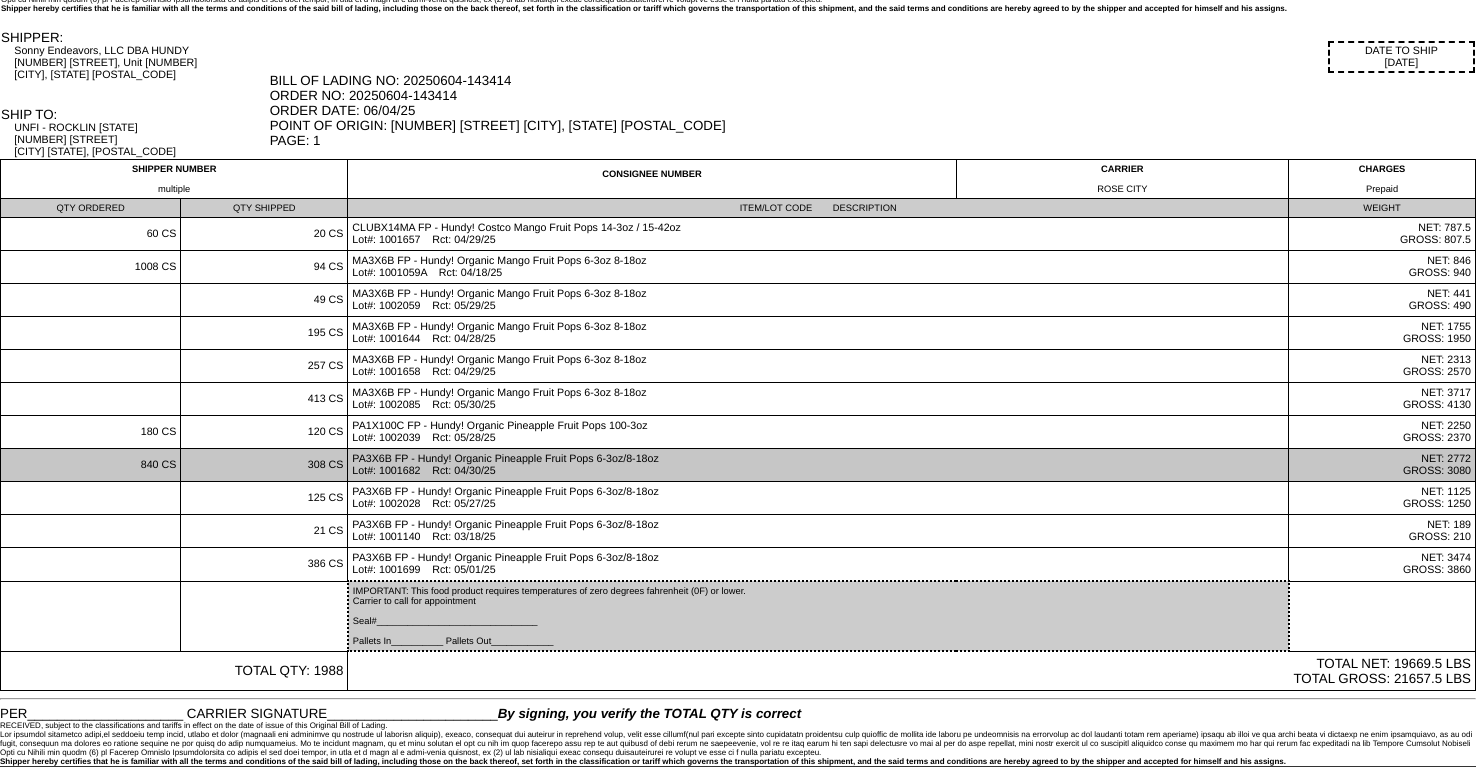 scroll, scrollTop: 98, scrollLeft: 0, axis: vertical 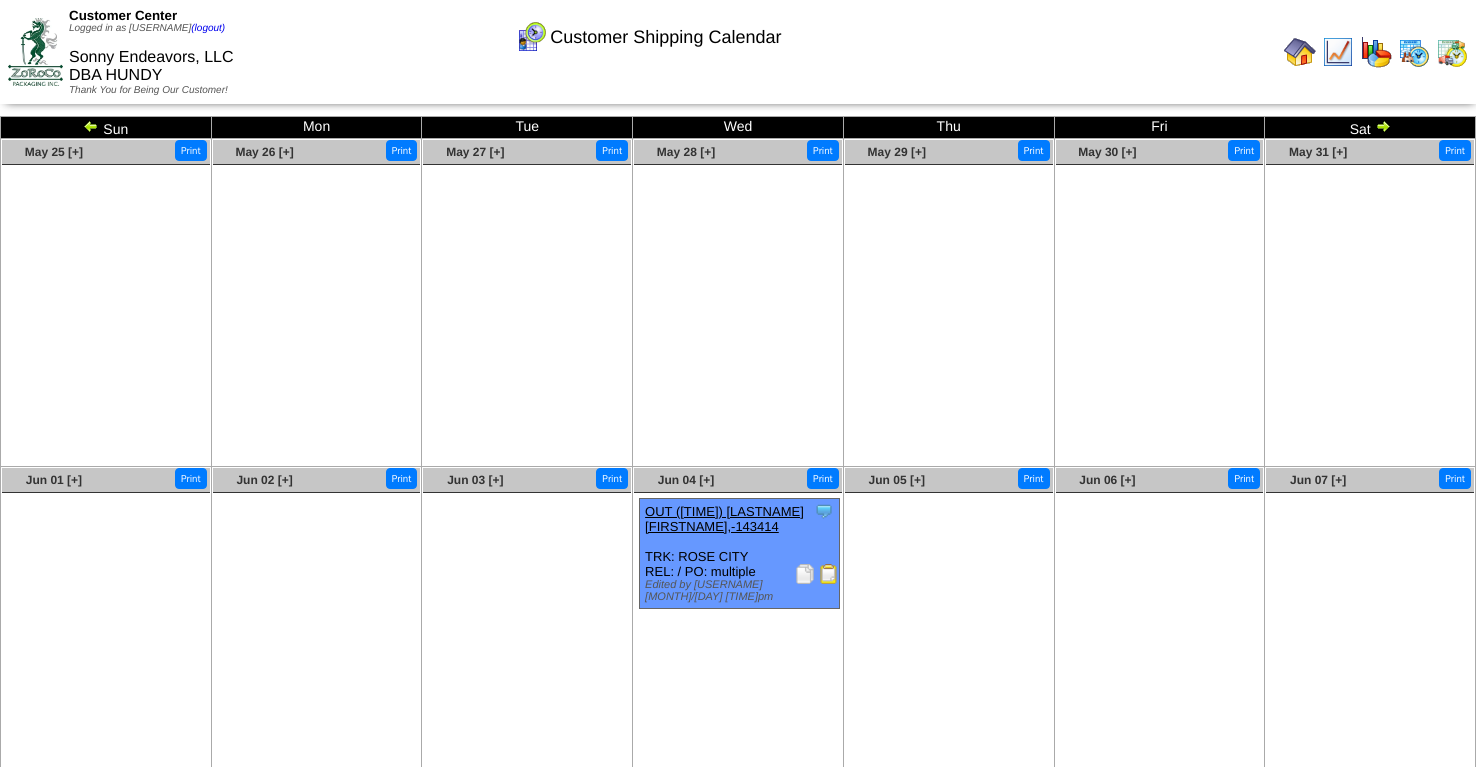 click on "Sat" at bounding box center (1370, 128) 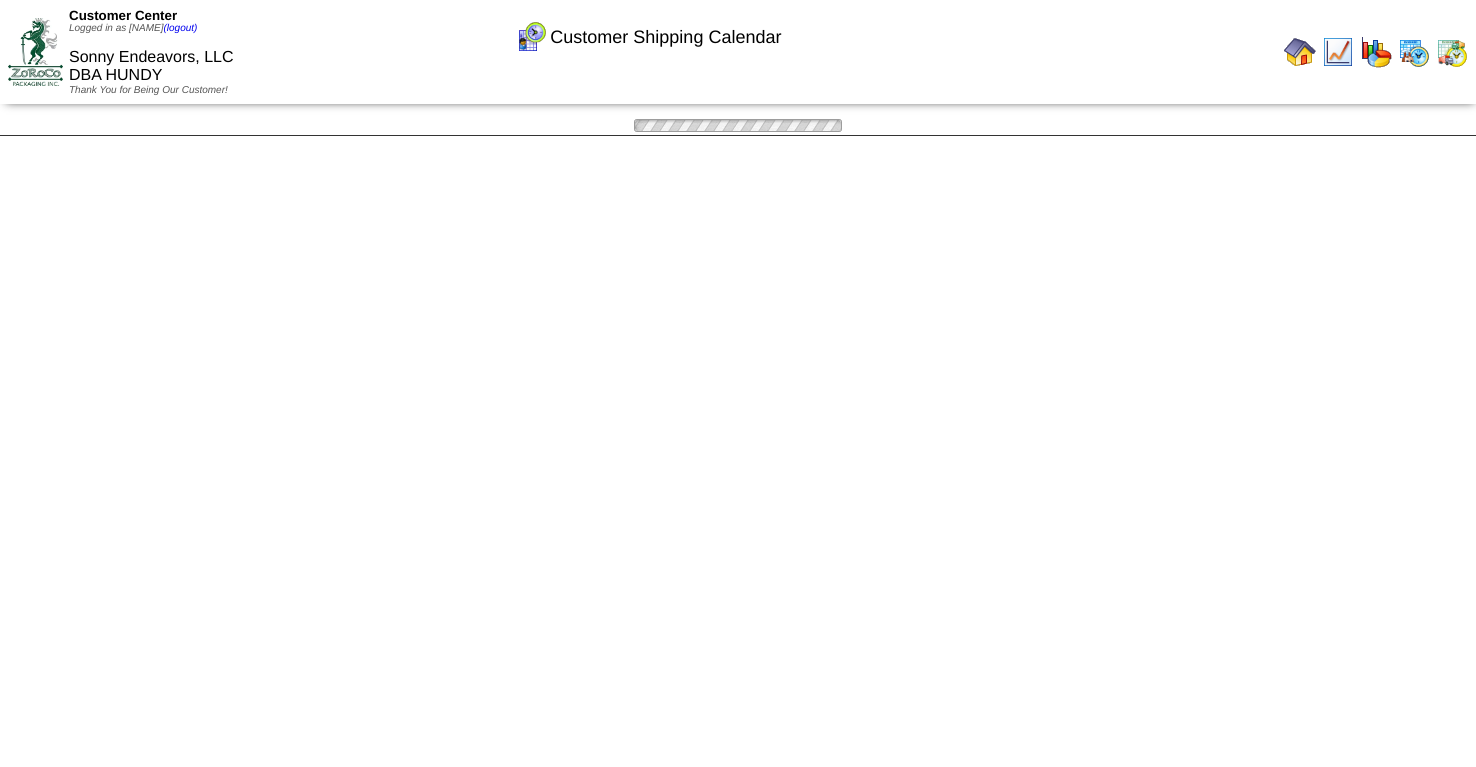 scroll, scrollTop: 0, scrollLeft: 0, axis: both 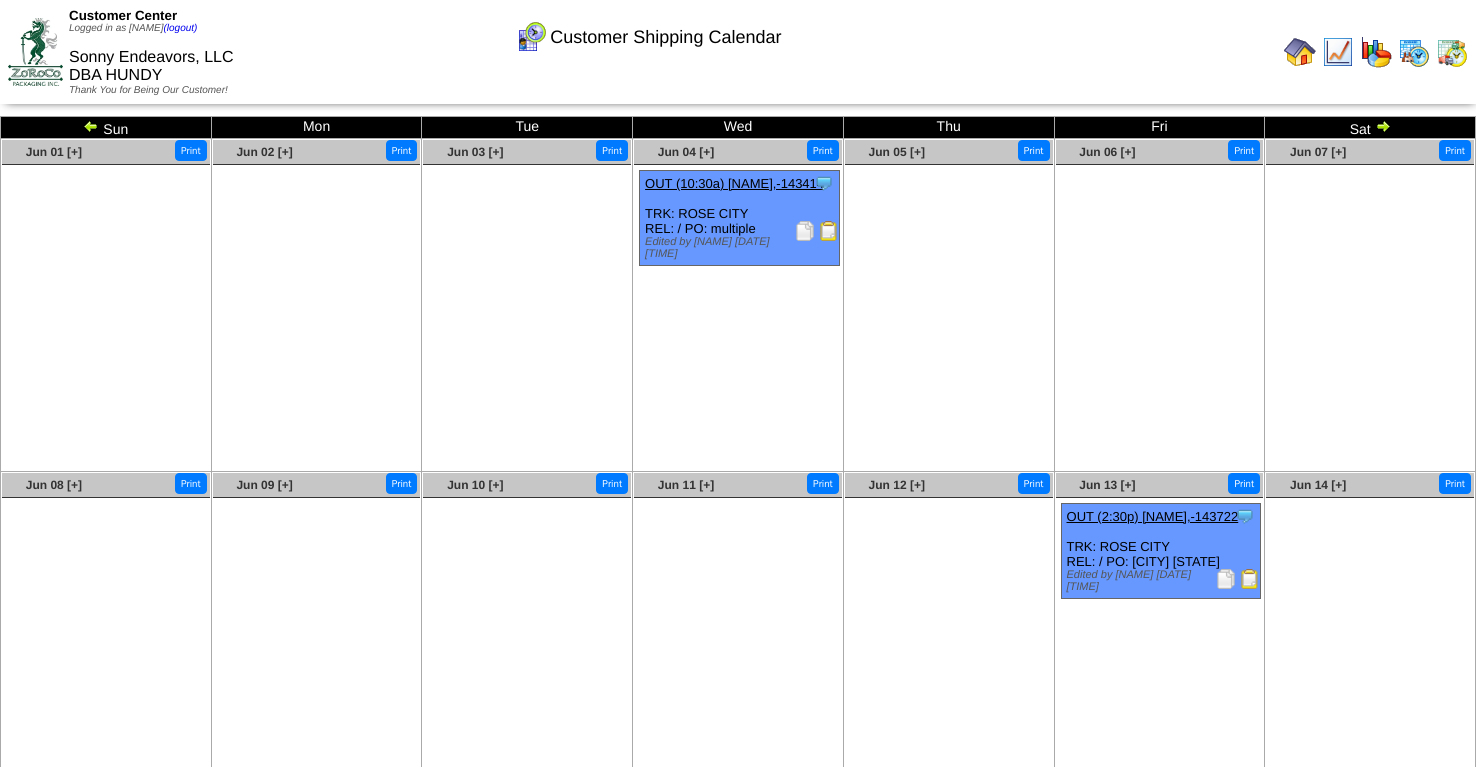 click at bounding box center (1250, 579) 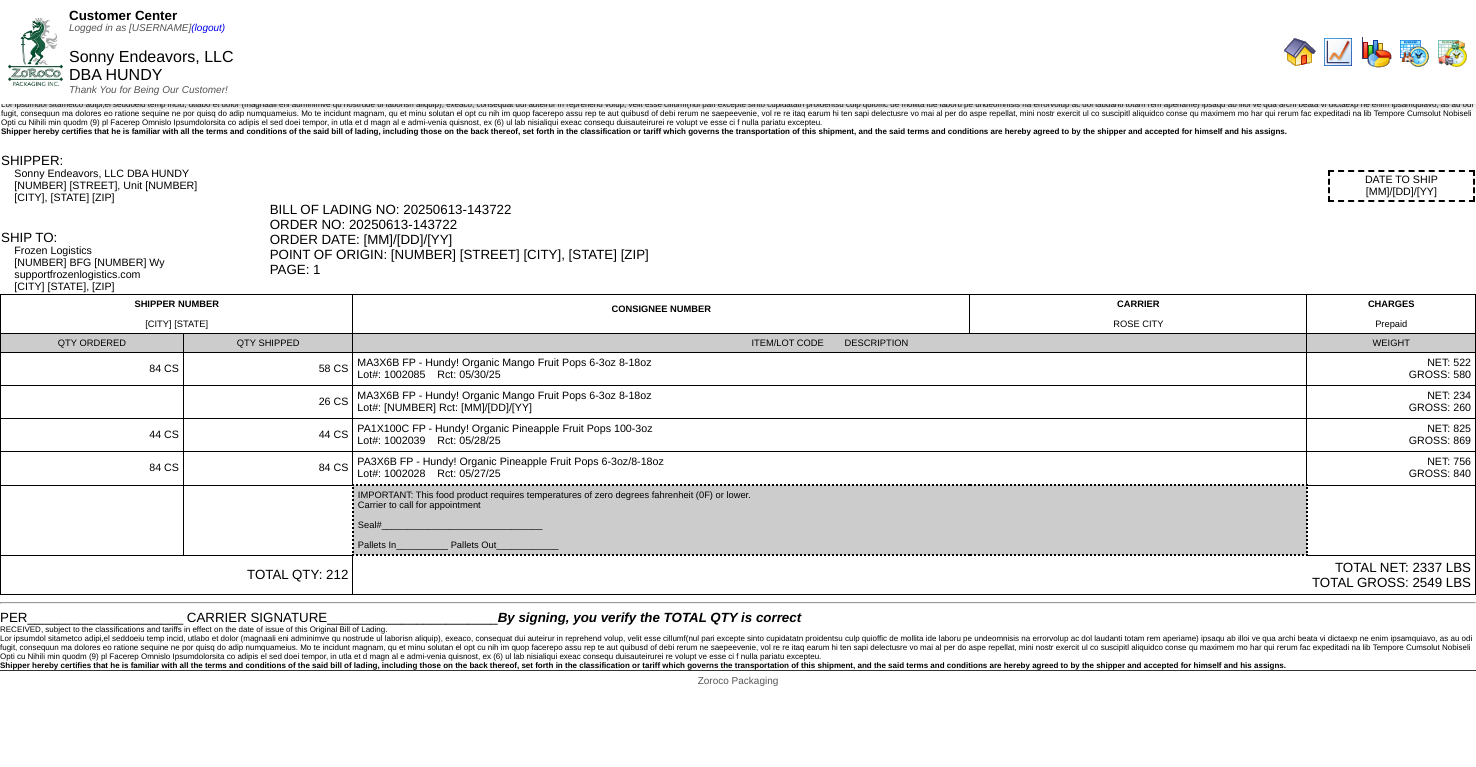 scroll, scrollTop: 0, scrollLeft: 0, axis: both 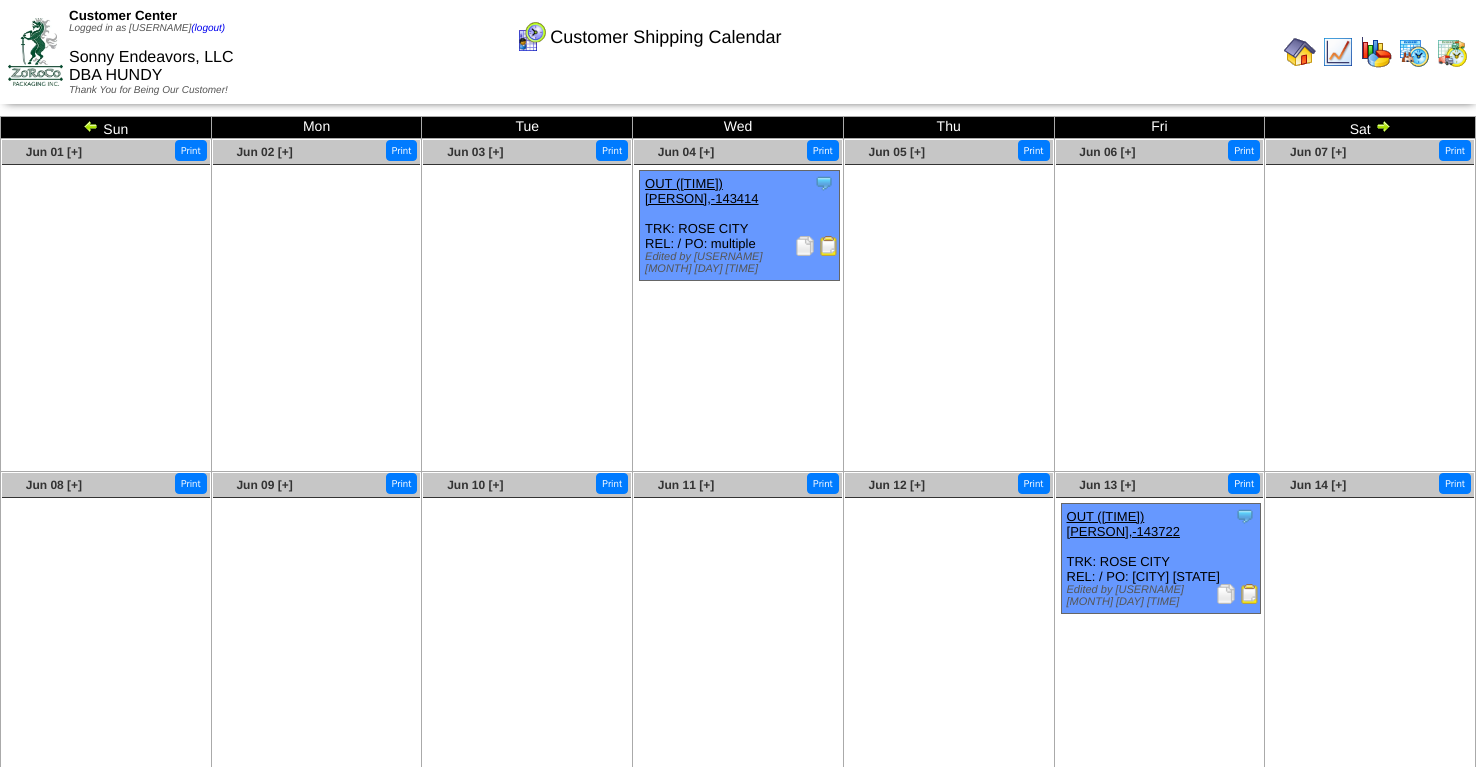 click on "Sat" at bounding box center [1370, 128] 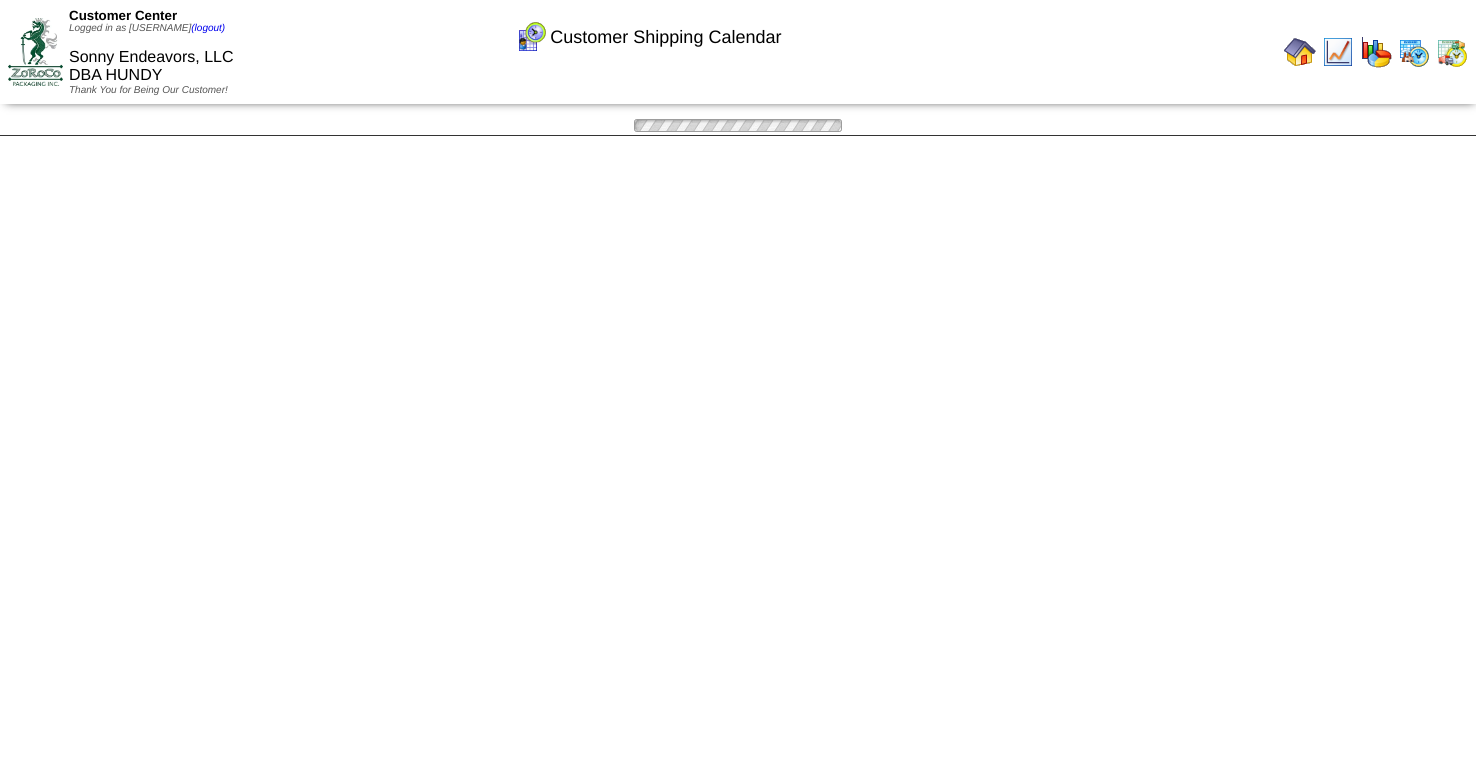 scroll, scrollTop: 0, scrollLeft: 0, axis: both 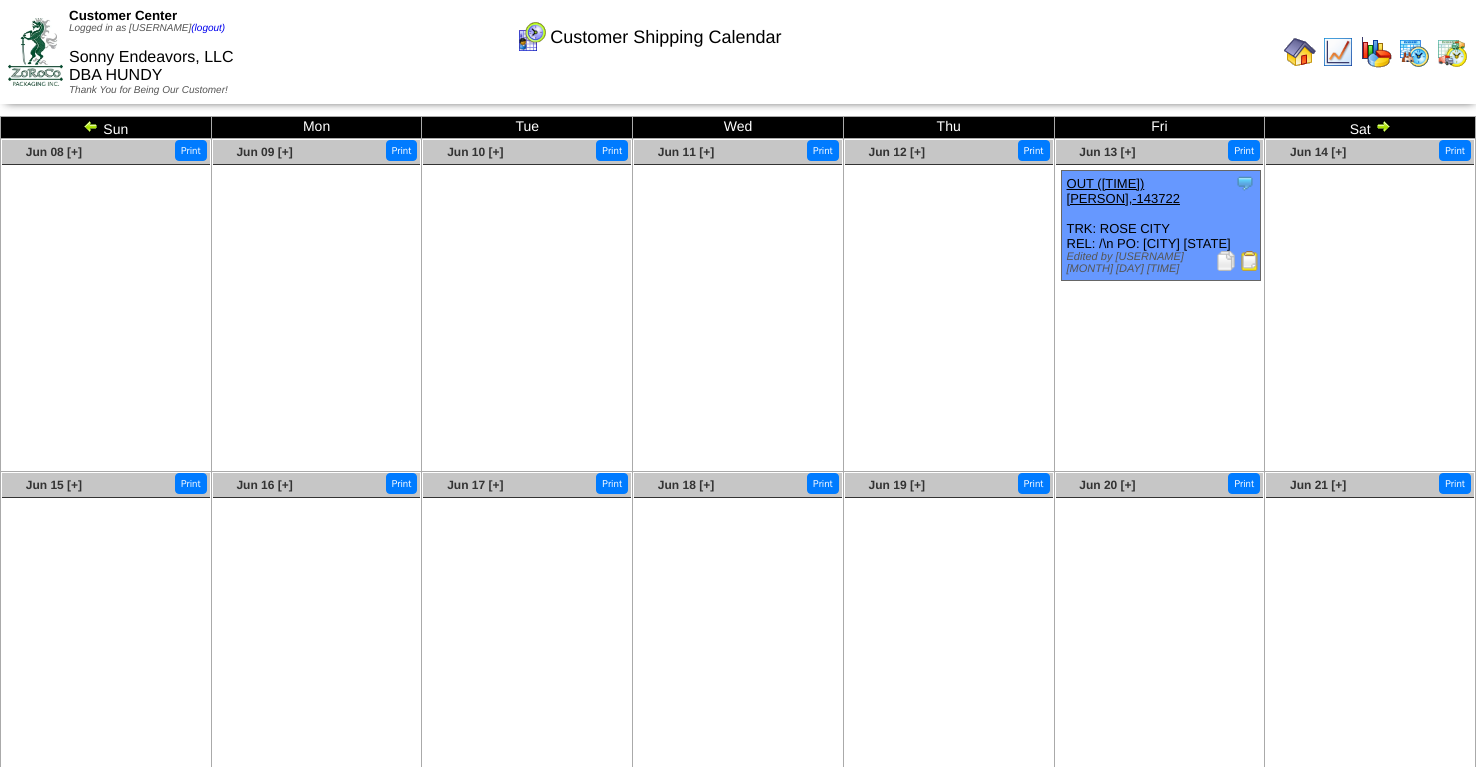 click at bounding box center (1383, 126) 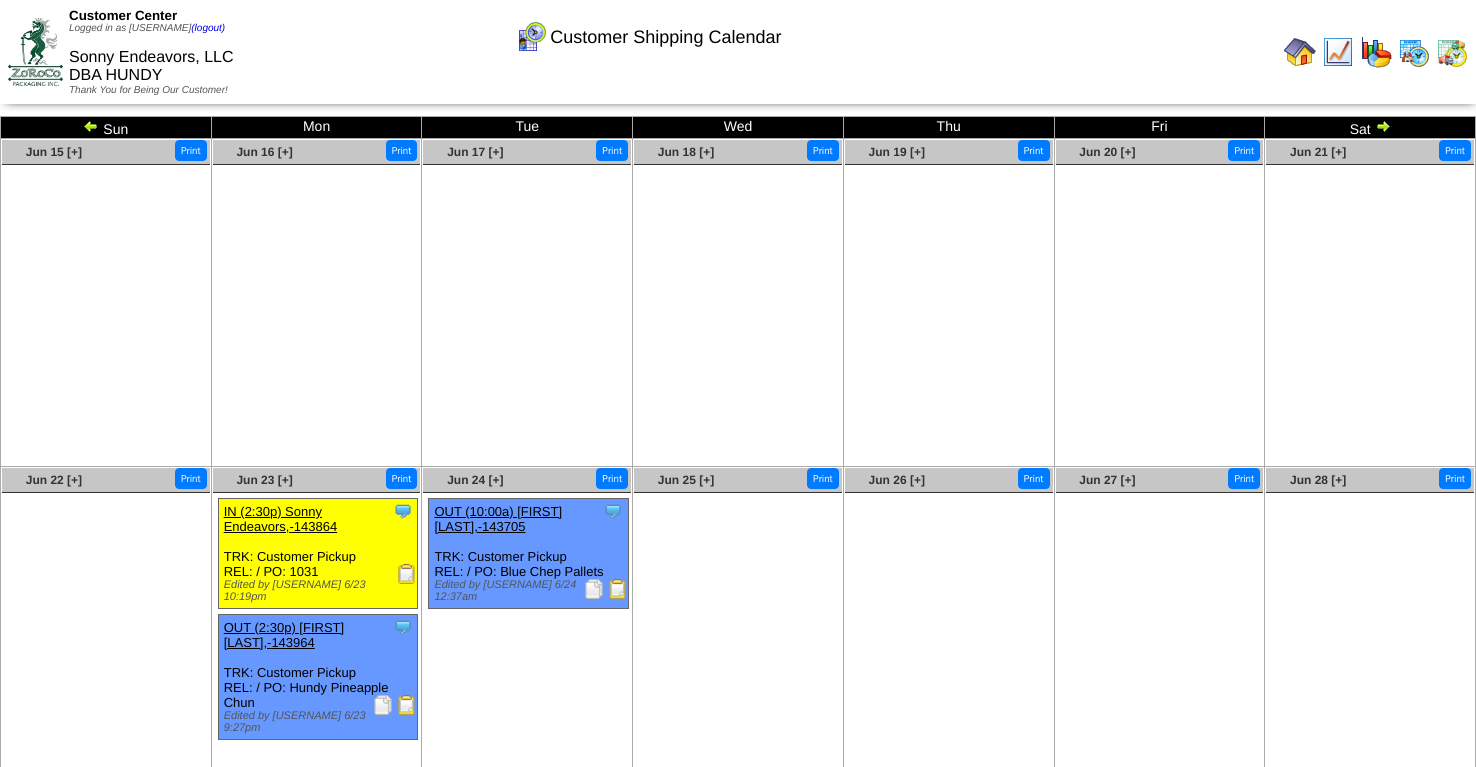scroll, scrollTop: 62, scrollLeft: 0, axis: vertical 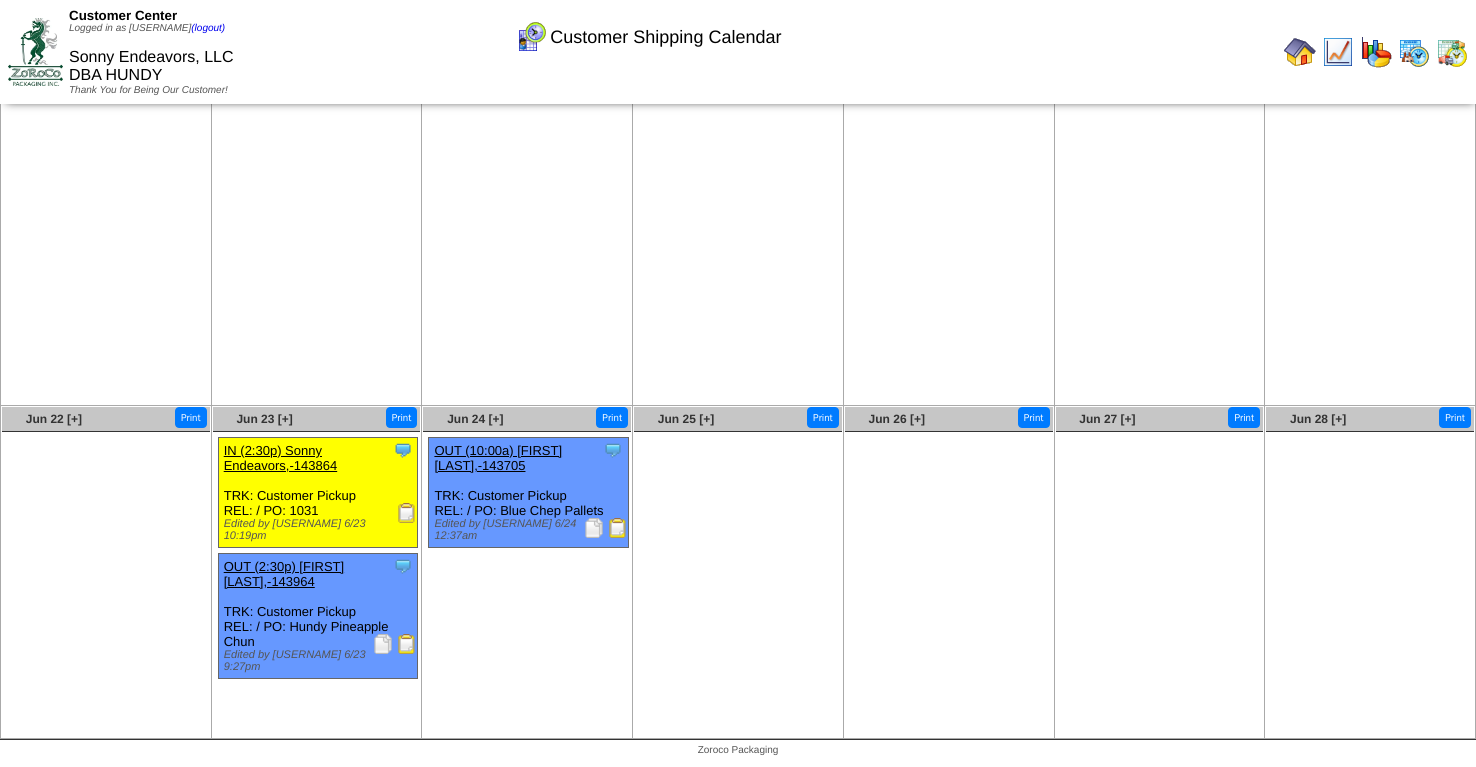 click at bounding box center (407, 513) 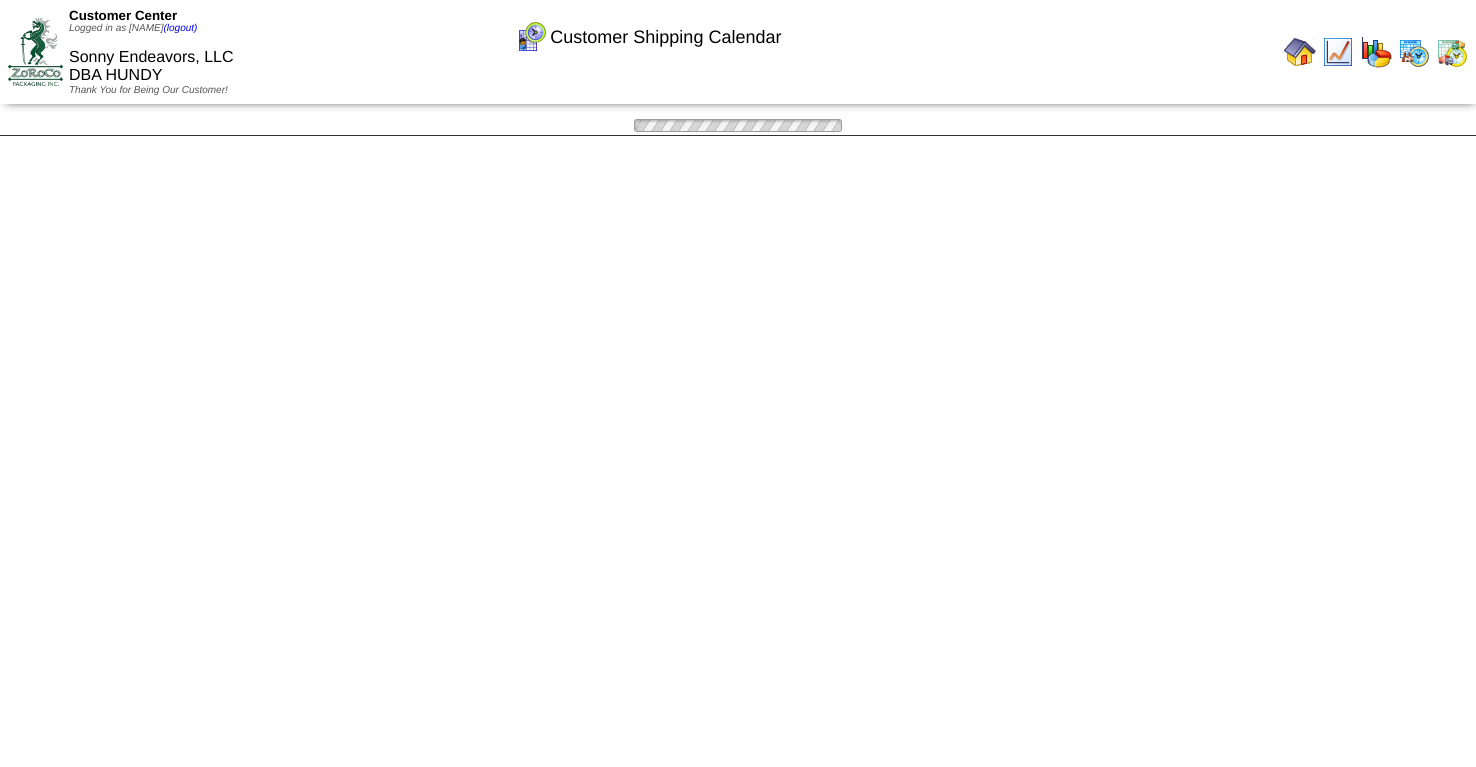 scroll, scrollTop: 62, scrollLeft: 0, axis: vertical 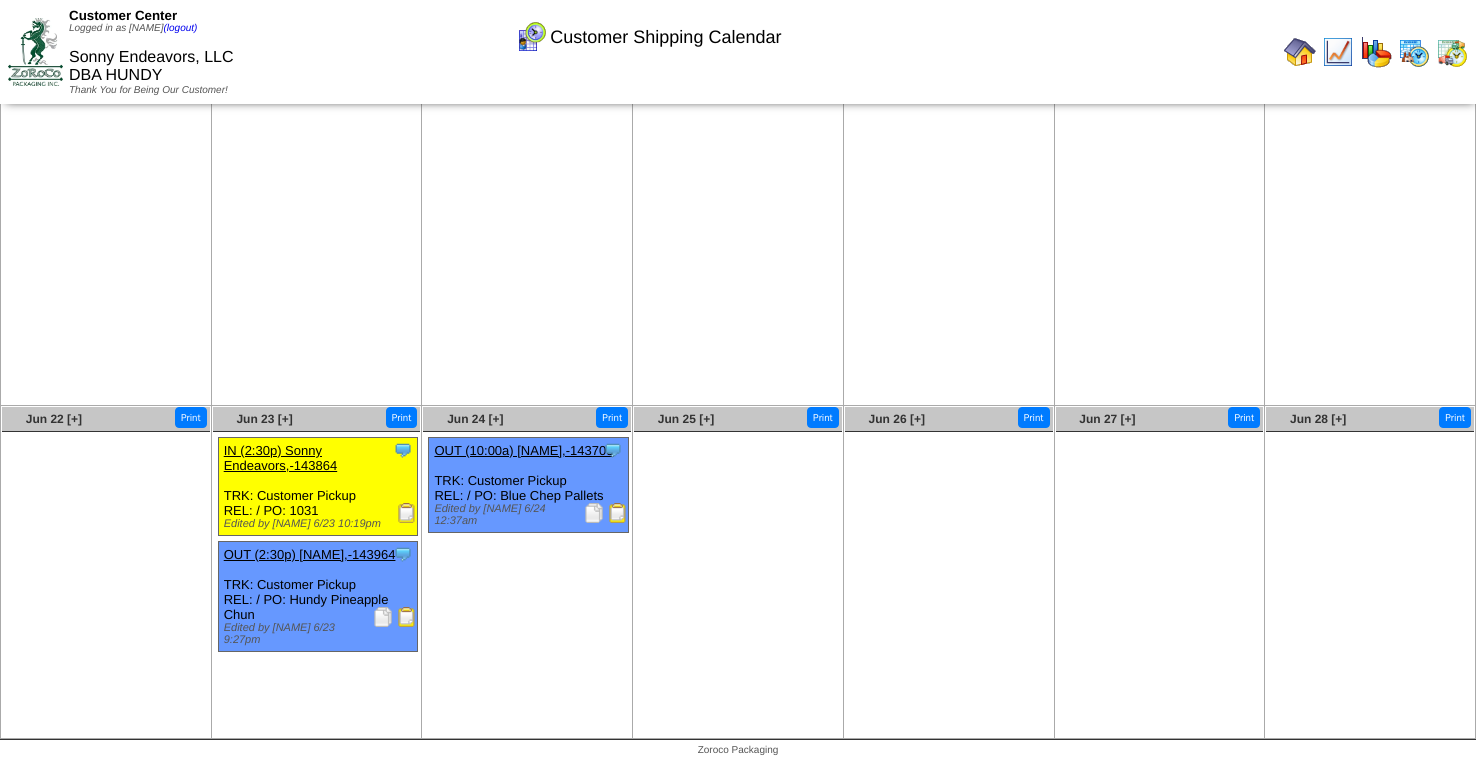 click at bounding box center [407, 617] 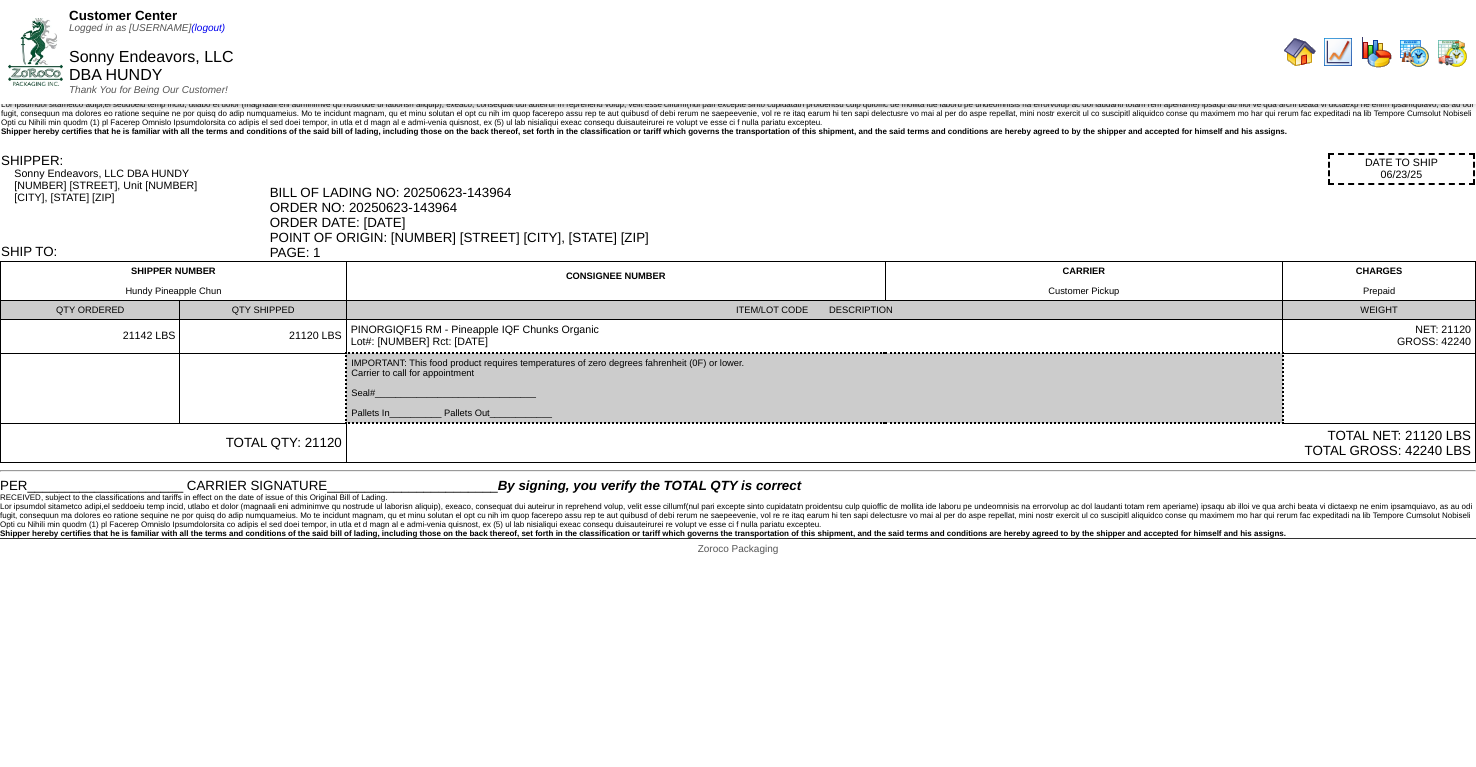 scroll, scrollTop: 0, scrollLeft: 0, axis: both 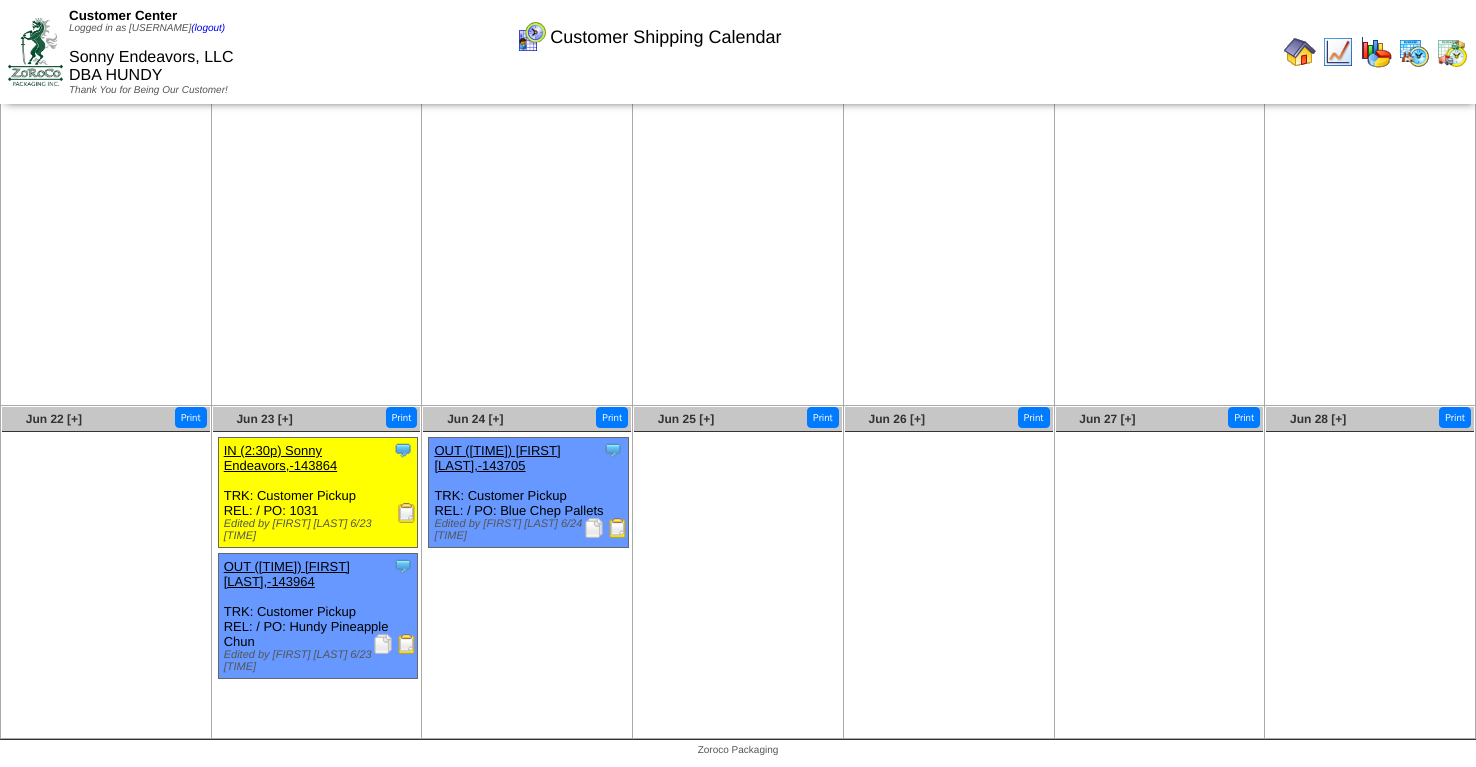 click on "Clone Item
OUT
(10:00a)
Sonny Endeavors,-143705
Sonny Endeavors, LLC DBA HUNDY
ScheduleID: 143705
30 EA:
4048CHEP
* 19
Shipped
(40 x 48 BLUE CHEP PALLET)
Total 30 Order #" at bounding box center [528, 493] 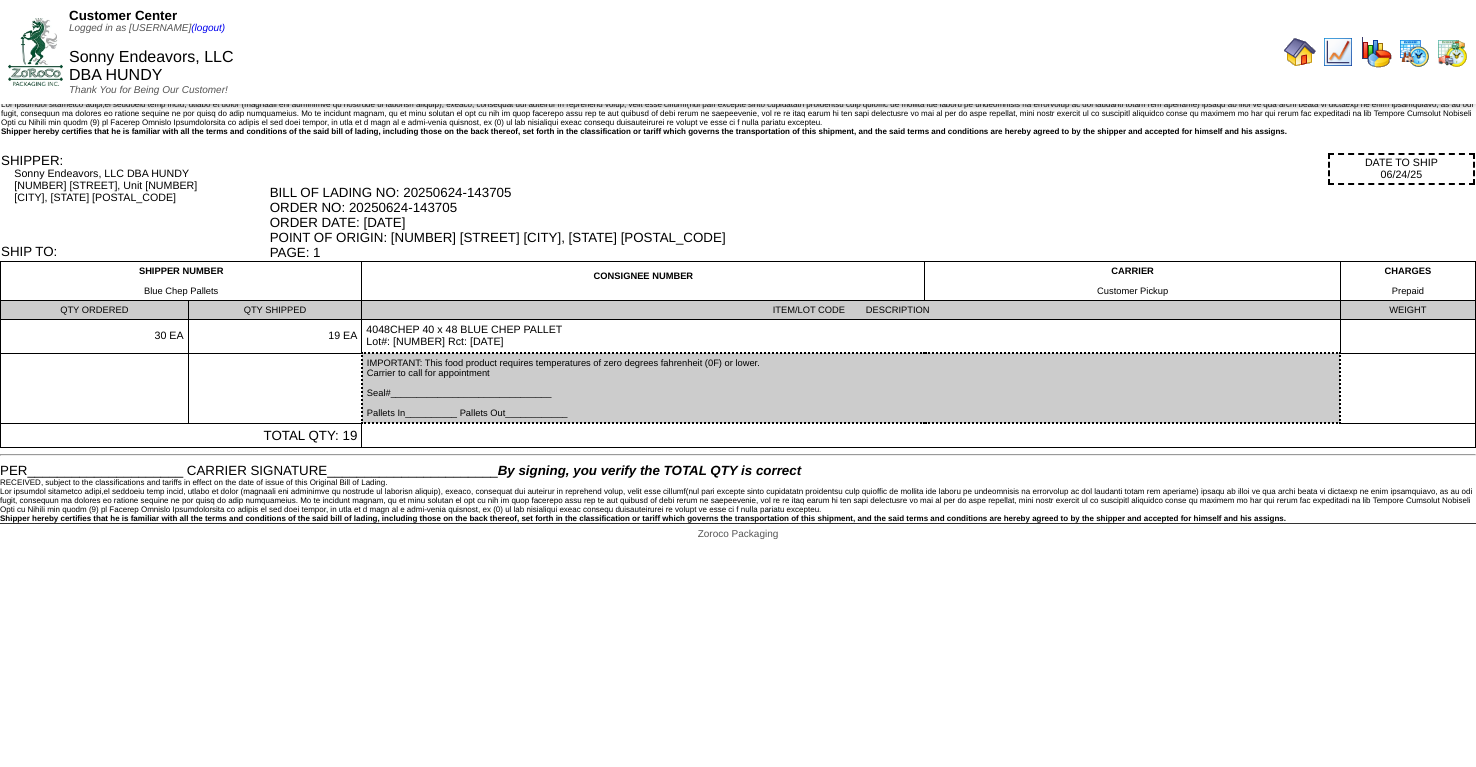 scroll, scrollTop: 0, scrollLeft: 0, axis: both 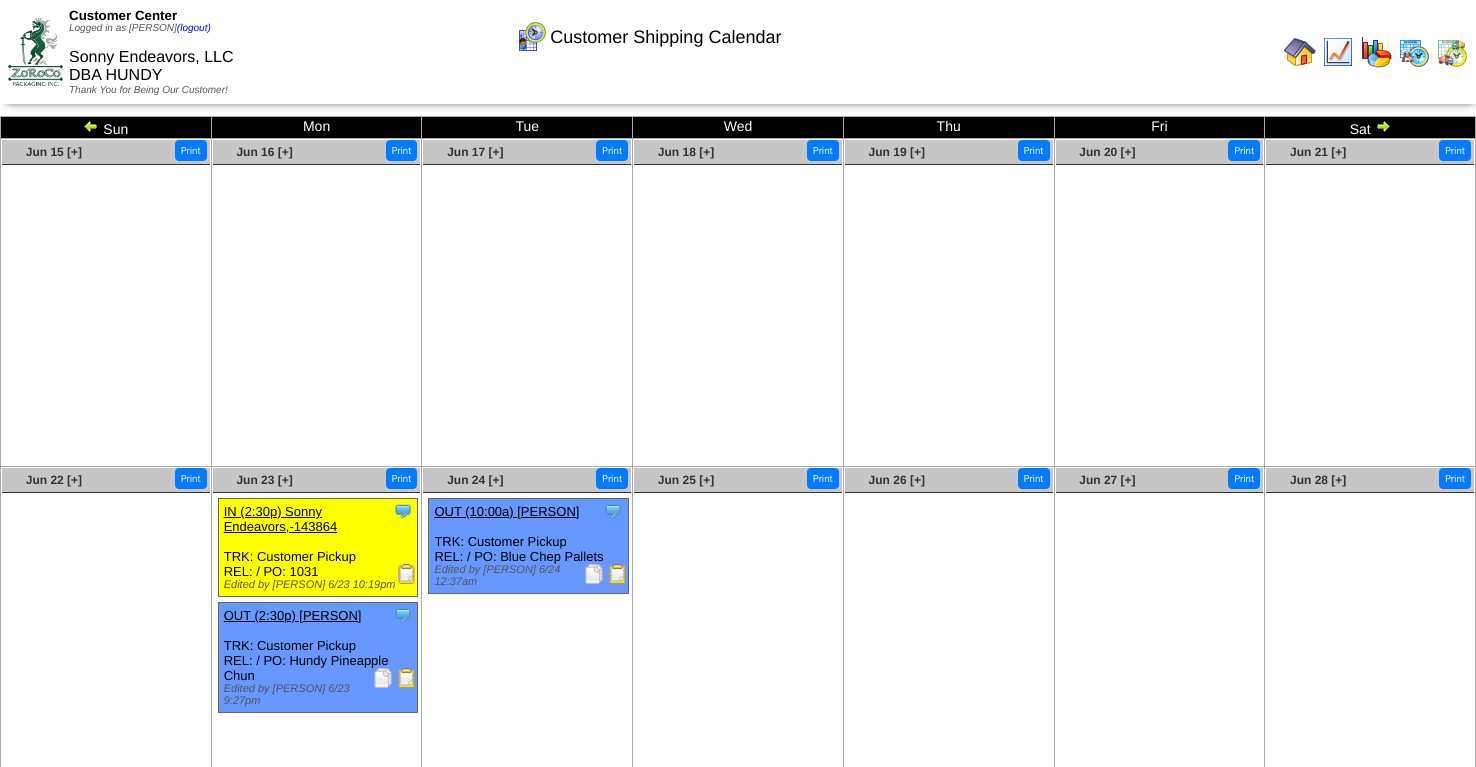 click at bounding box center [1383, 126] 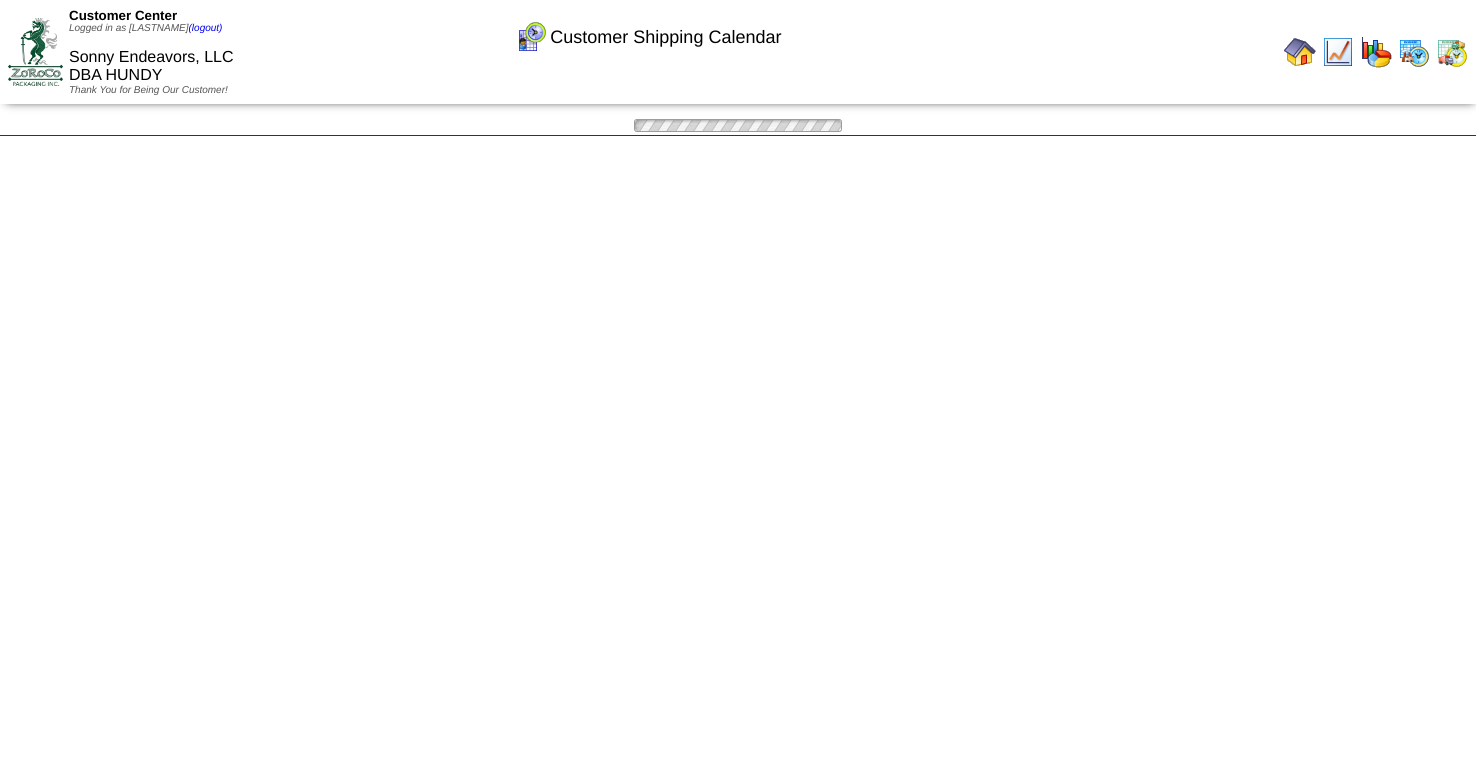 scroll, scrollTop: 0, scrollLeft: 0, axis: both 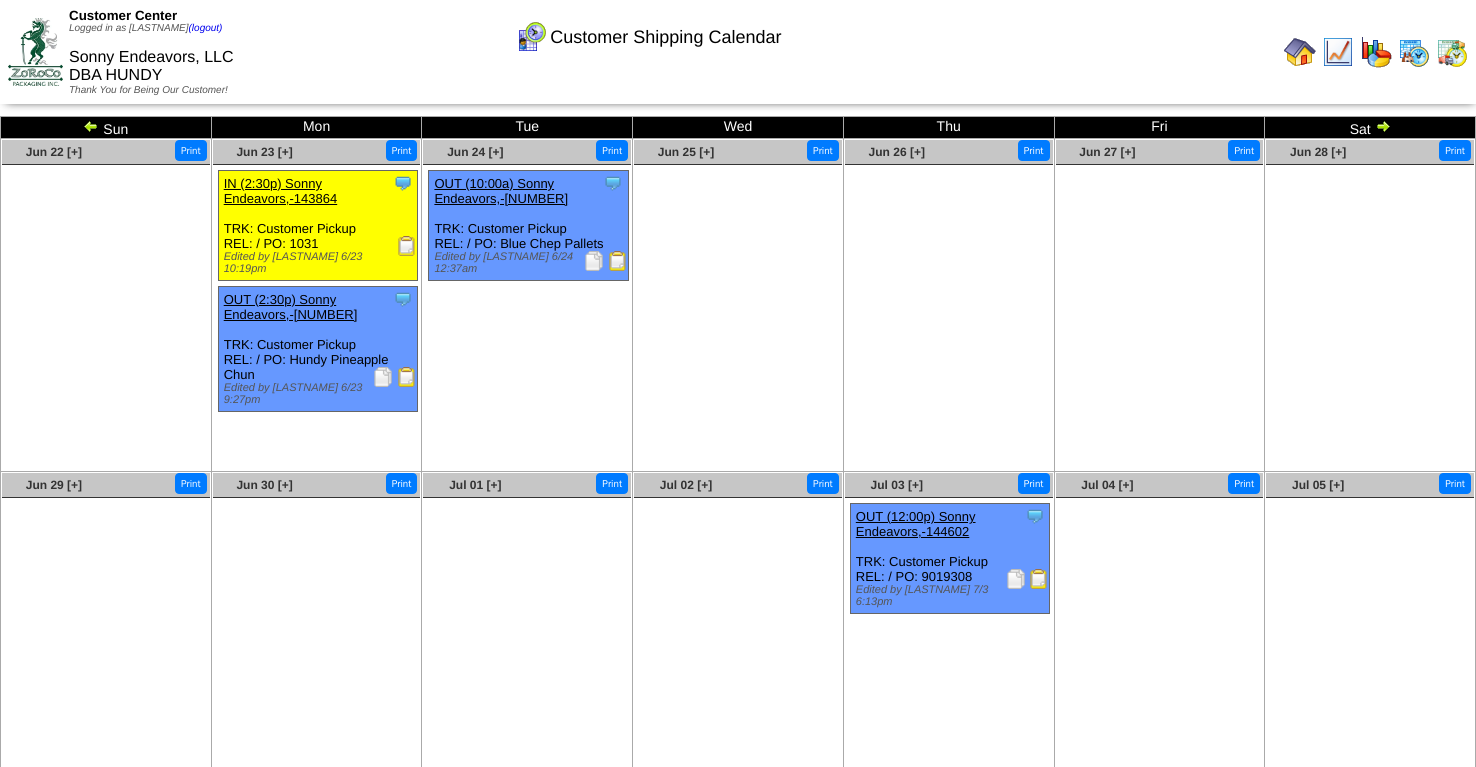 click at bounding box center (1039, 579) 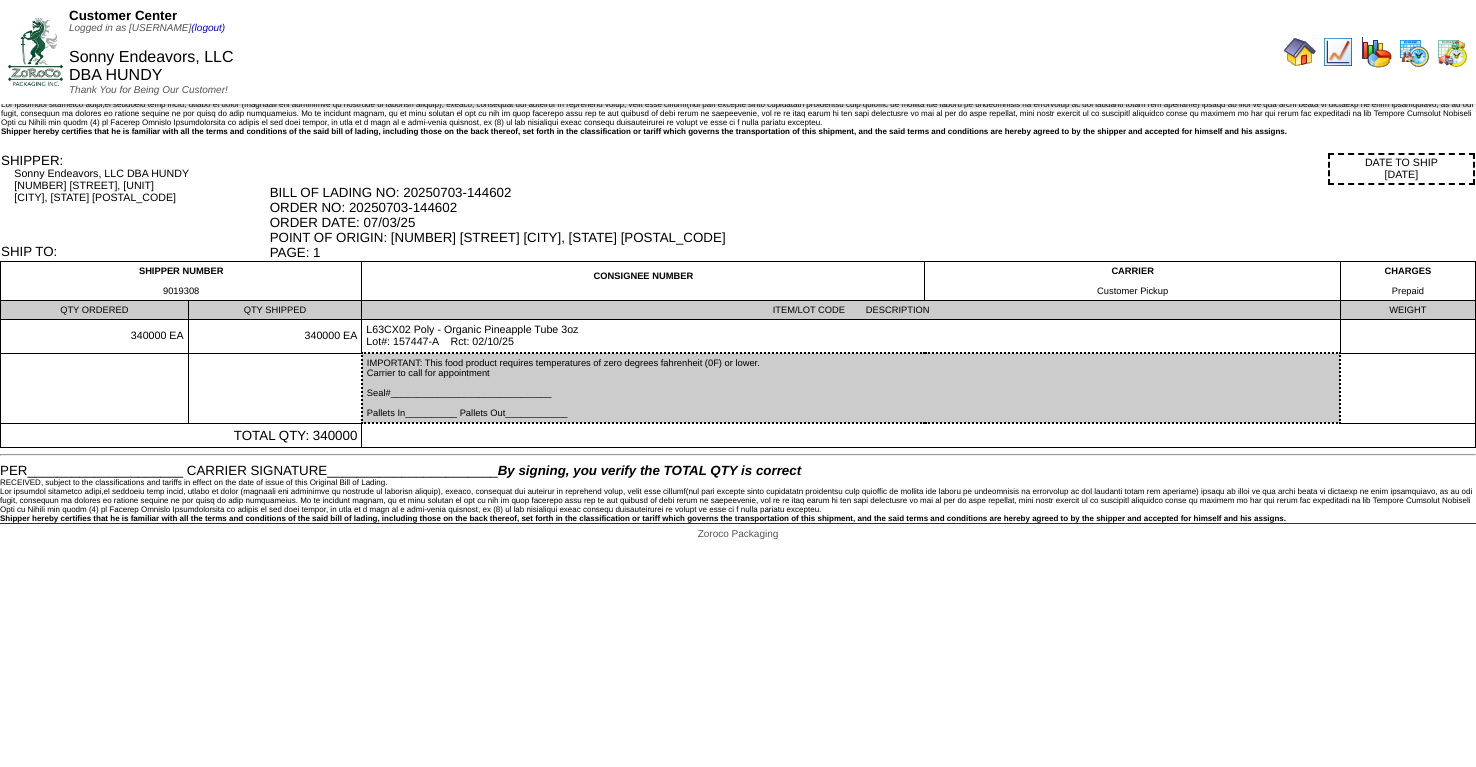 scroll, scrollTop: 0, scrollLeft: 0, axis: both 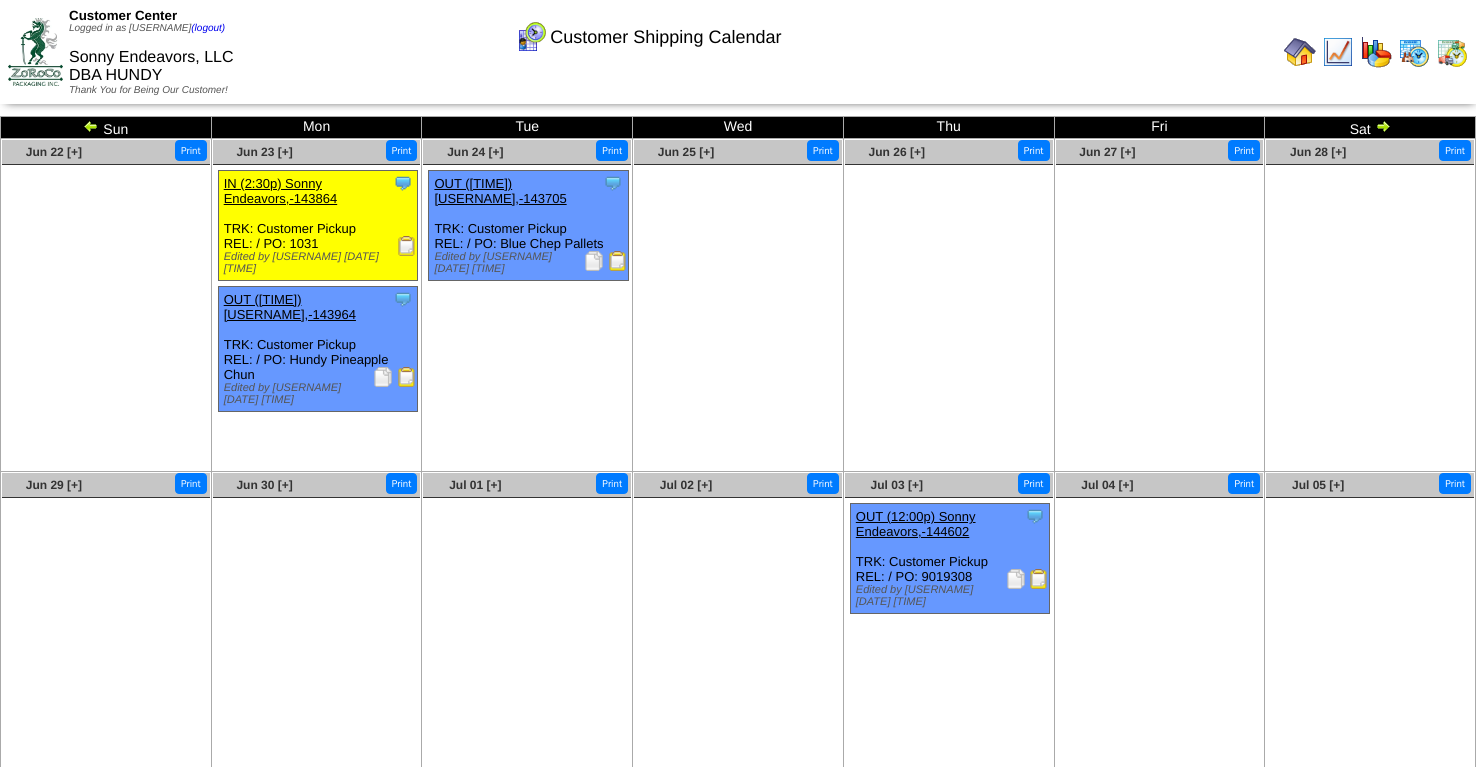 click at bounding box center [1383, 126] 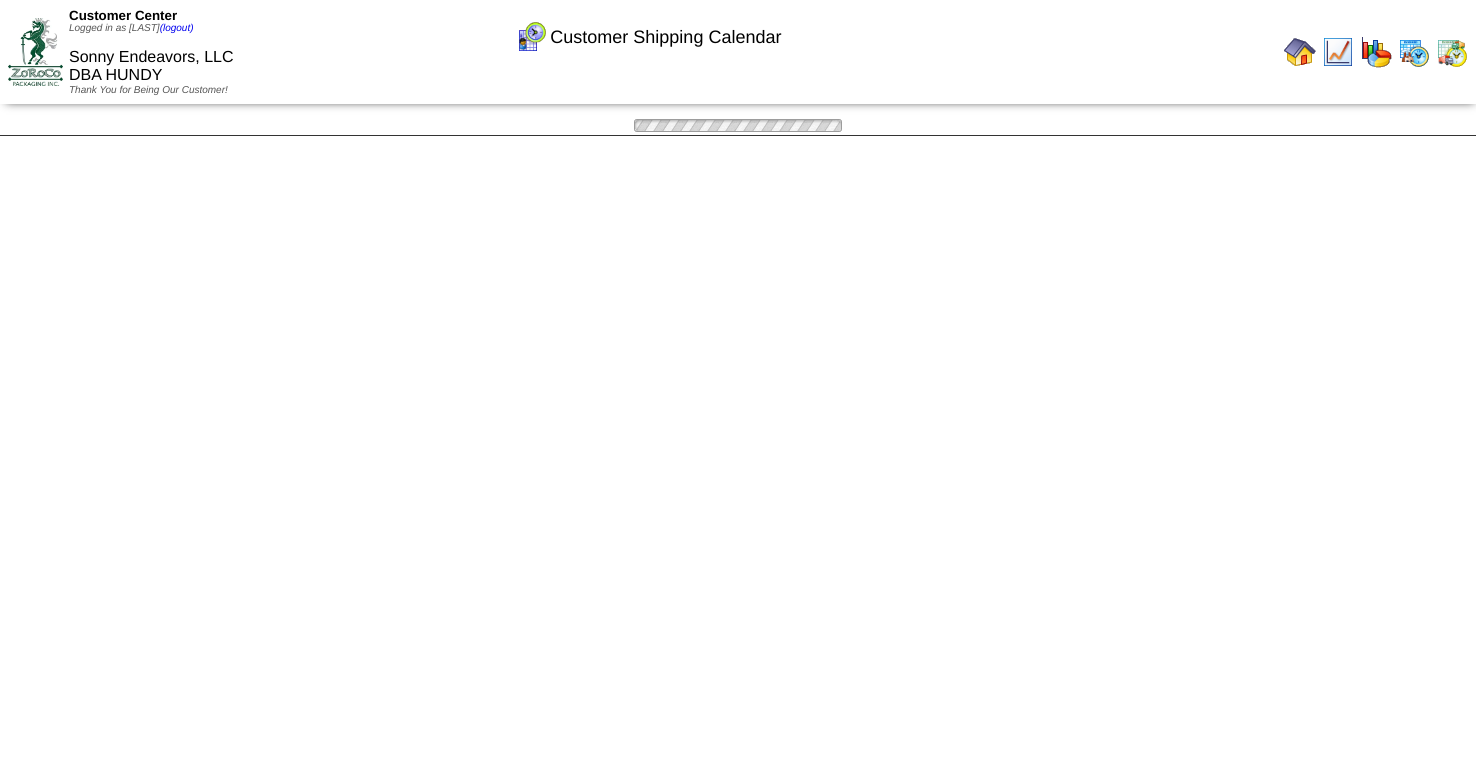 scroll, scrollTop: 0, scrollLeft: 0, axis: both 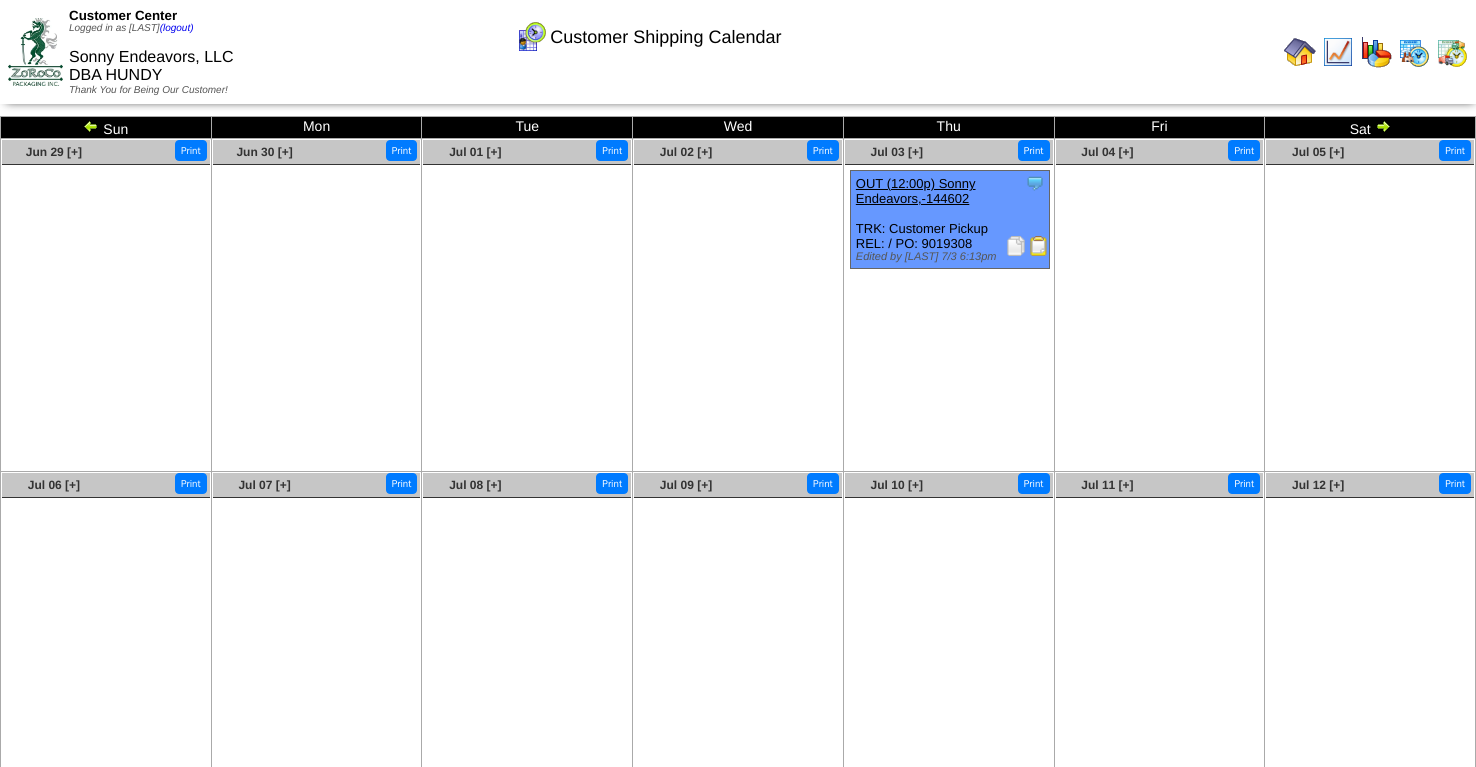 click at bounding box center (1383, 126) 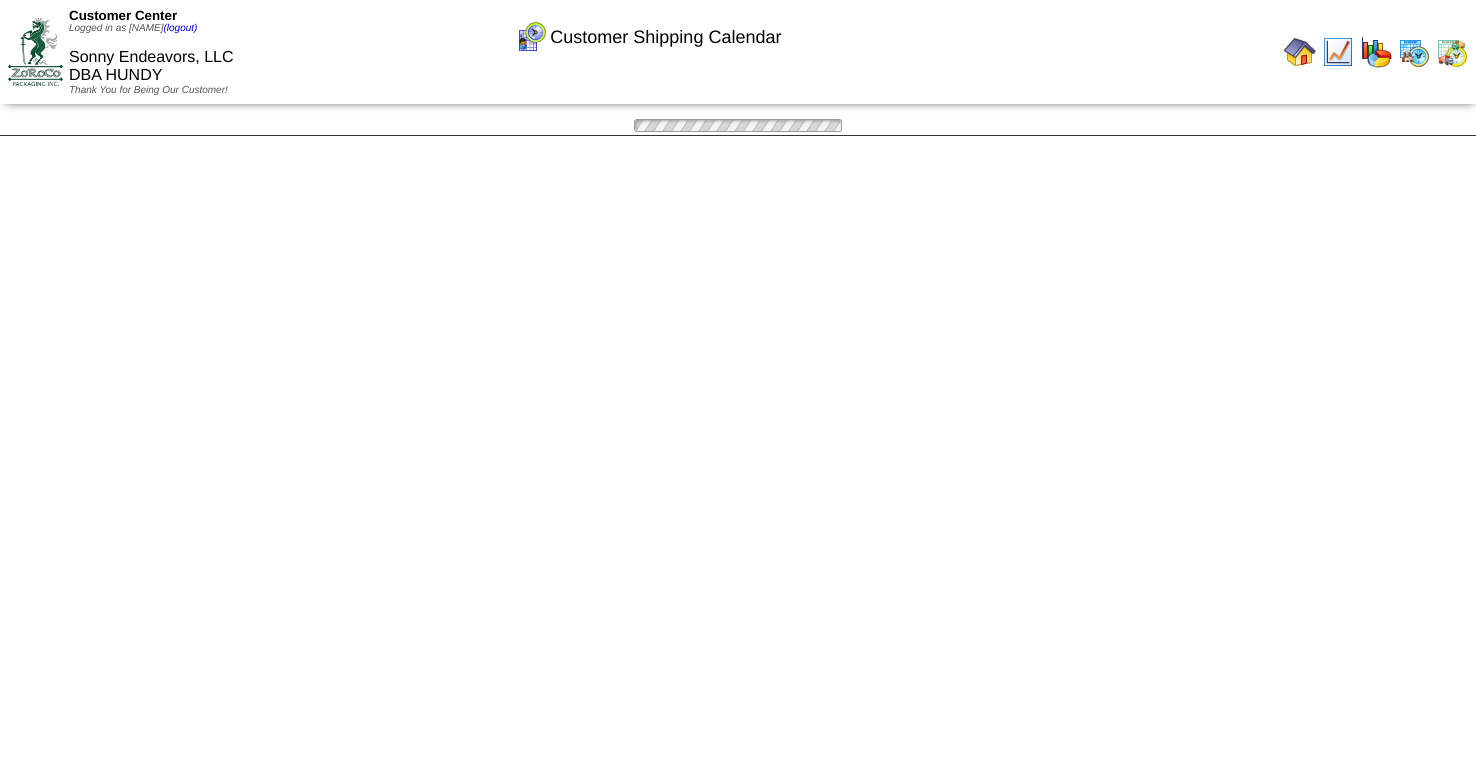 scroll, scrollTop: 0, scrollLeft: 0, axis: both 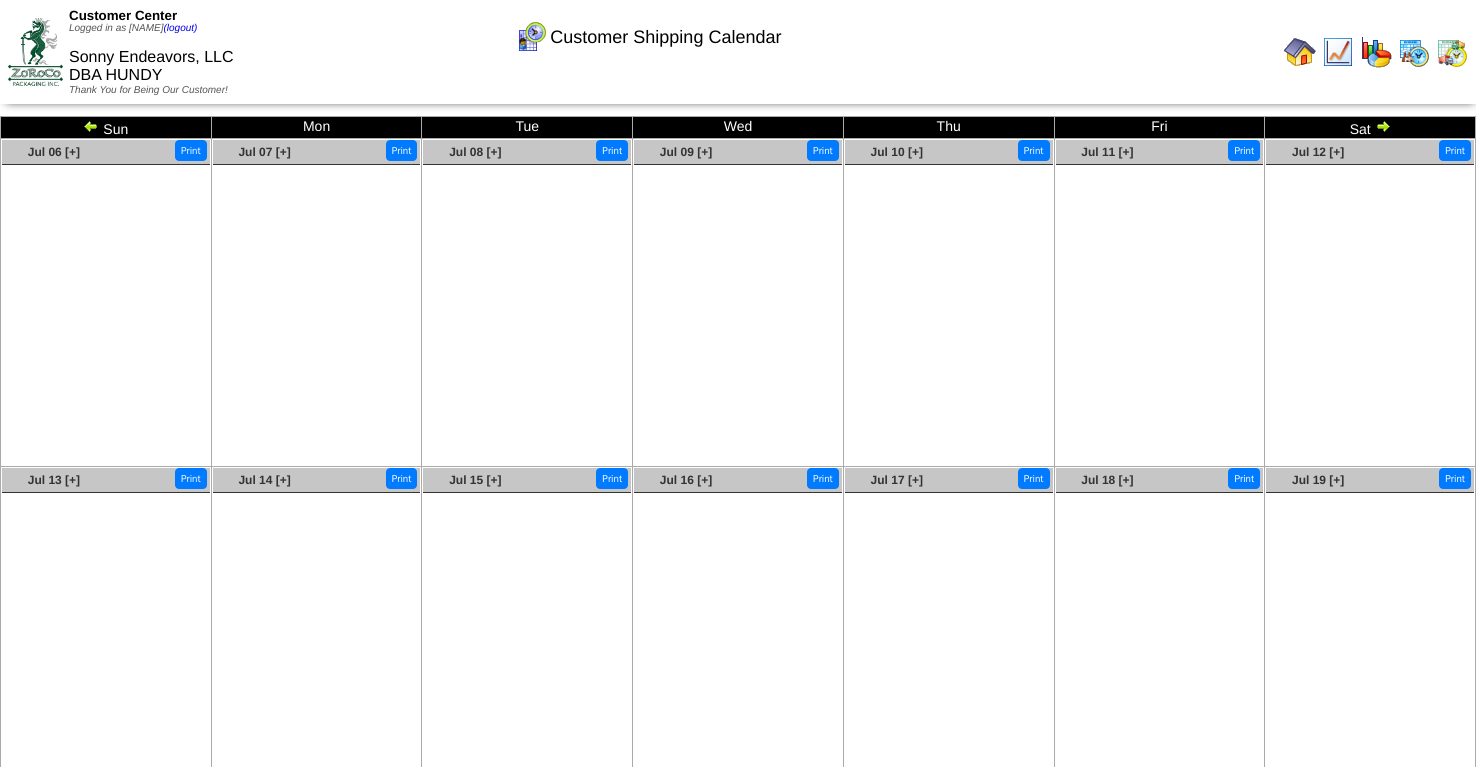 drag, startPoint x: 0, startPoint y: 0, endPoint x: 1387, endPoint y: 128, distance: 1392.8938 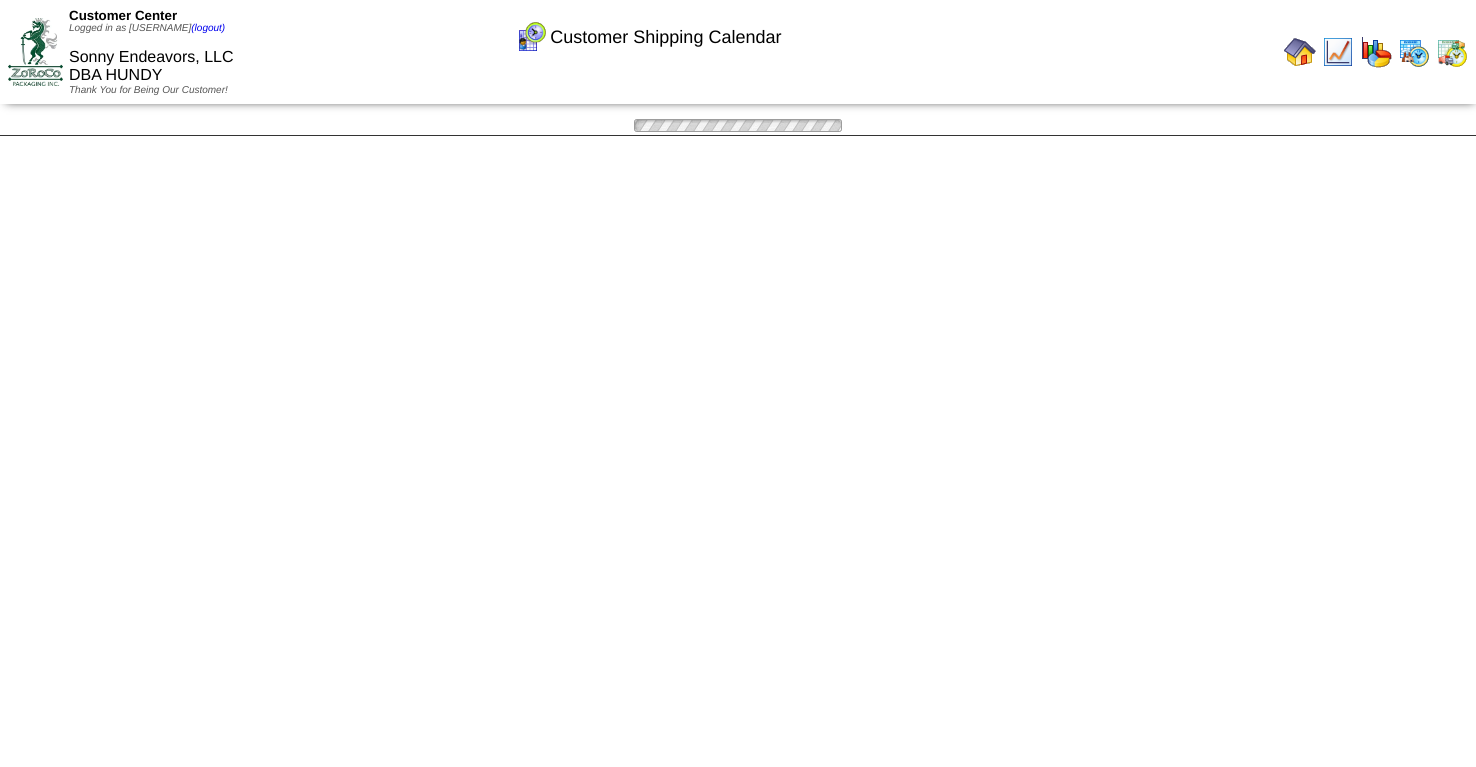 scroll, scrollTop: 0, scrollLeft: 0, axis: both 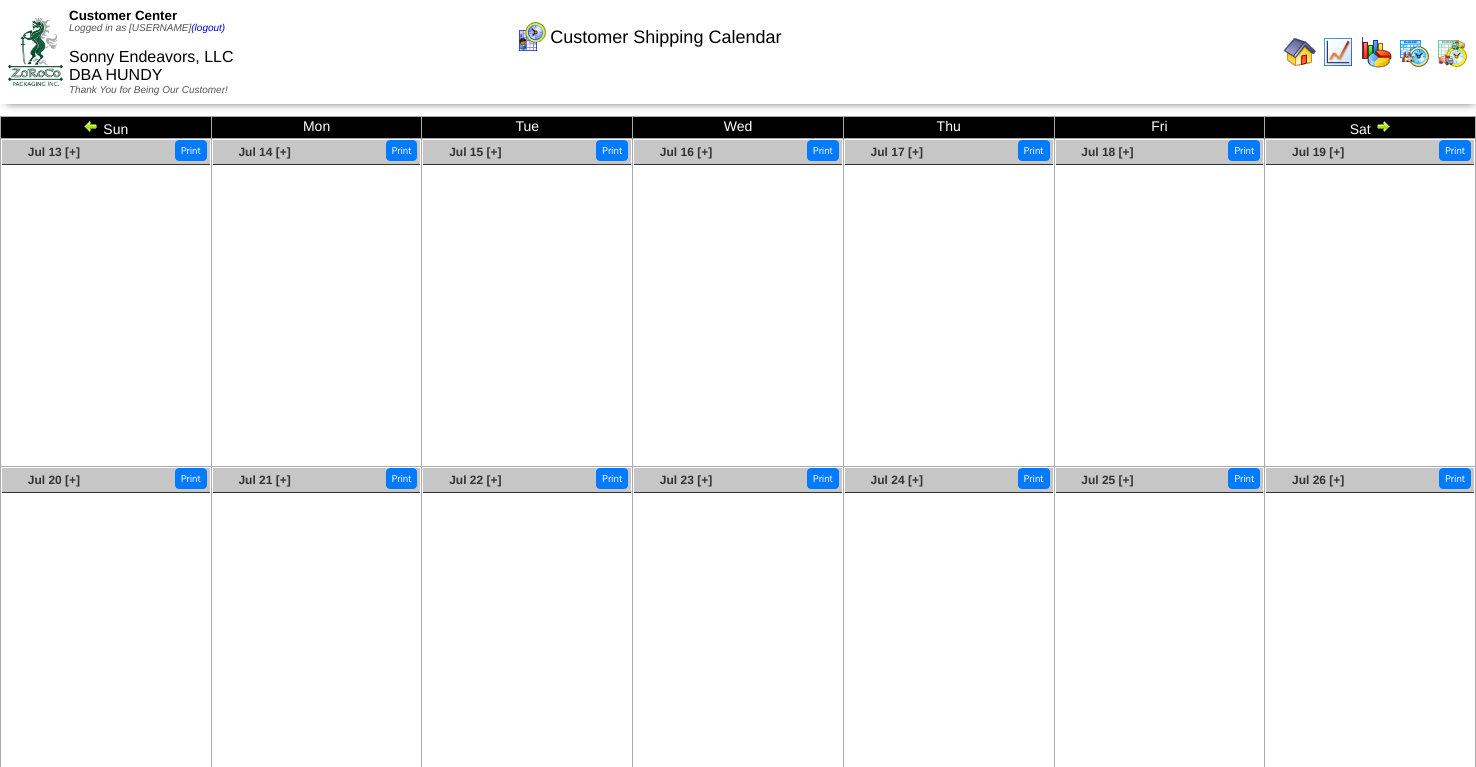 click at bounding box center (1383, 126) 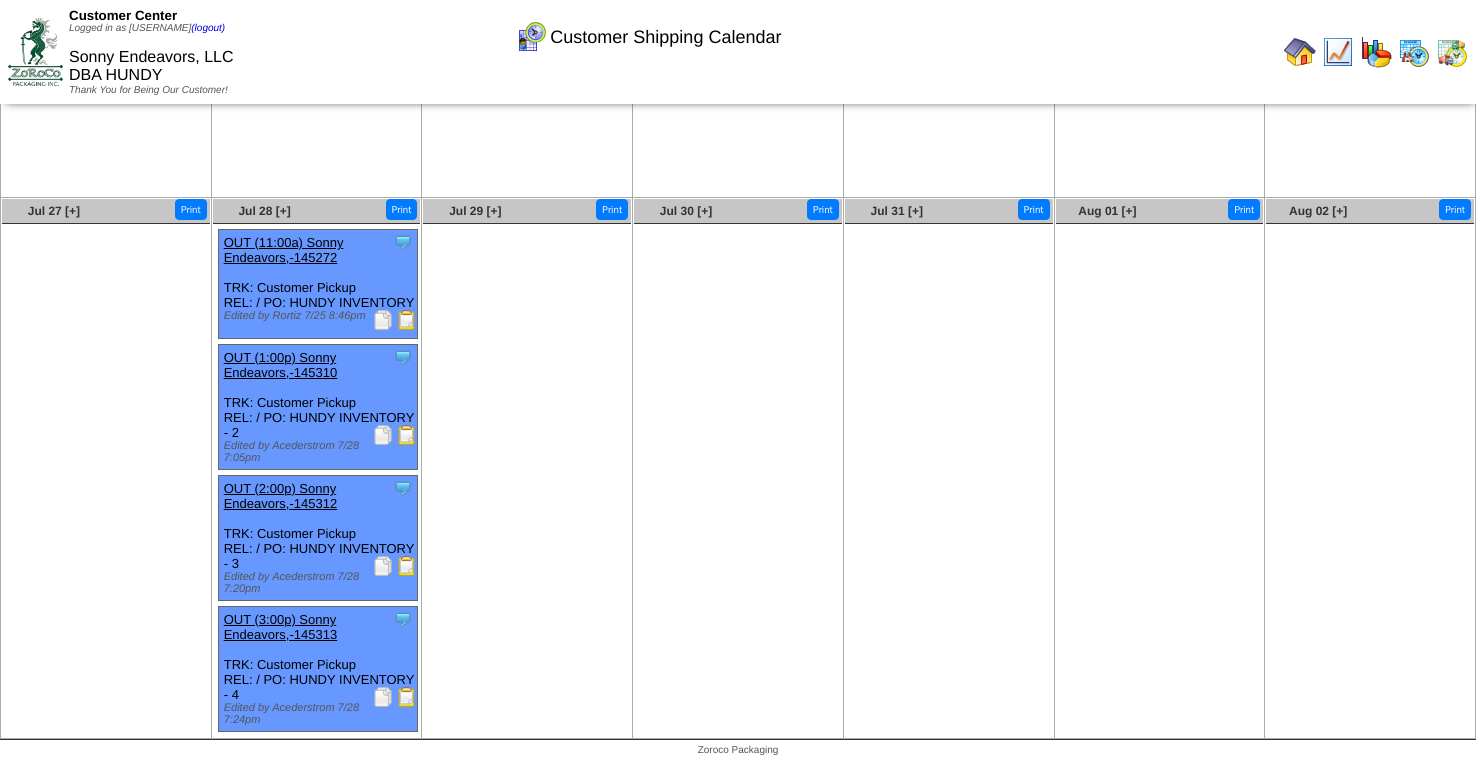 scroll, scrollTop: 288, scrollLeft: 0, axis: vertical 